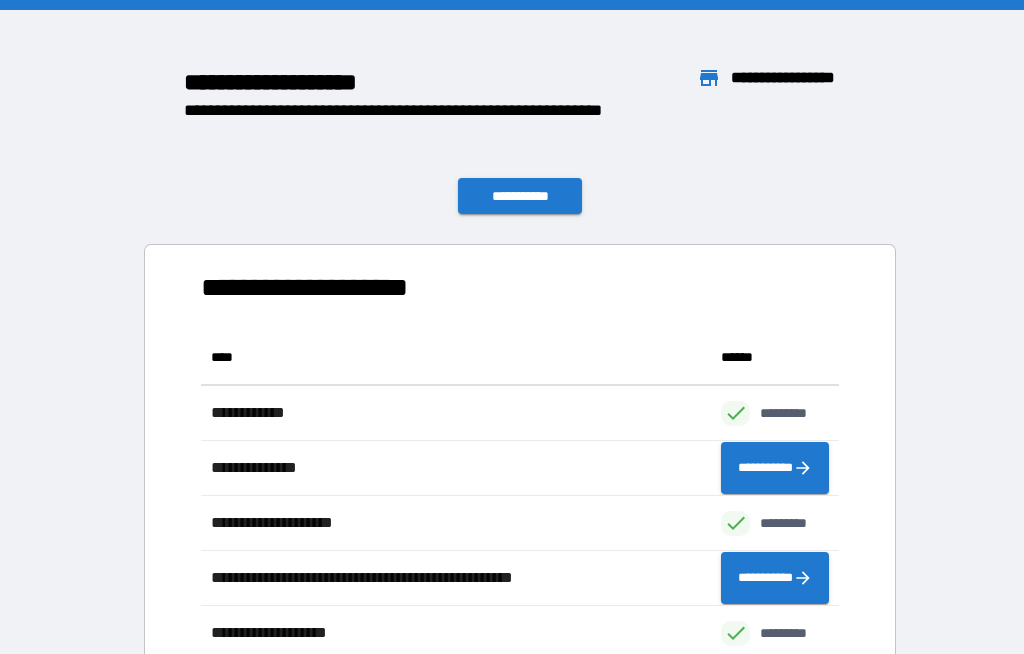 scroll, scrollTop: 70, scrollLeft: 0, axis: vertical 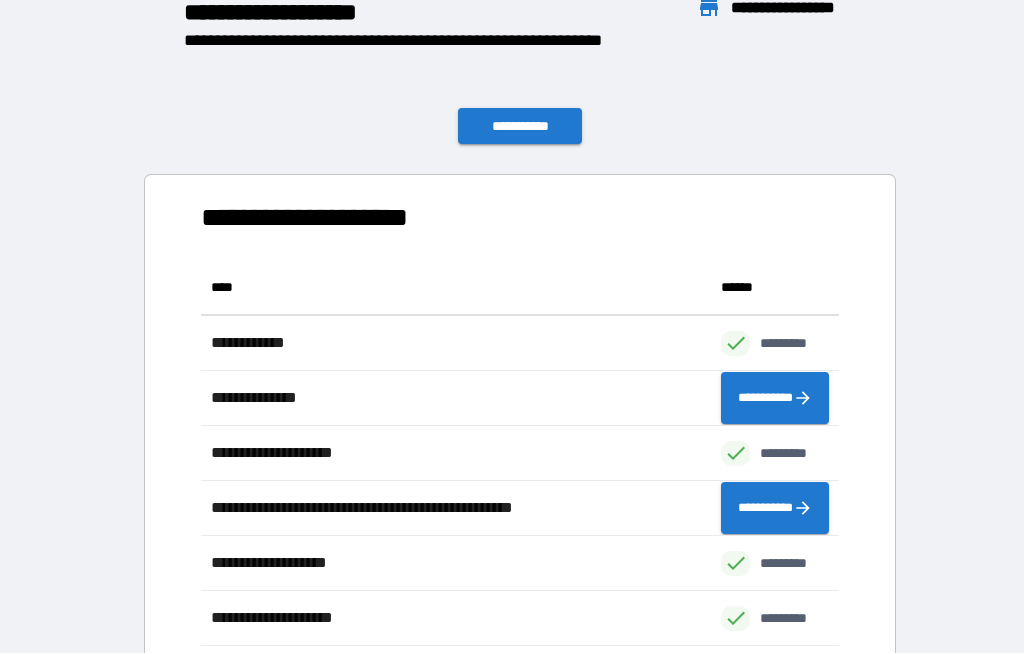 click on "**********" at bounding box center [520, 127] 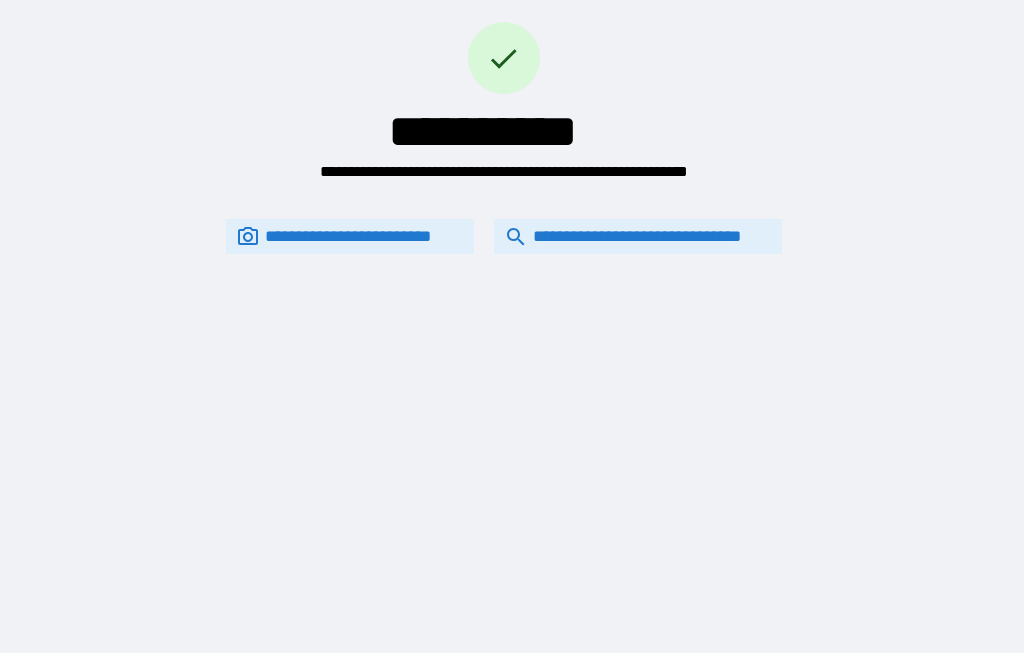 click on "**********" at bounding box center (638, 237) 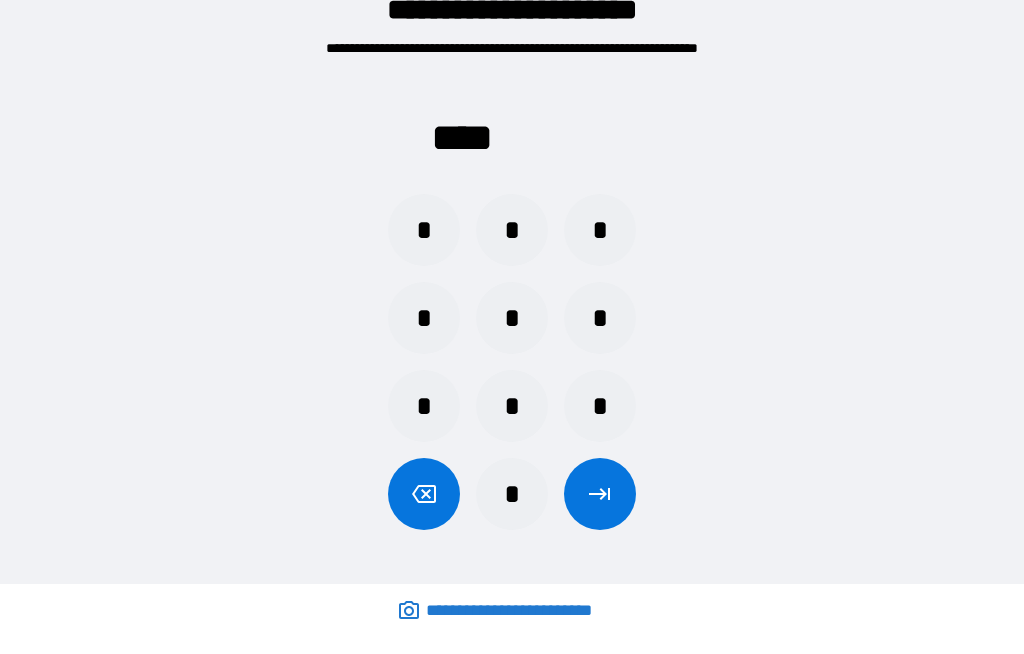click on "*" at bounding box center (424, 319) 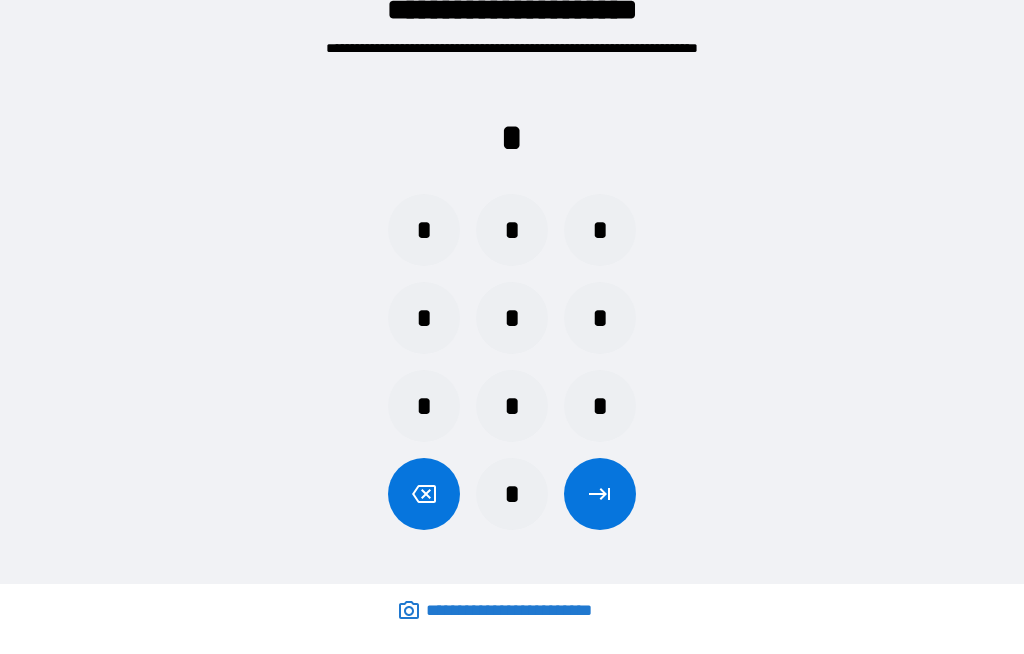 click on "*" at bounding box center (512, 319) 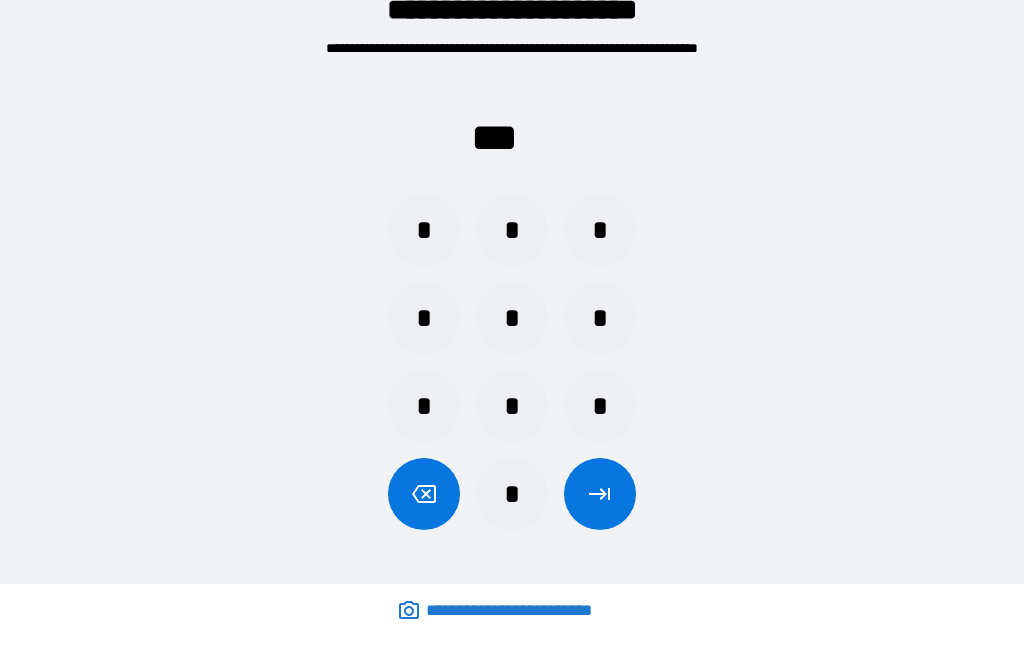 click on "*" at bounding box center (512, 407) 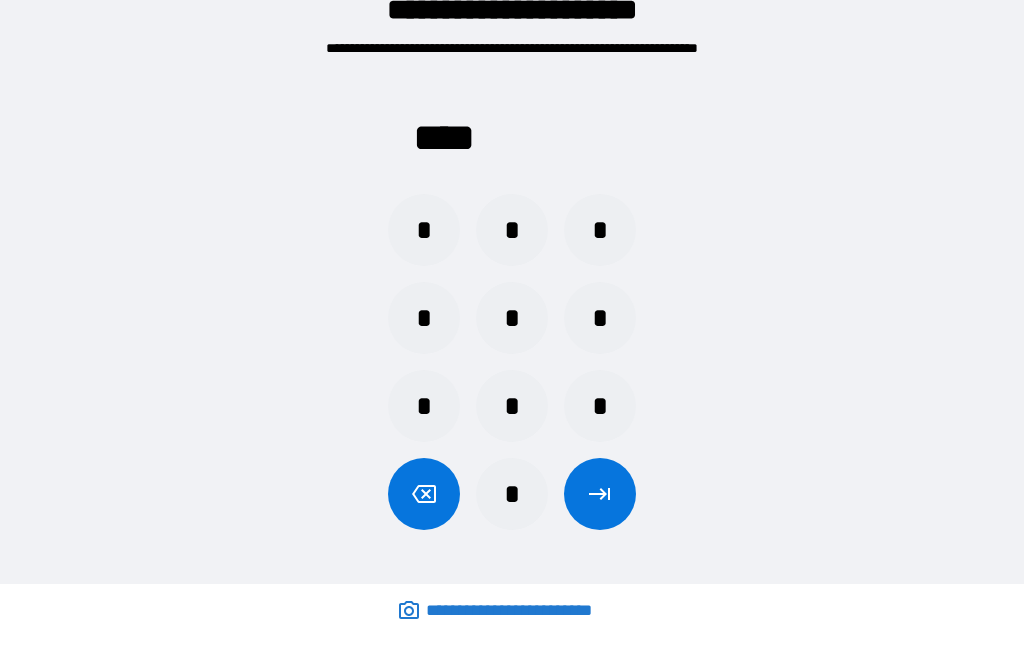 click 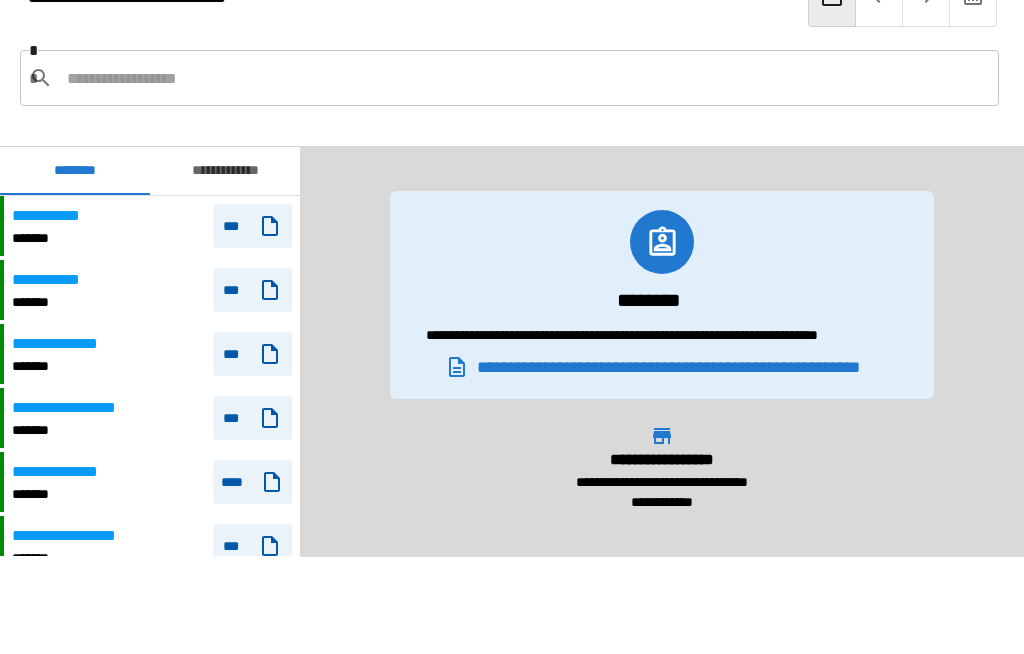 scroll, scrollTop: 9180, scrollLeft: 0, axis: vertical 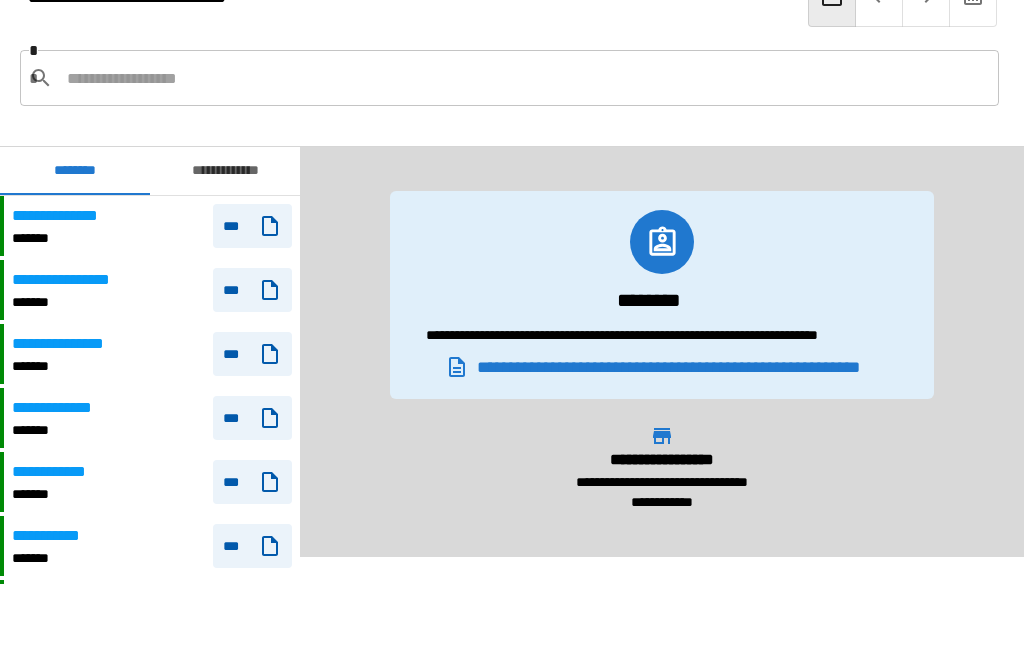 click at bounding box center (525, 79) 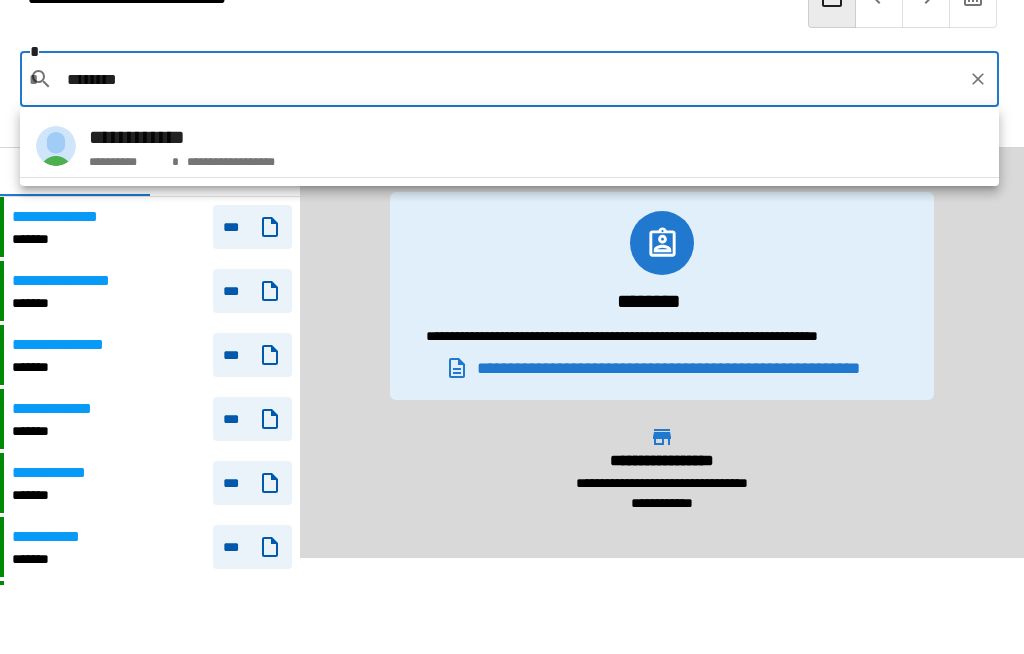 click on "**********" at bounding box center [182, 137] 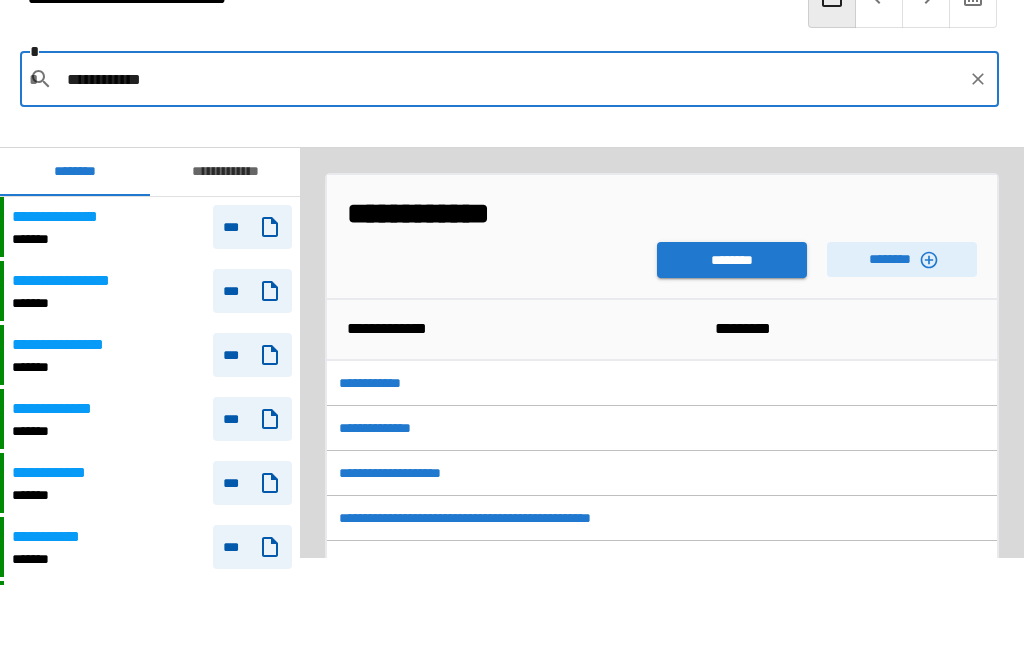 click on "********" at bounding box center [732, 260] 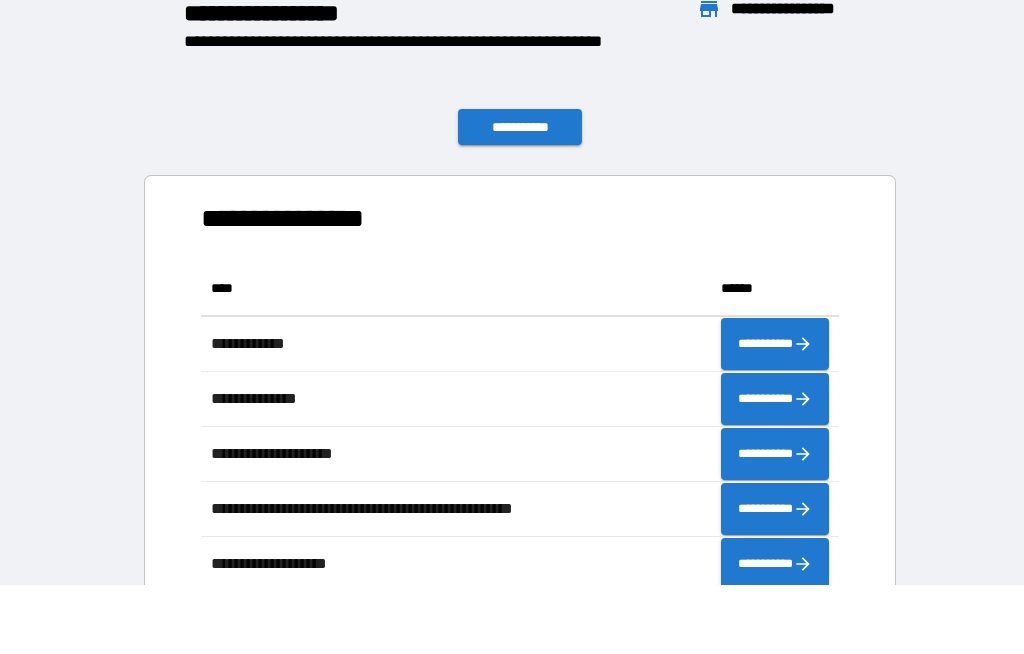 scroll, scrollTop: 386, scrollLeft: 638, axis: both 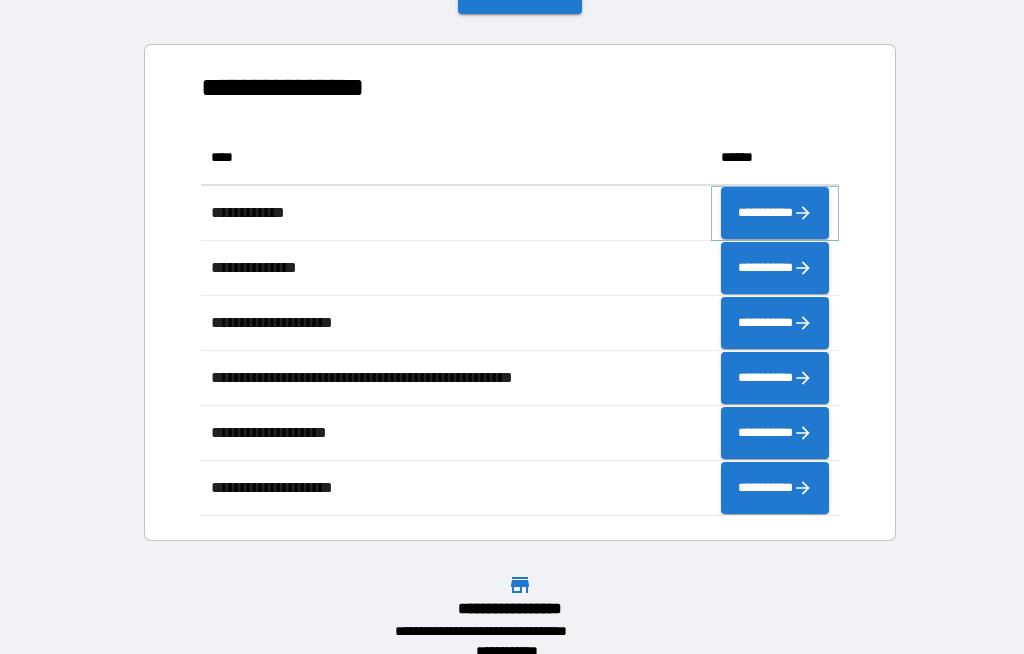 click on "**********" at bounding box center [775, 213] 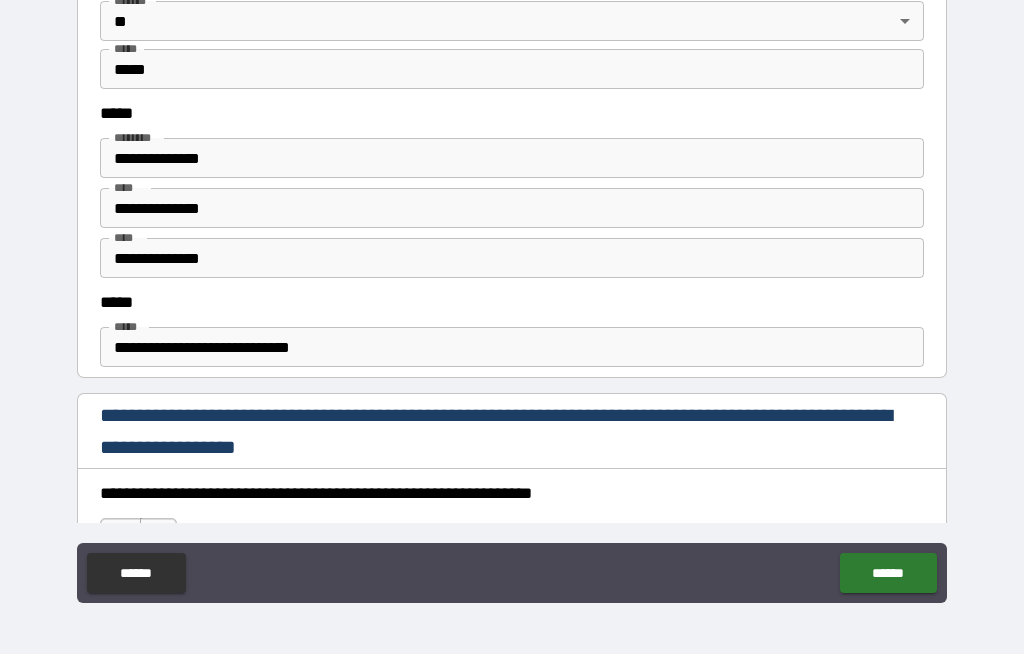 scroll, scrollTop: 898, scrollLeft: 0, axis: vertical 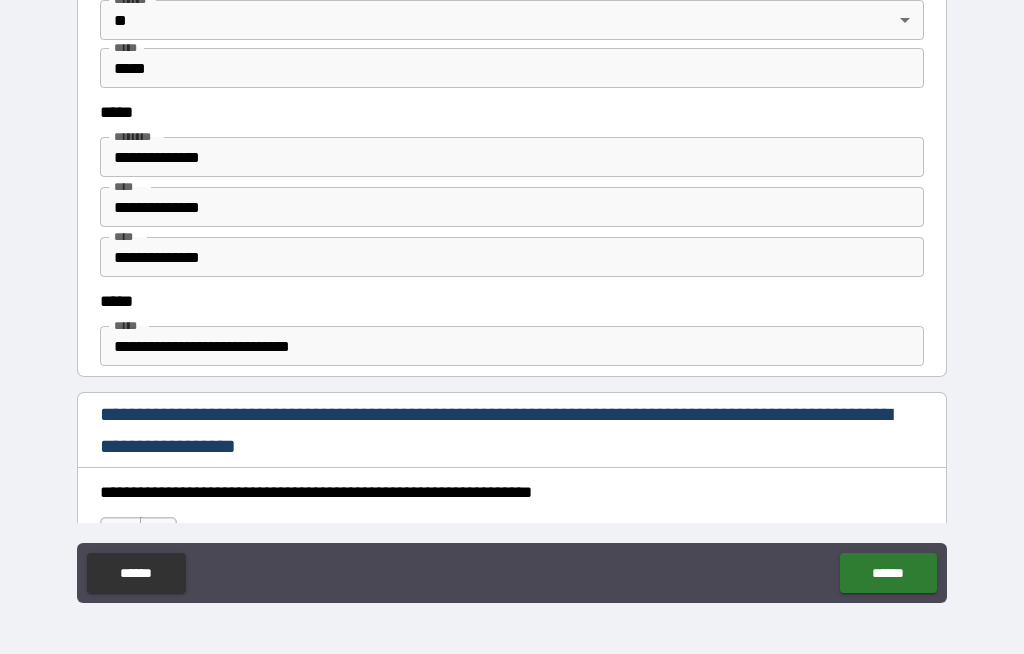 click on "**********" at bounding box center [512, 207] 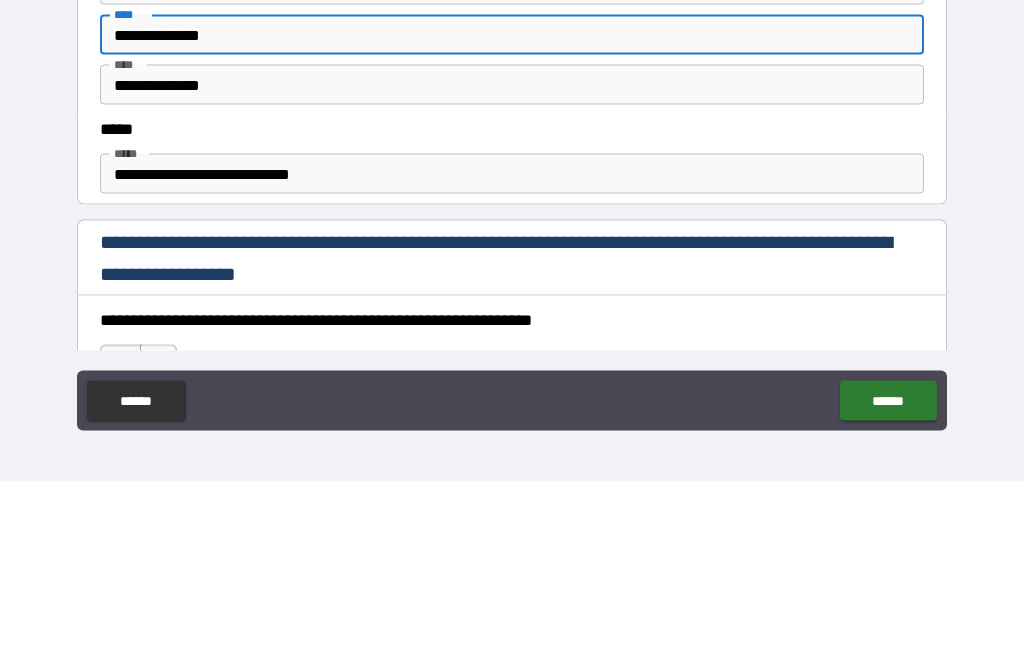 type on "**********" 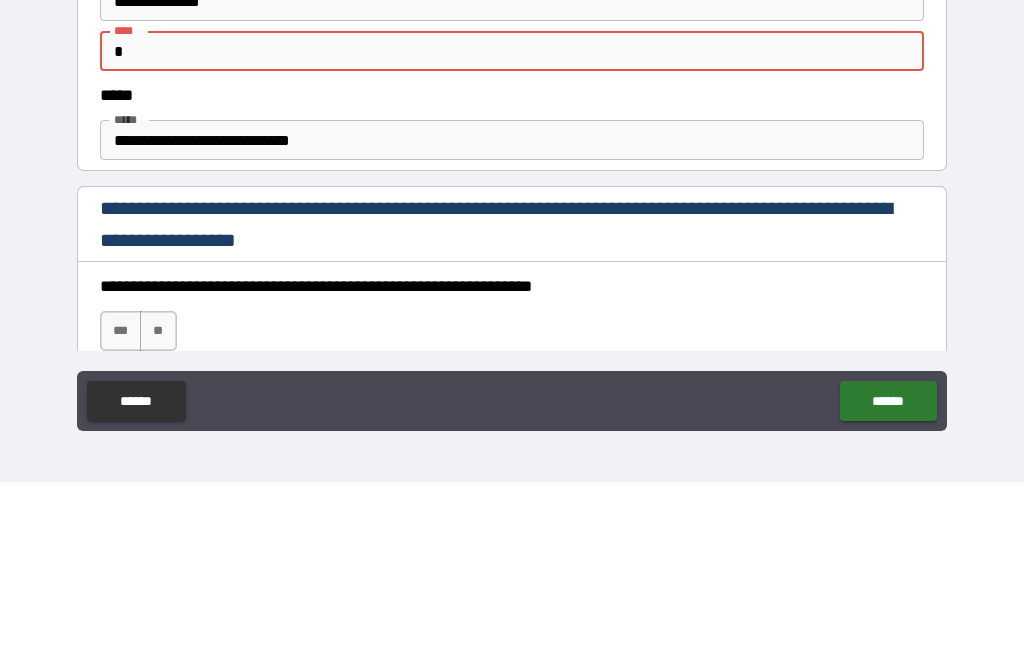 scroll, scrollTop: 934, scrollLeft: 0, axis: vertical 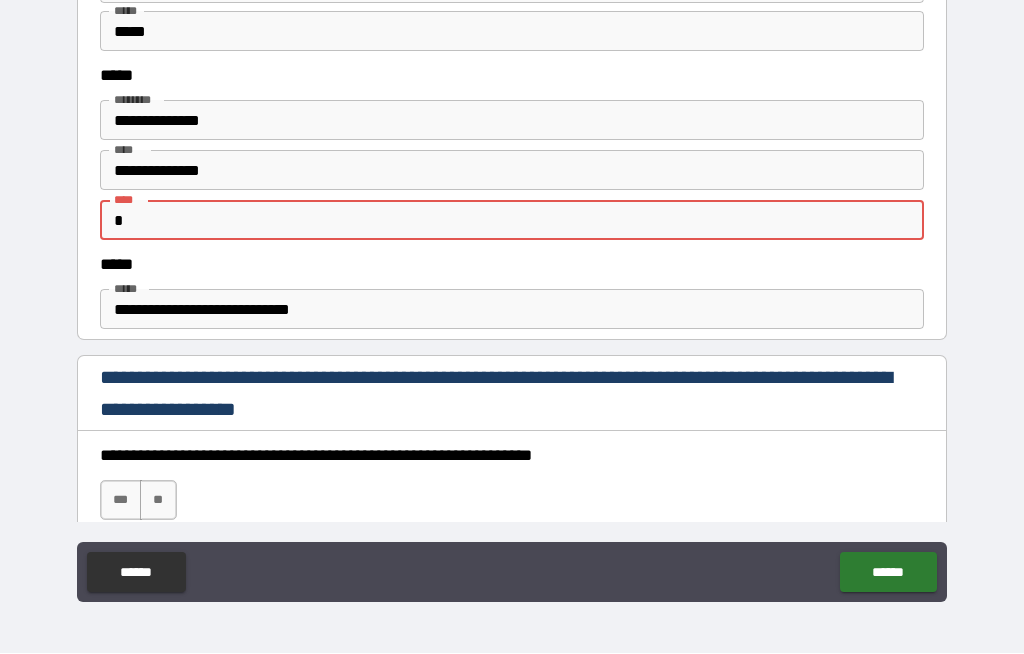 click on "*" at bounding box center (512, 221) 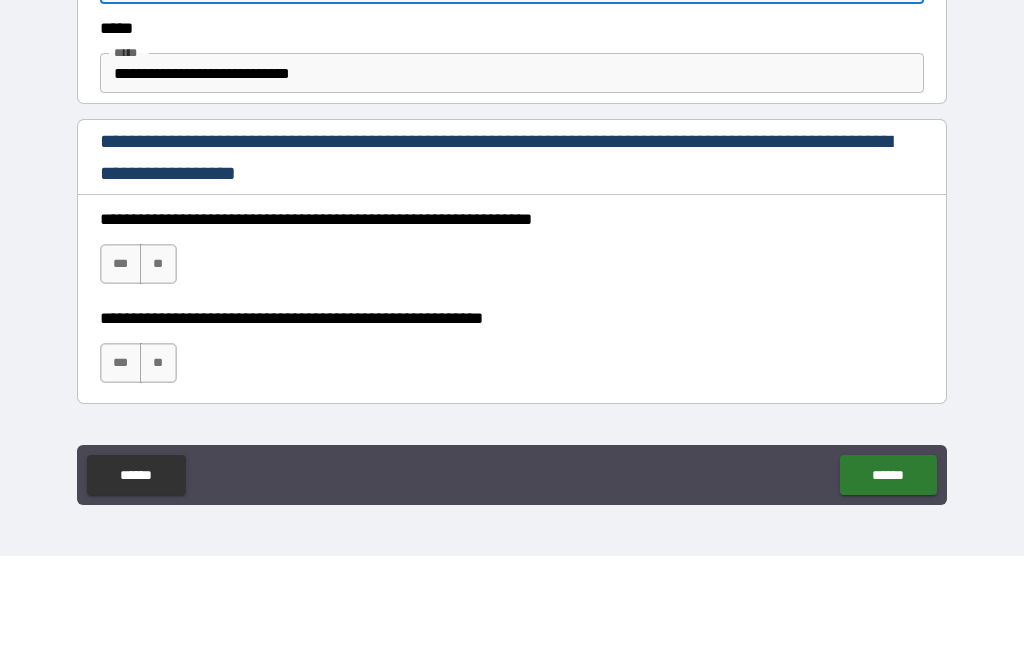 scroll, scrollTop: 1075, scrollLeft: 0, axis: vertical 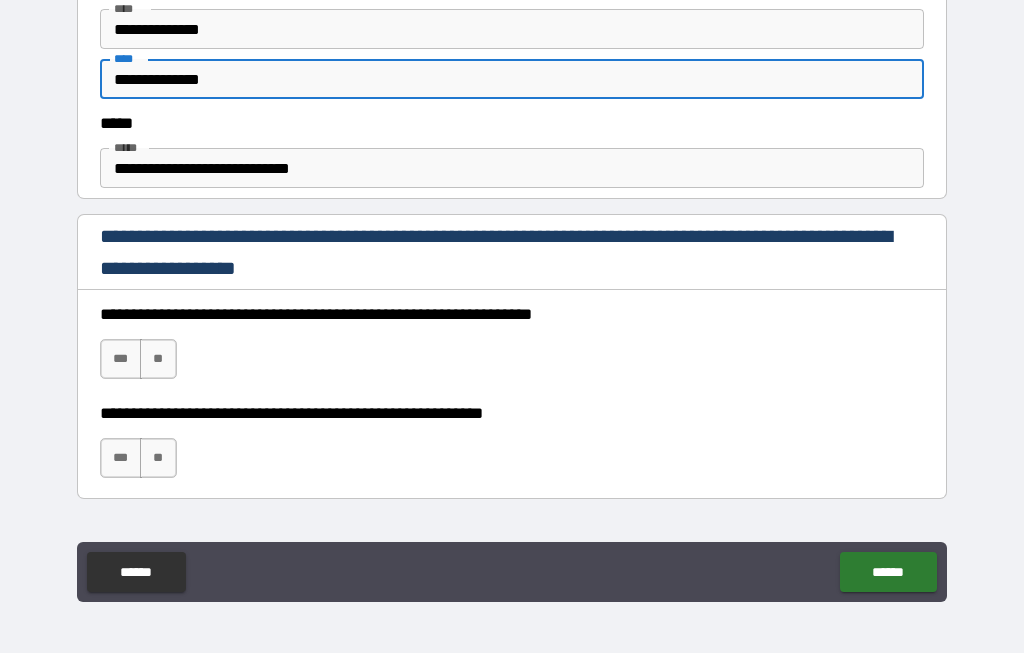 type on "**********" 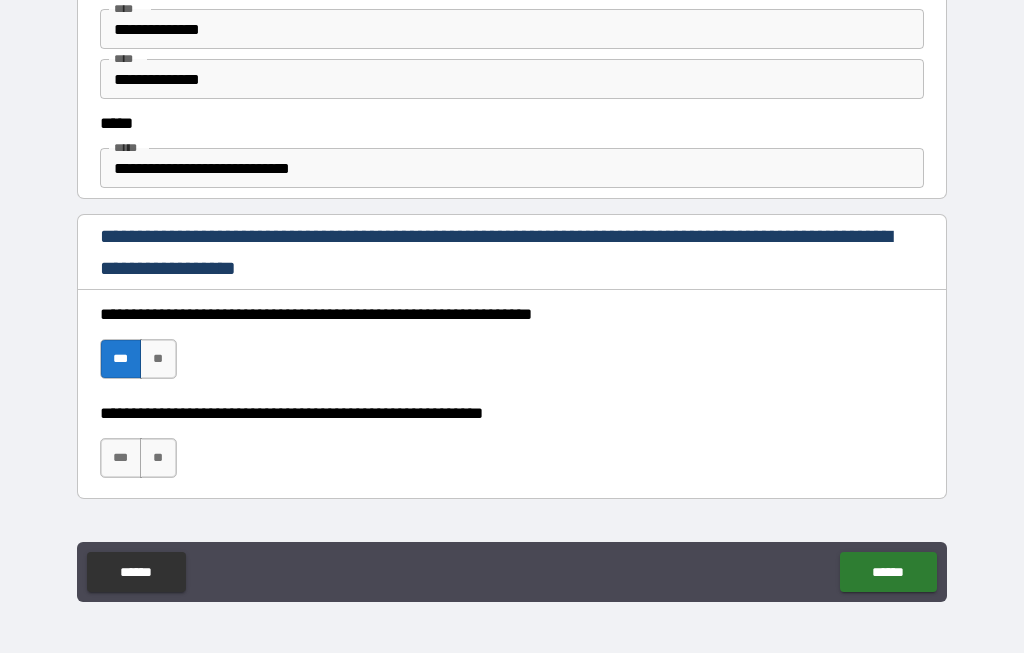 click on "***" at bounding box center [121, 459] 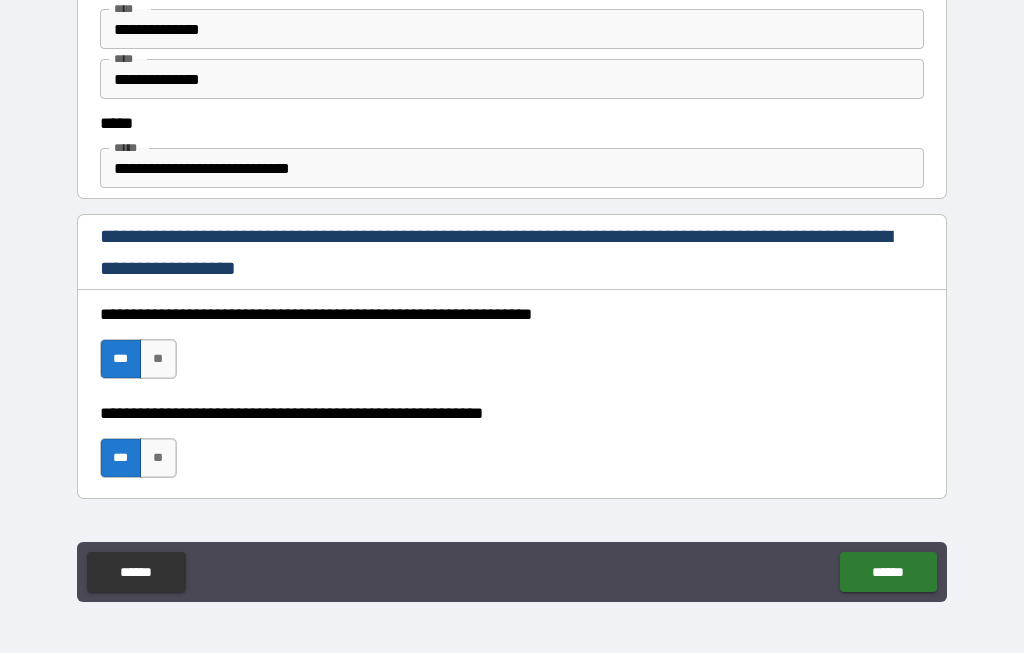click on "******" at bounding box center (888, 573) 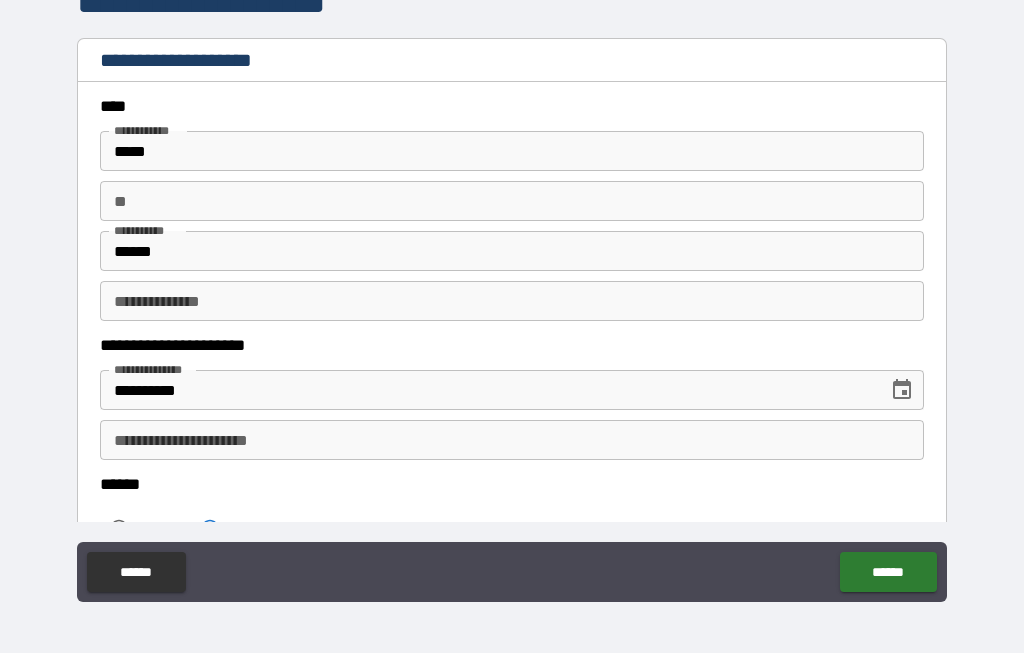 scroll, scrollTop: 0, scrollLeft: 0, axis: both 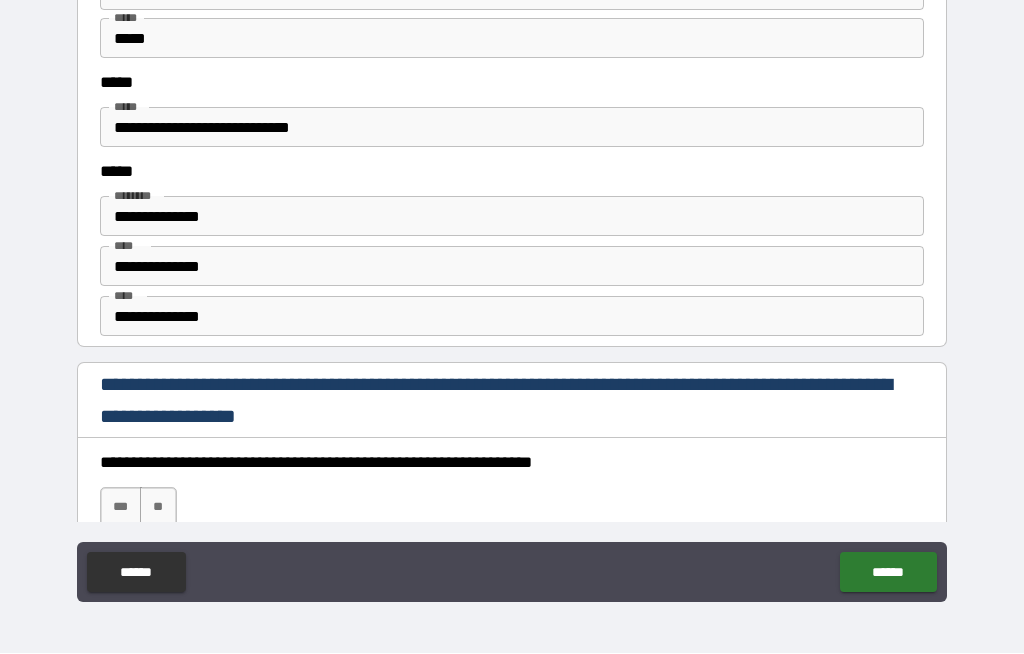 type on "******" 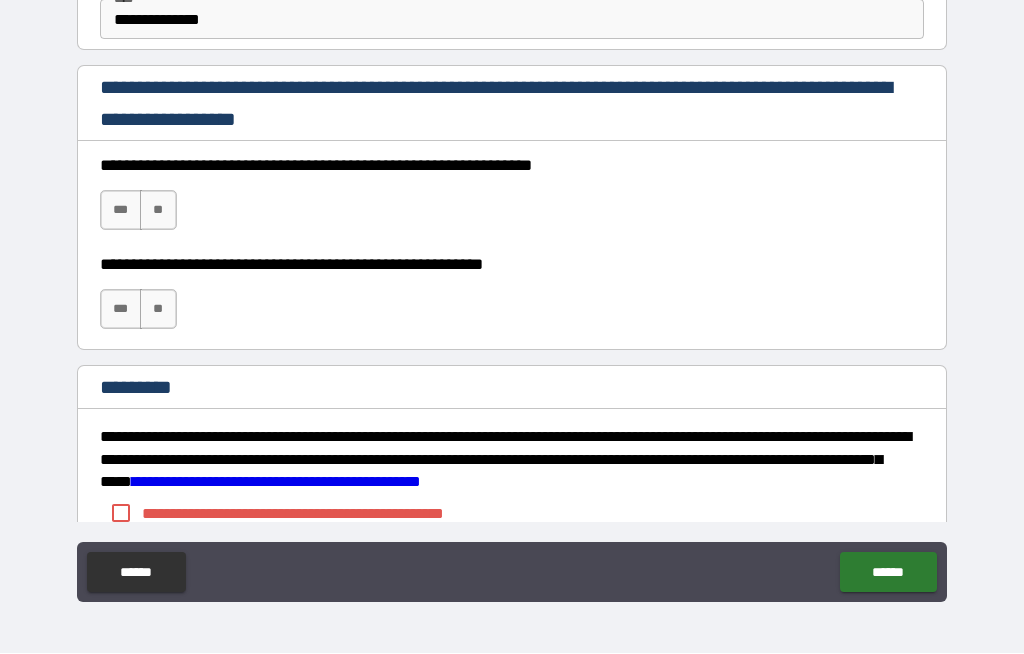 scroll, scrollTop: 2819, scrollLeft: 0, axis: vertical 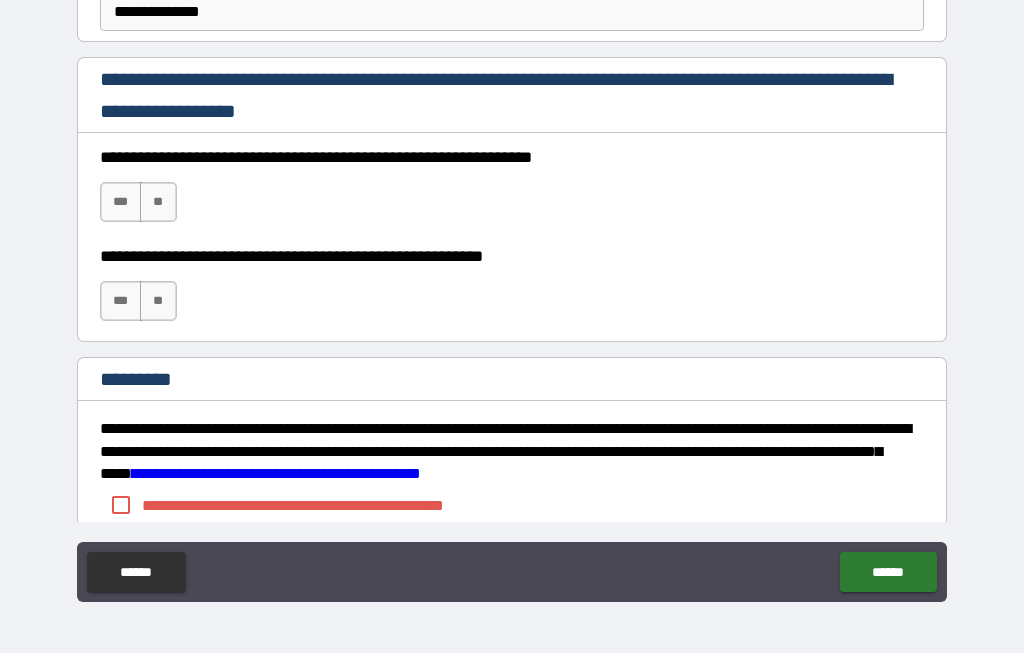 type on "**********" 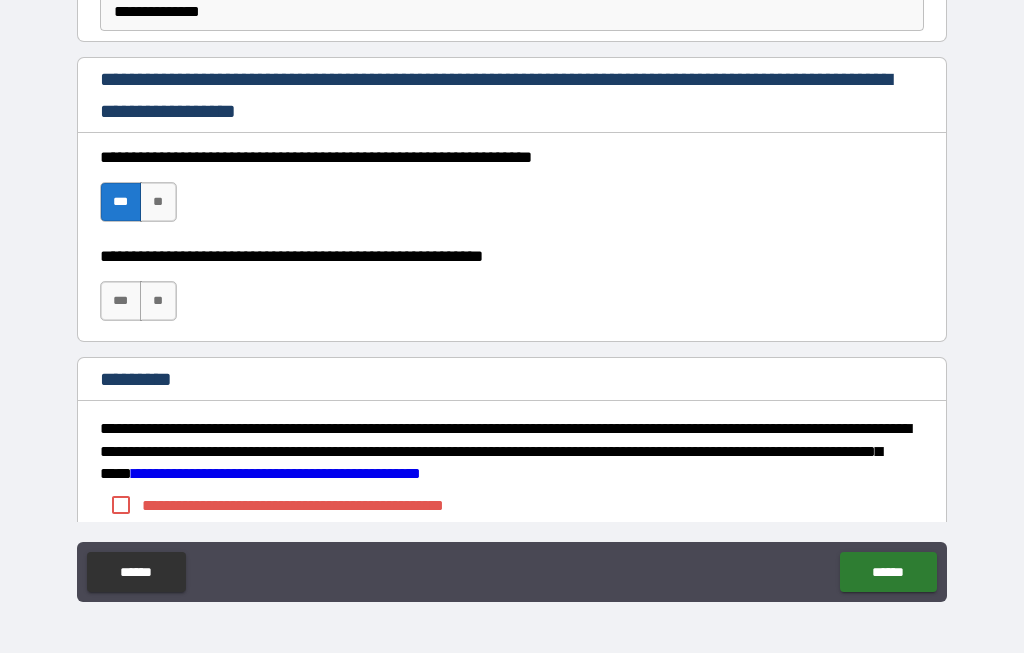 click on "***" at bounding box center (121, 302) 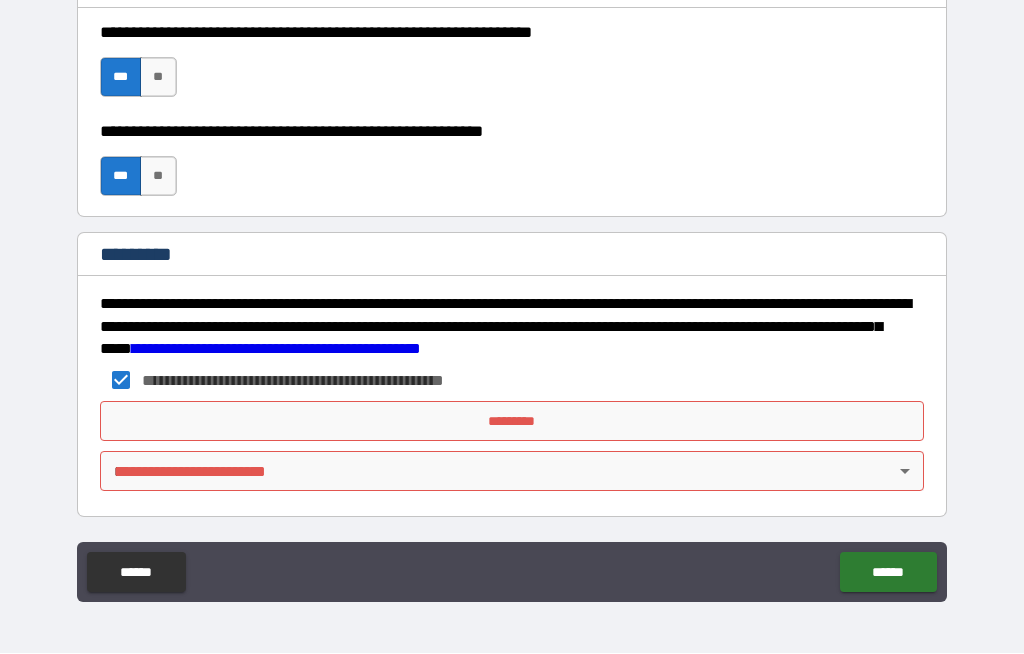 scroll, scrollTop: 2944, scrollLeft: 0, axis: vertical 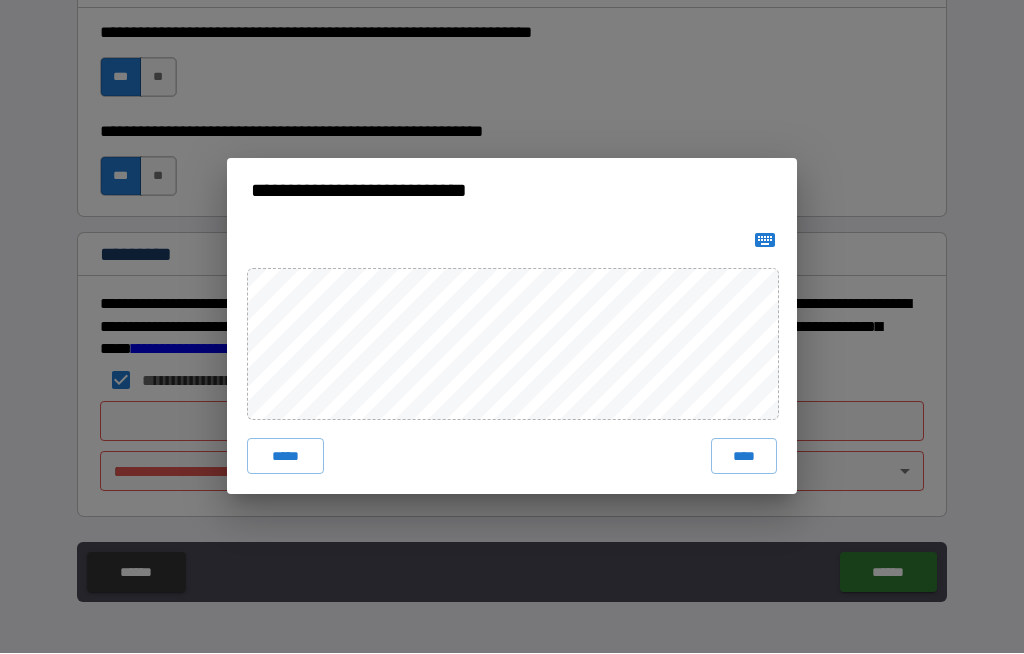 click on "****" at bounding box center (744, 457) 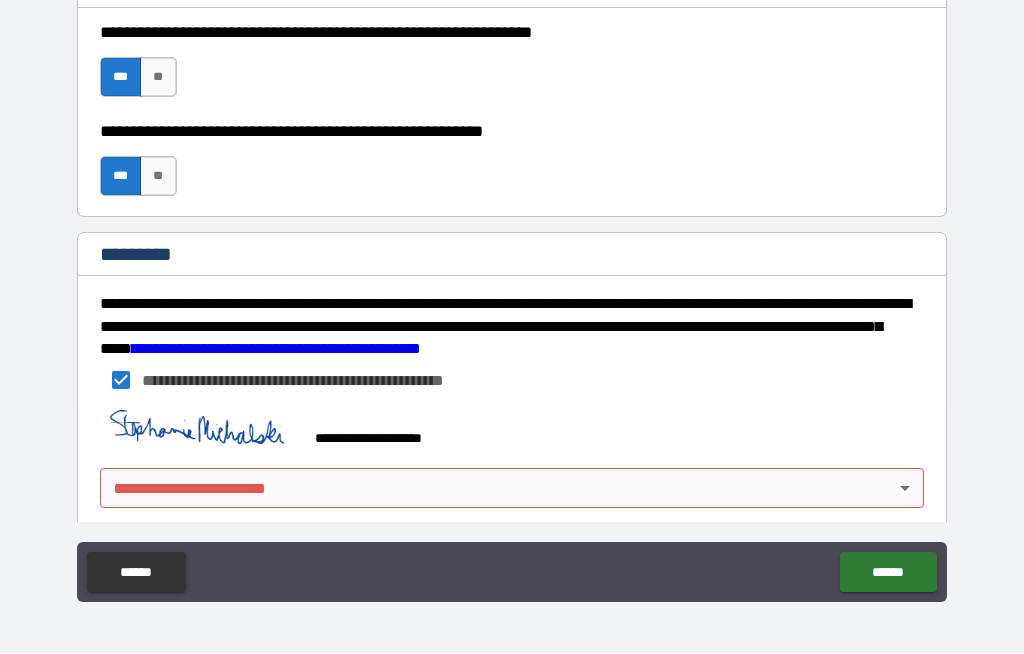 click on "**********" at bounding box center [512, 292] 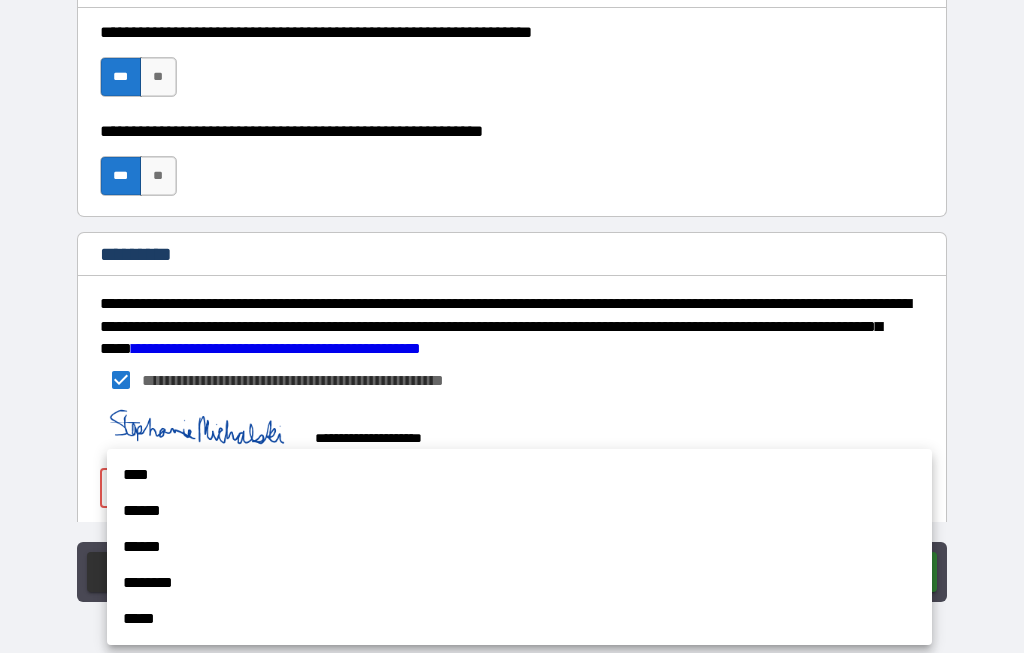 click on "******" at bounding box center (519, 512) 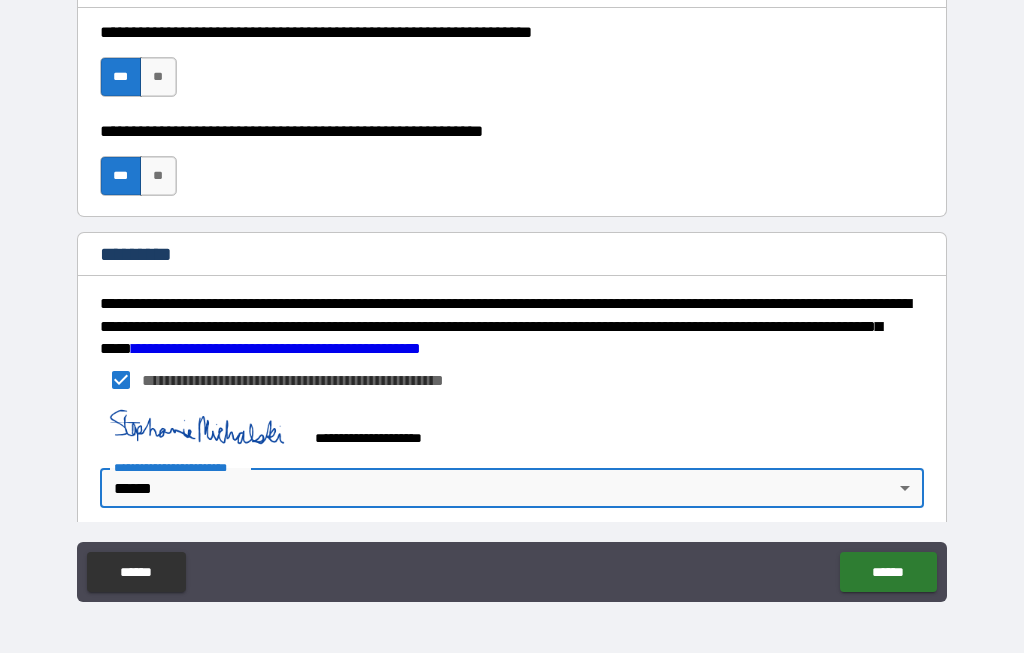 type on "*" 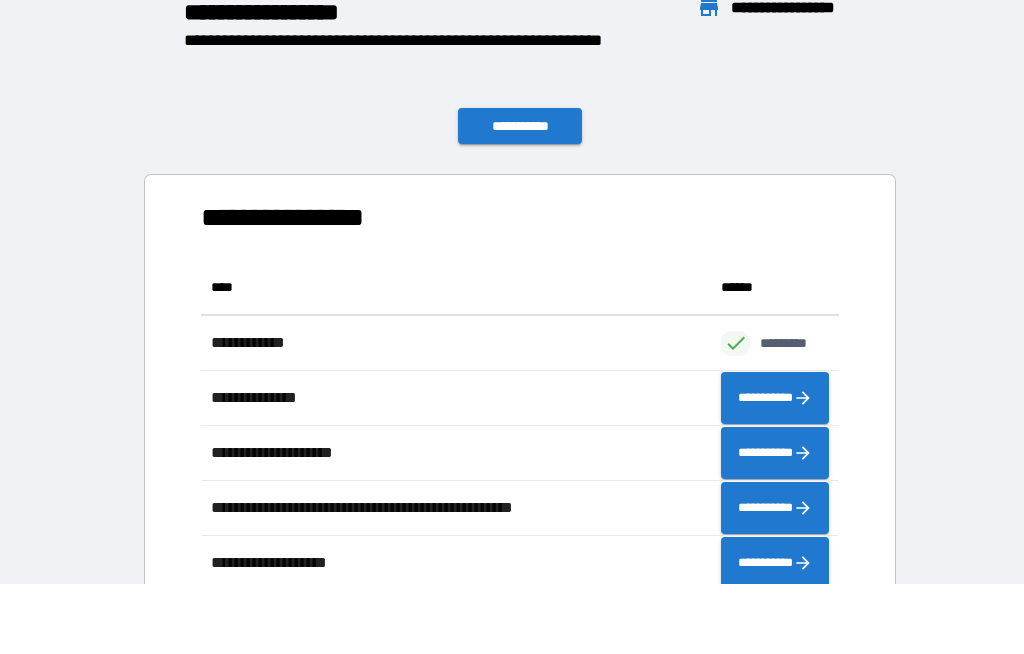 scroll, scrollTop: 1, scrollLeft: 1, axis: both 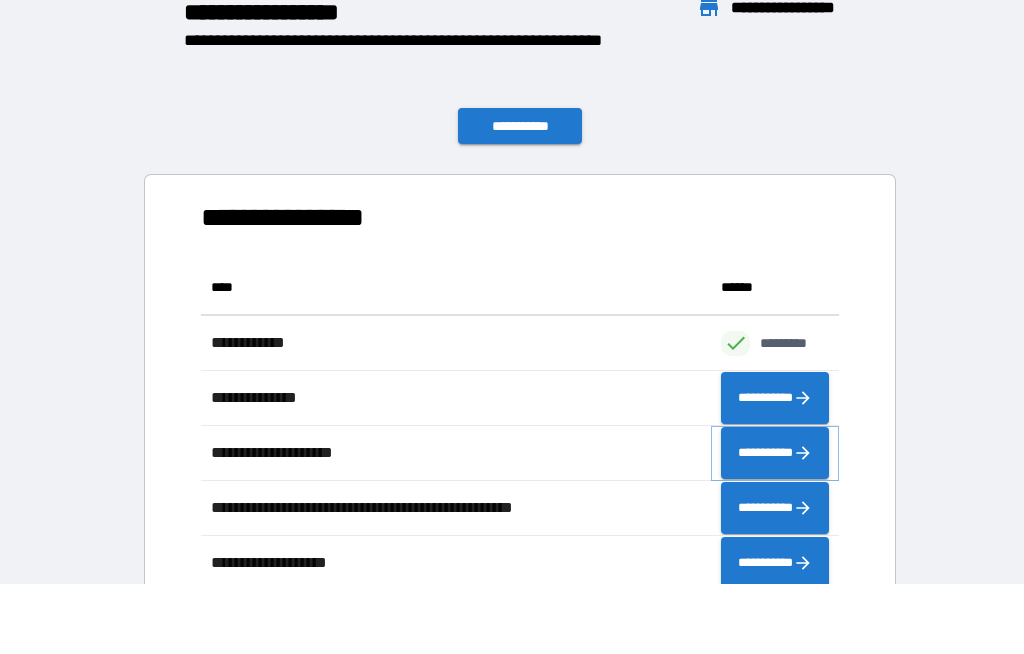click on "**********" at bounding box center [775, 454] 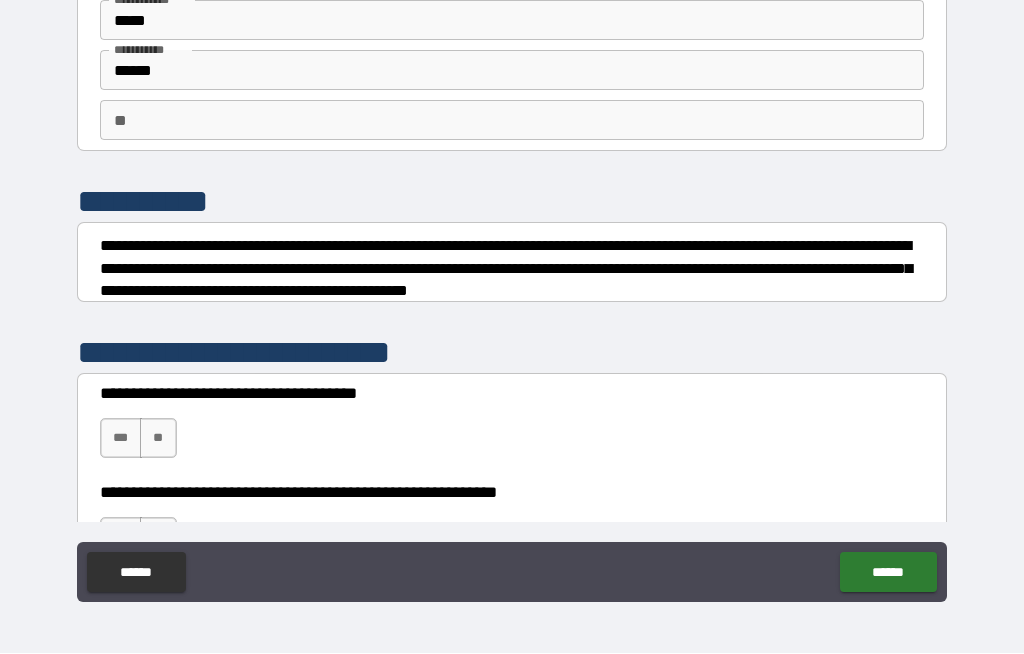 scroll, scrollTop: 80, scrollLeft: 0, axis: vertical 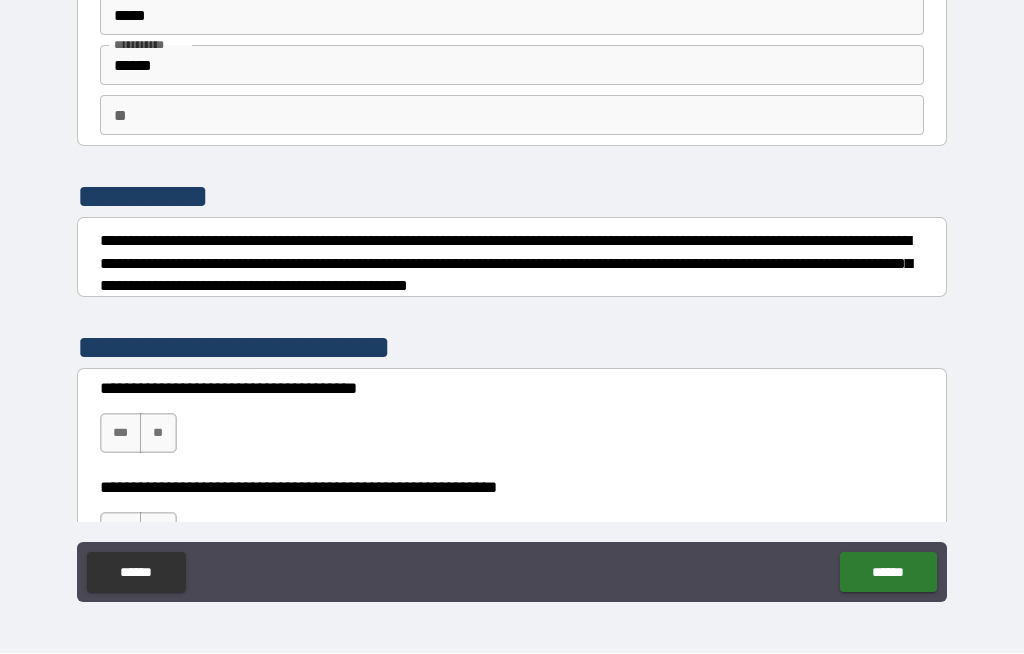 click on "******" at bounding box center [512, 66] 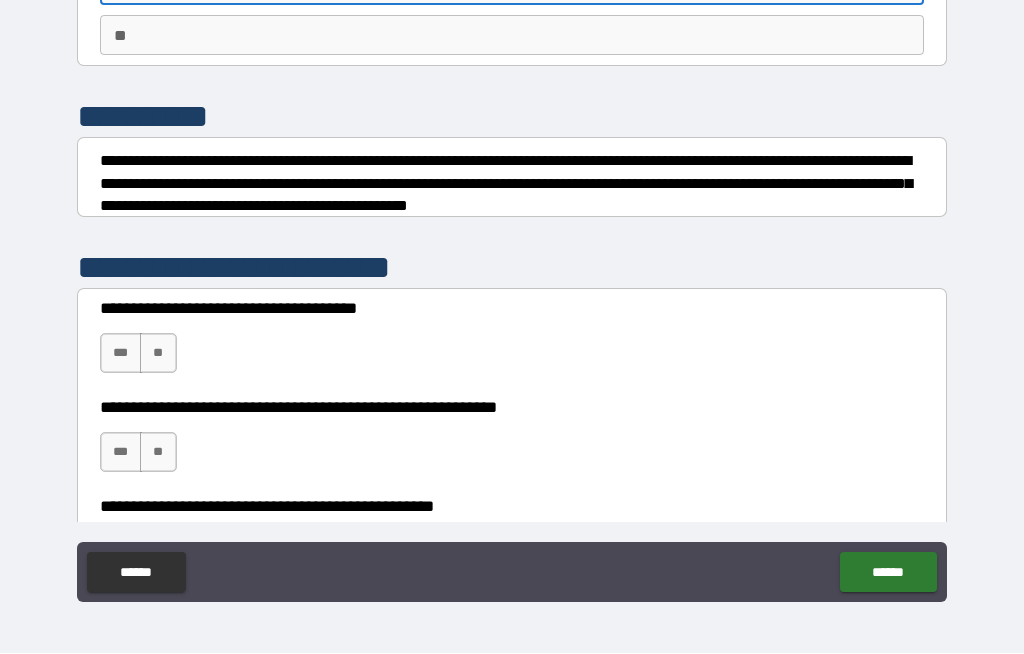 scroll, scrollTop: 161, scrollLeft: 0, axis: vertical 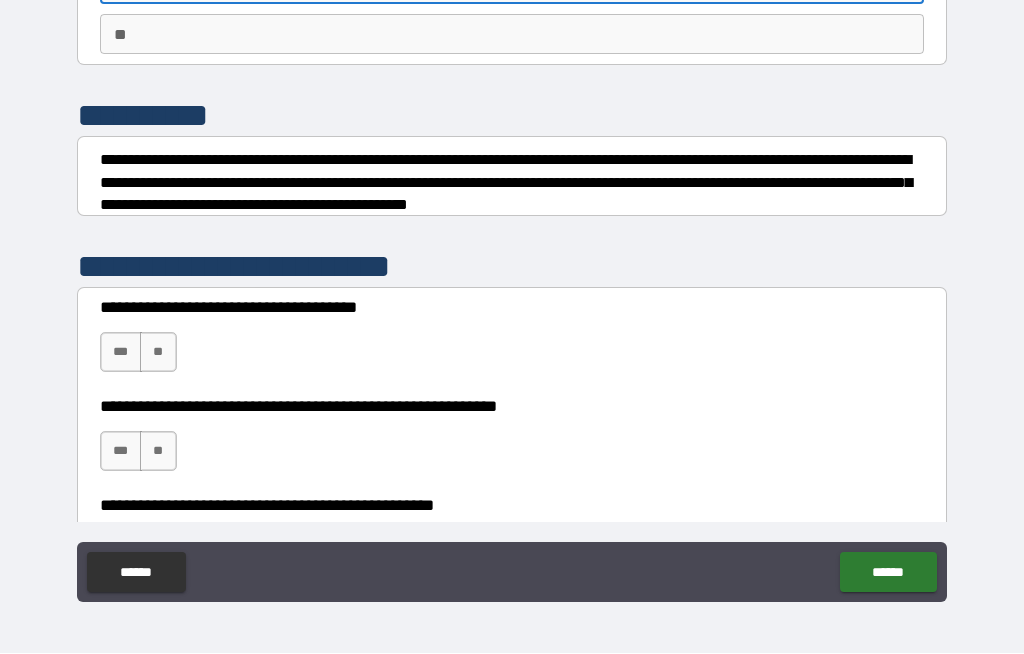 type on "******" 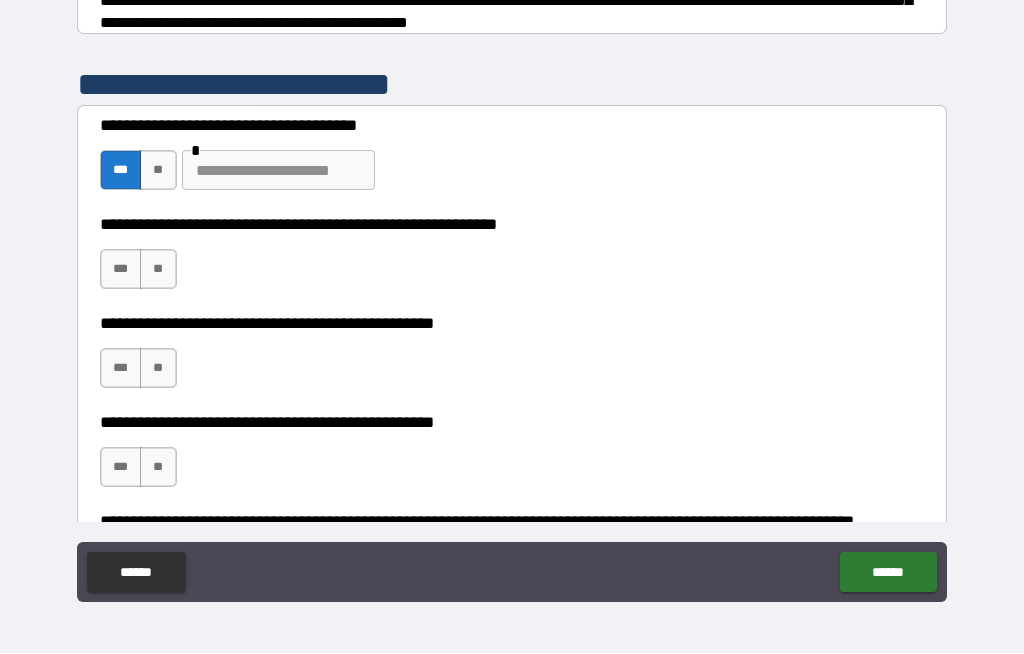 scroll, scrollTop: 351, scrollLeft: 0, axis: vertical 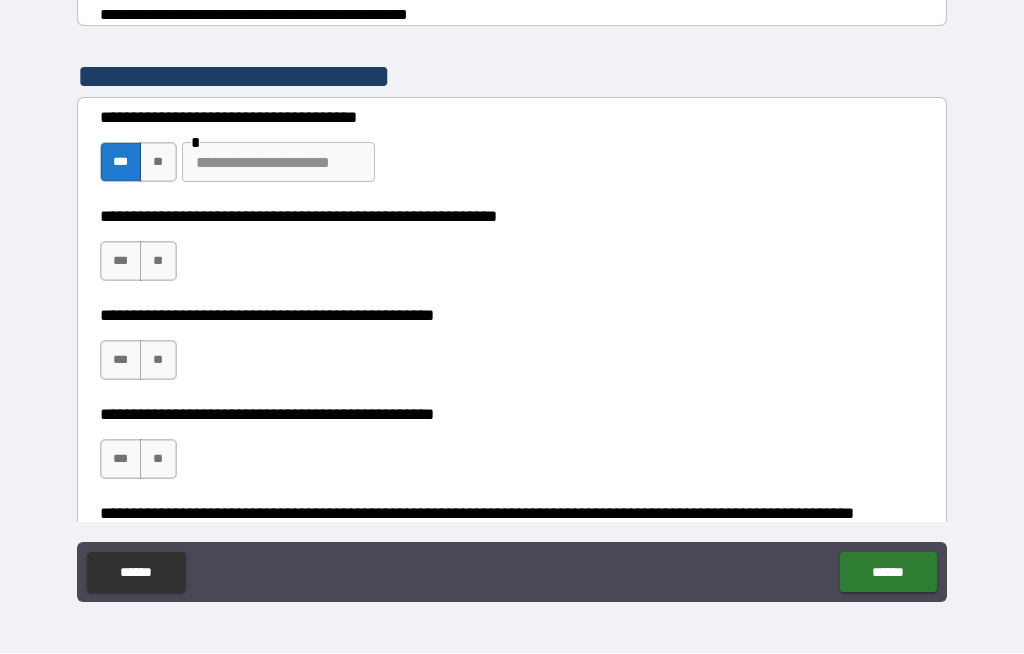 click on "**" at bounding box center (158, 262) 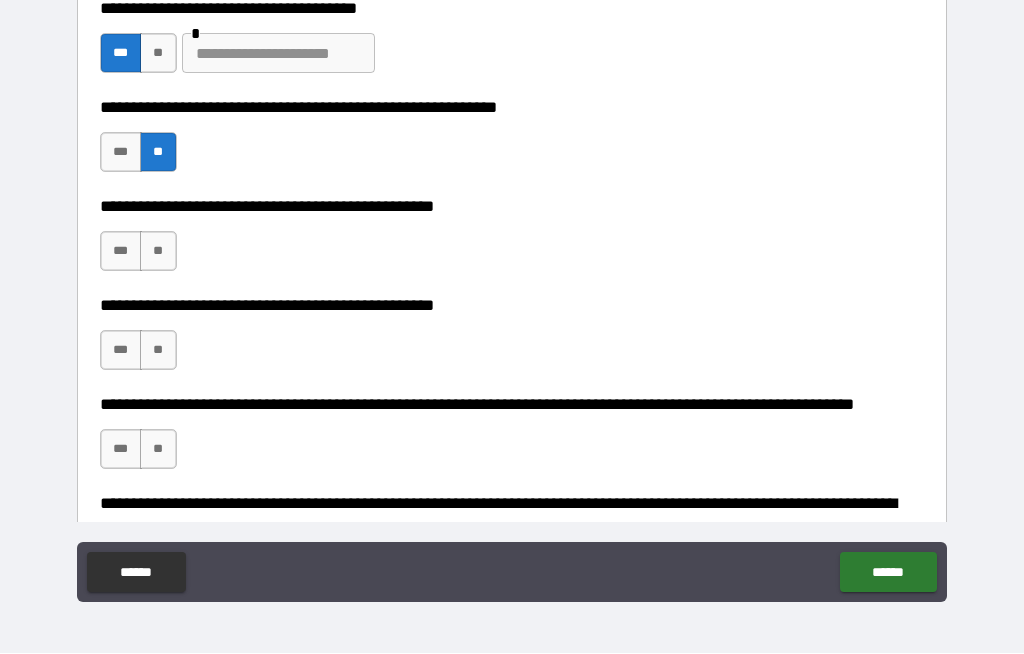 scroll, scrollTop: 470, scrollLeft: 0, axis: vertical 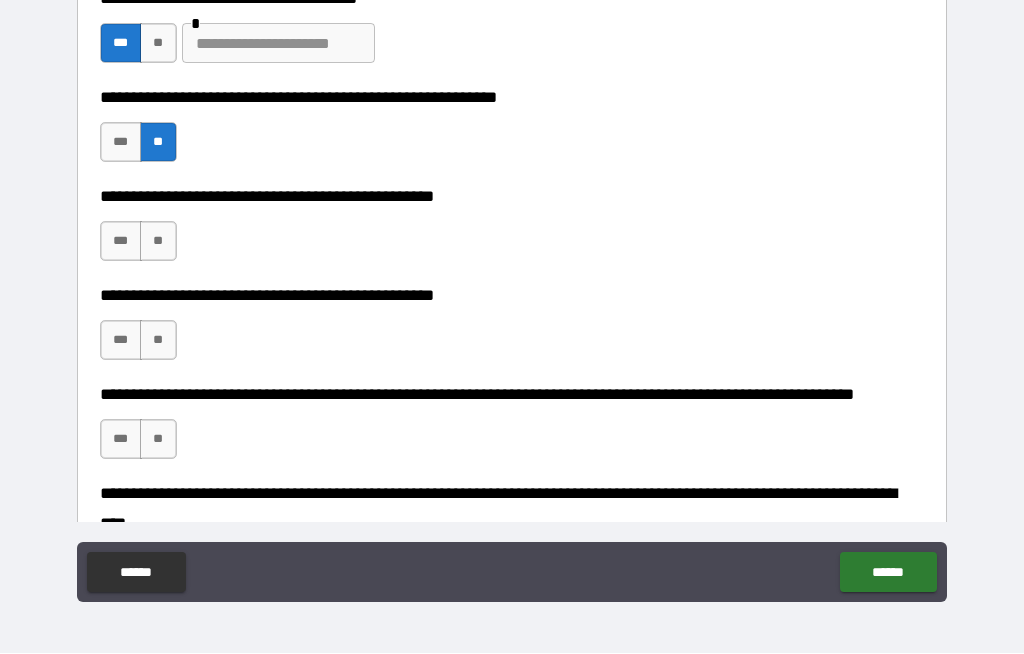 click on "**" at bounding box center [158, 242] 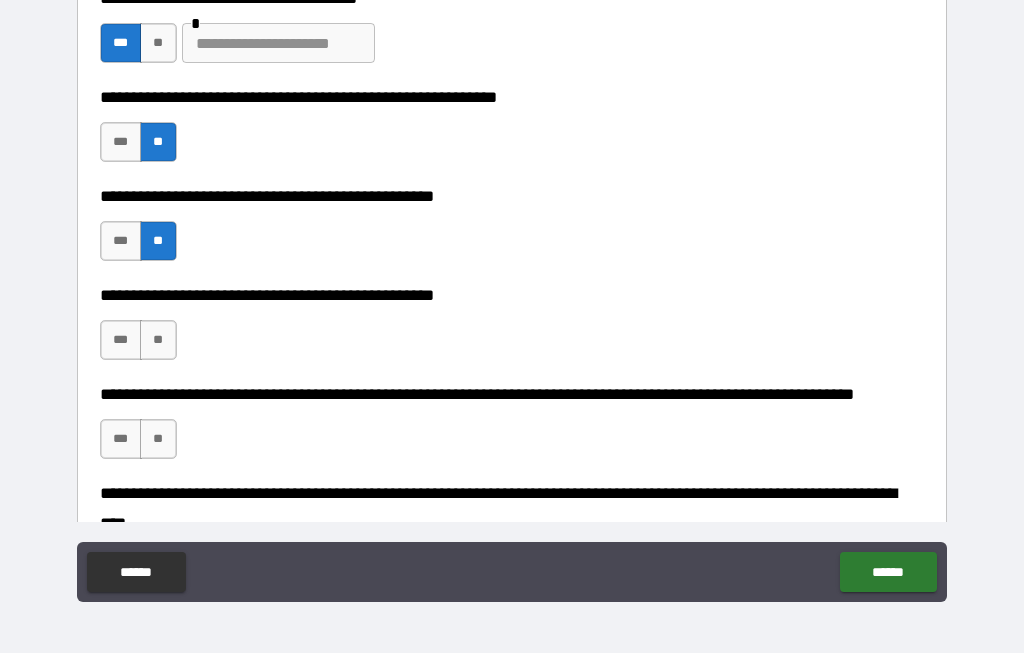 click on "**" at bounding box center [158, 341] 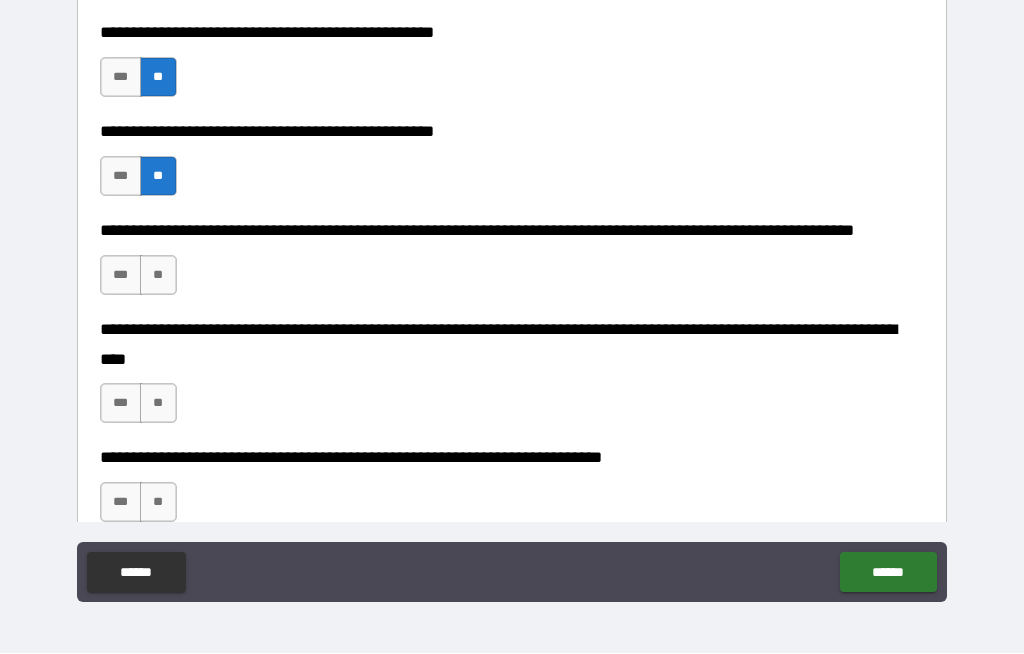 scroll, scrollTop: 637, scrollLeft: 0, axis: vertical 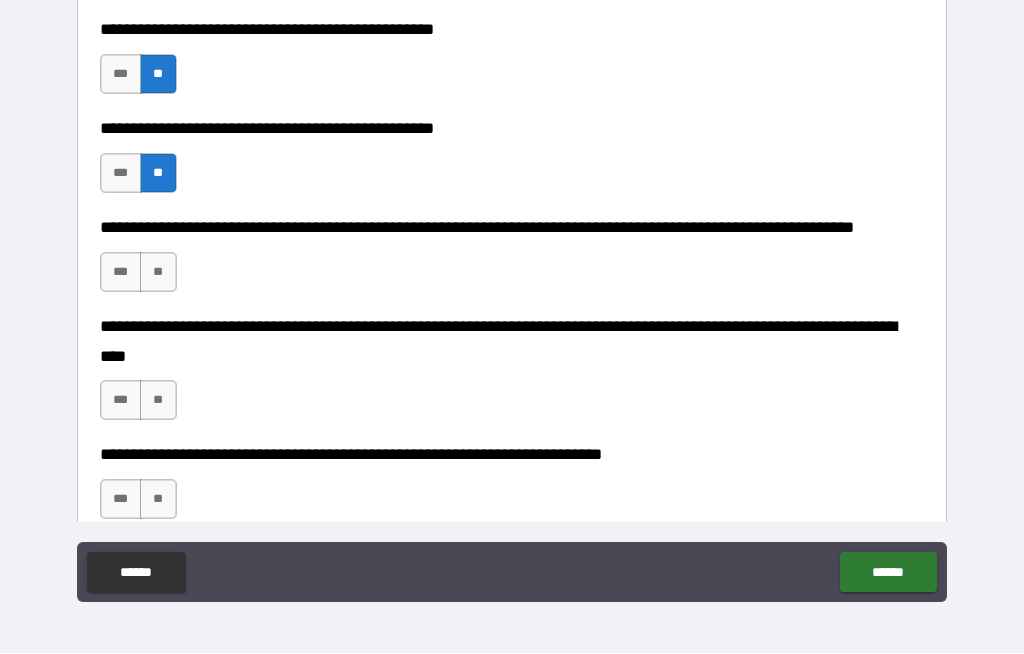 click on "**" at bounding box center (158, 273) 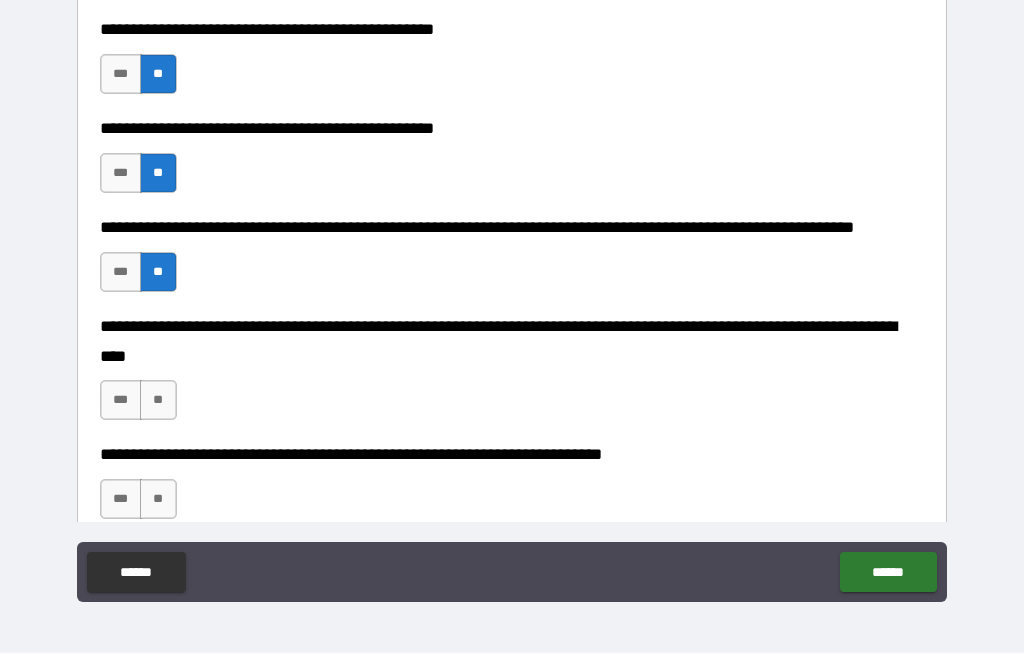 click on "**" at bounding box center (158, 401) 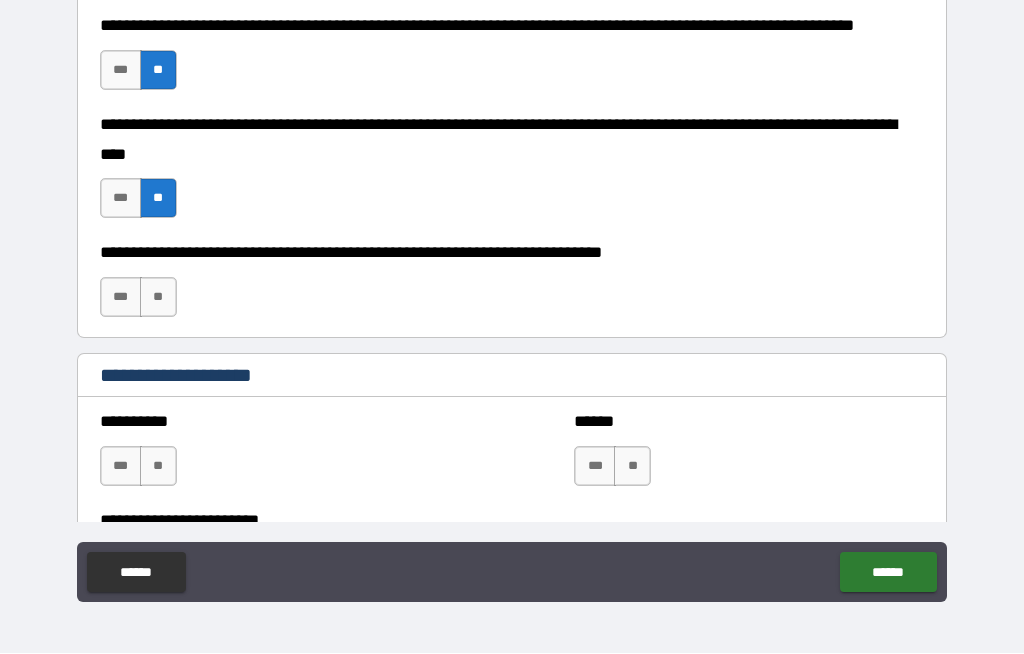 scroll, scrollTop: 844, scrollLeft: 0, axis: vertical 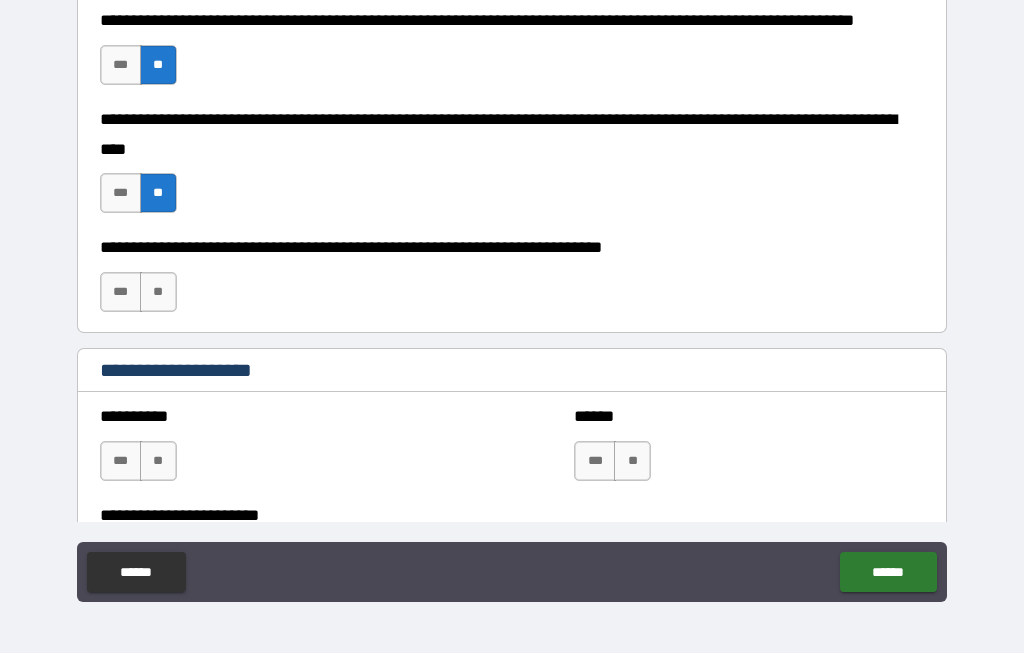 click on "**" at bounding box center (158, 293) 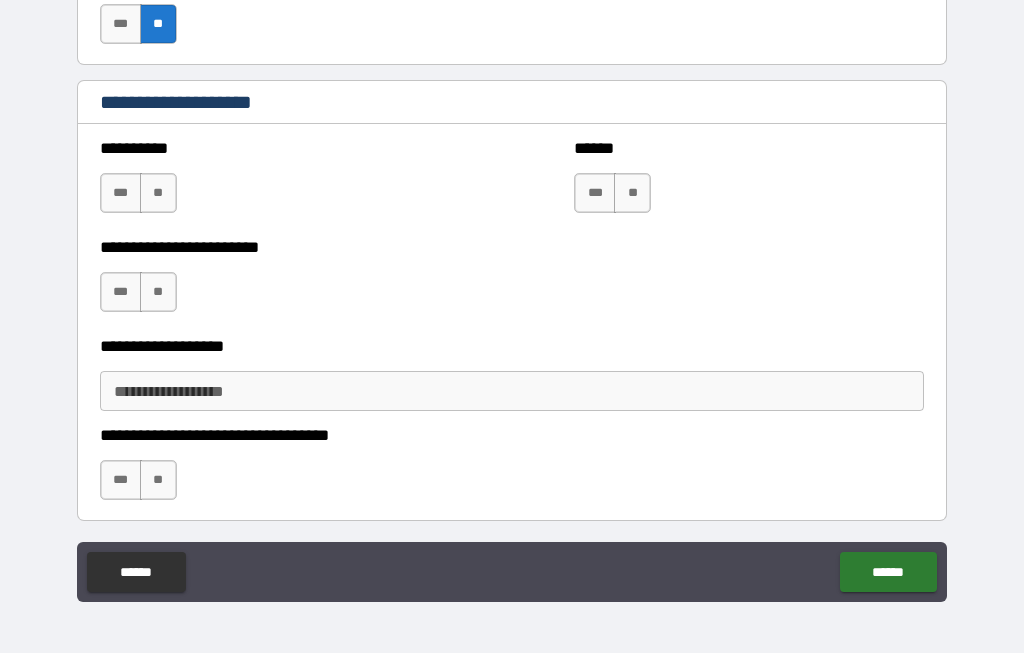 scroll, scrollTop: 1115, scrollLeft: 0, axis: vertical 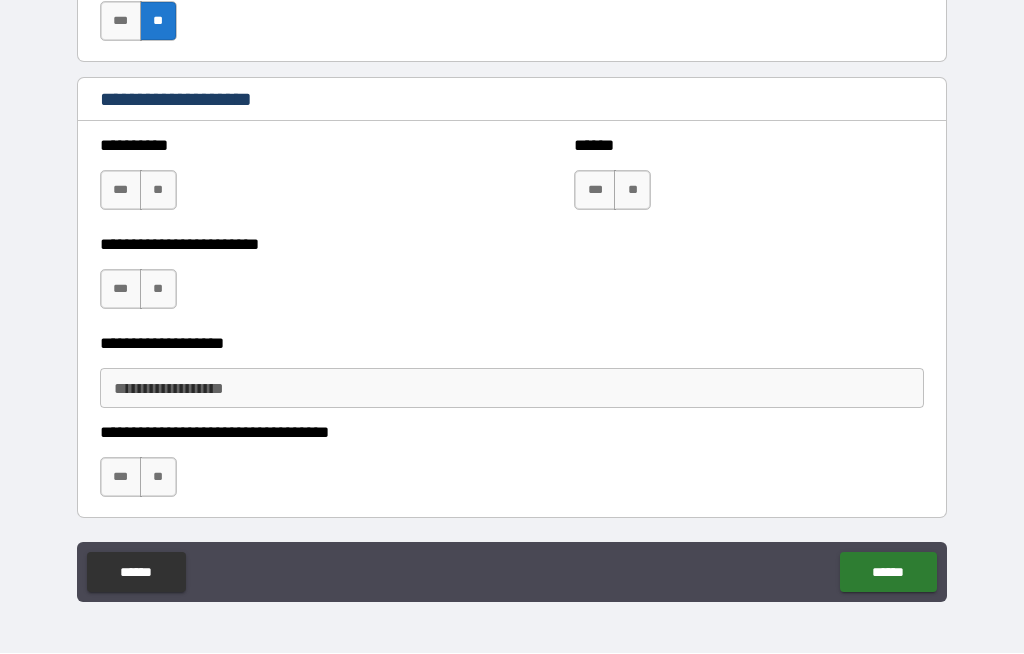 click on "**" at bounding box center (158, 191) 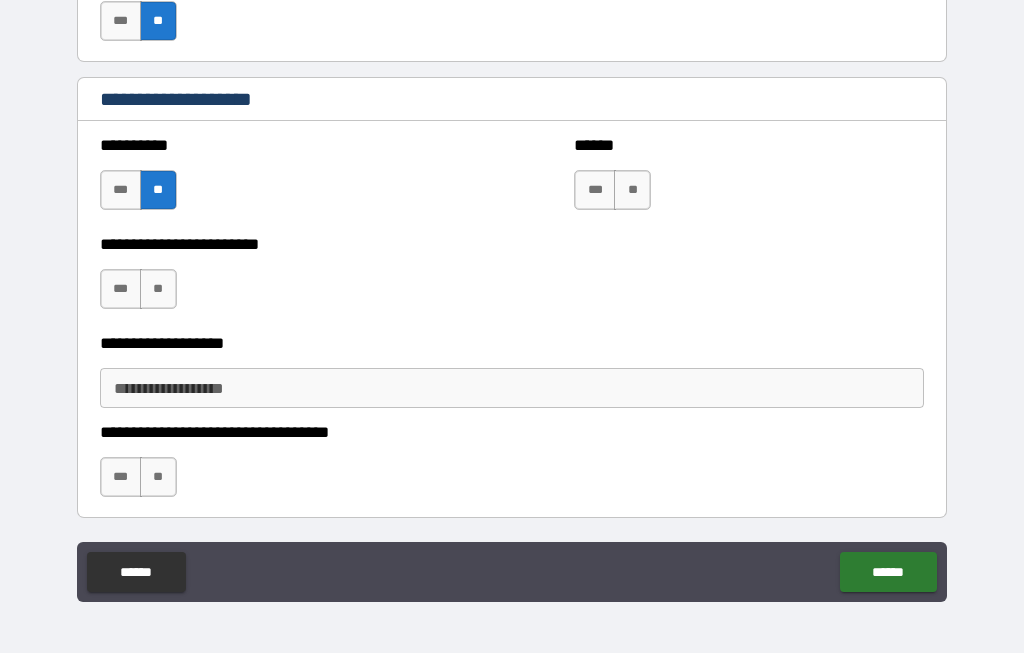click on "**" at bounding box center [632, 191] 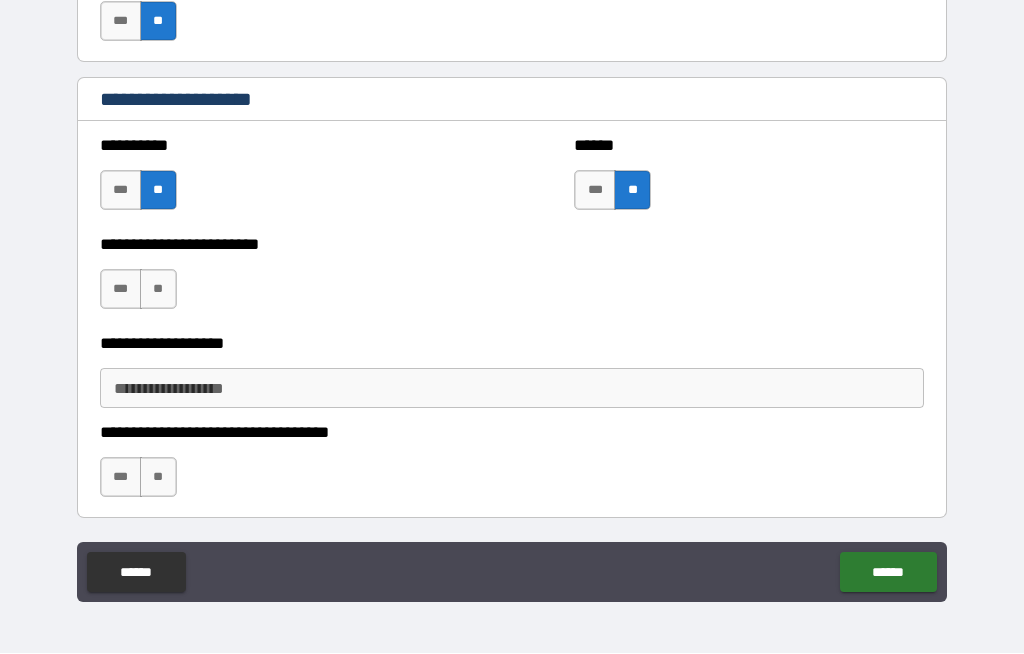 click on "**" at bounding box center (158, 290) 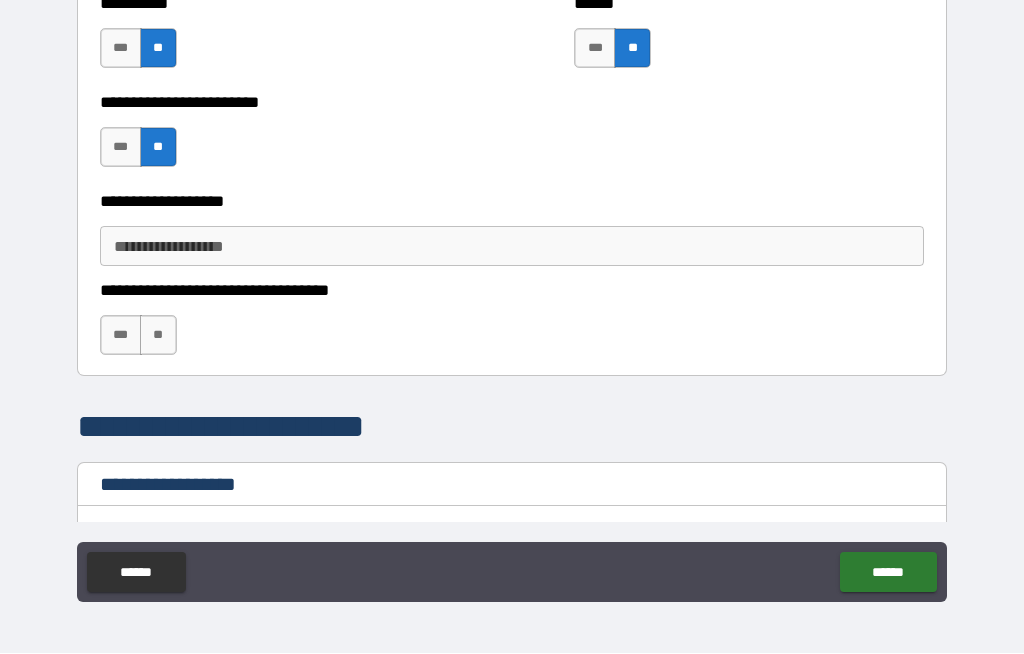 scroll, scrollTop: 1263, scrollLeft: 0, axis: vertical 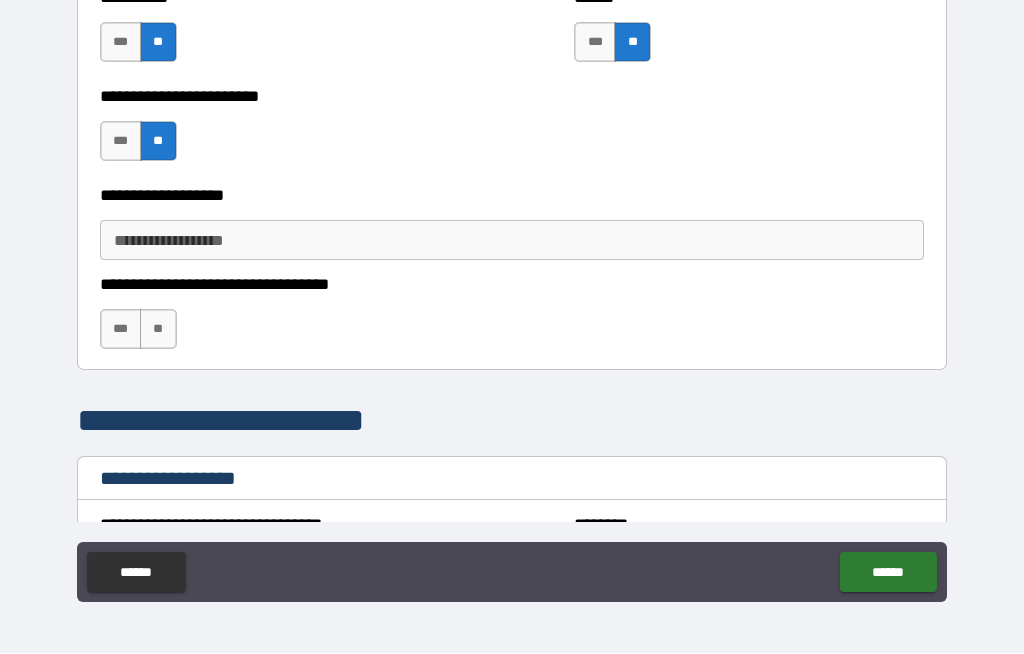 click on "**" at bounding box center (158, 330) 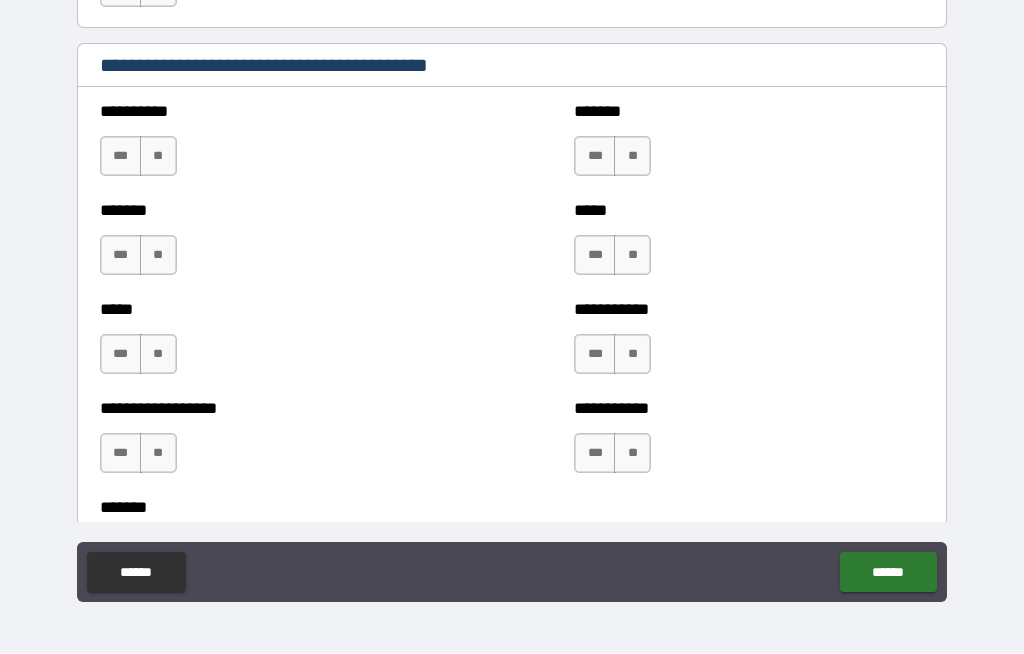 scroll, scrollTop: 1945, scrollLeft: 0, axis: vertical 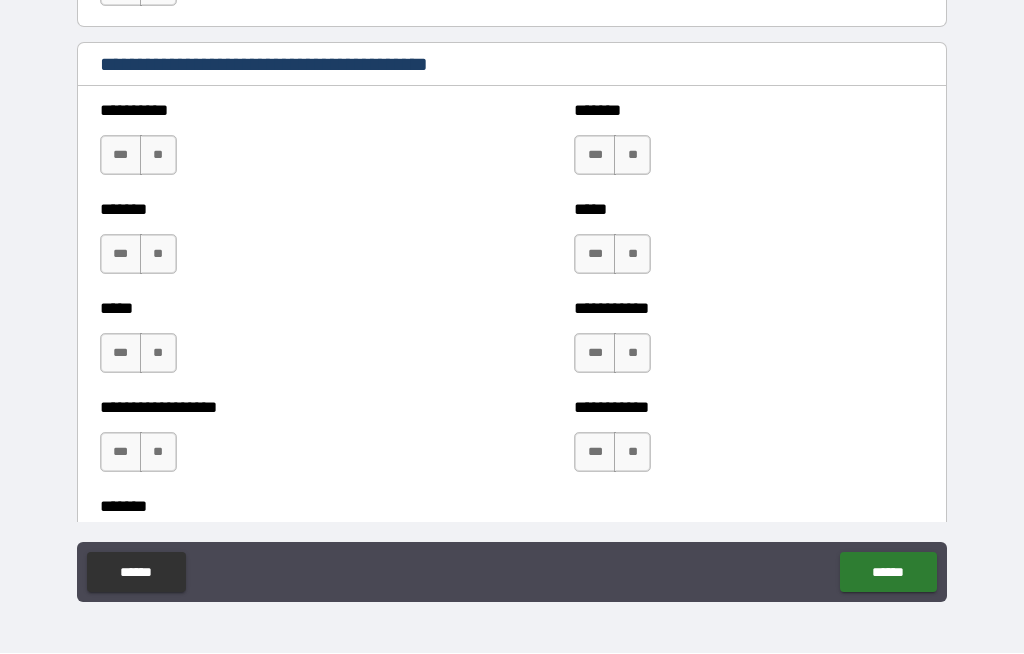 click on "**" at bounding box center (158, 156) 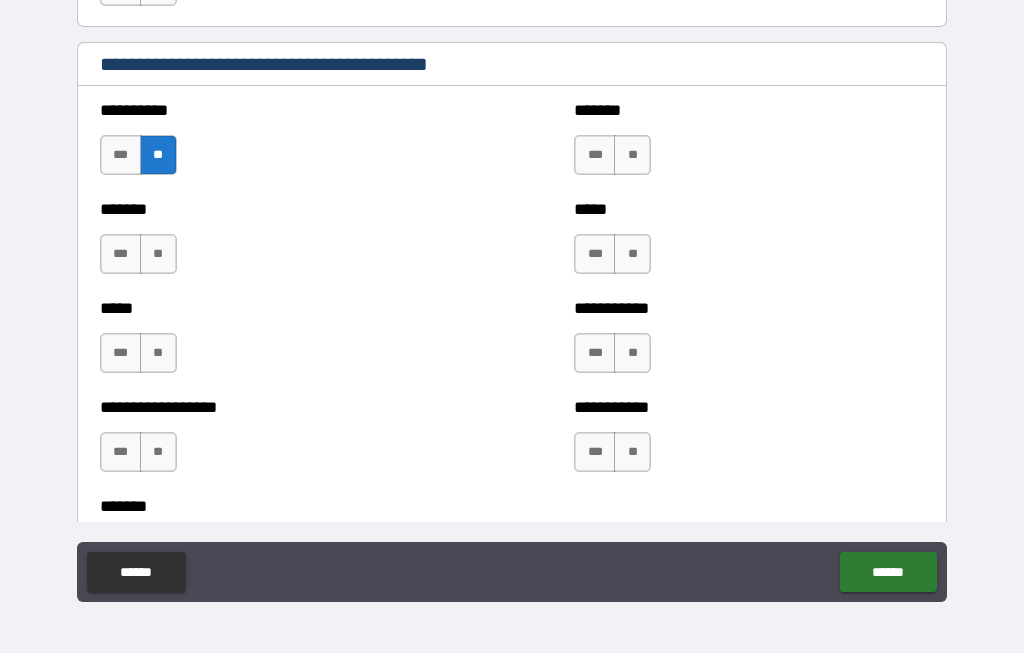 click on "**" at bounding box center (158, 255) 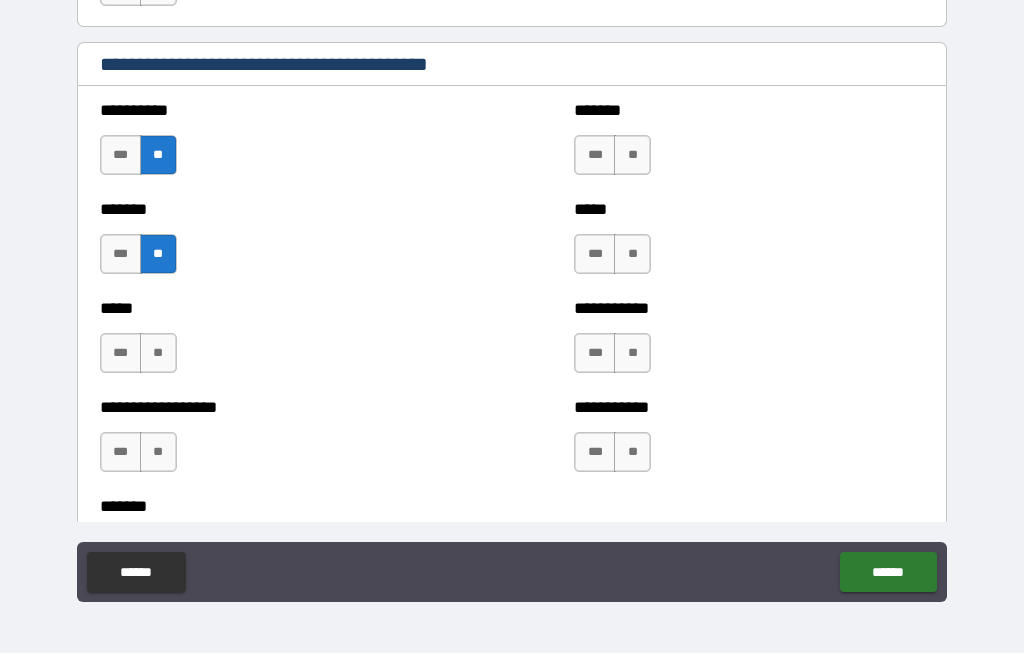 click on "**" at bounding box center (158, 354) 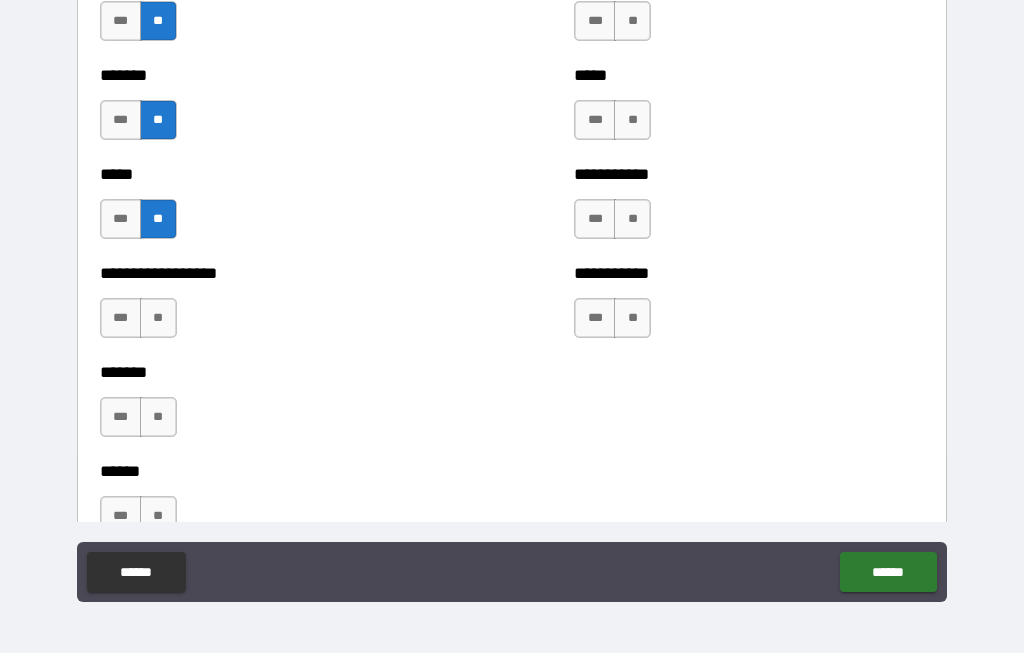 scroll, scrollTop: 2082, scrollLeft: 0, axis: vertical 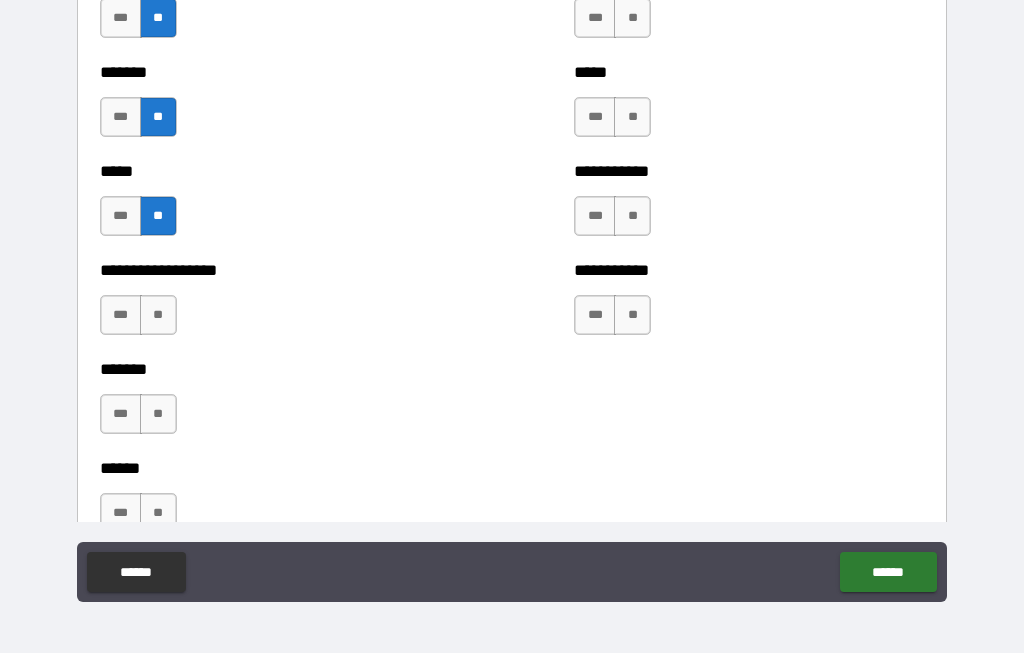 click on "**" at bounding box center (158, 316) 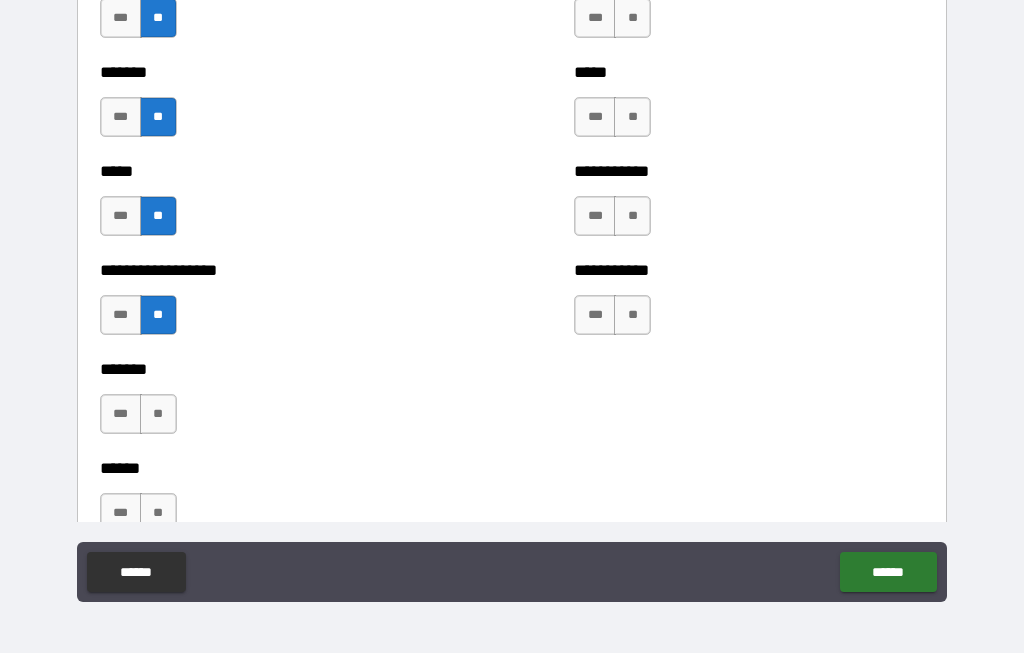 click on "**" at bounding box center [158, 415] 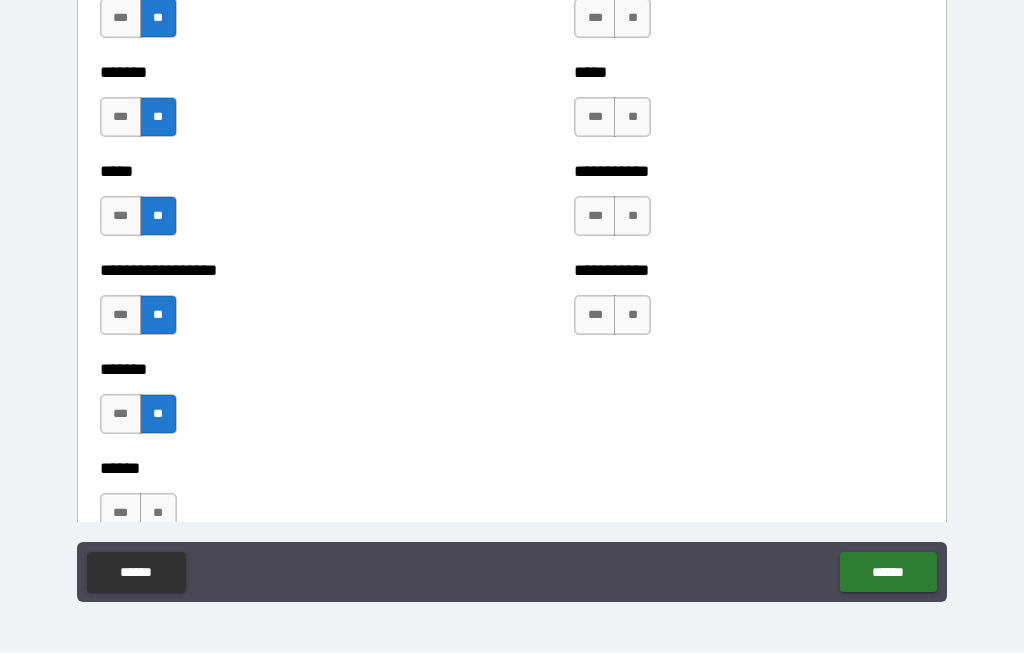 click on "**" at bounding box center (632, 316) 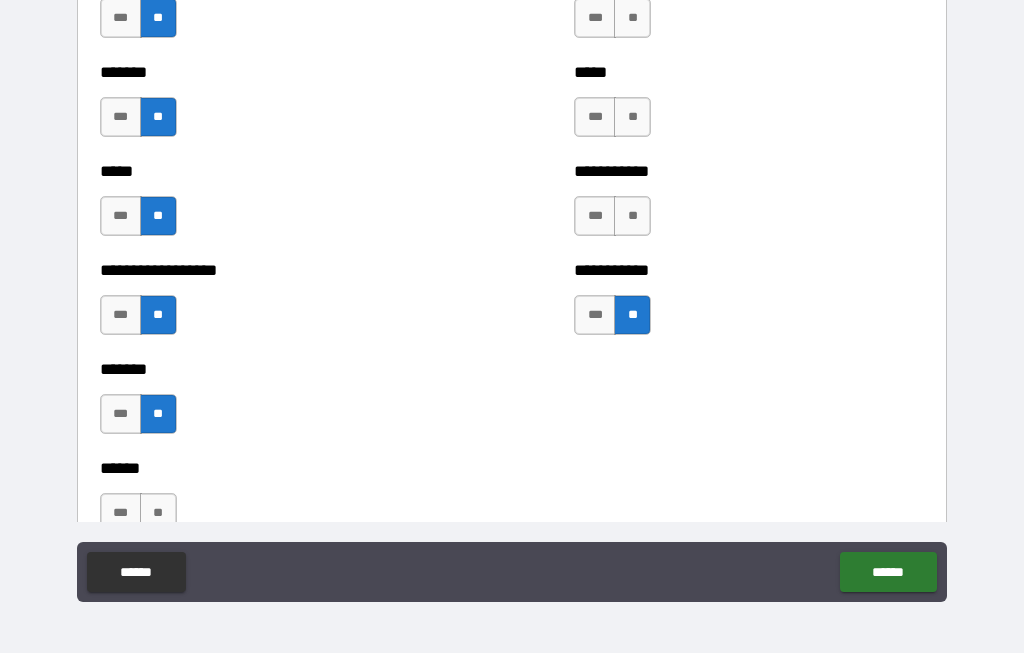 click on "**" at bounding box center (632, 217) 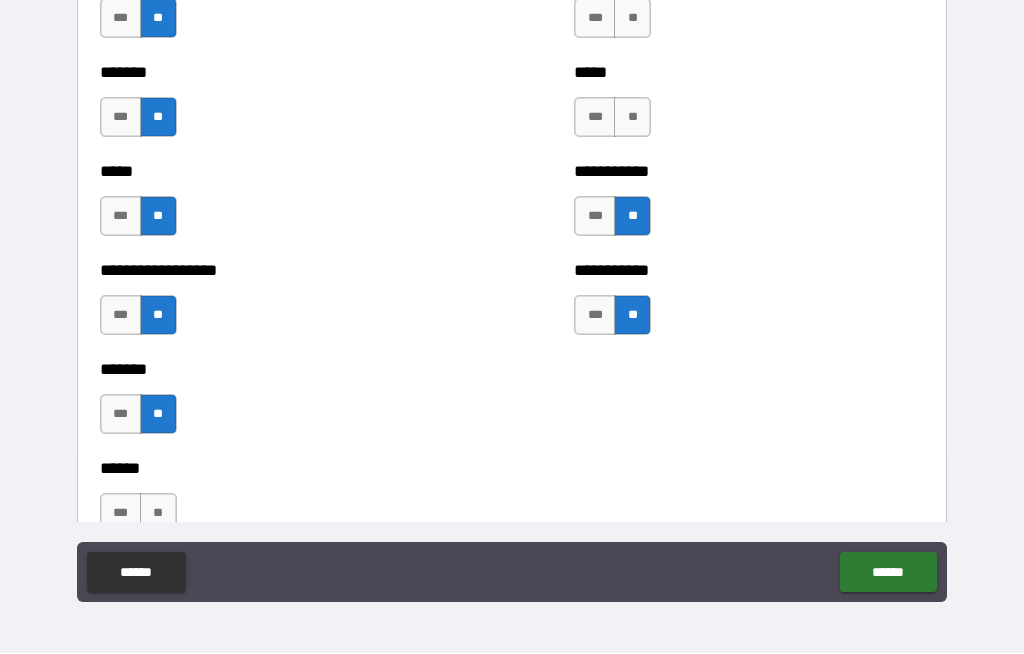 click on "**" at bounding box center [632, 118] 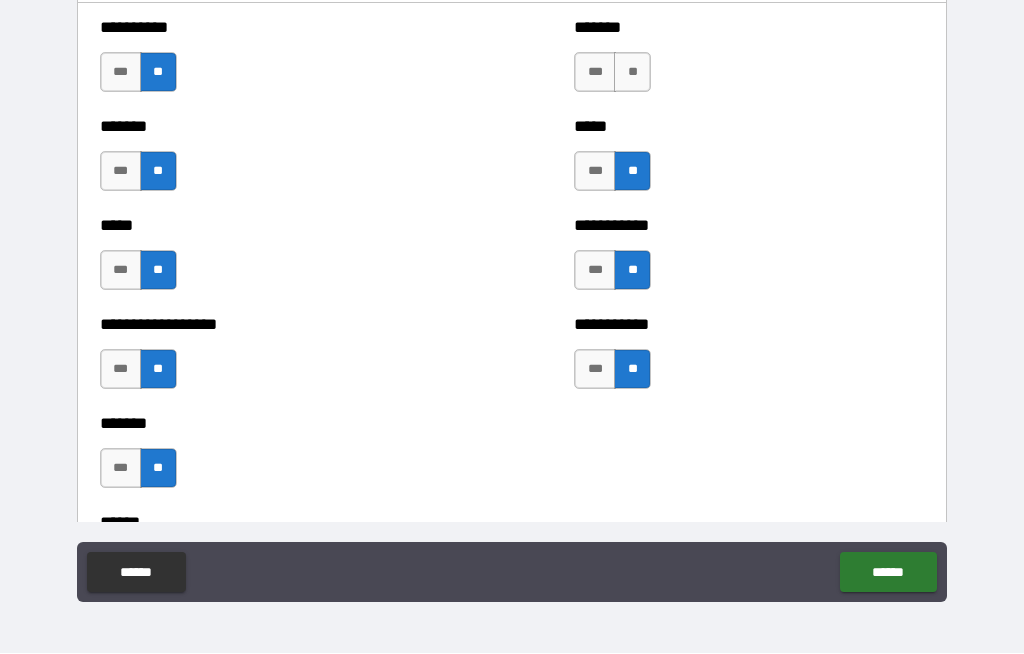 scroll, scrollTop: 2026, scrollLeft: 0, axis: vertical 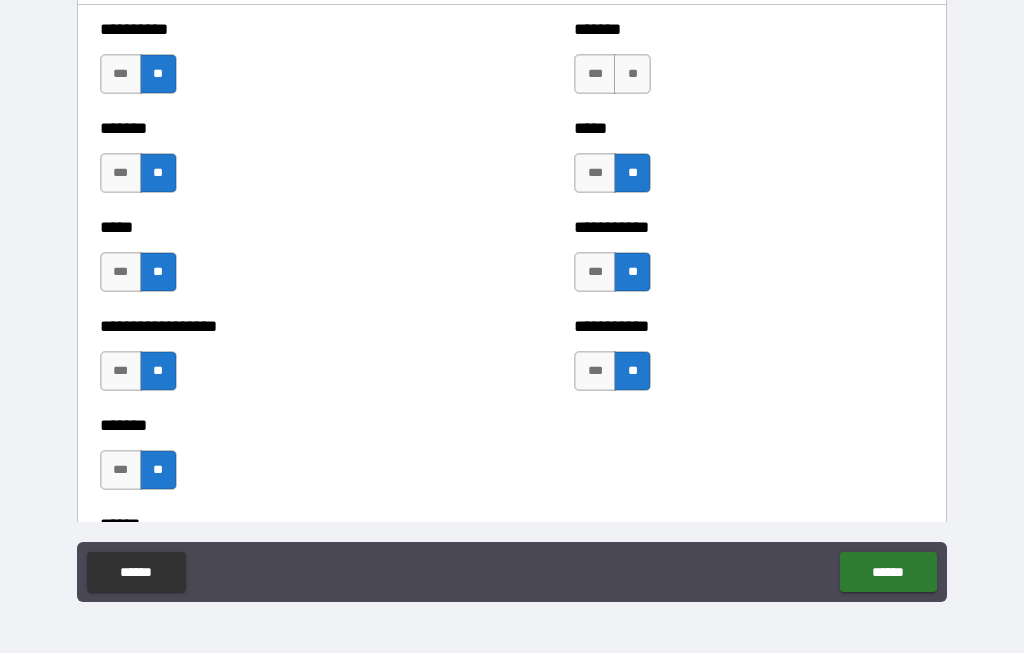 click on "**" at bounding box center [632, 75] 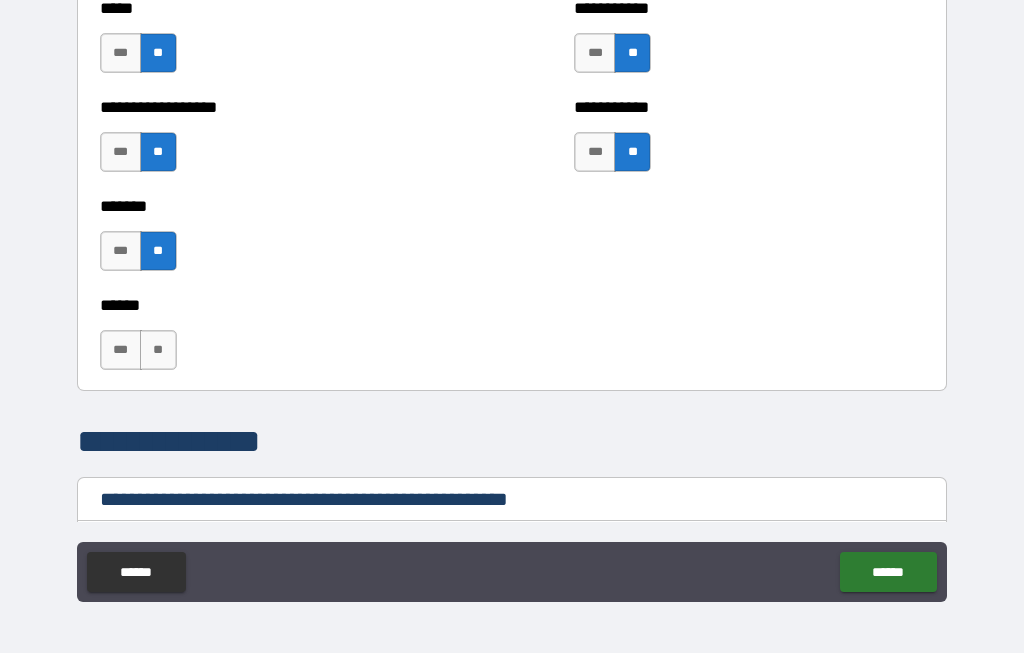 scroll, scrollTop: 2247, scrollLeft: 0, axis: vertical 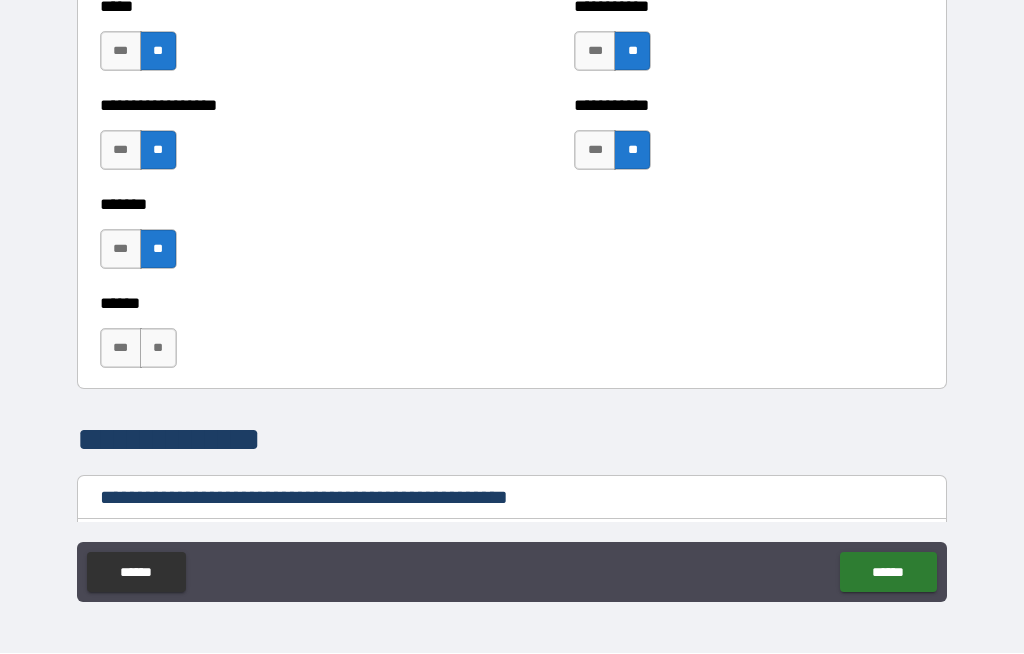 click on "**" at bounding box center [158, 349] 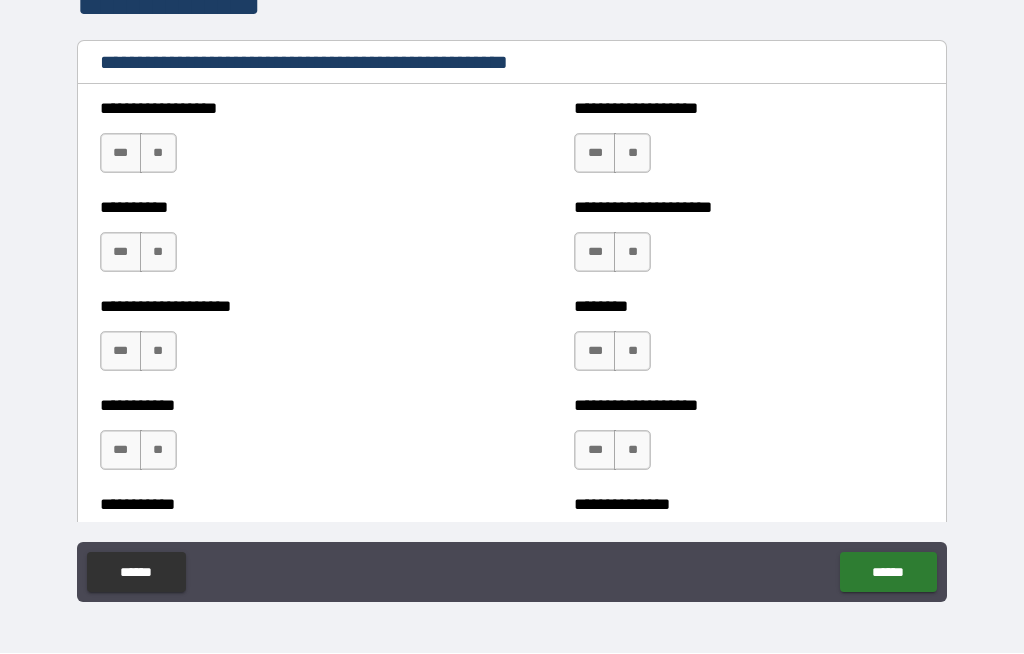 scroll, scrollTop: 2693, scrollLeft: 0, axis: vertical 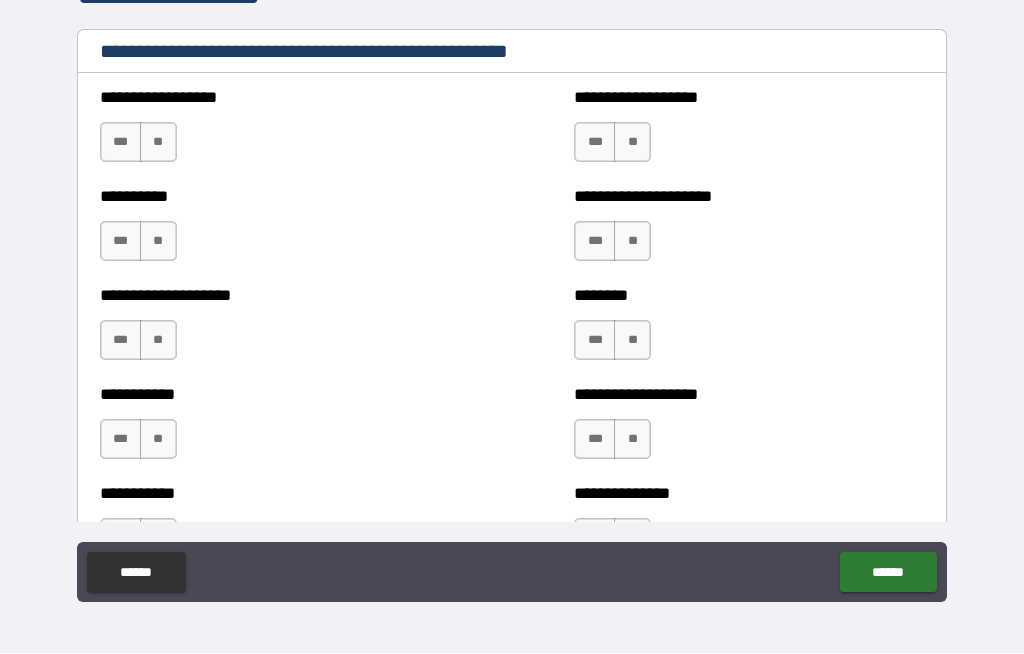 click on "**" at bounding box center (158, 143) 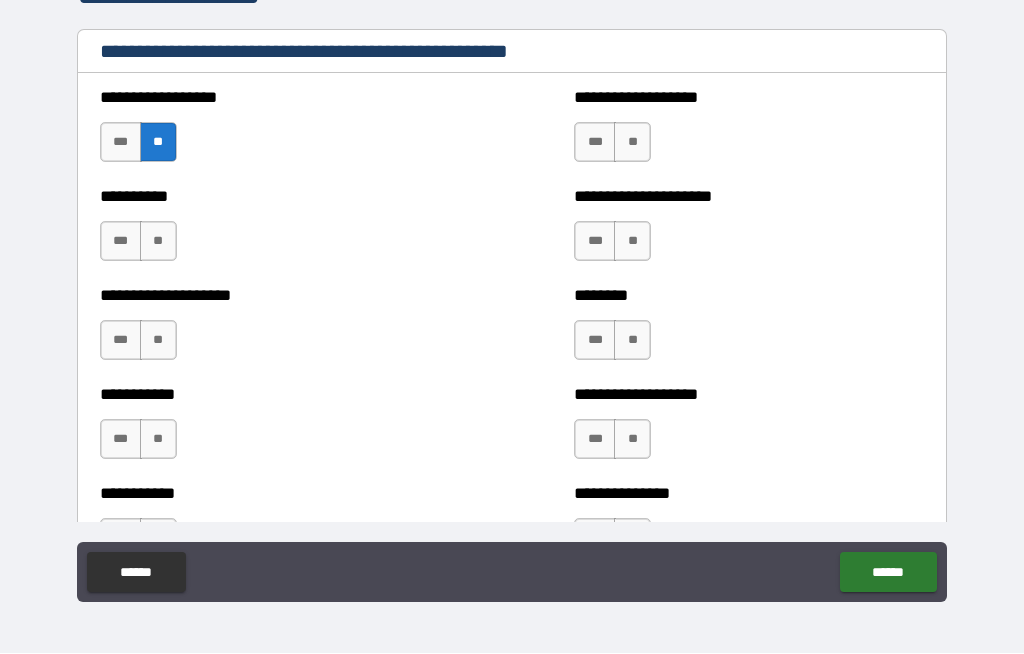 click on "**" at bounding box center (158, 242) 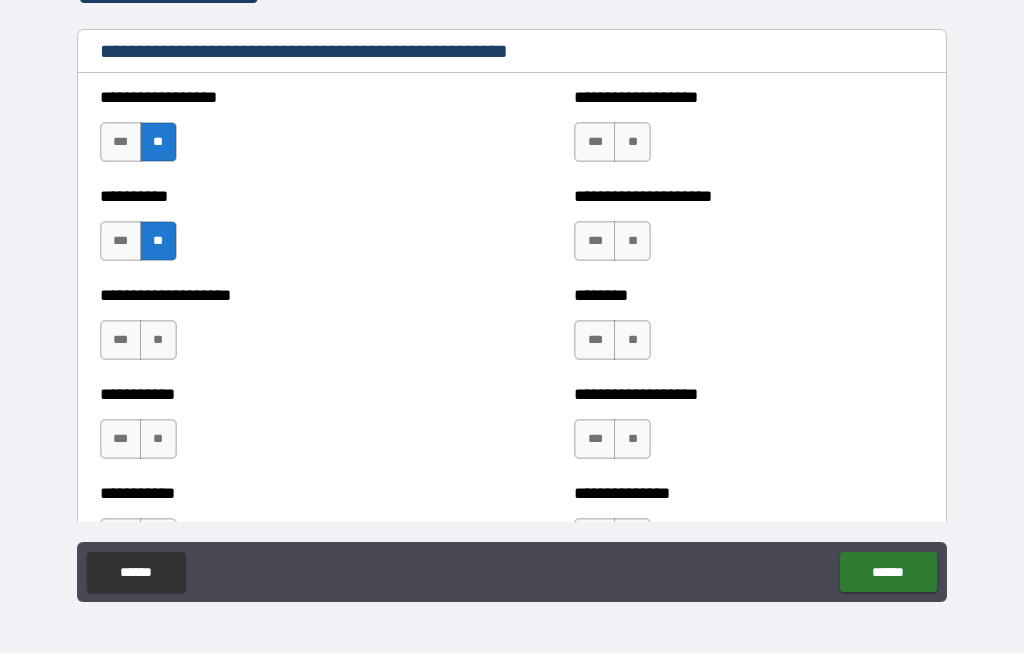 click on "**" at bounding box center [158, 341] 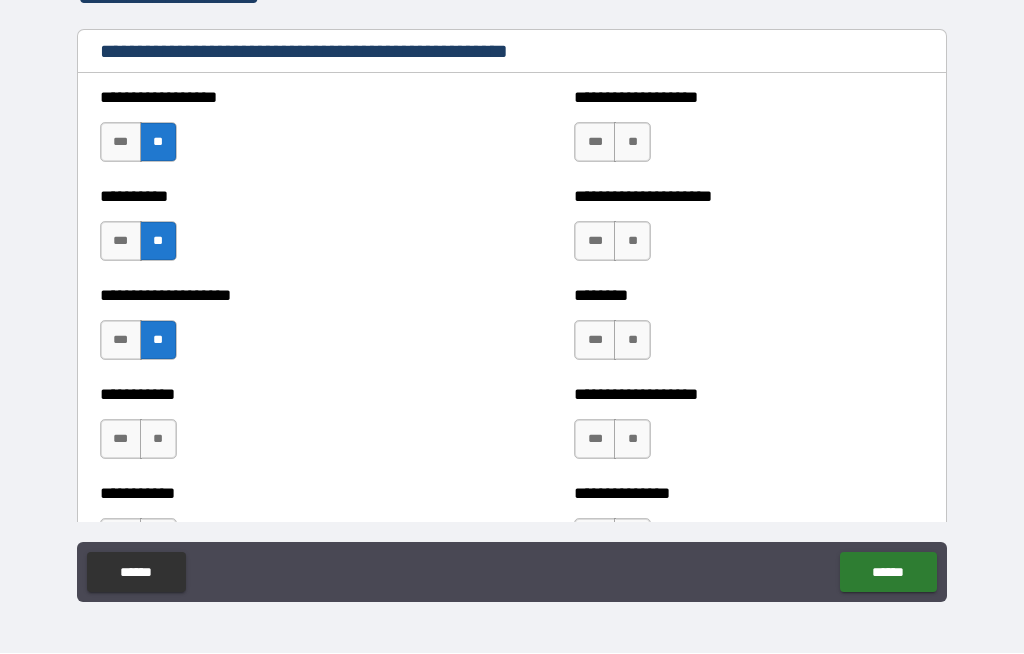 click on "**" at bounding box center [158, 440] 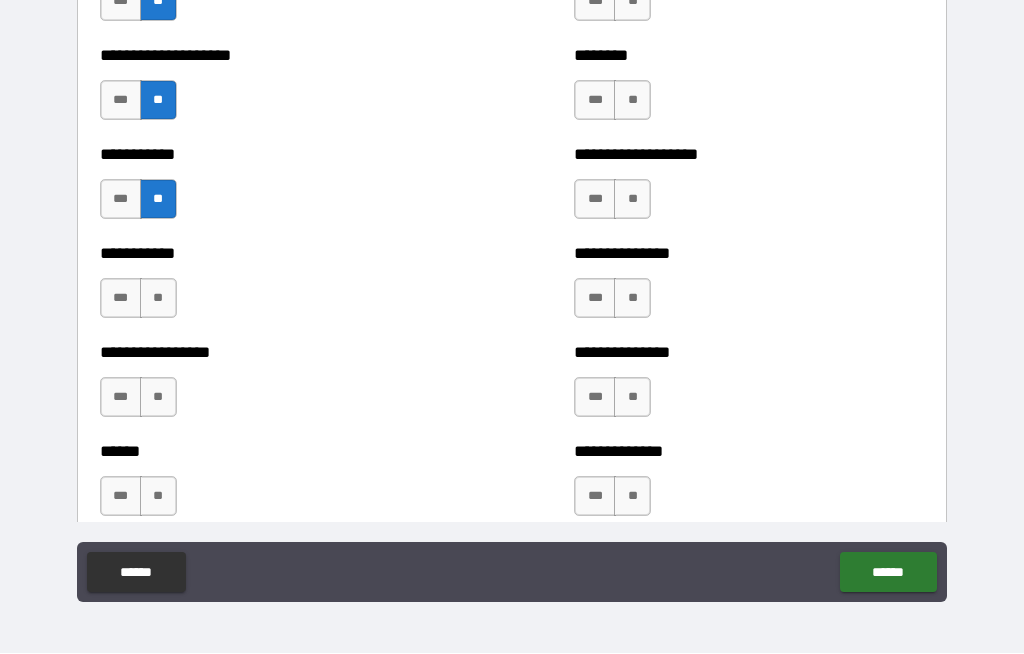 scroll, scrollTop: 2939, scrollLeft: 0, axis: vertical 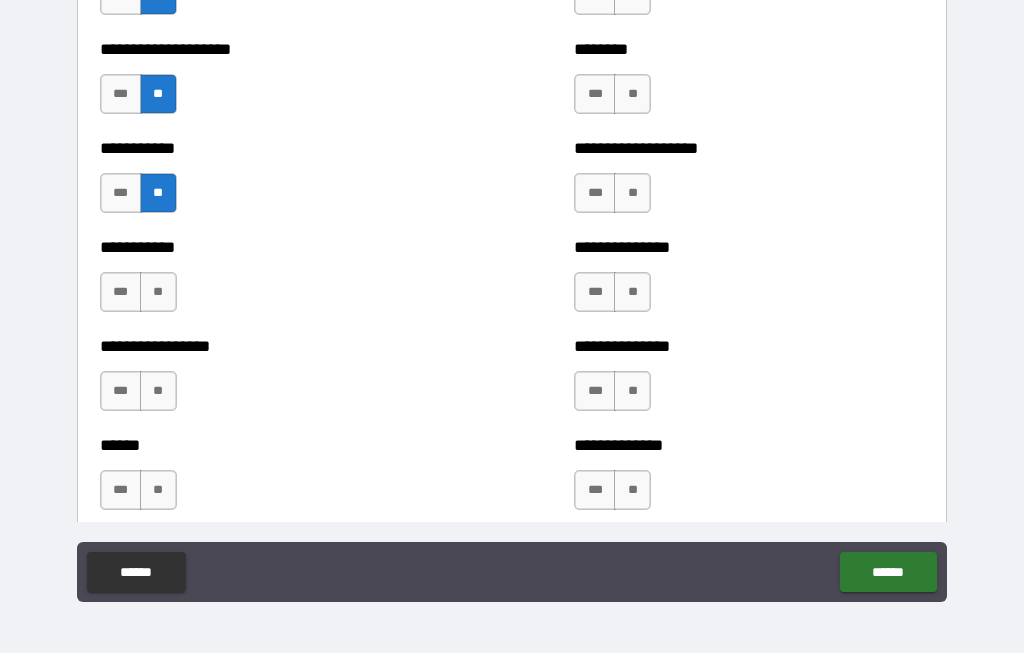click on "**" at bounding box center [158, 293] 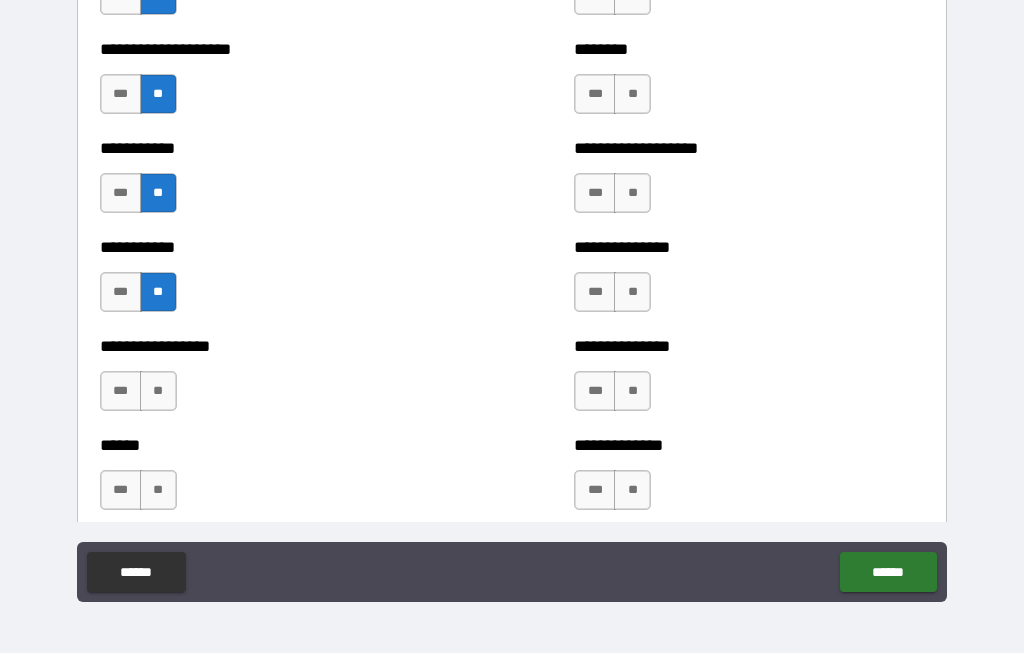 click on "**" at bounding box center [158, 392] 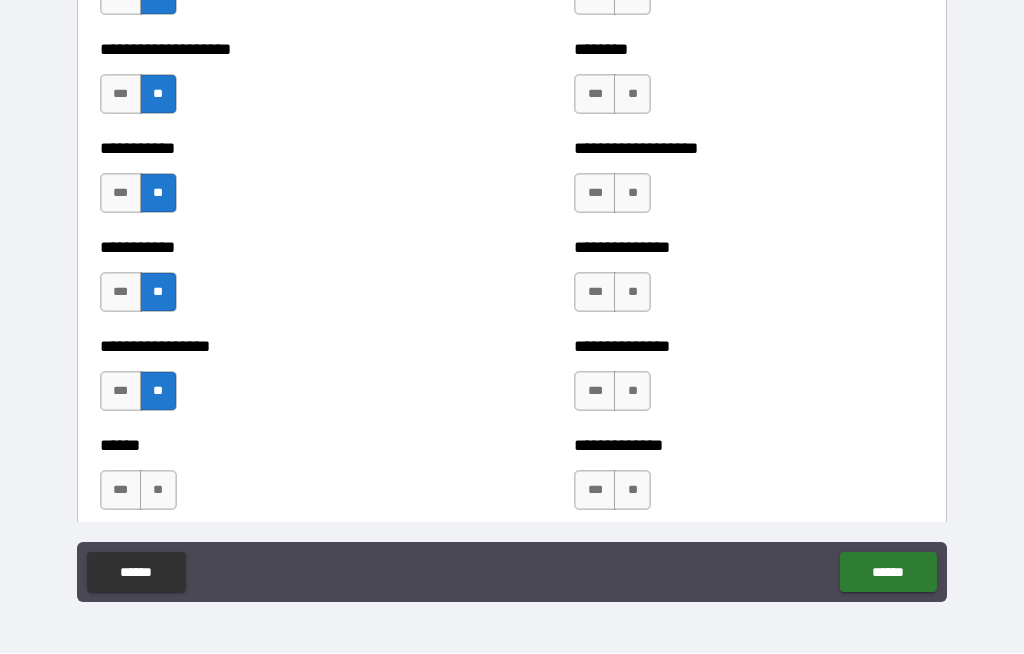 click on "**" at bounding box center (158, 491) 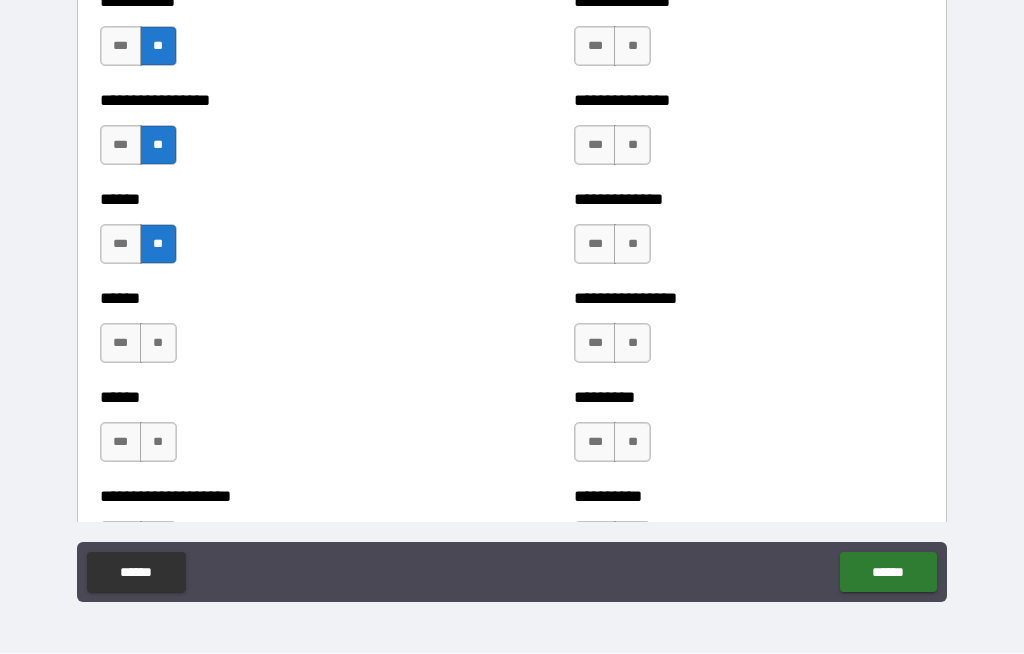 scroll, scrollTop: 3186, scrollLeft: 0, axis: vertical 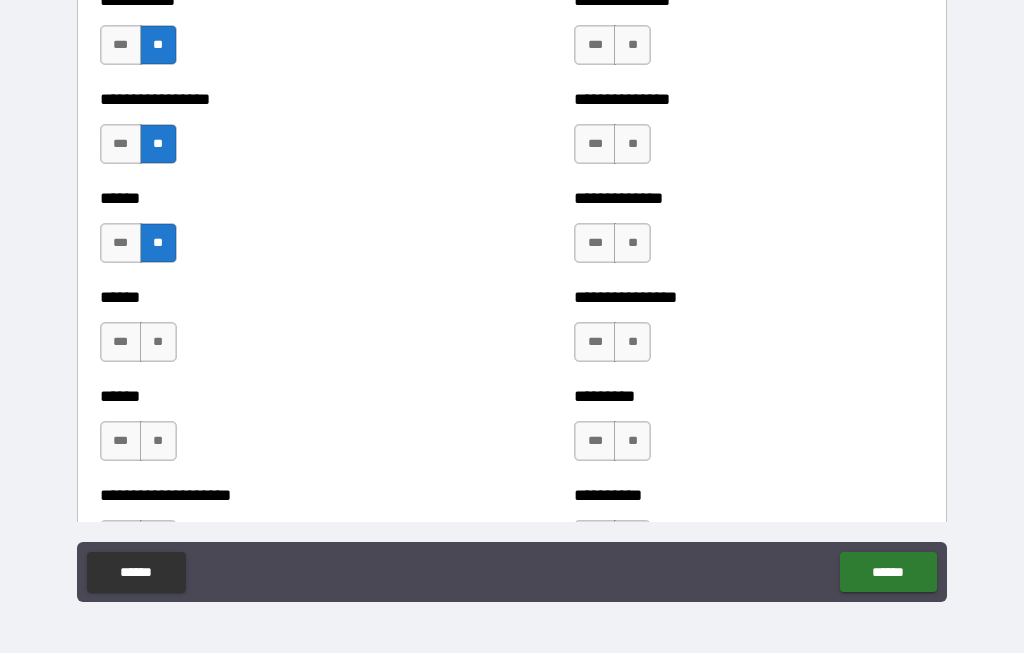 click on "**" at bounding box center [158, 343] 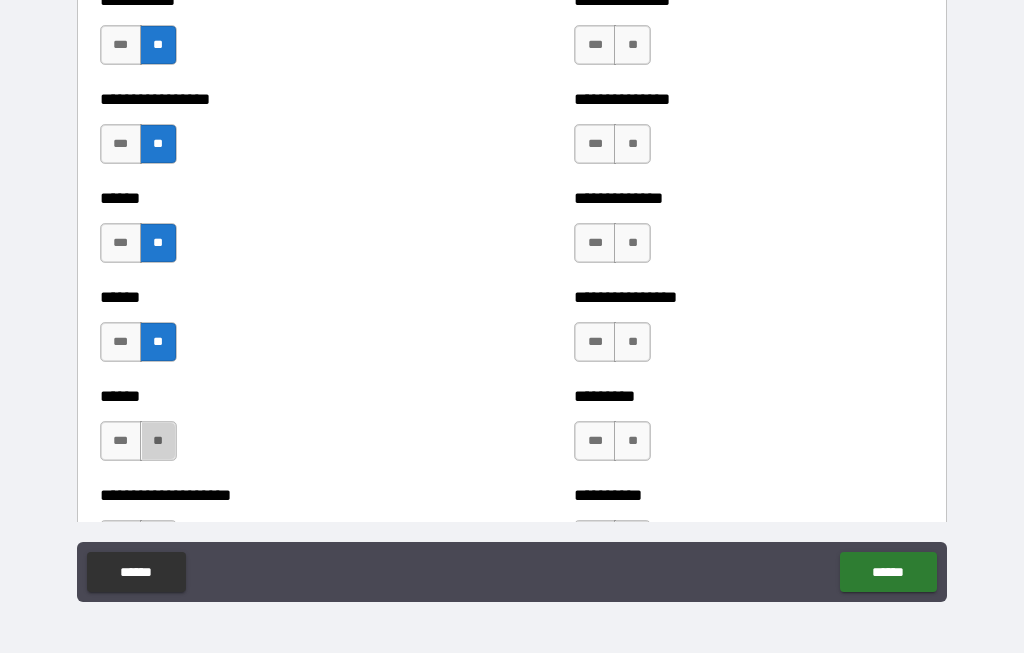 click on "**" at bounding box center [158, 442] 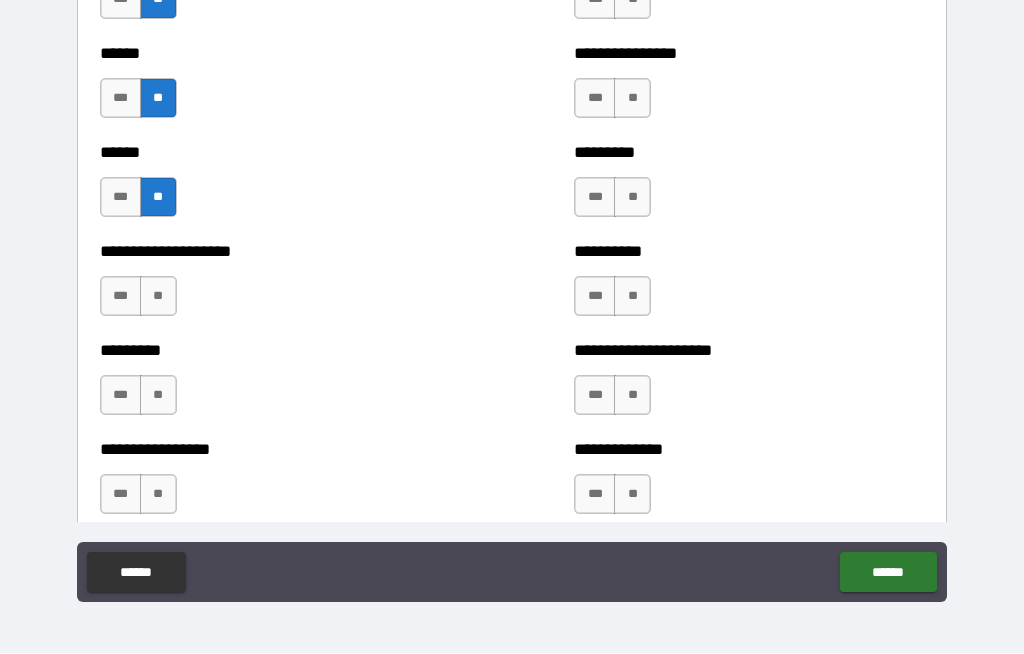 scroll, scrollTop: 3436, scrollLeft: 0, axis: vertical 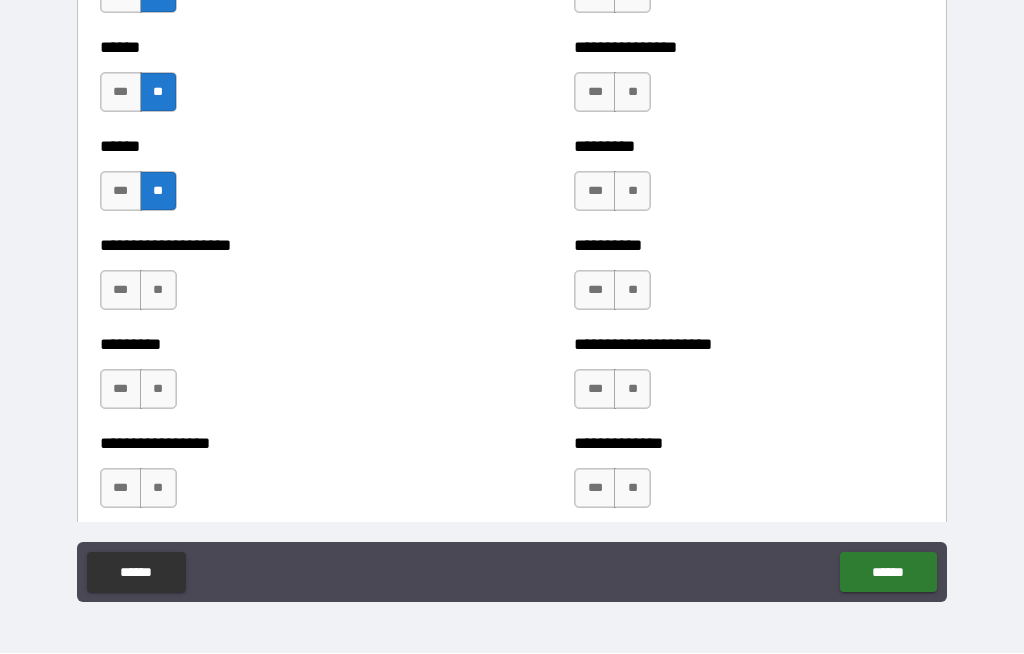 click on "**" at bounding box center (158, 291) 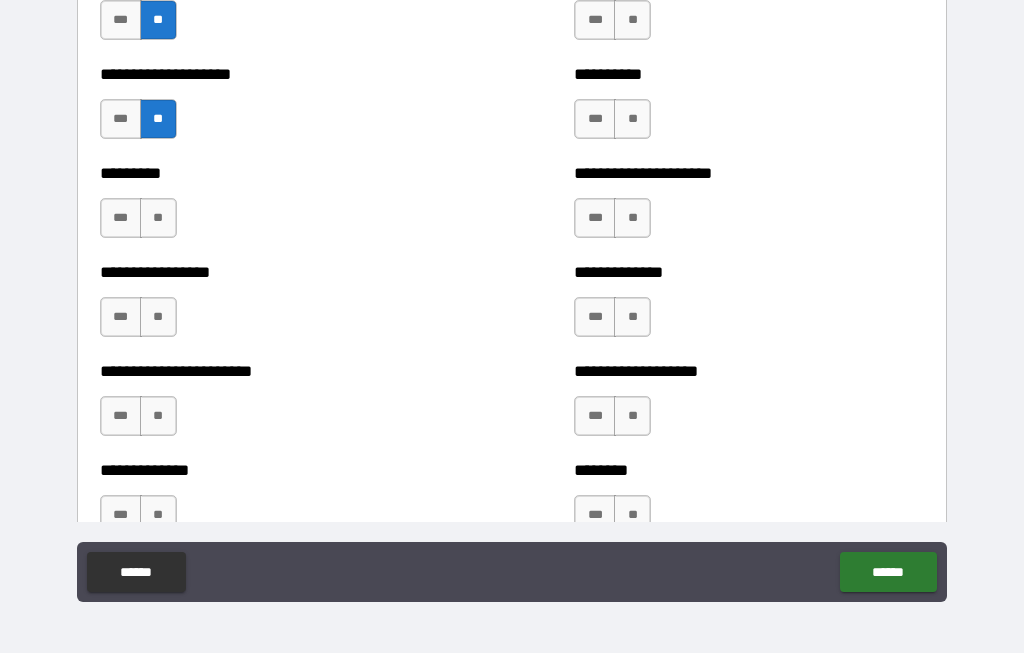 scroll, scrollTop: 3608, scrollLeft: 0, axis: vertical 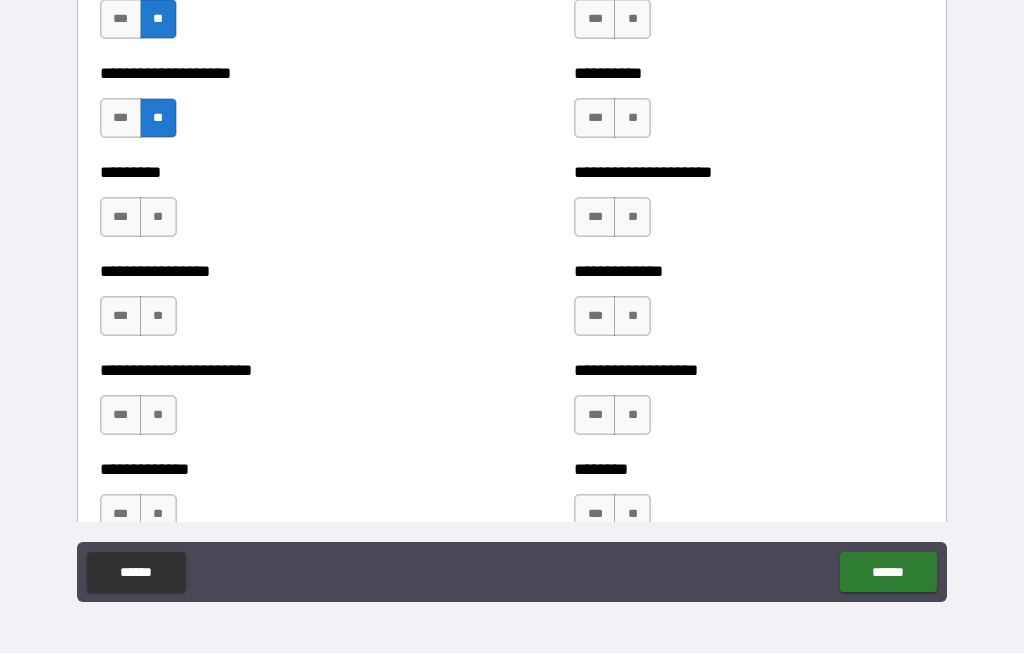 click on "**" at bounding box center [158, 218] 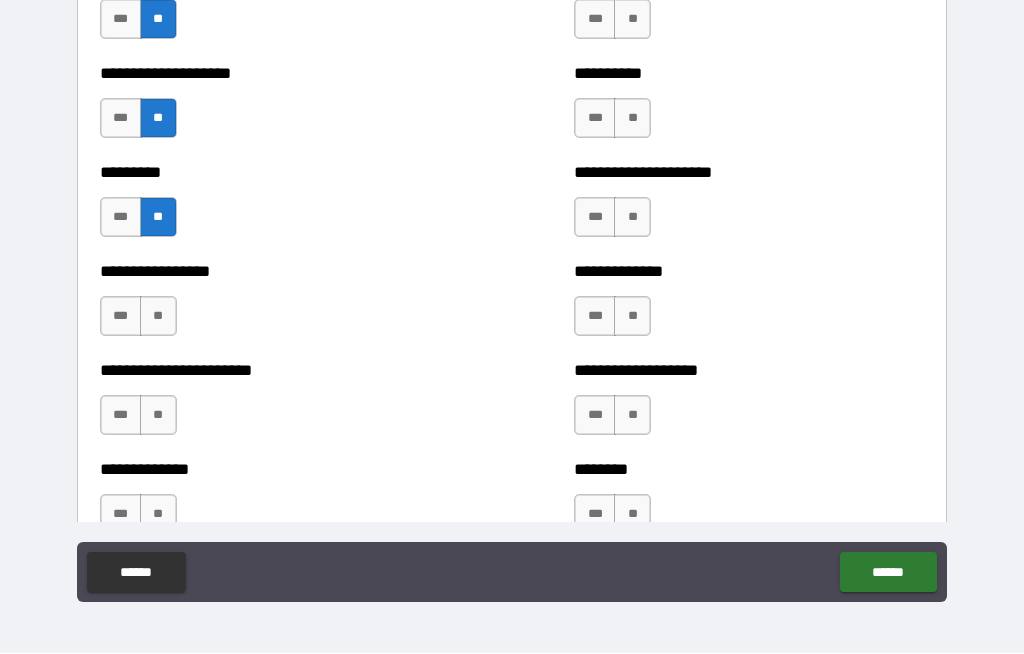 click on "**" at bounding box center [158, 317] 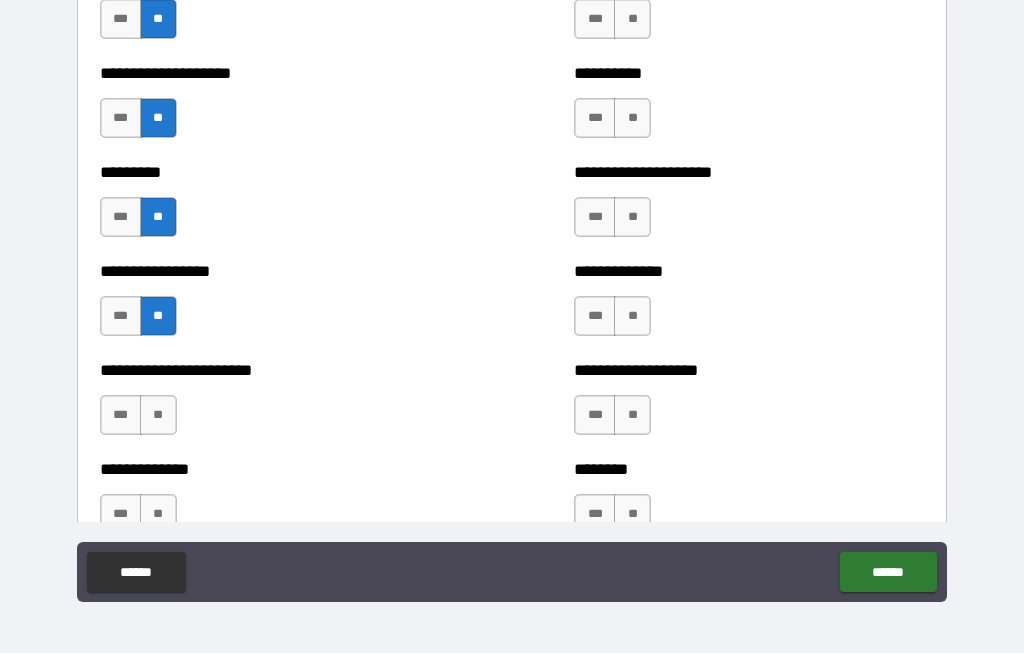 click on "**" at bounding box center (158, 416) 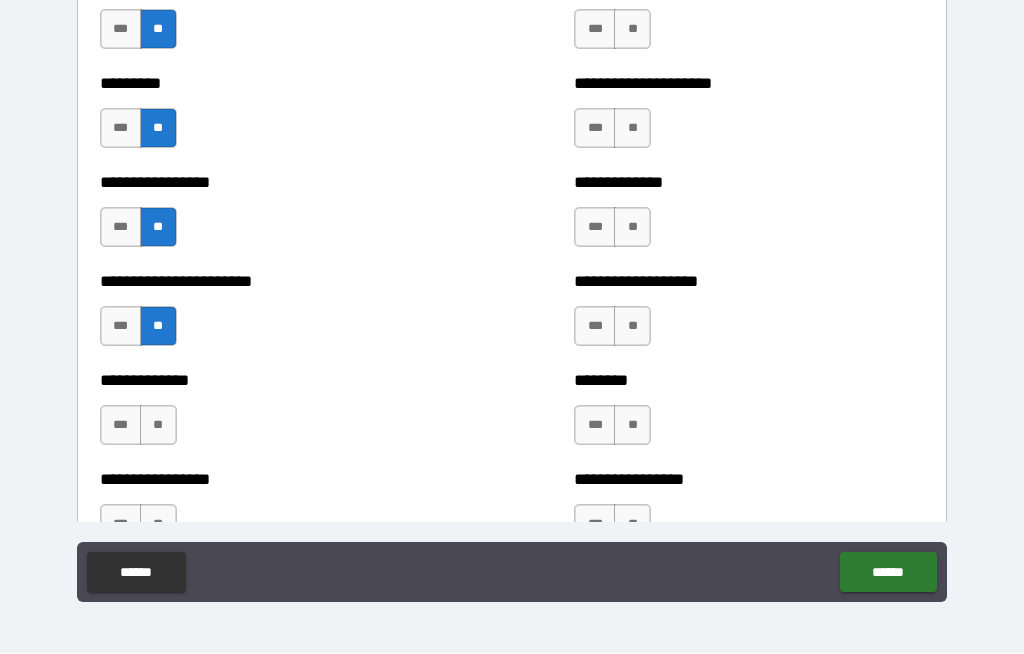 scroll, scrollTop: 3706, scrollLeft: 0, axis: vertical 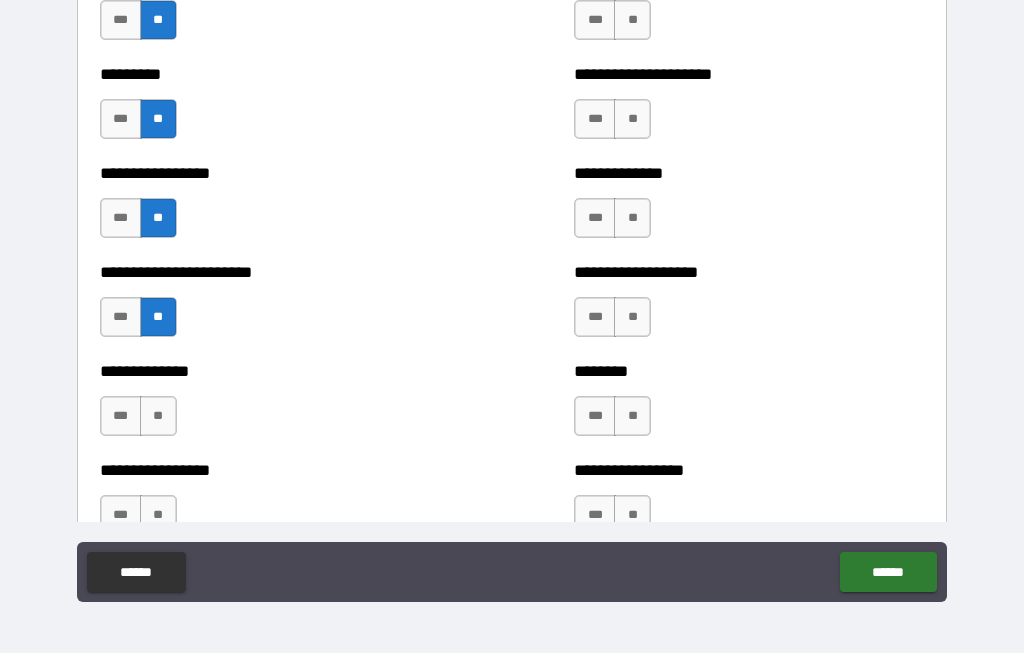 click on "**" at bounding box center [158, 417] 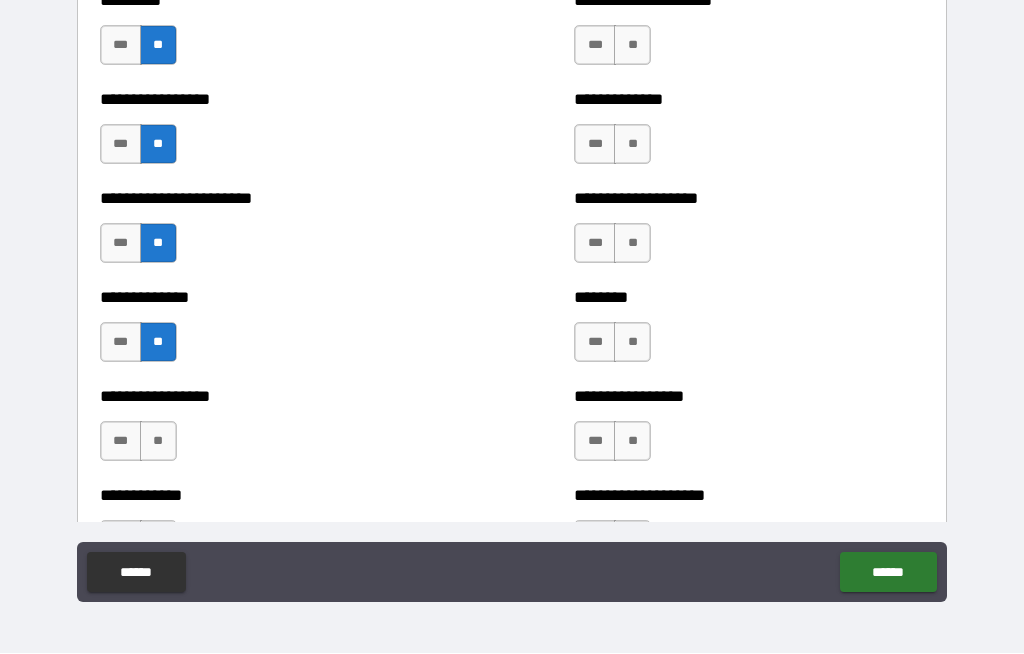 click on "**" at bounding box center [158, 442] 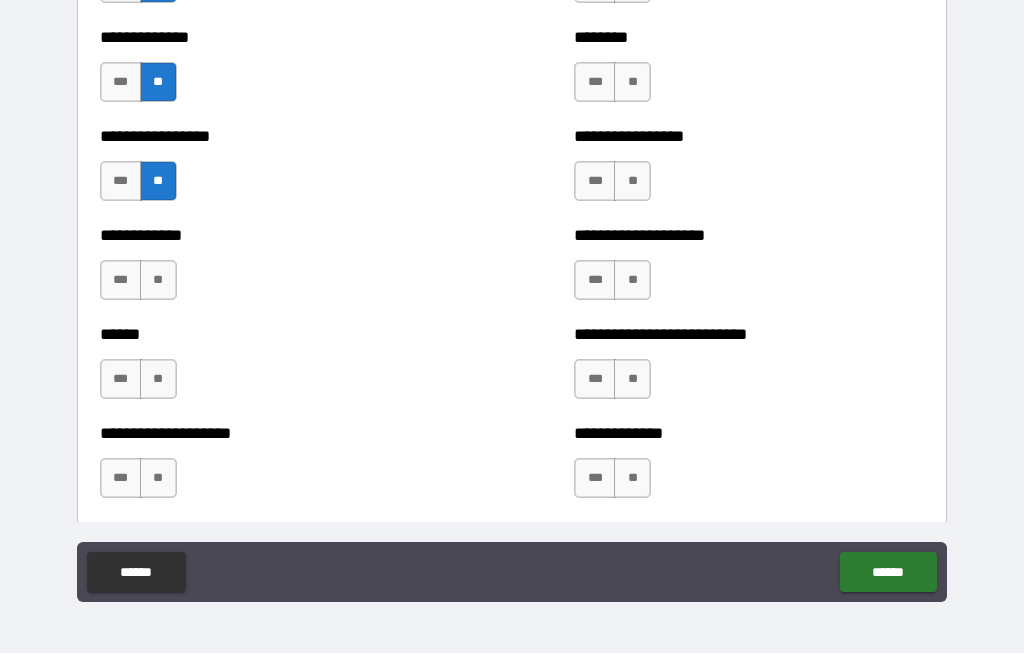 scroll, scrollTop: 4049, scrollLeft: 0, axis: vertical 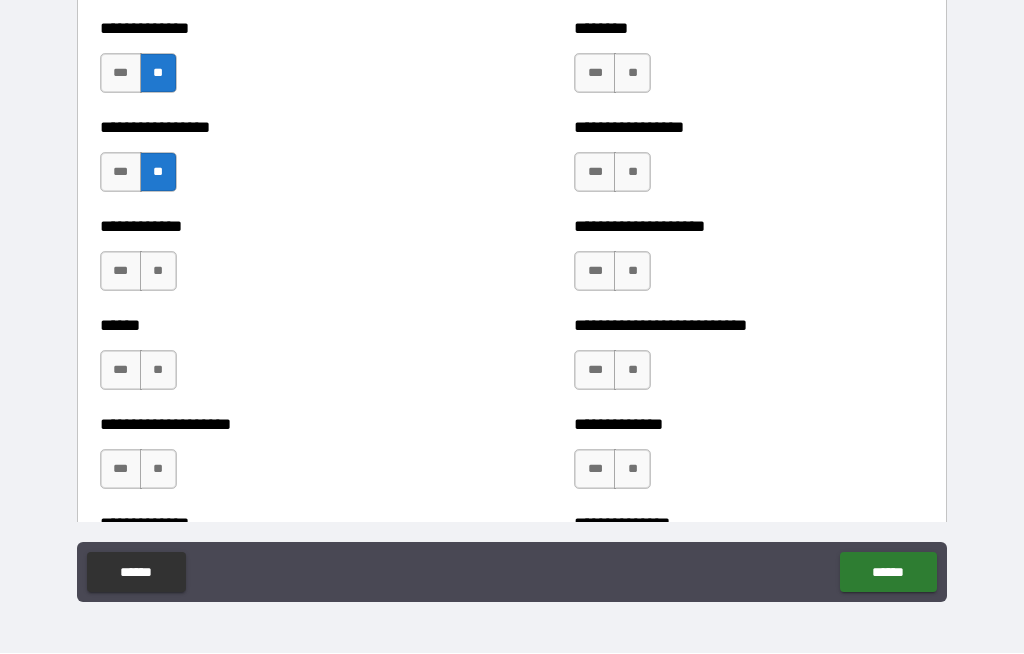 click on "**" at bounding box center [158, 272] 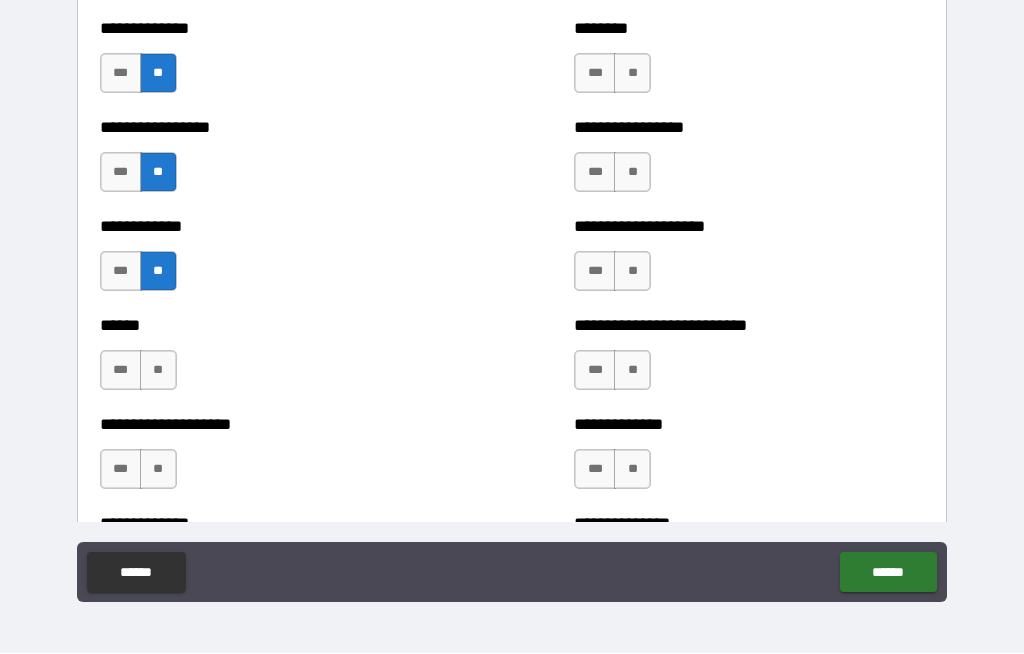 click on "**" at bounding box center (158, 371) 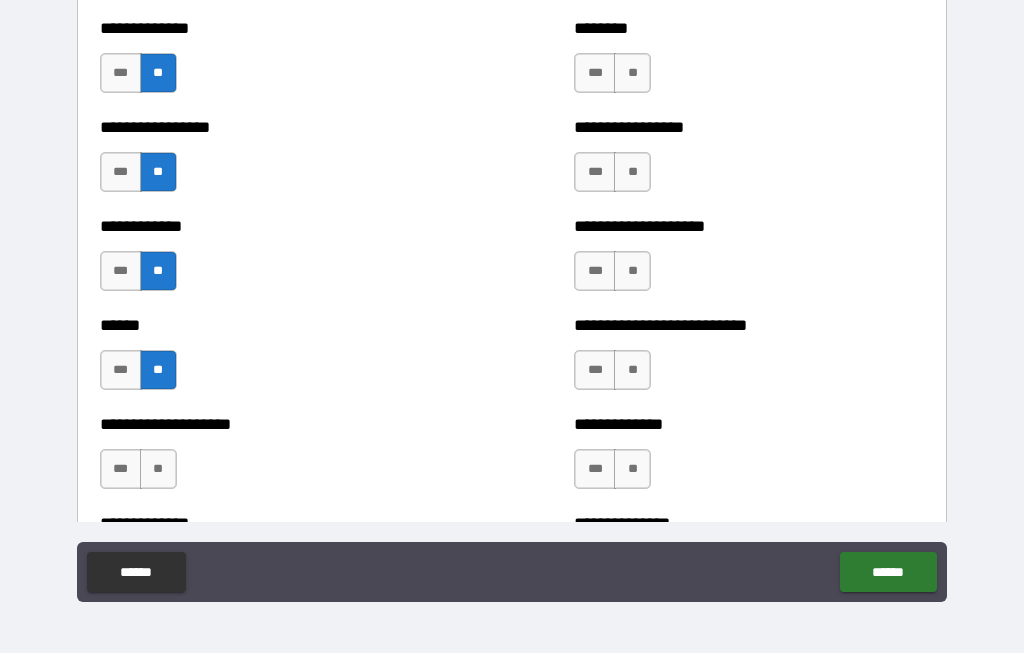 click on "**" at bounding box center [158, 470] 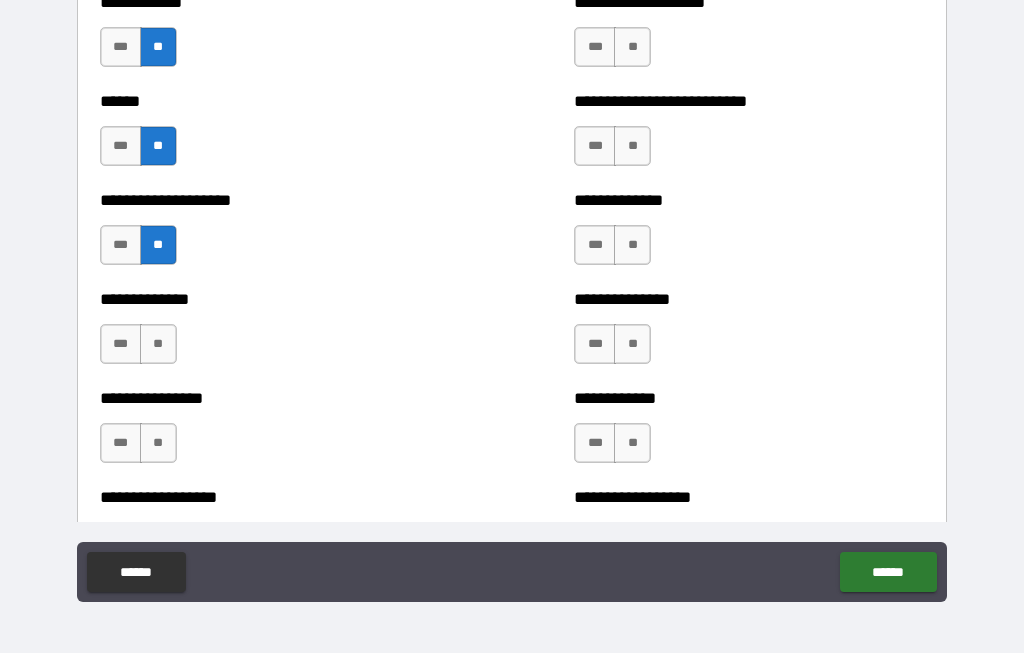 scroll, scrollTop: 4274, scrollLeft: 0, axis: vertical 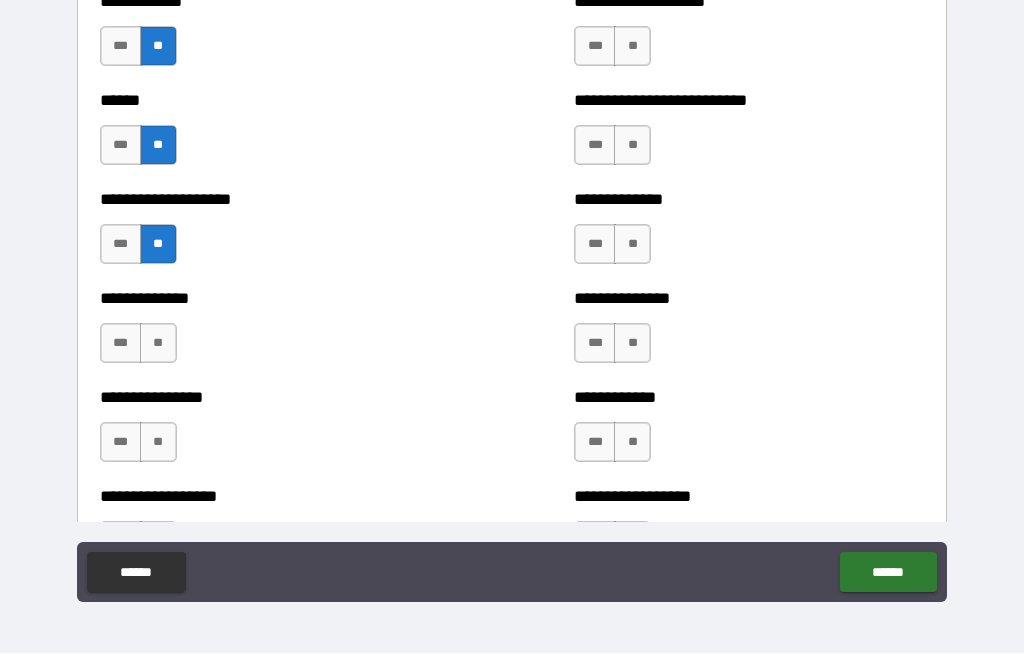 click on "**" at bounding box center [158, 443] 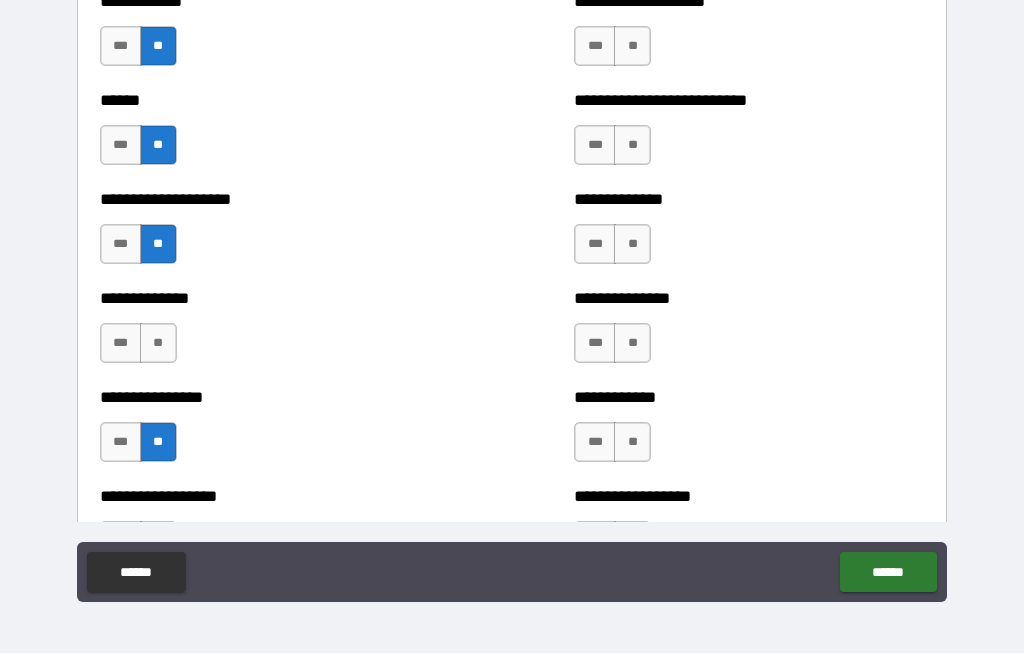 click on "**" at bounding box center [158, 344] 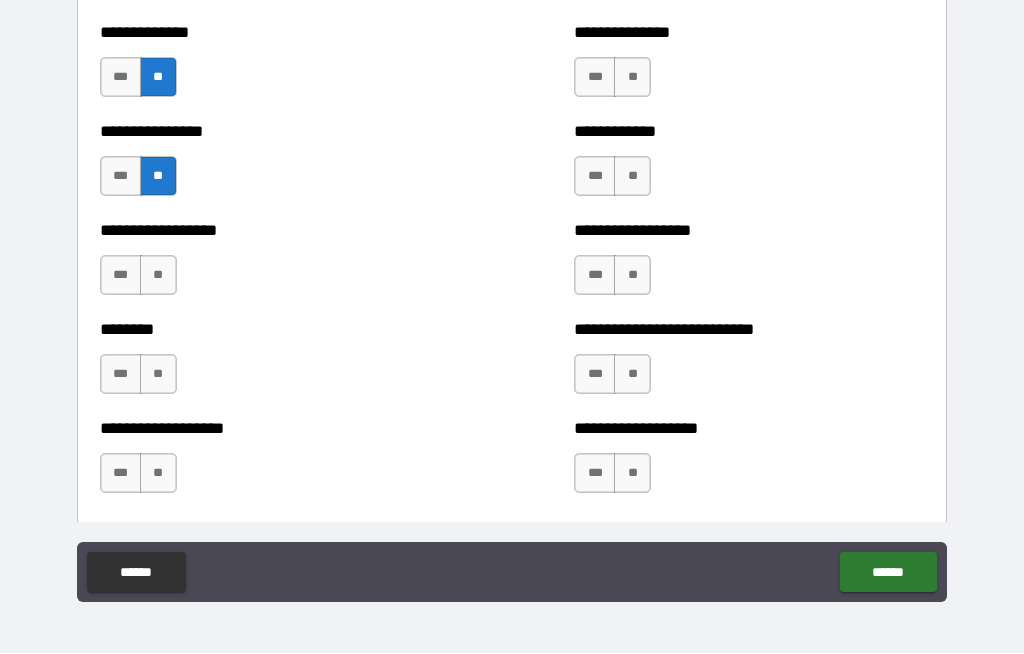 scroll, scrollTop: 4541, scrollLeft: 0, axis: vertical 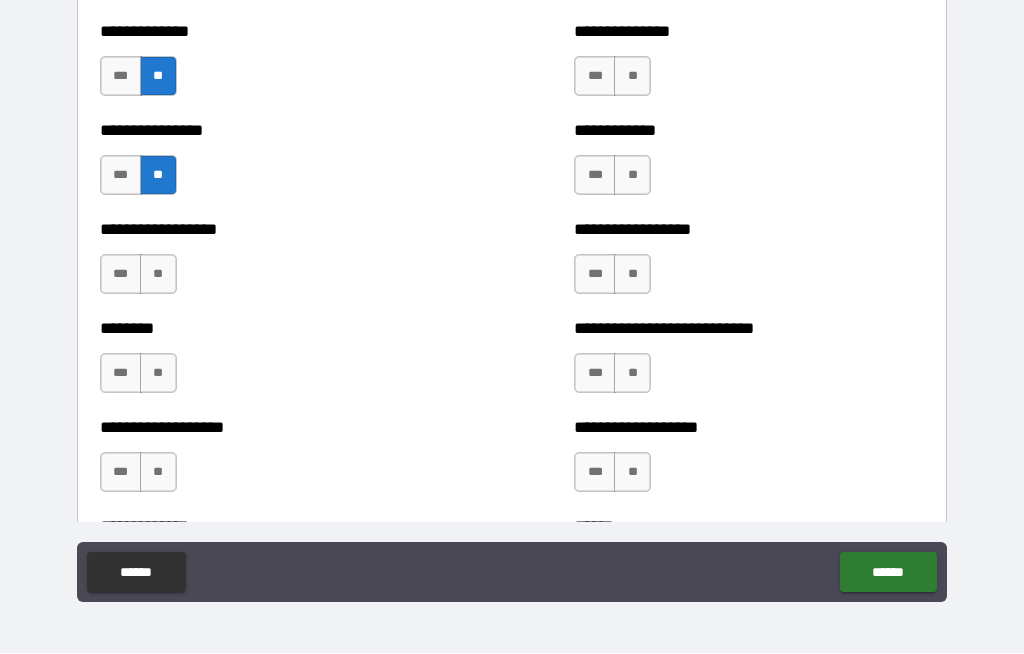 click on "**" at bounding box center (158, 275) 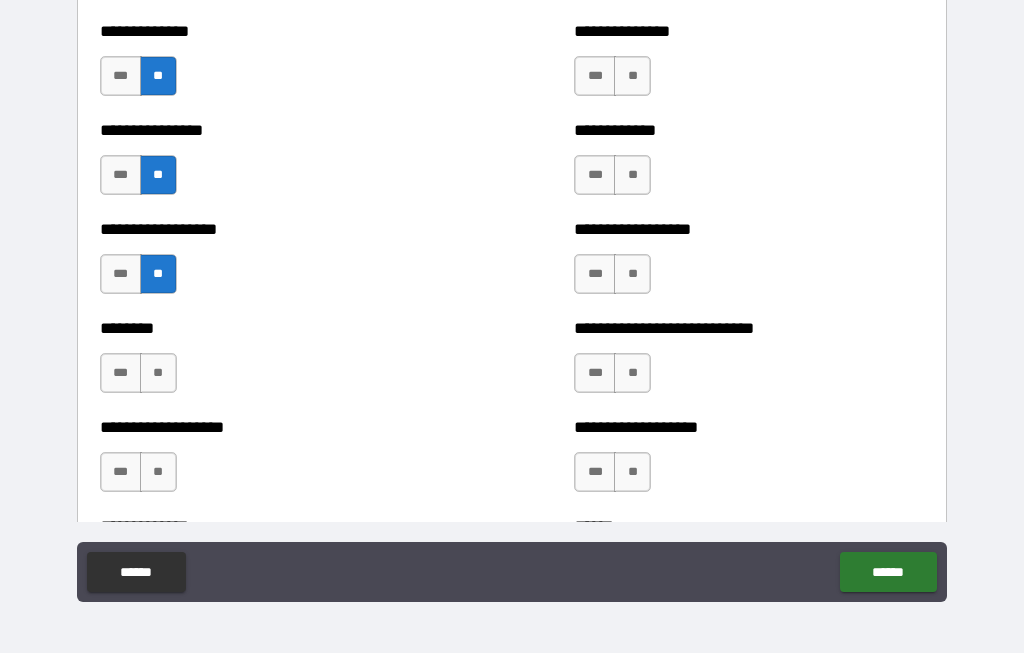 click on "**" at bounding box center [158, 374] 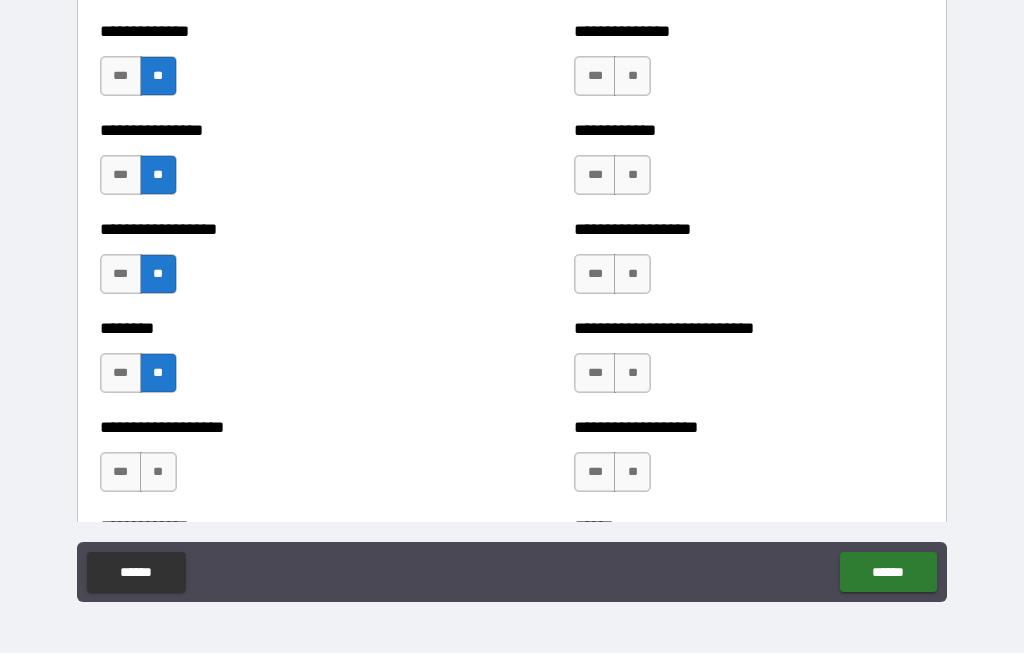 click on "**" at bounding box center (158, 473) 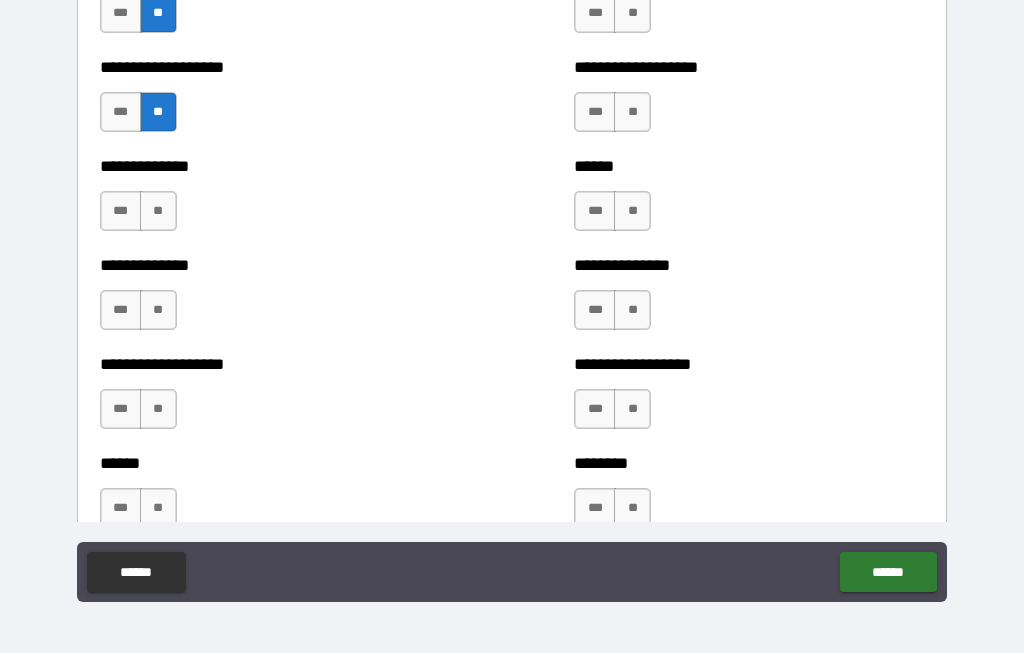 scroll, scrollTop: 4904, scrollLeft: 0, axis: vertical 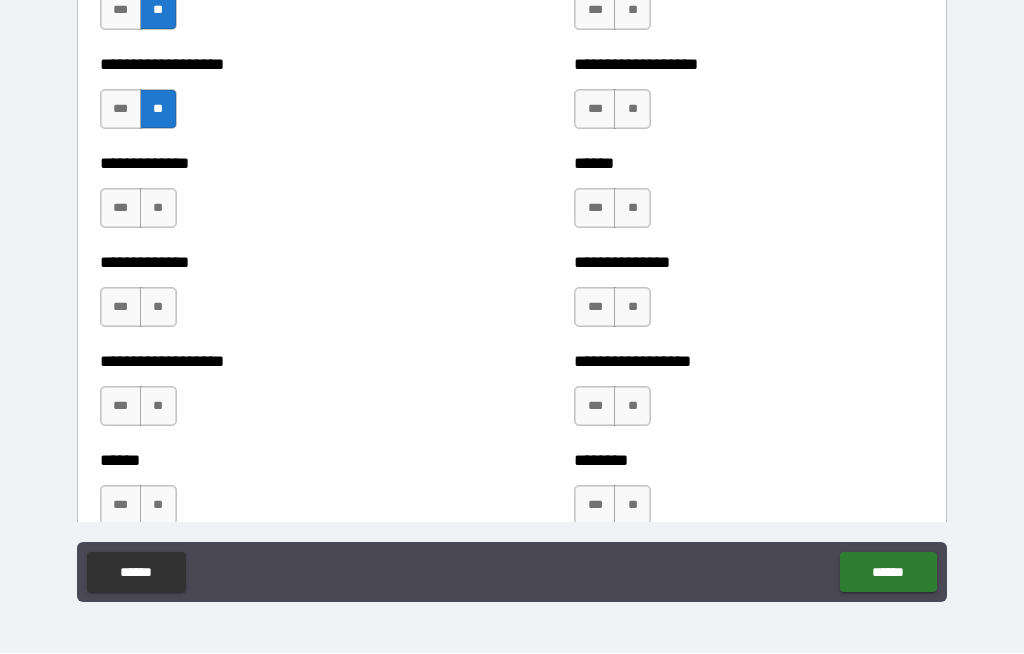 click on "**" at bounding box center [158, 209] 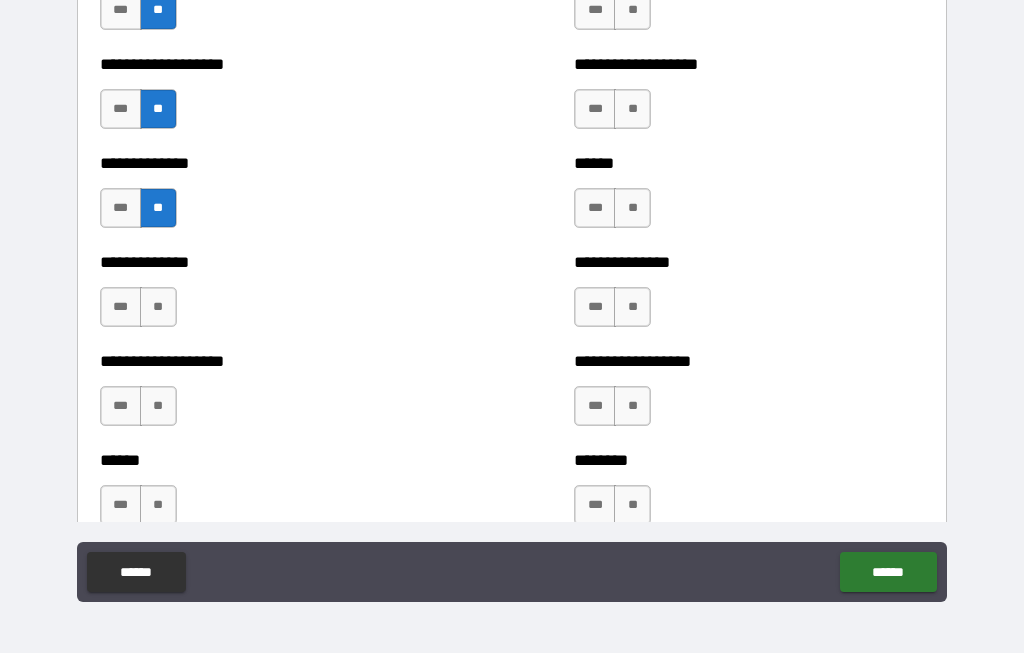 click on "**" at bounding box center (158, 308) 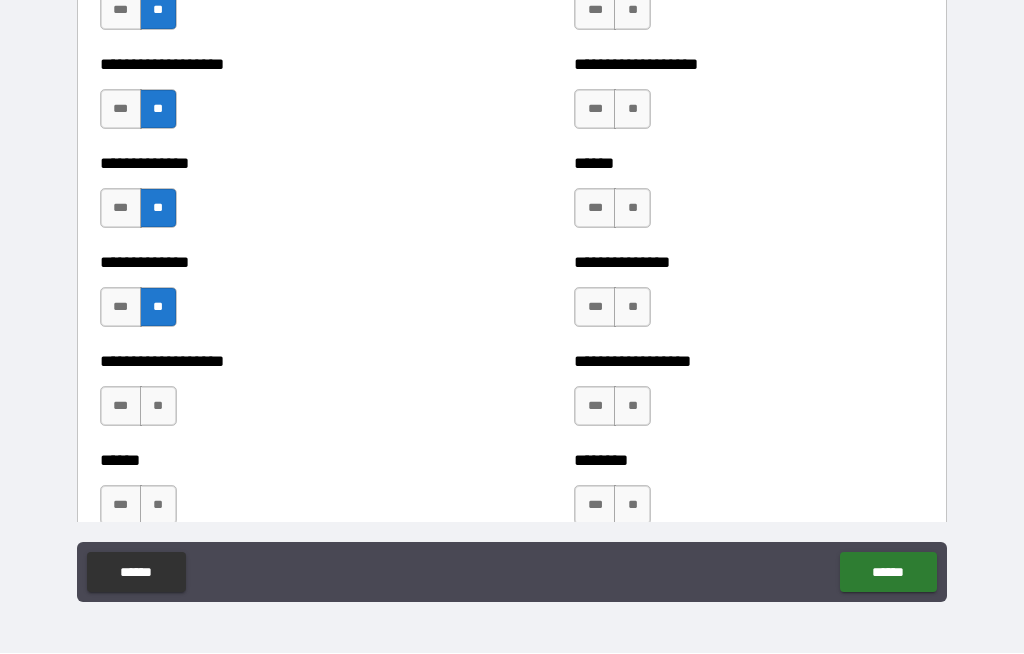 click on "**" at bounding box center (158, 407) 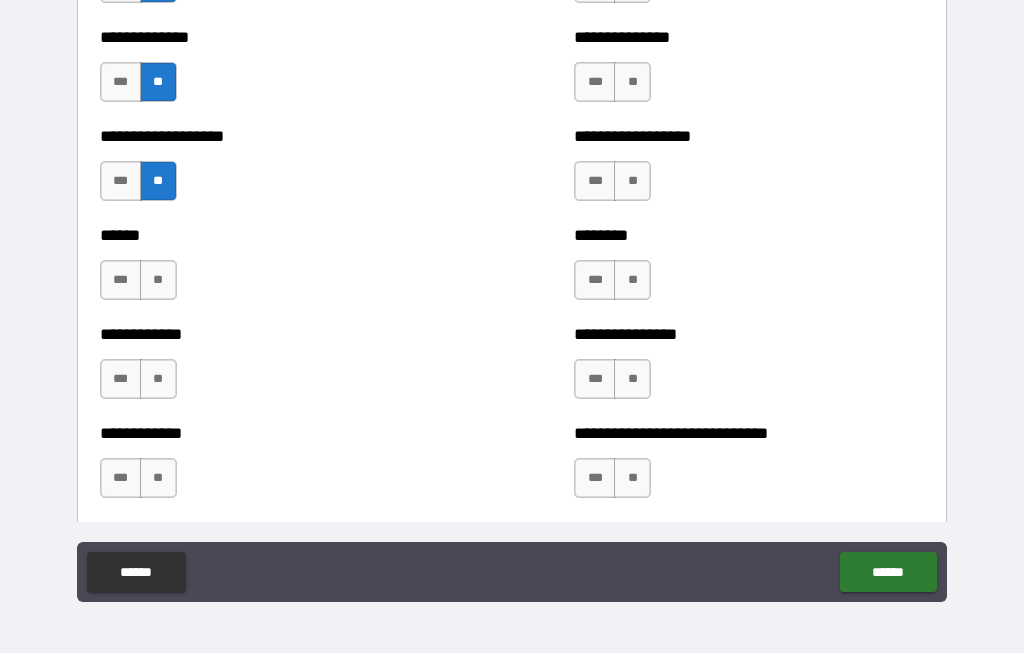 scroll, scrollTop: 5132, scrollLeft: 0, axis: vertical 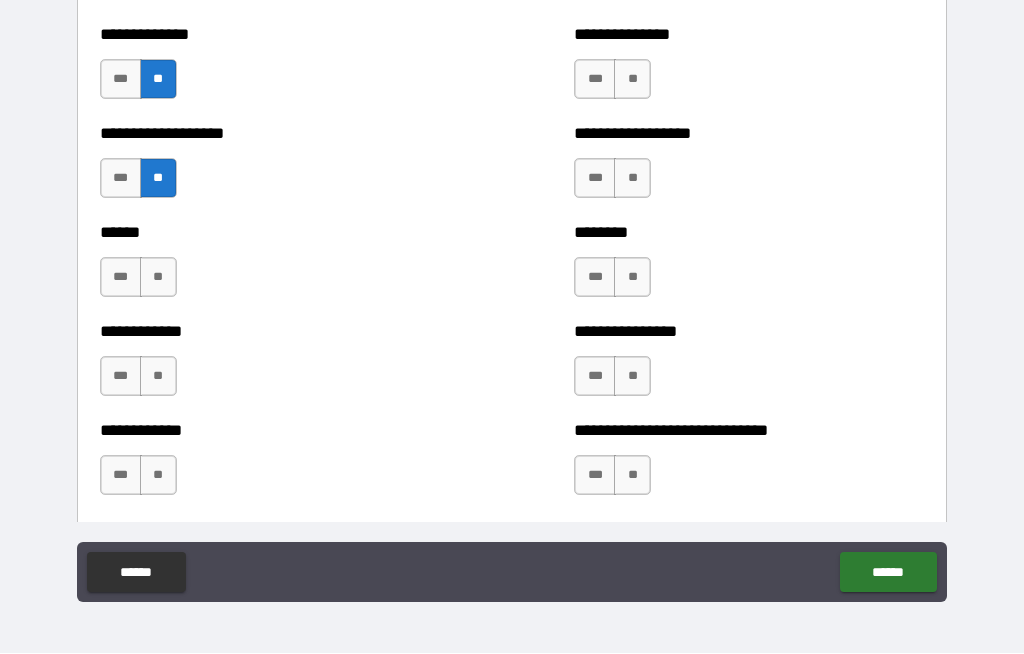 click on "**" at bounding box center [158, 278] 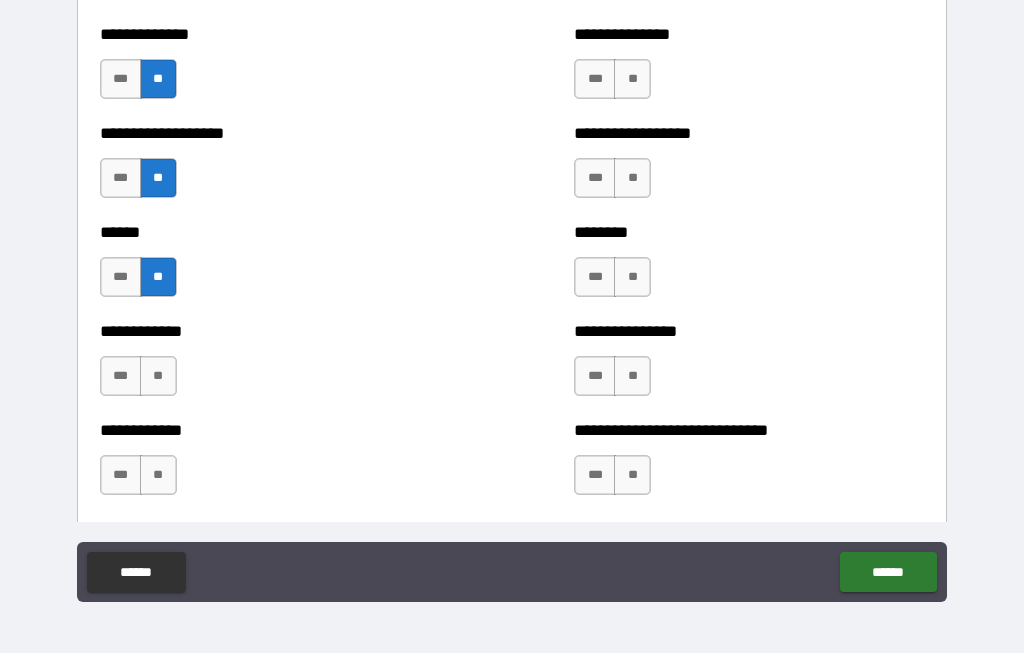 click on "**" at bounding box center (158, 377) 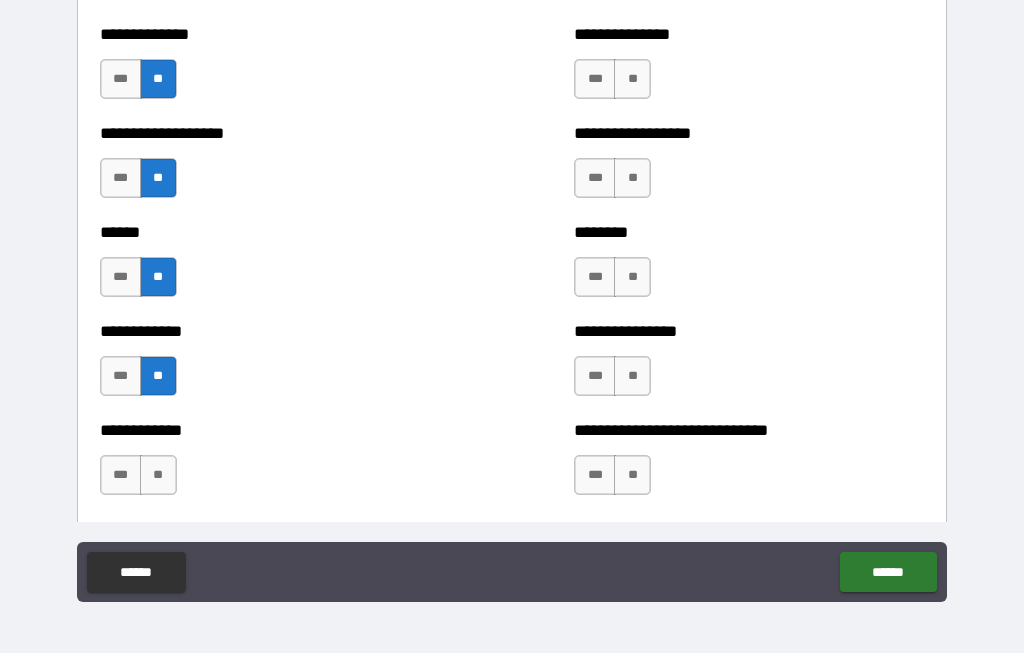 click on "**" at bounding box center (158, 476) 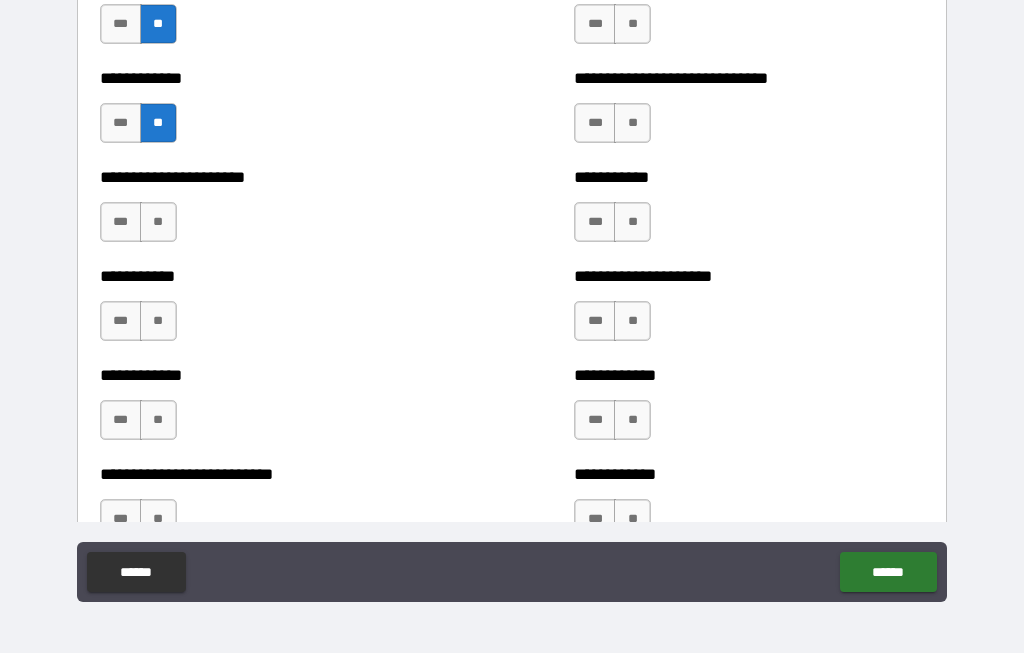 scroll, scrollTop: 5485, scrollLeft: 0, axis: vertical 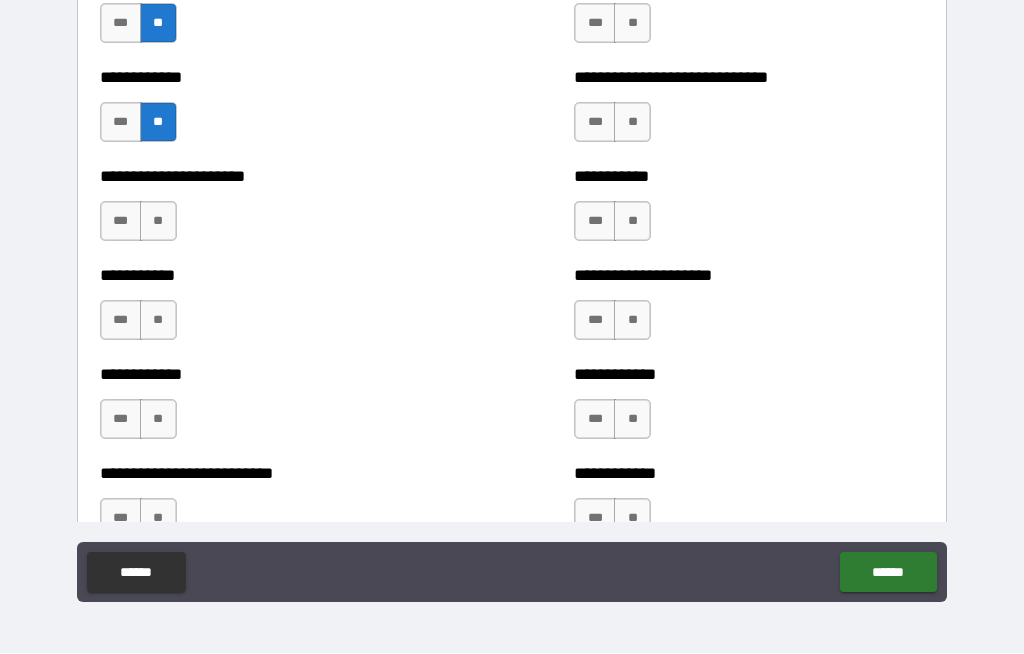 click on "**" at bounding box center (158, 222) 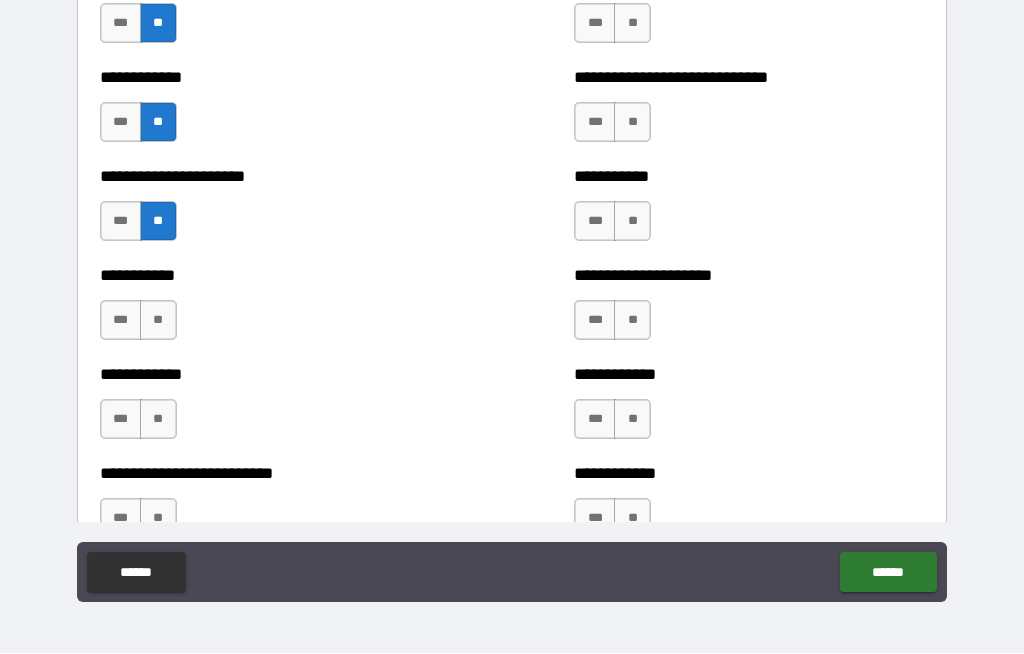 click on "**" at bounding box center (158, 321) 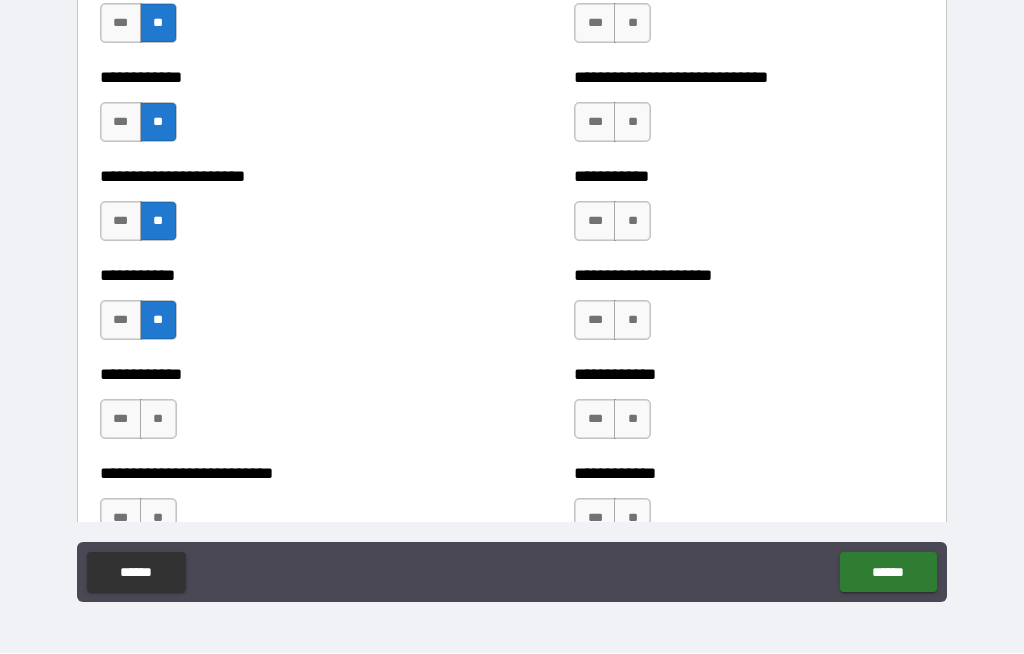 click on "**" at bounding box center [158, 420] 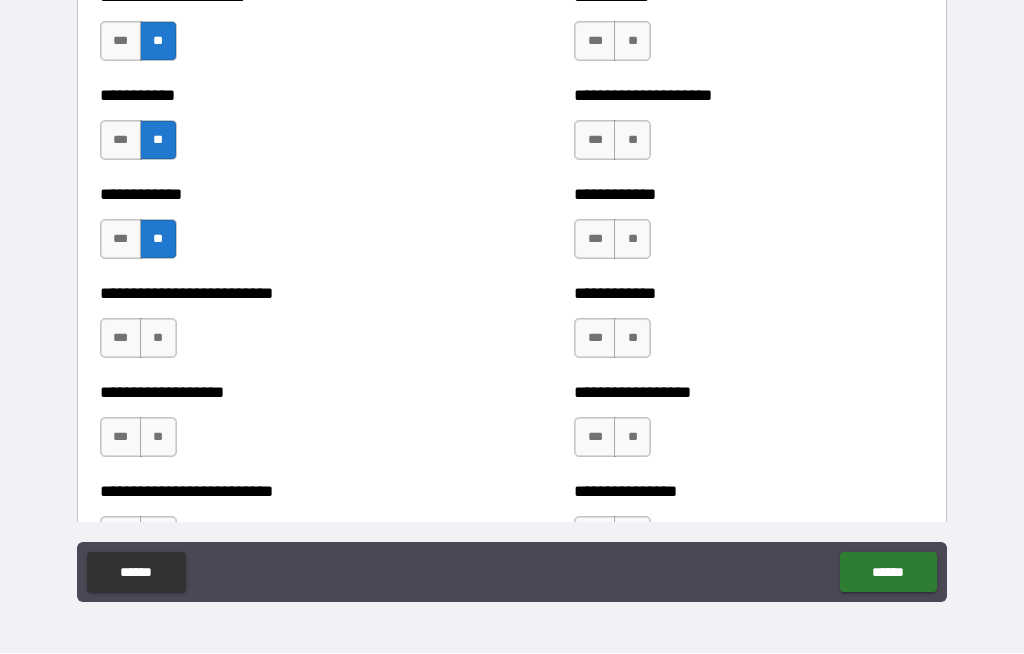 scroll, scrollTop: 5665, scrollLeft: 0, axis: vertical 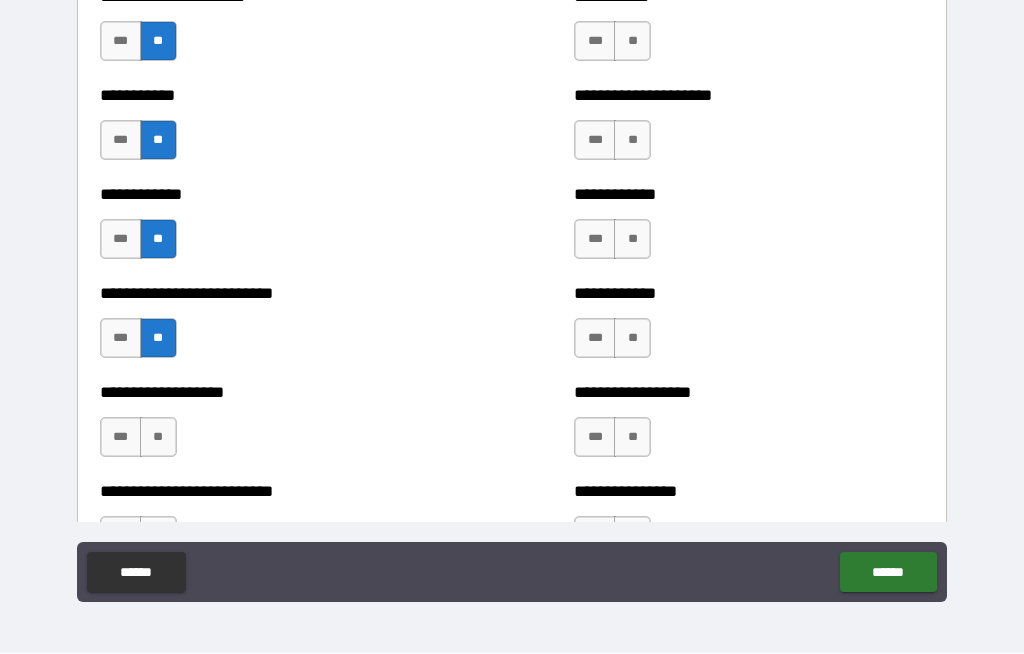 click on "**" at bounding box center (158, 438) 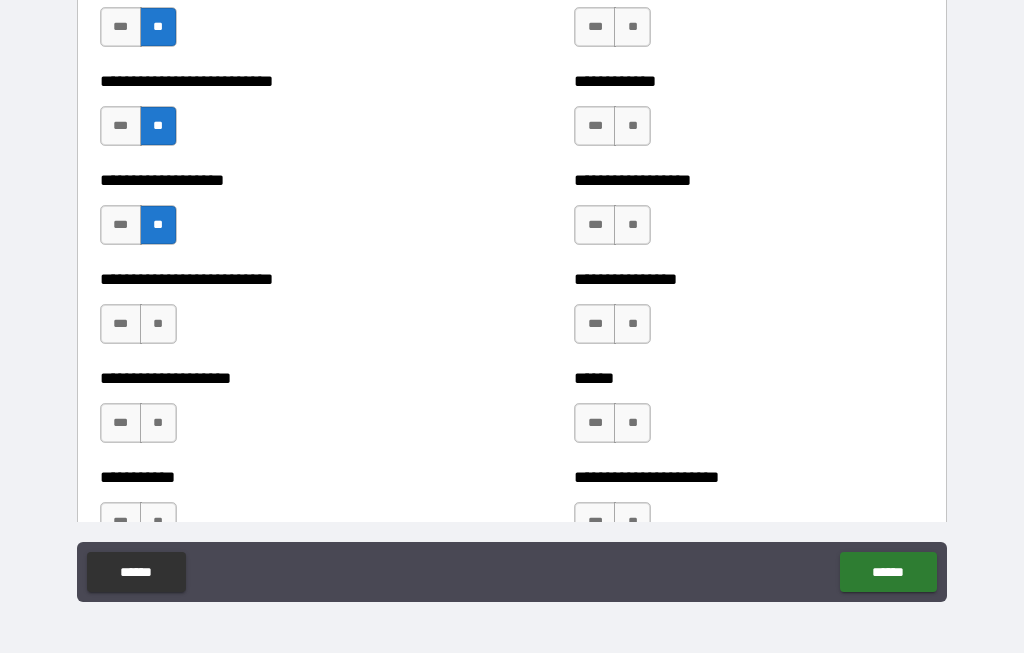 scroll, scrollTop: 5880, scrollLeft: 0, axis: vertical 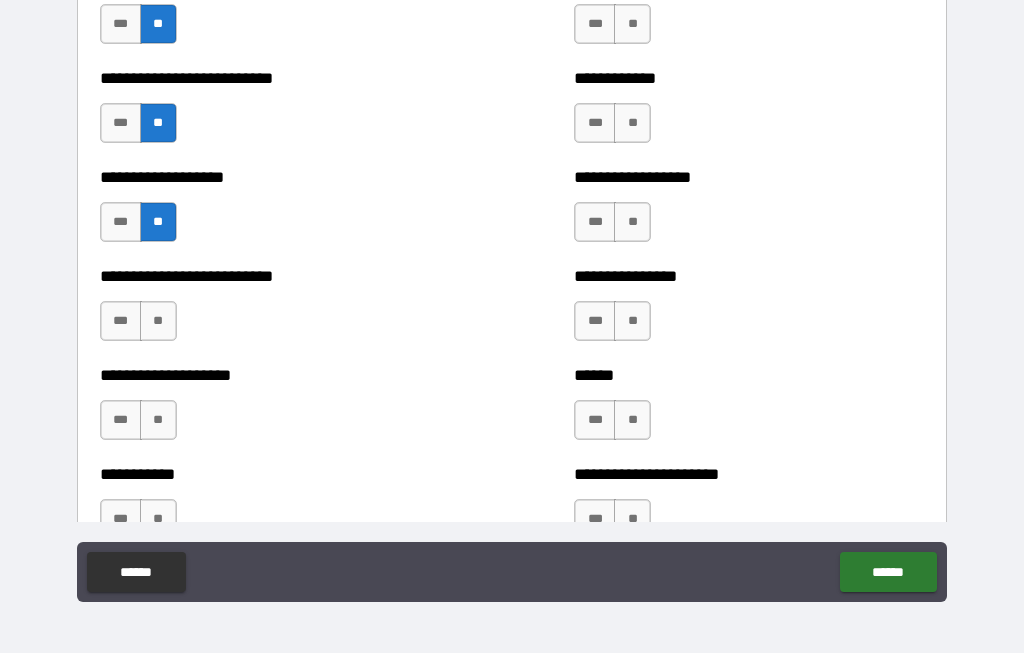 click on "**" at bounding box center [158, 322] 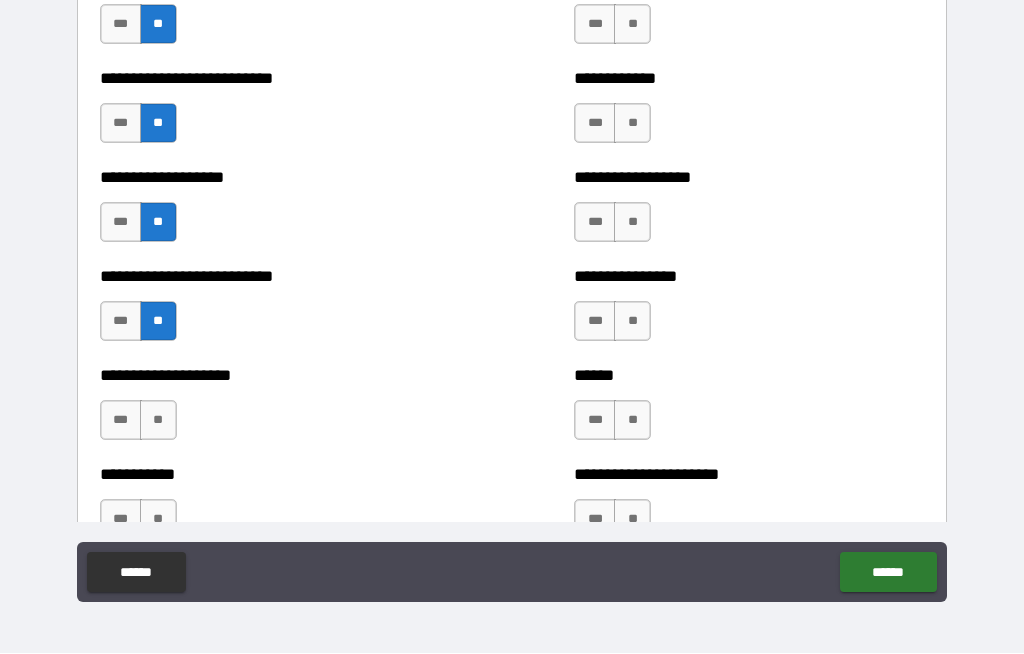 click on "**" at bounding box center (158, 421) 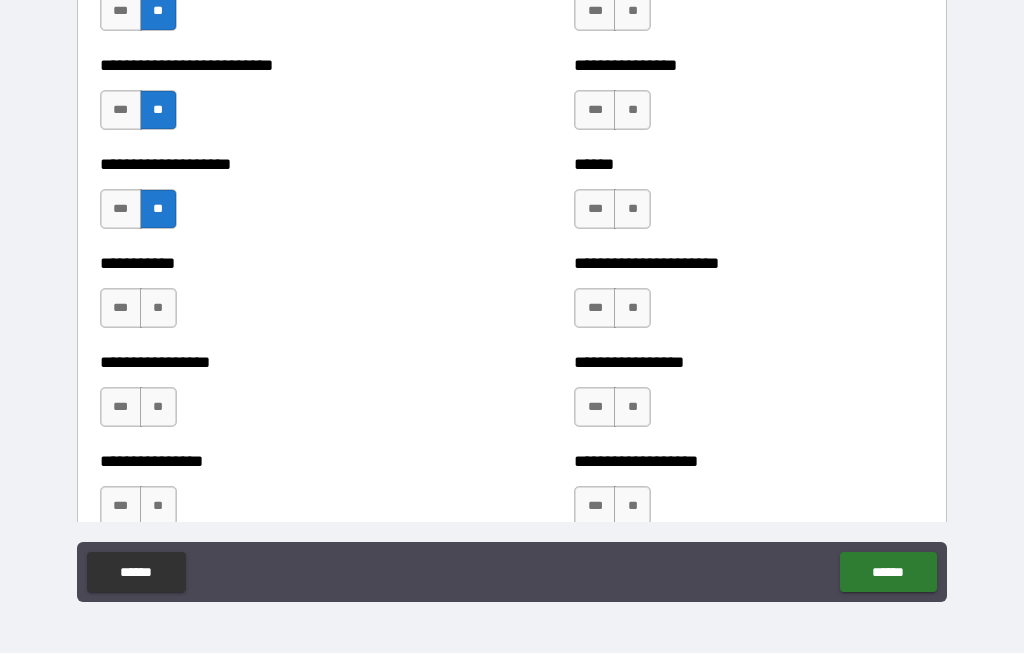 click on "**" at bounding box center (158, 309) 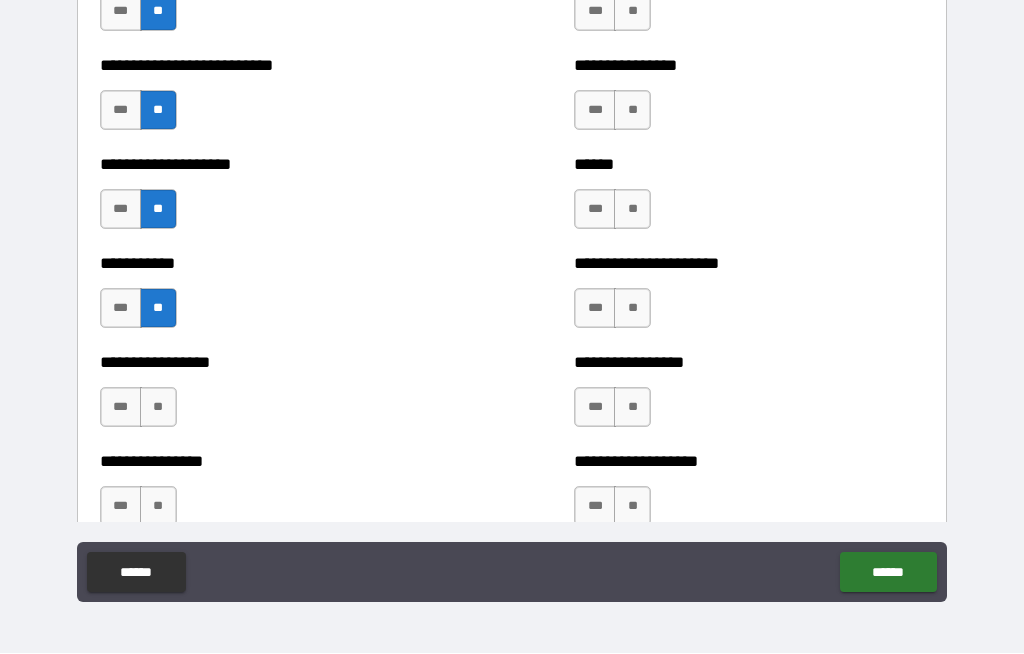 click on "**" at bounding box center (158, 408) 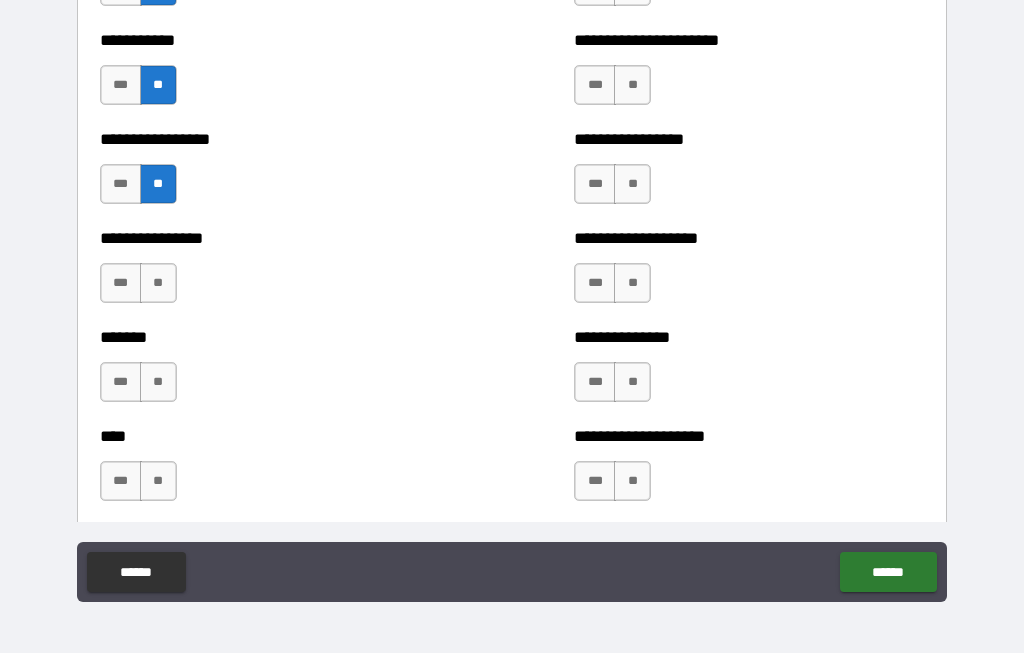 scroll, scrollTop: 6317, scrollLeft: 0, axis: vertical 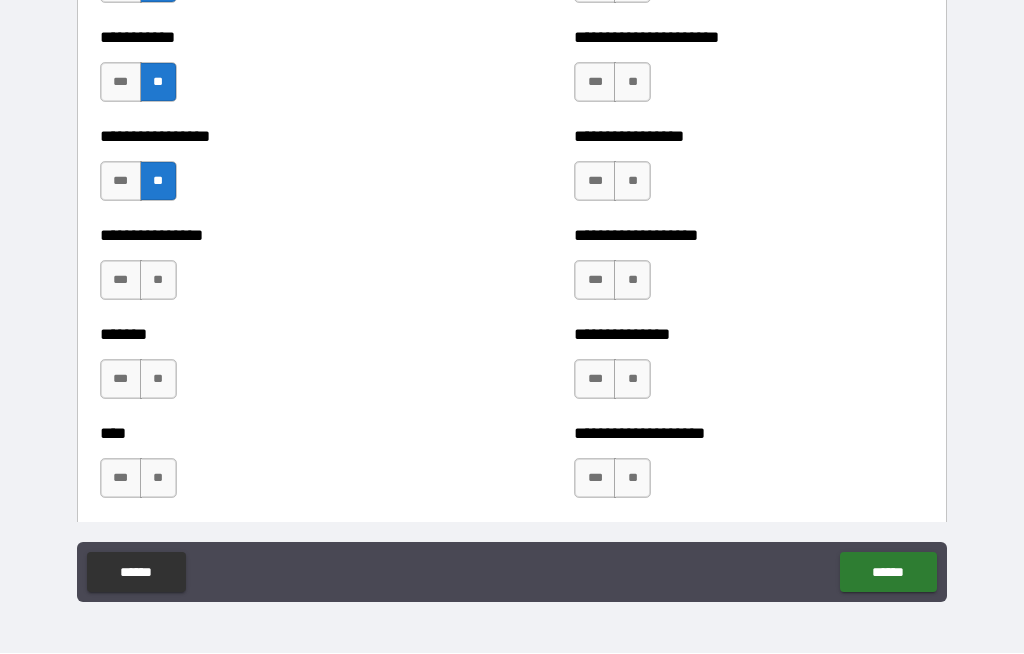click on "**" at bounding box center [158, 281] 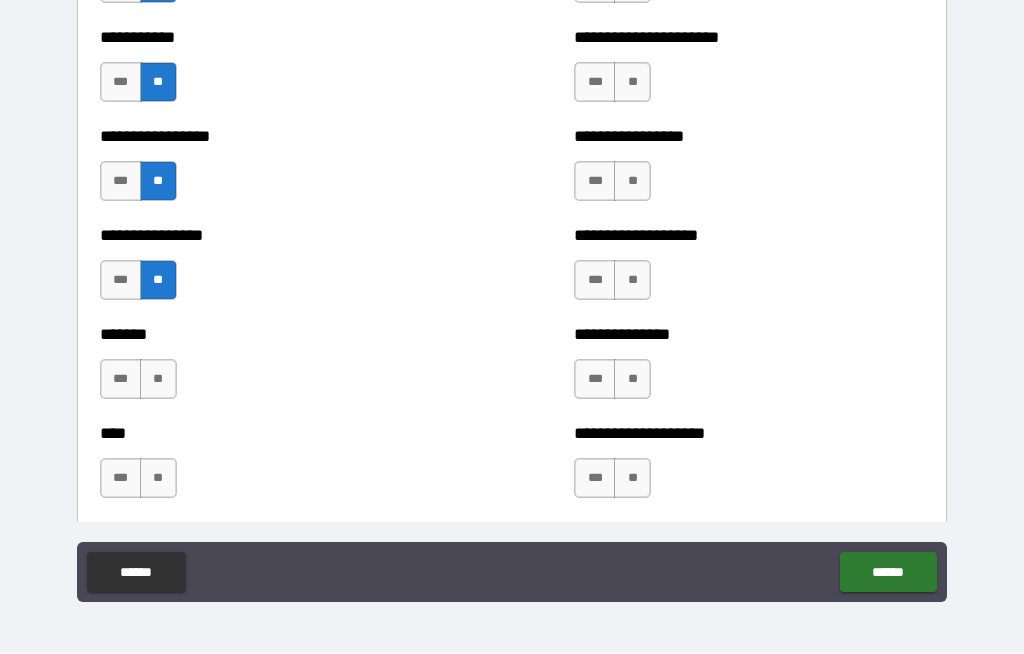 click on "**" at bounding box center (158, 380) 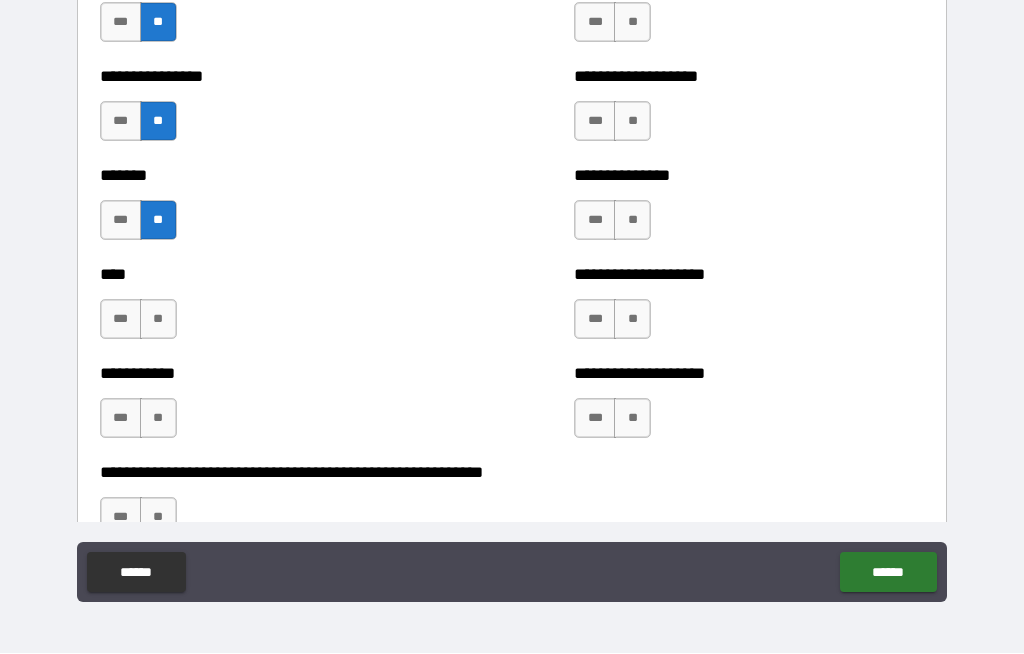 scroll, scrollTop: 6493, scrollLeft: 0, axis: vertical 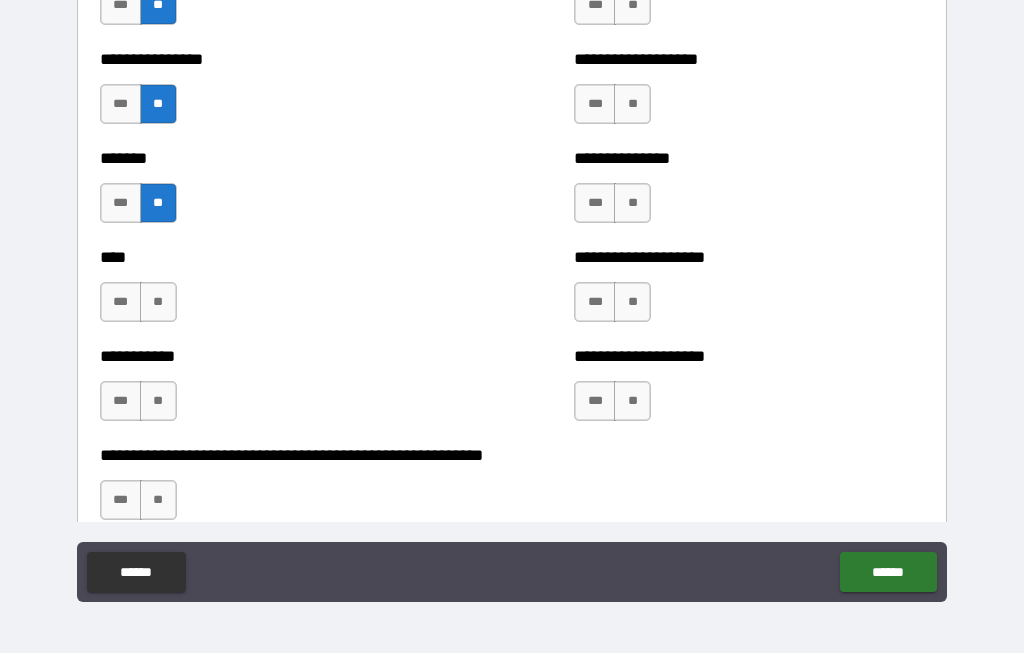 click on "**" at bounding box center (158, 303) 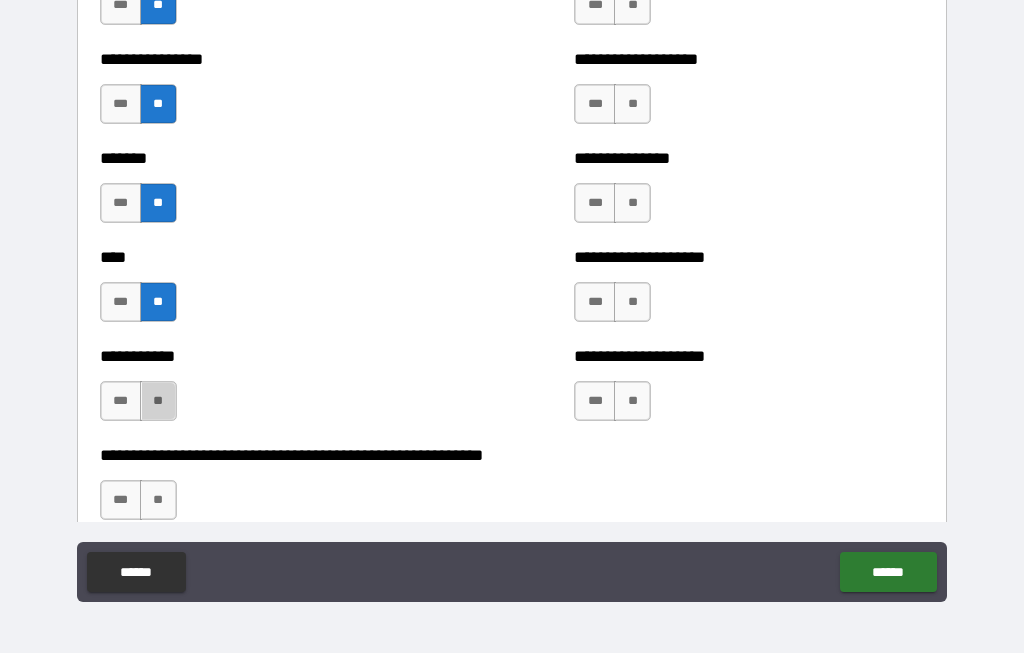 click on "**" at bounding box center (158, 402) 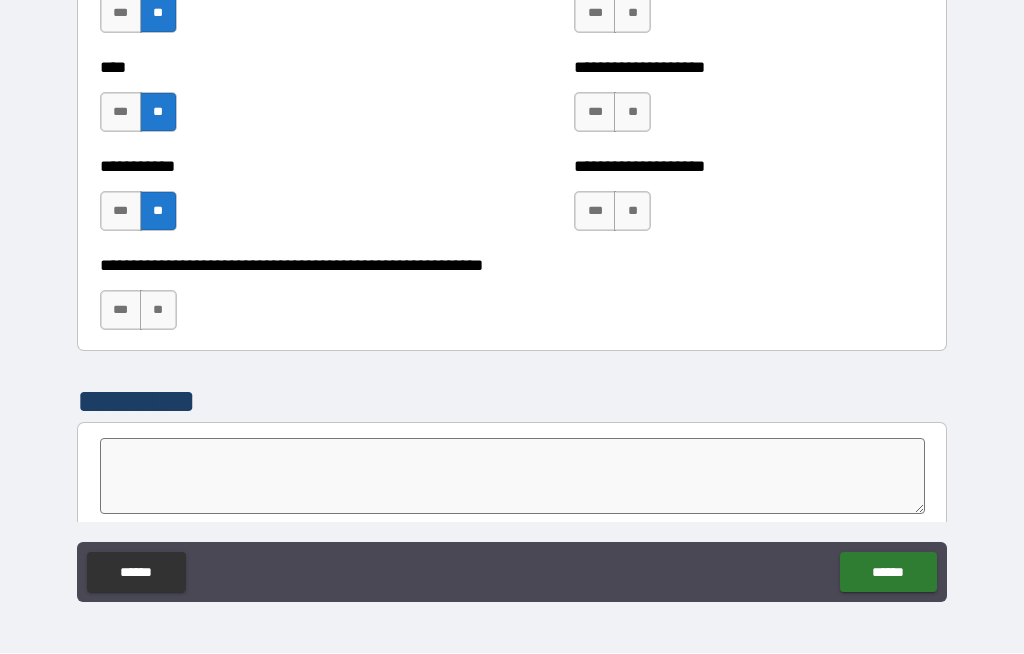 scroll, scrollTop: 6686, scrollLeft: 0, axis: vertical 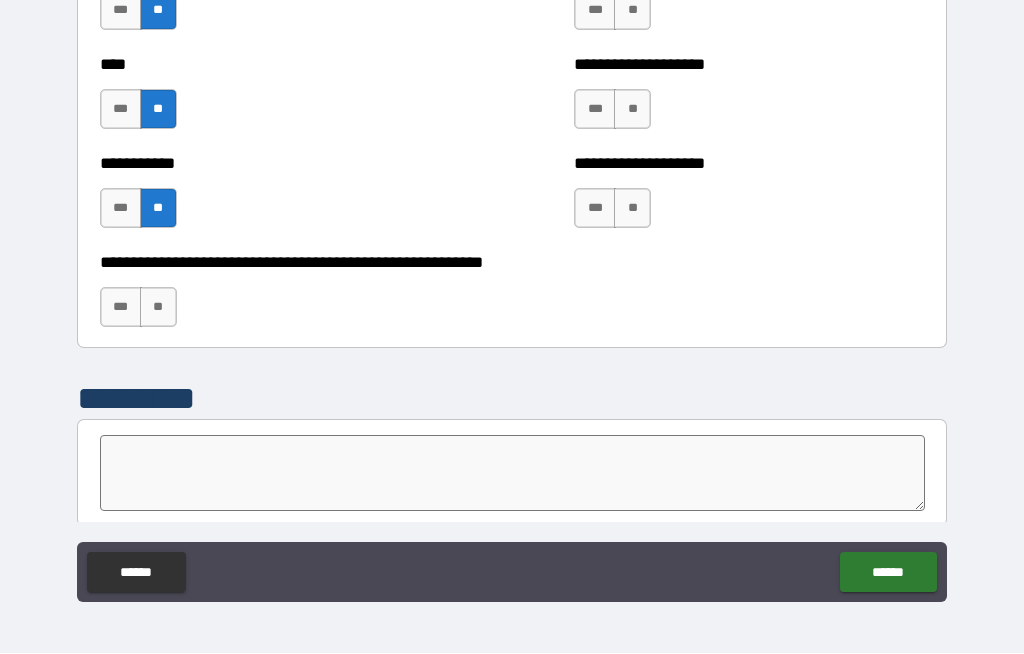 click on "**" at bounding box center (158, 308) 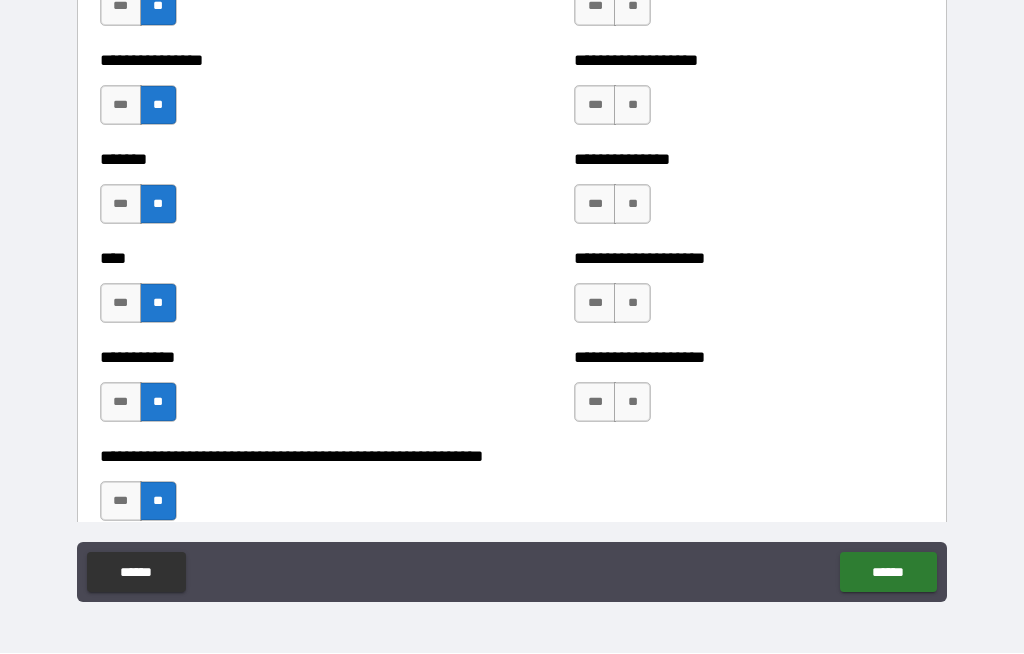 scroll, scrollTop: 6492, scrollLeft: 0, axis: vertical 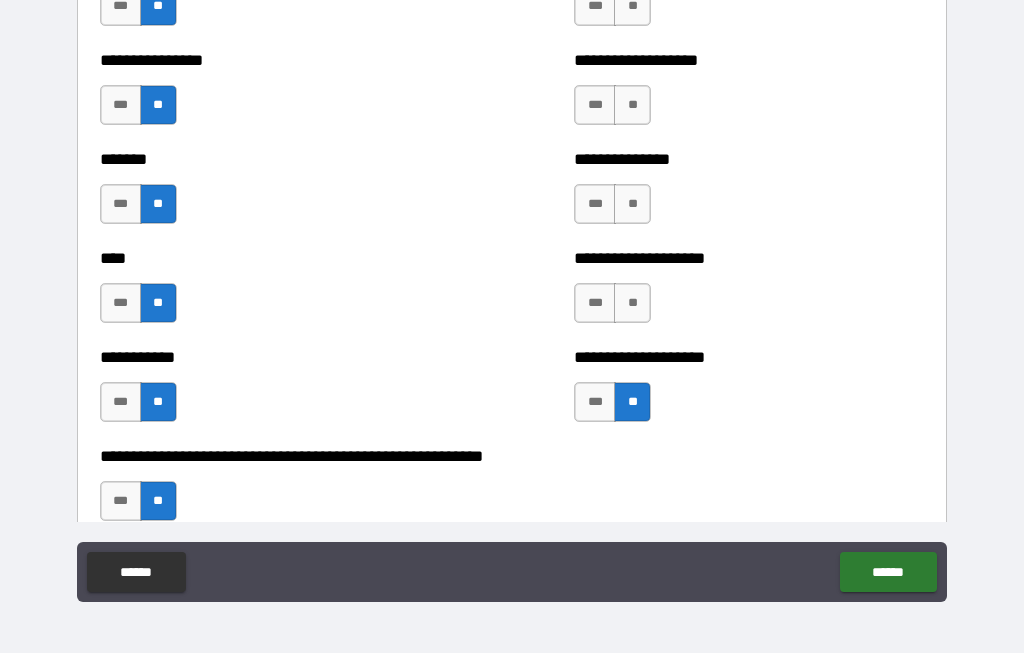 click on "**" at bounding box center [632, 304] 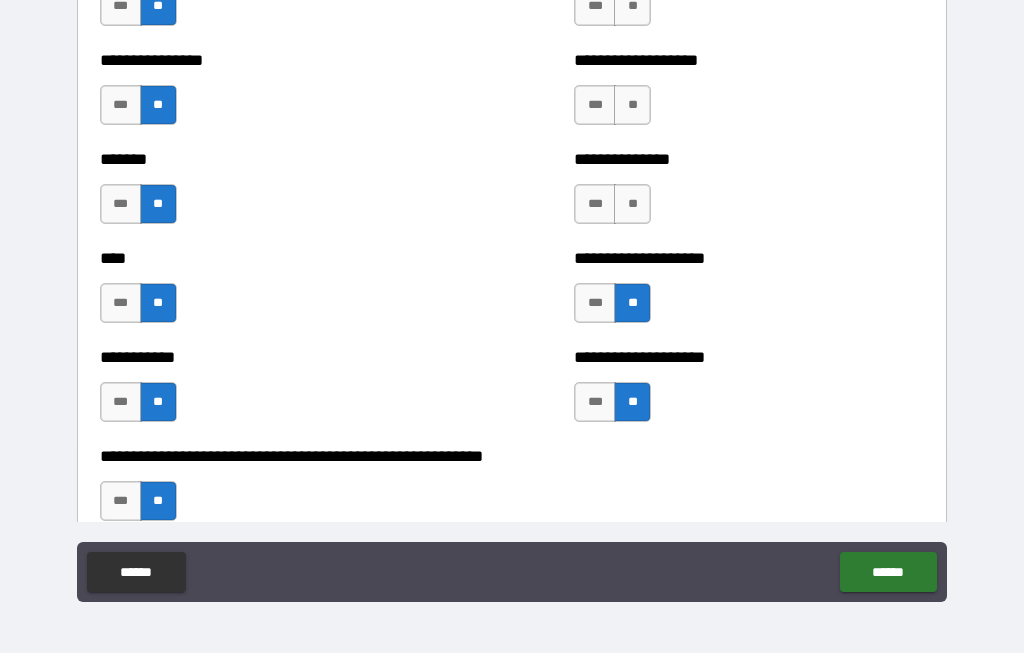 click on "**" at bounding box center (632, 205) 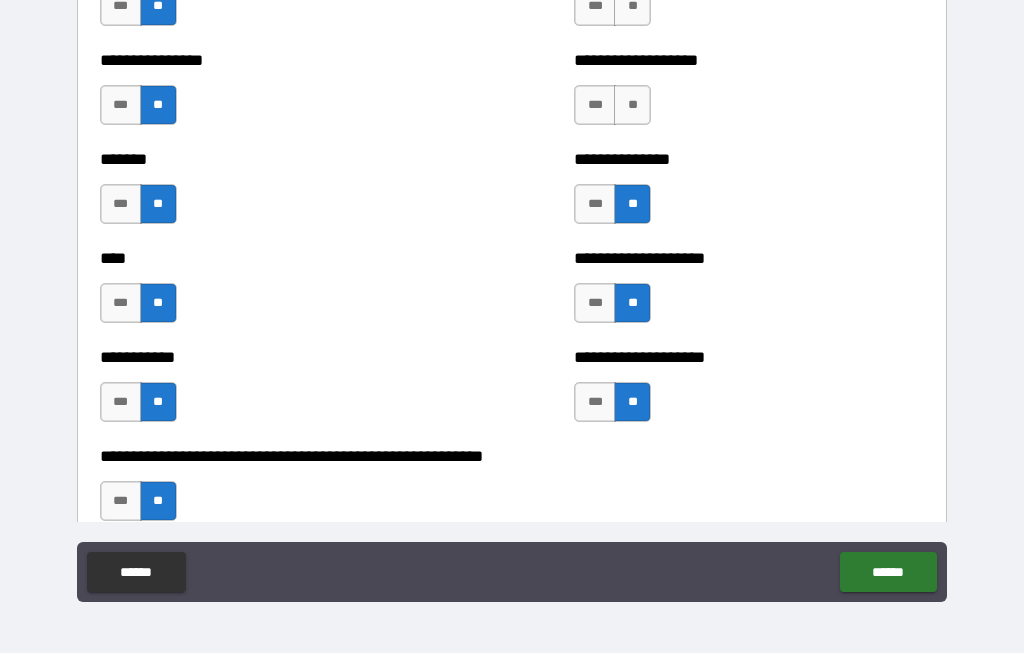 click on "**" at bounding box center [632, 106] 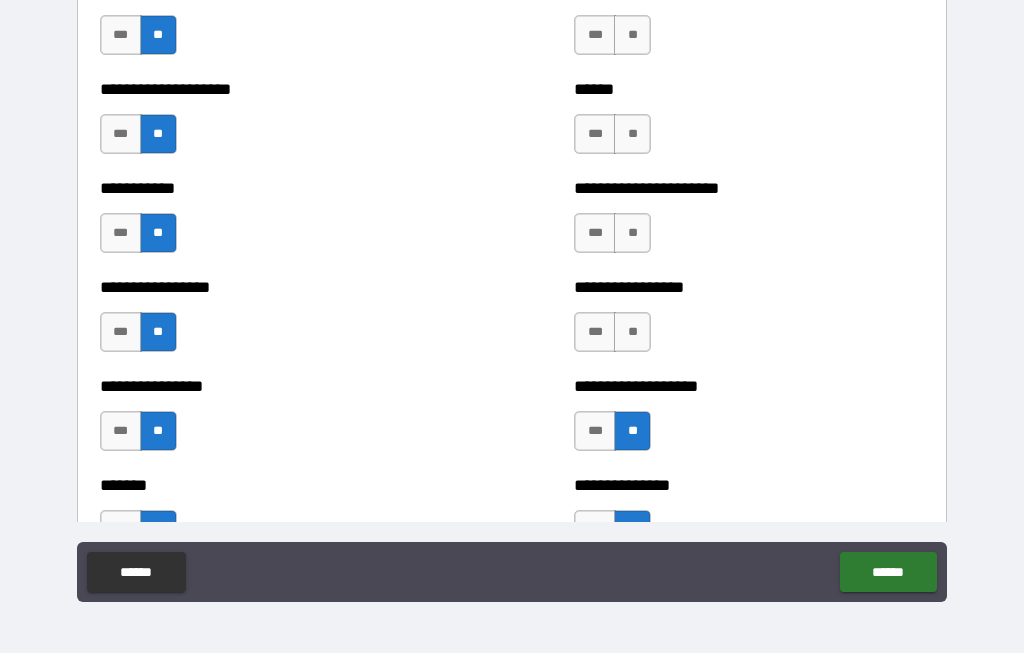 scroll, scrollTop: 6161, scrollLeft: 0, axis: vertical 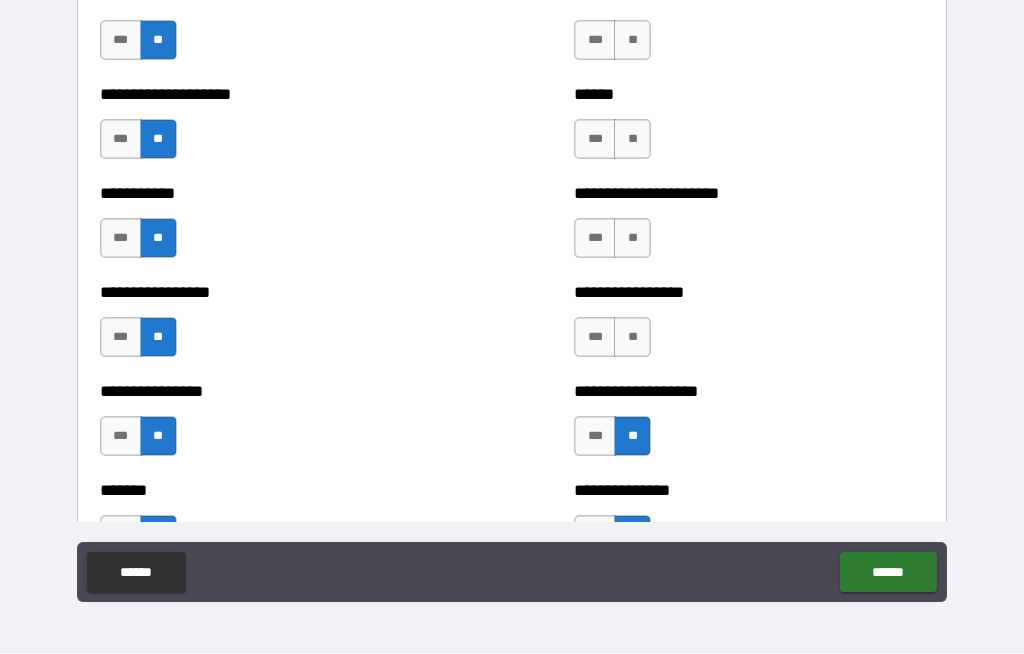 click on "**" at bounding box center [632, 338] 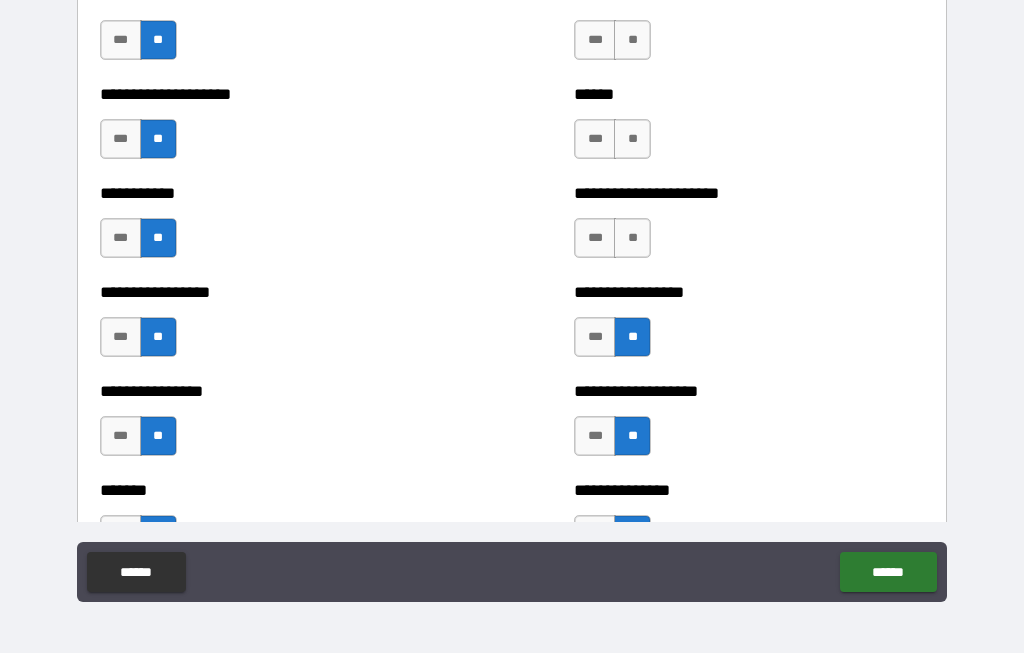 click on "**" at bounding box center (632, 239) 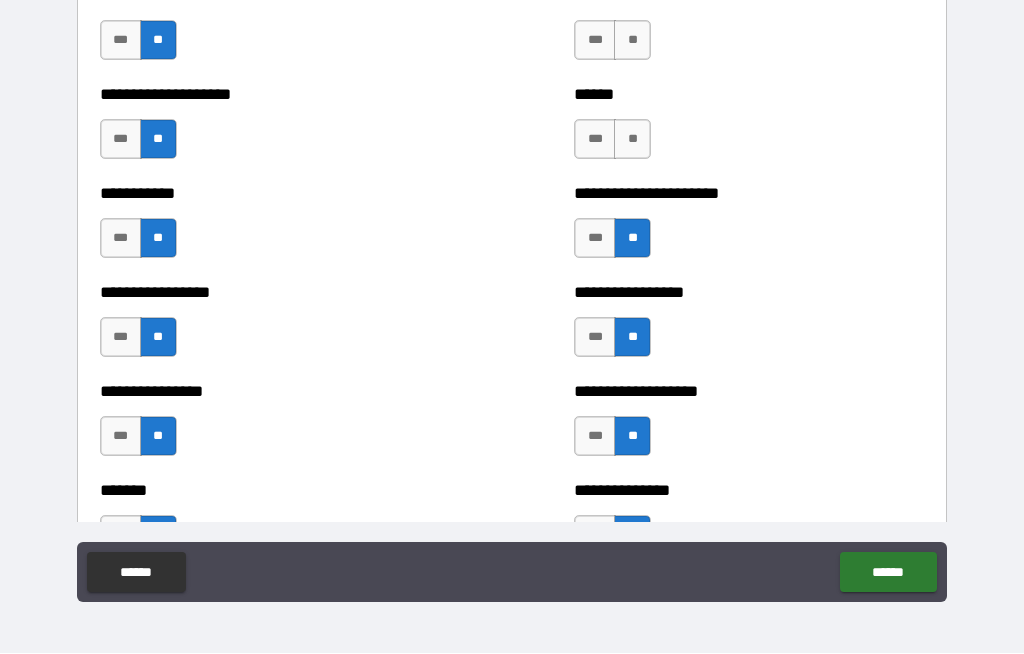click on "**" at bounding box center (632, 140) 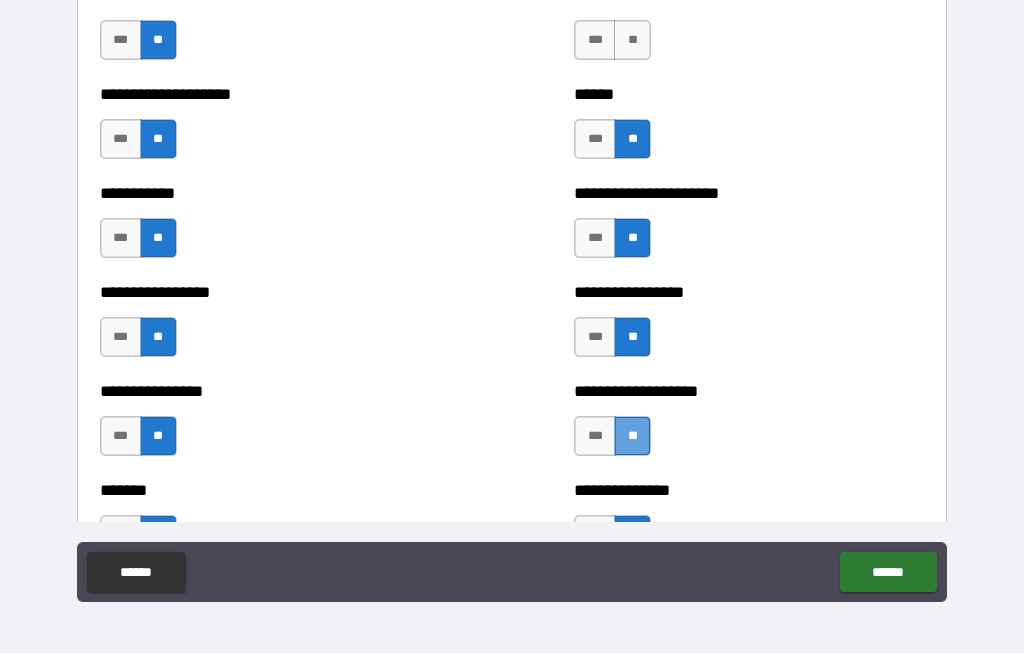 click on "**" at bounding box center [632, 140] 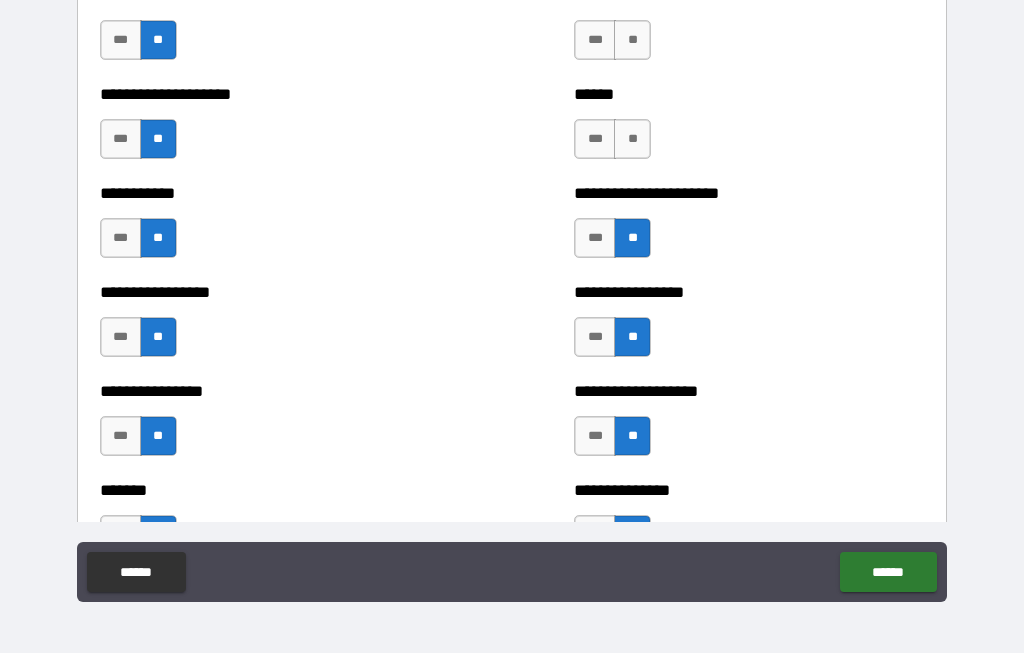 scroll, scrollTop: 5876, scrollLeft: 0, axis: vertical 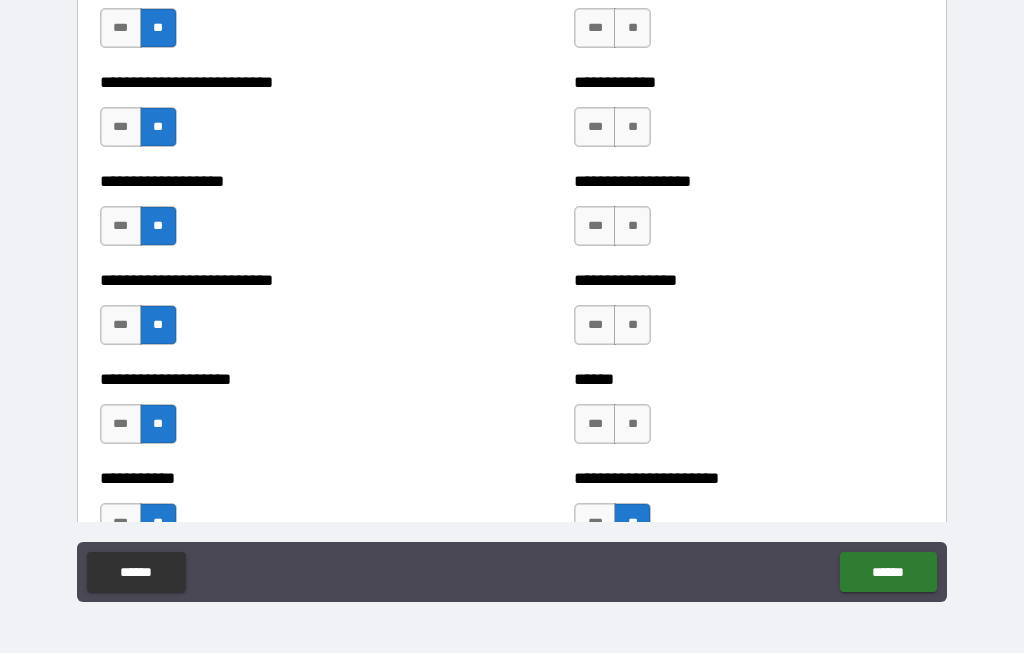 click on "**" at bounding box center (632, 425) 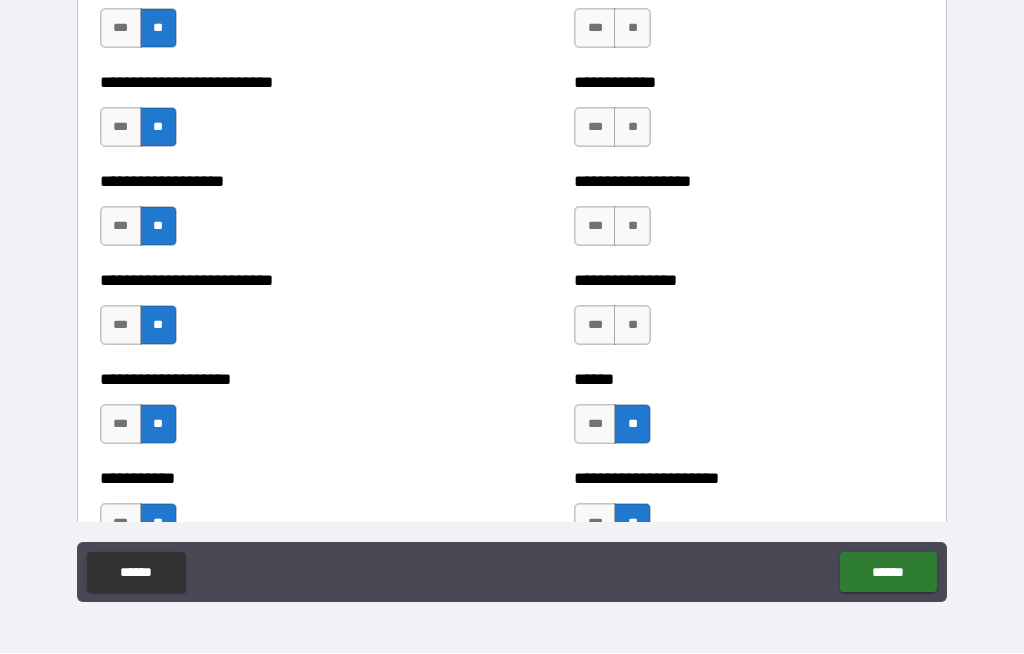 click on "**" at bounding box center (632, 326) 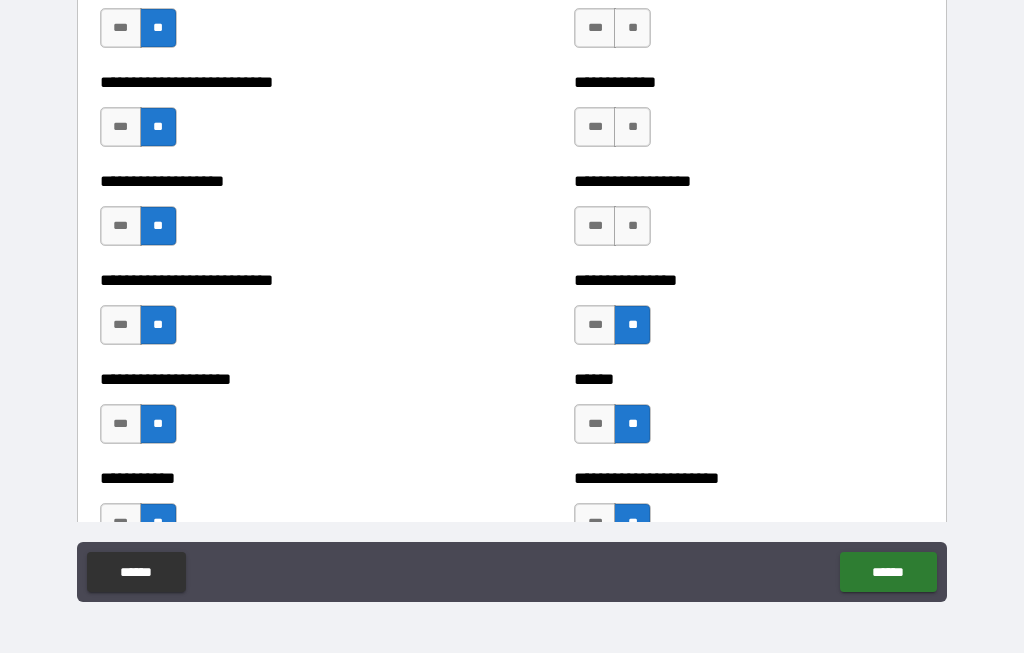 click on "**" at bounding box center (632, 227) 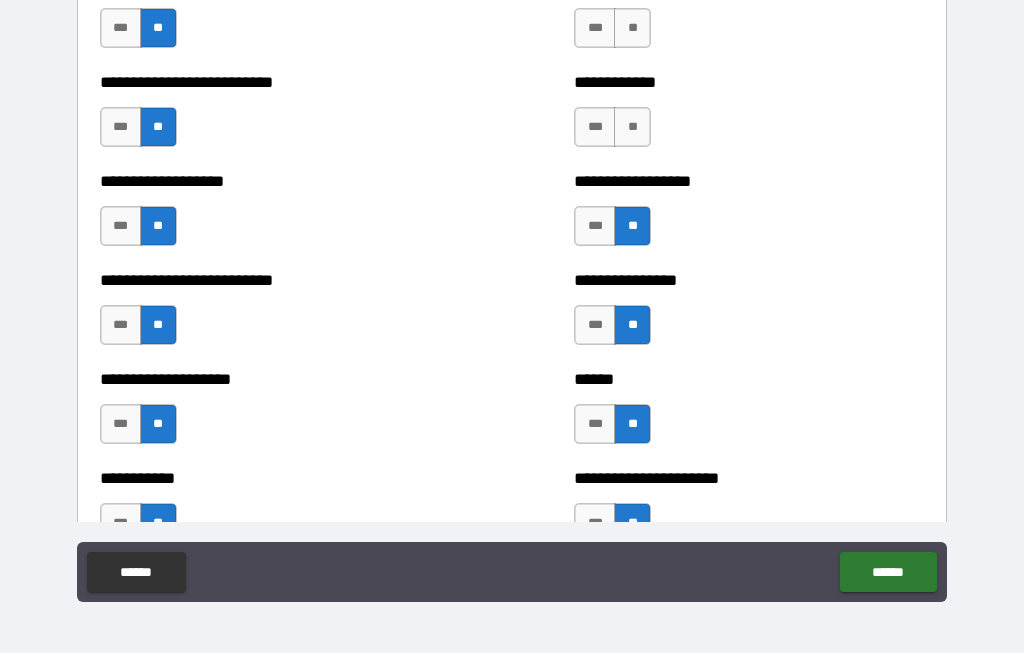 click on "**" at bounding box center (632, 128) 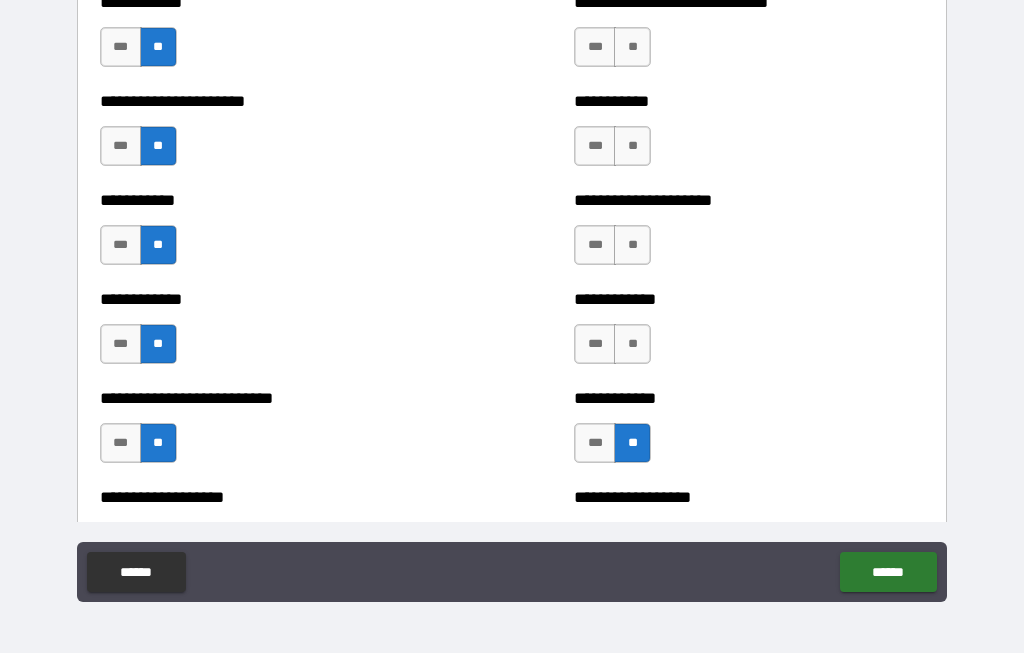 scroll, scrollTop: 5543, scrollLeft: 0, axis: vertical 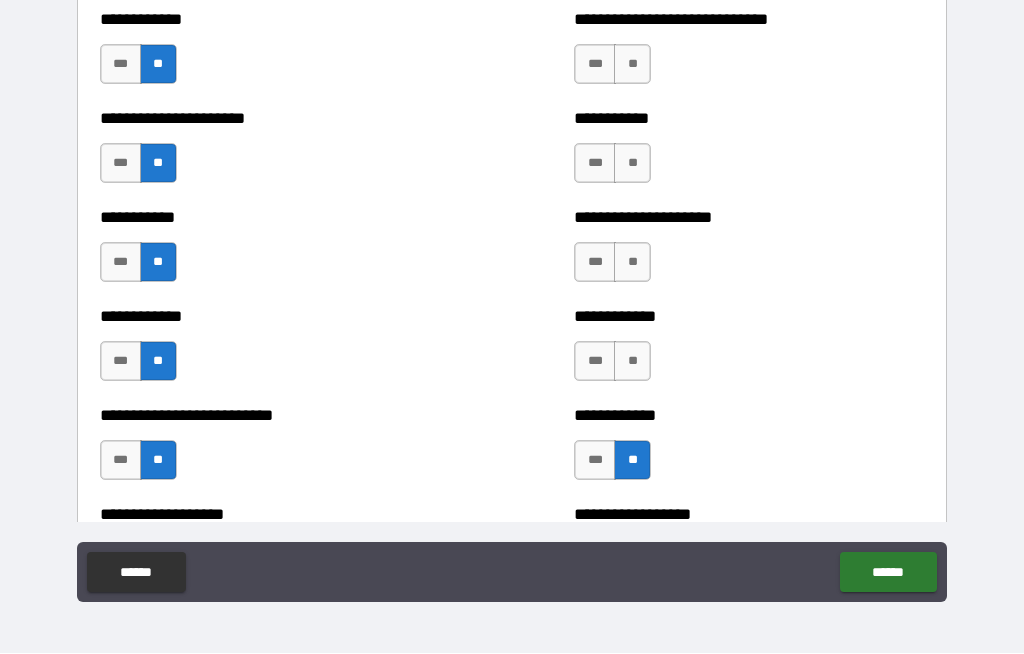 click on "**" at bounding box center (632, 362) 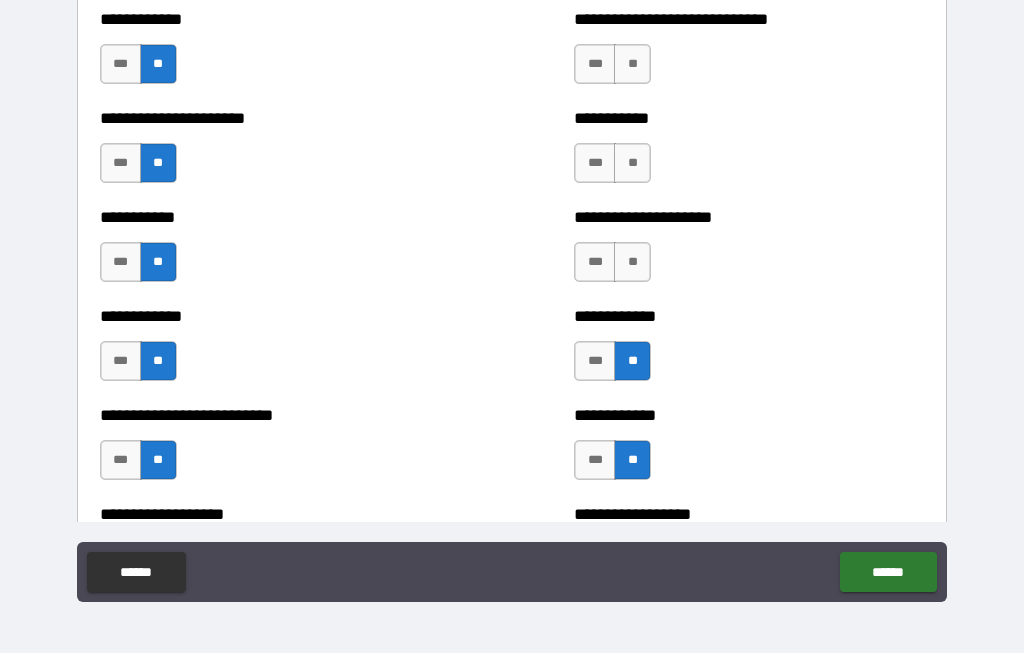 click on "**" at bounding box center [632, 263] 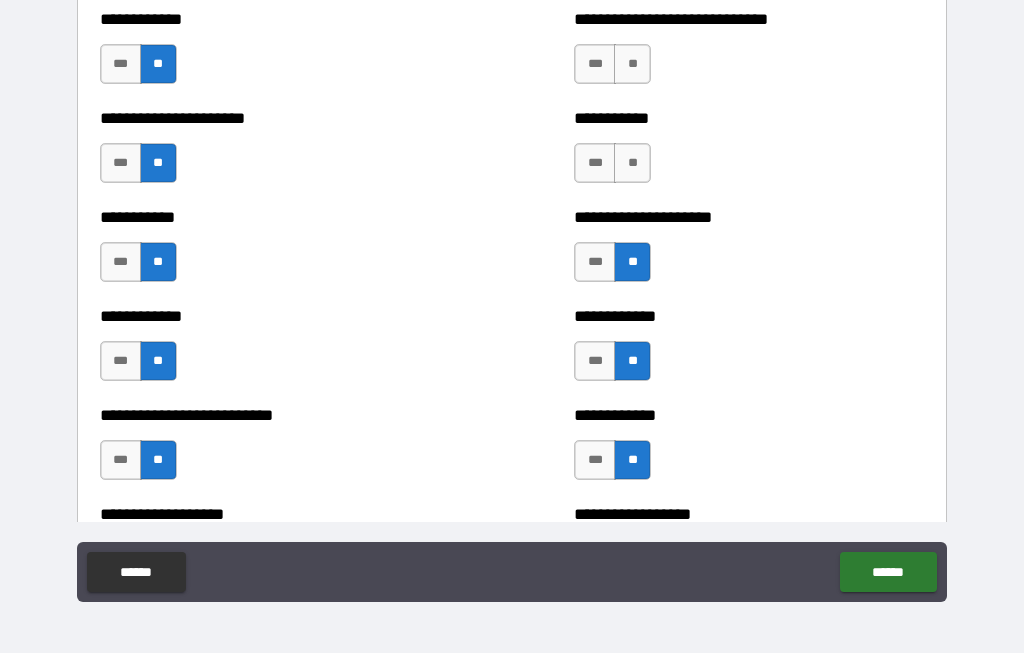 click on "**" at bounding box center (632, 164) 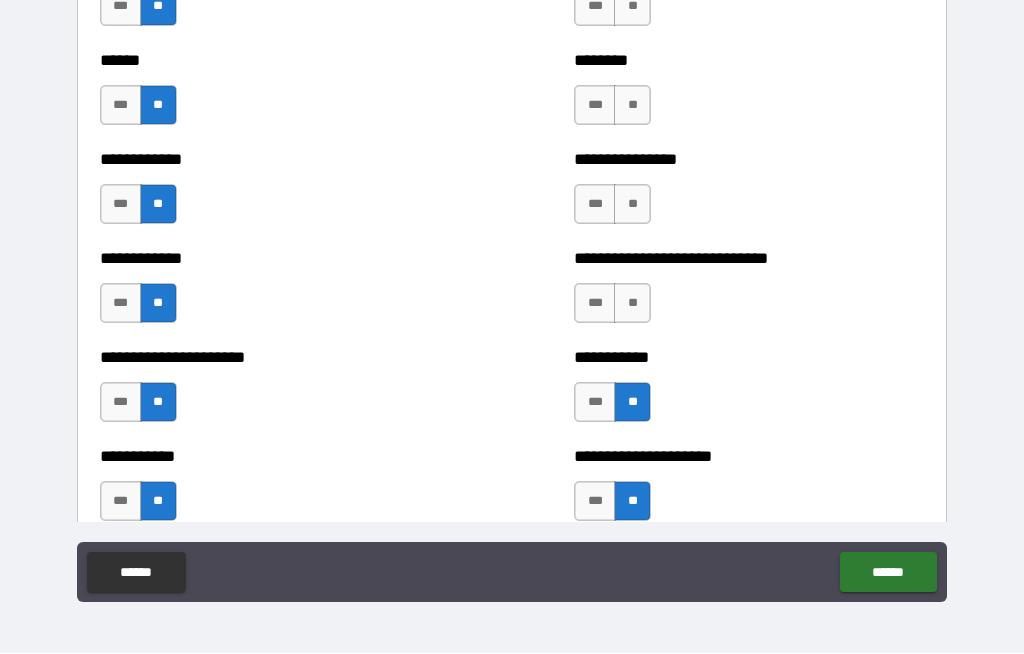 scroll, scrollTop: 5297, scrollLeft: 0, axis: vertical 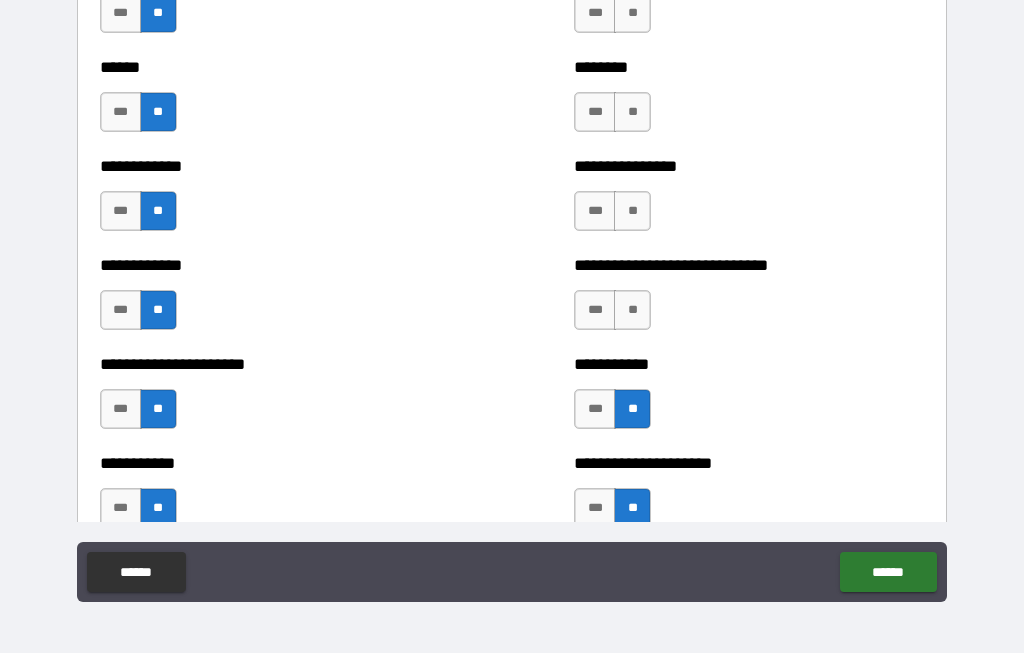 click on "**" at bounding box center (632, 311) 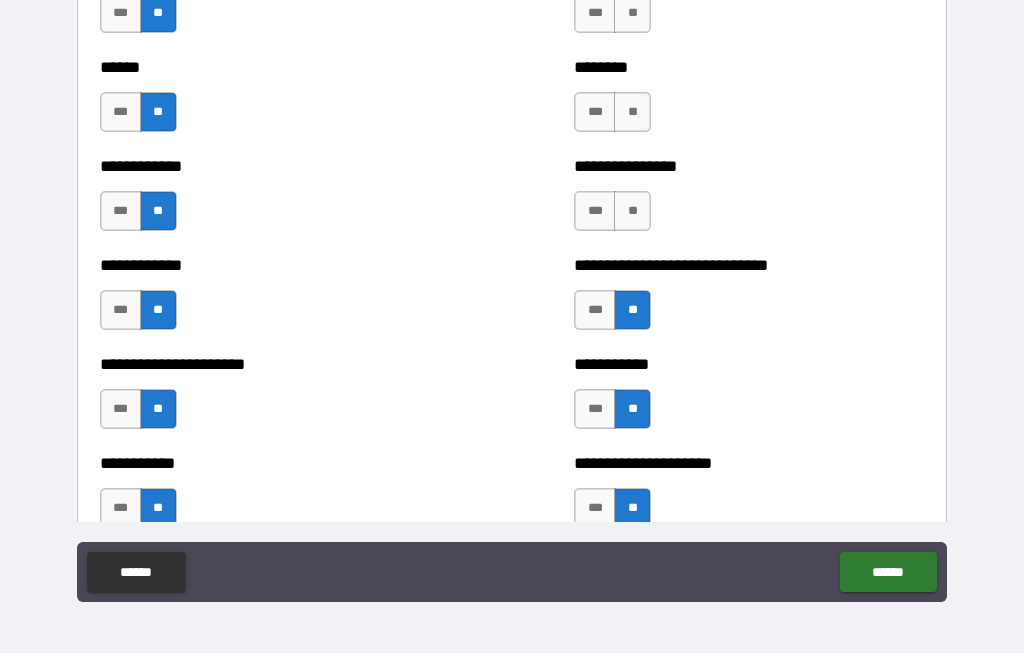 click on "**" at bounding box center (632, 212) 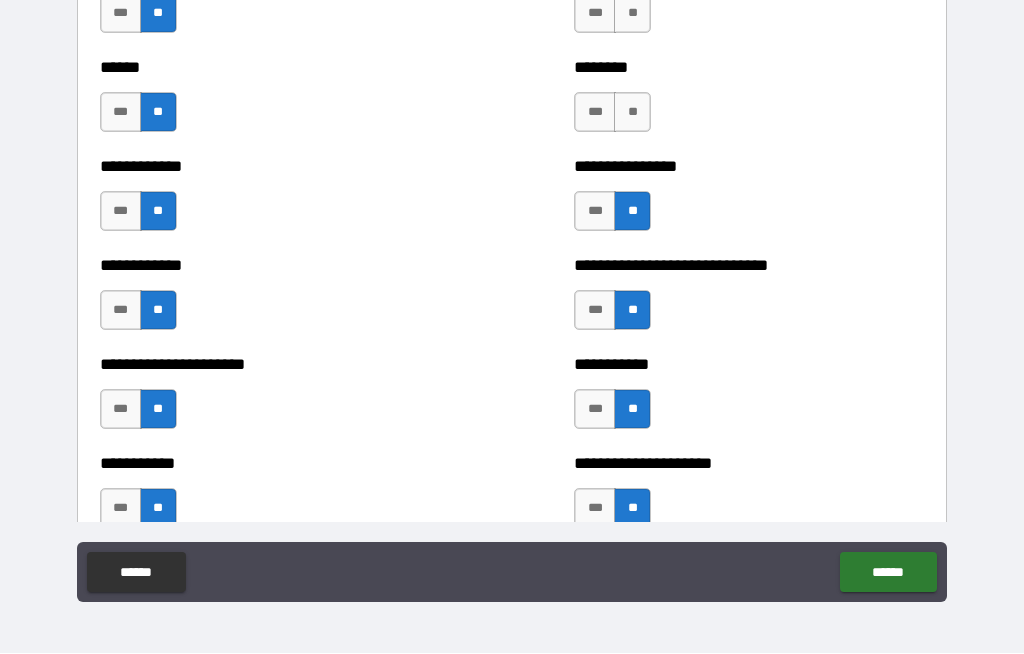 click on "**" at bounding box center (632, 113) 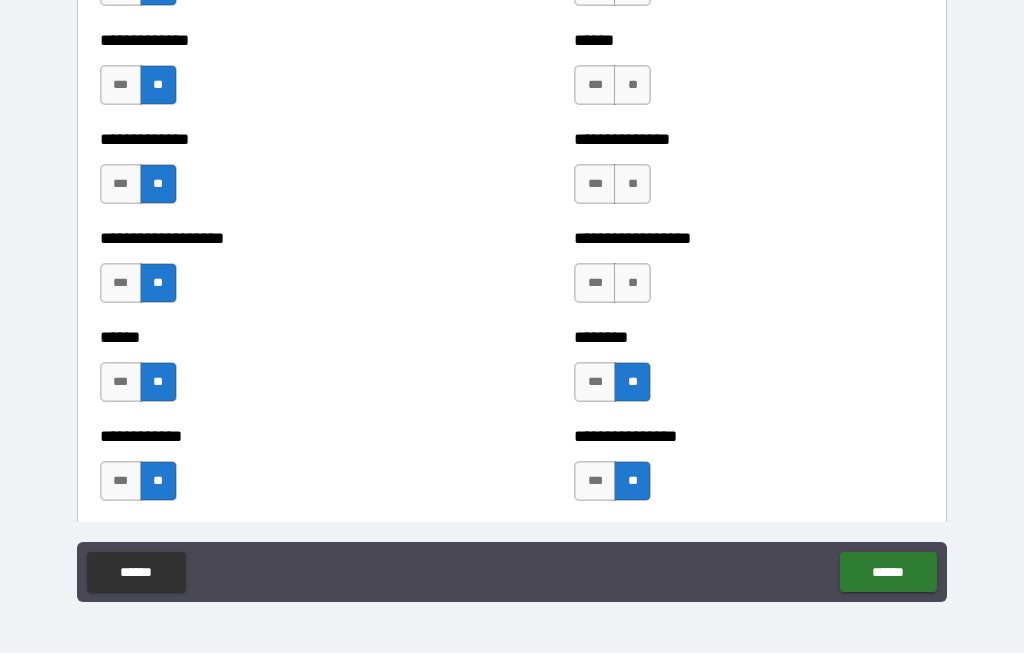 scroll, scrollTop: 5026, scrollLeft: 0, axis: vertical 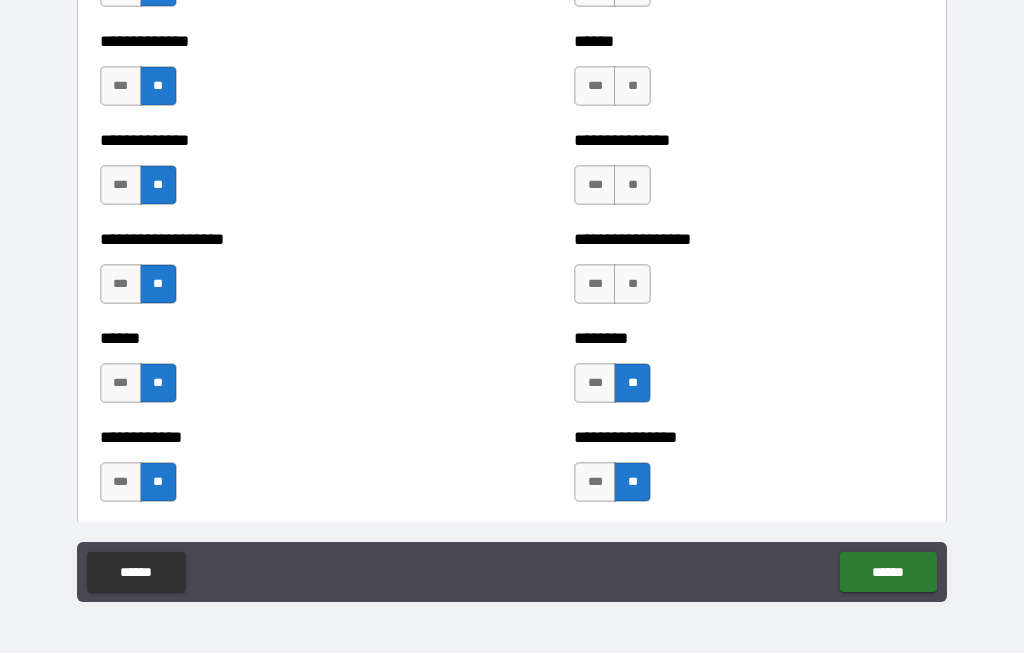 click on "**" at bounding box center (632, 285) 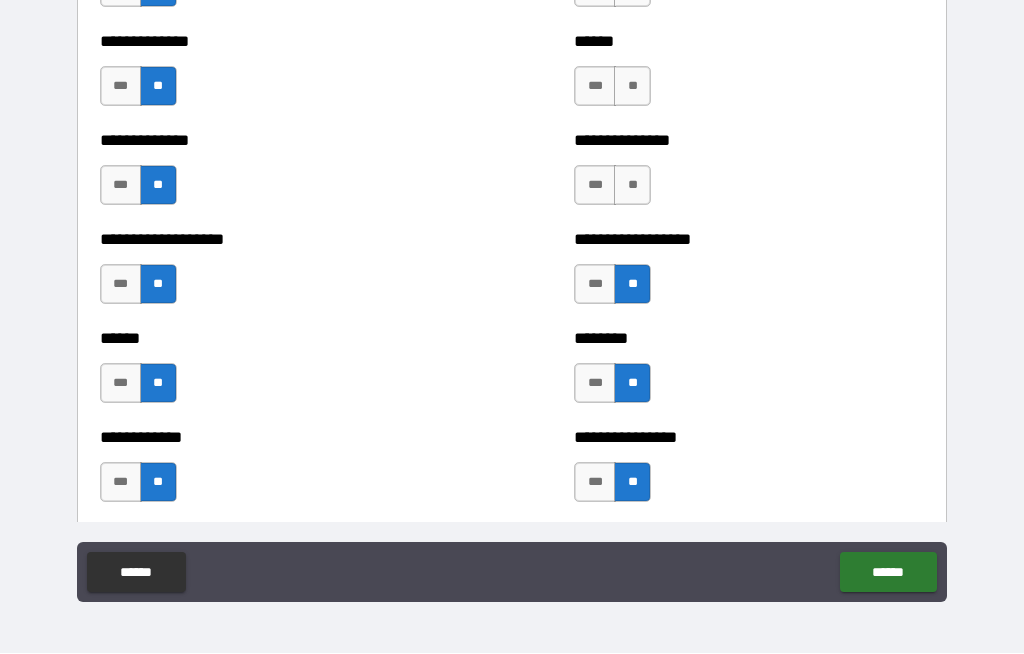 click on "**" at bounding box center [632, 186] 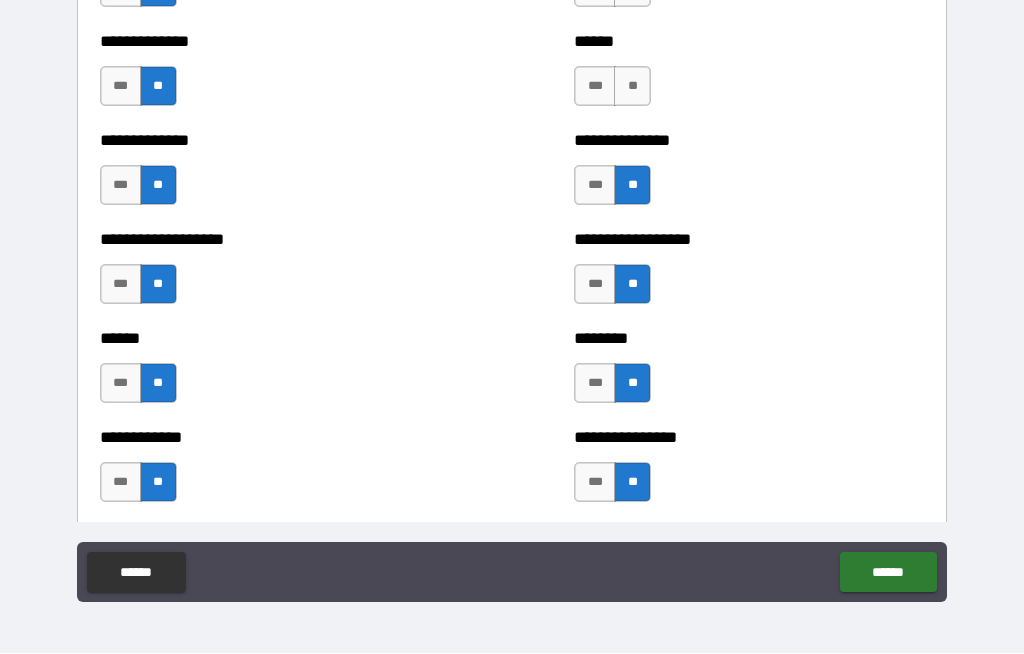 click on "**" at bounding box center [632, 87] 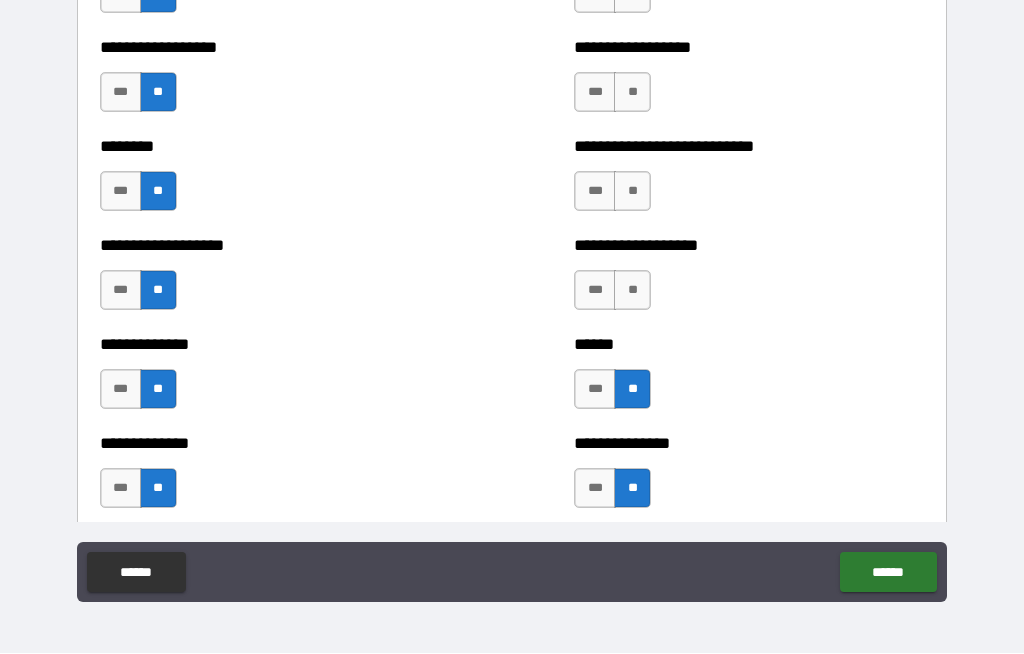 scroll, scrollTop: 4722, scrollLeft: 0, axis: vertical 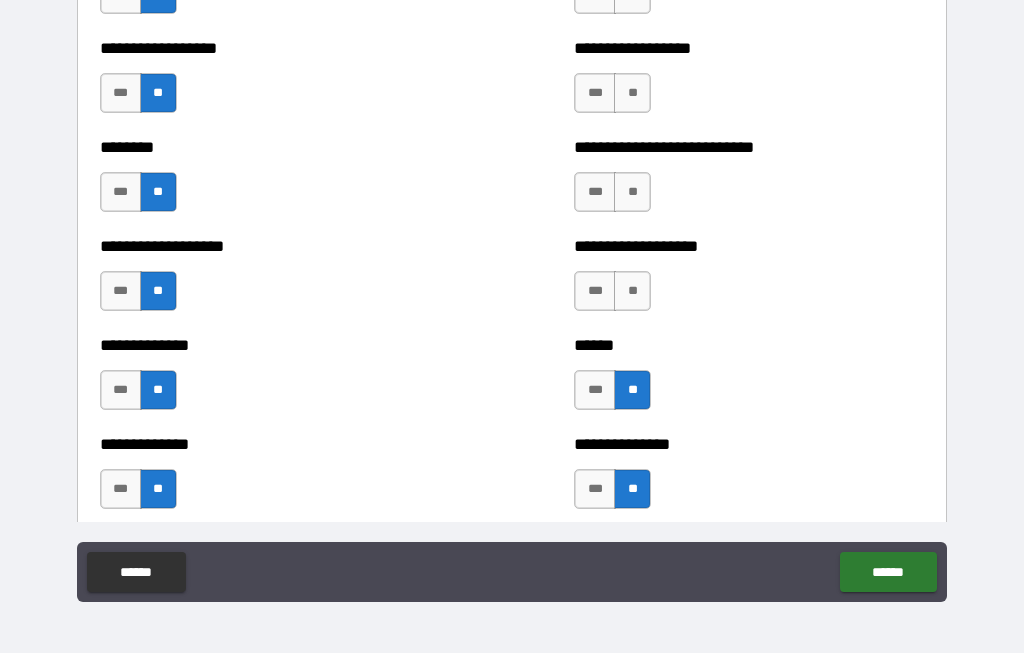 click on "**" at bounding box center (632, 292) 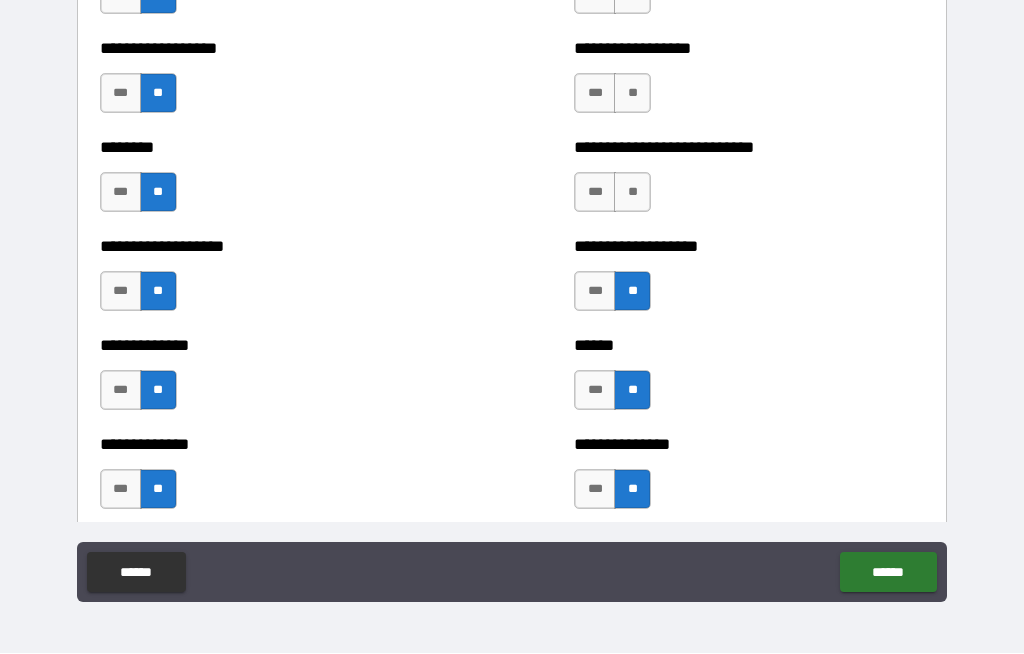click on "**" at bounding box center (632, 193) 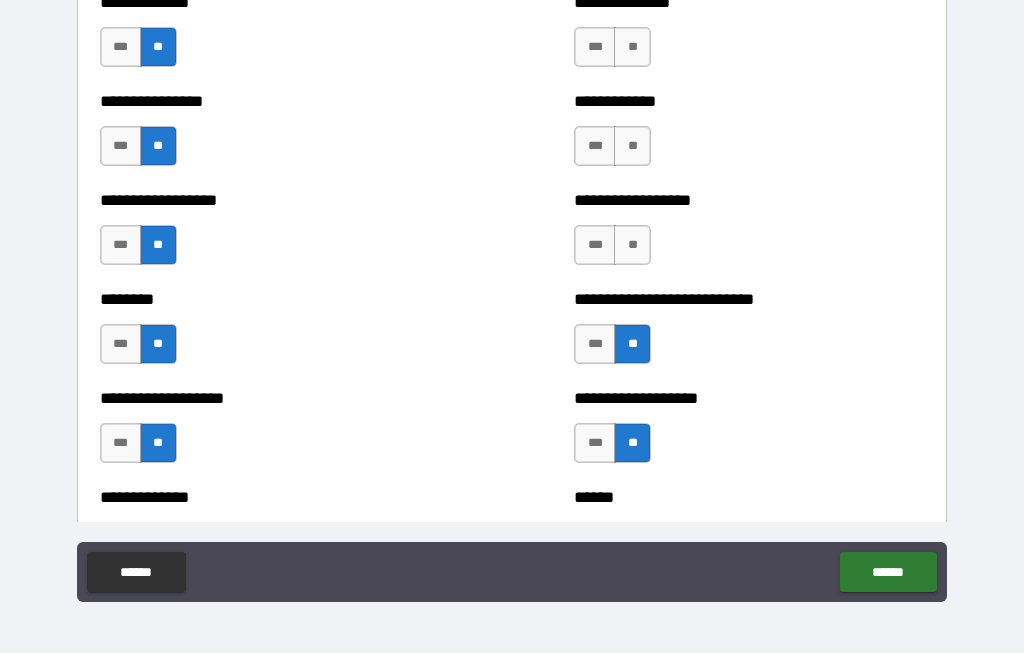 scroll, scrollTop: 4564, scrollLeft: 0, axis: vertical 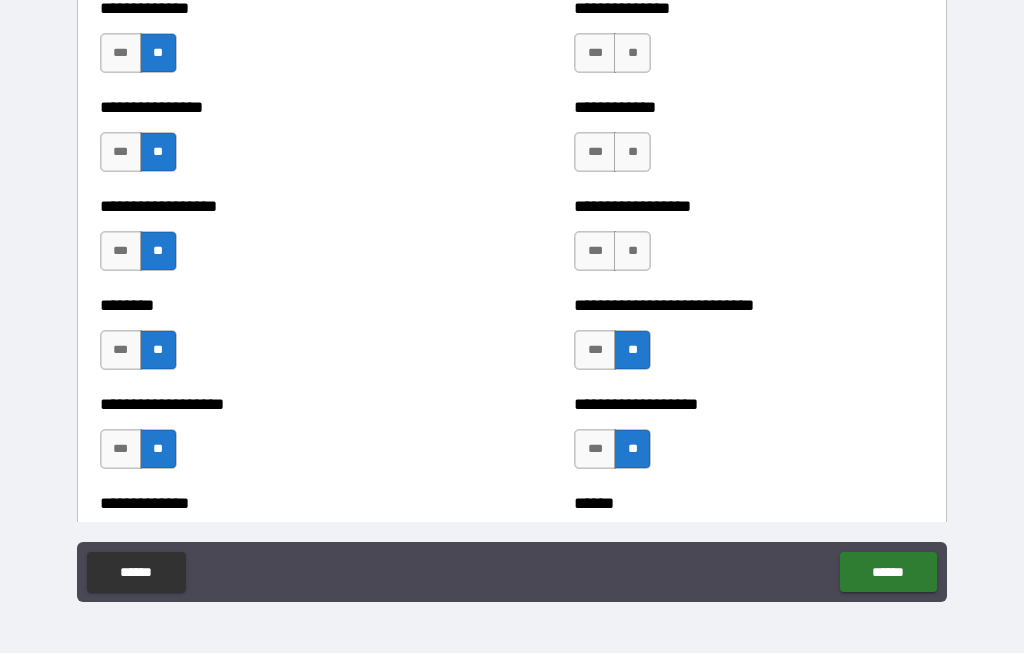 click on "**" at bounding box center (632, 252) 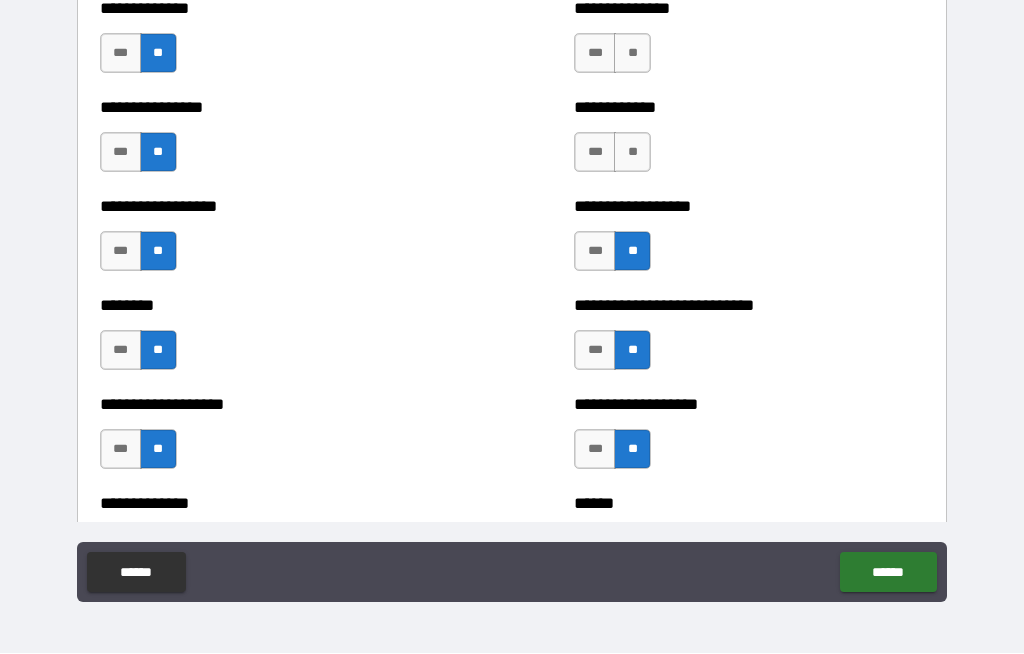 click on "**" at bounding box center (632, 153) 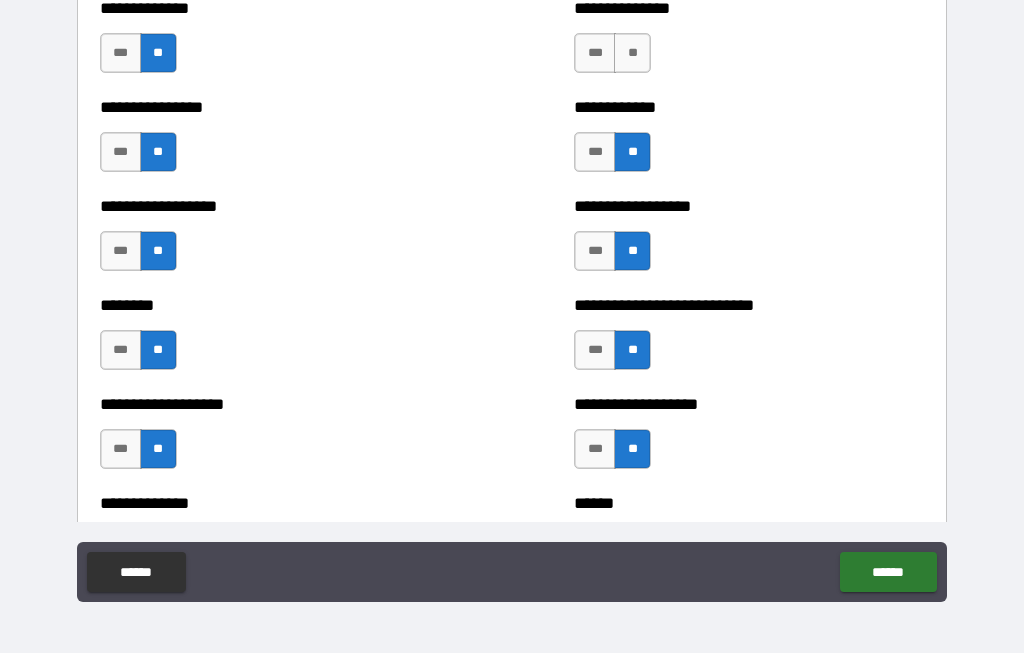click on "**" at bounding box center [632, 54] 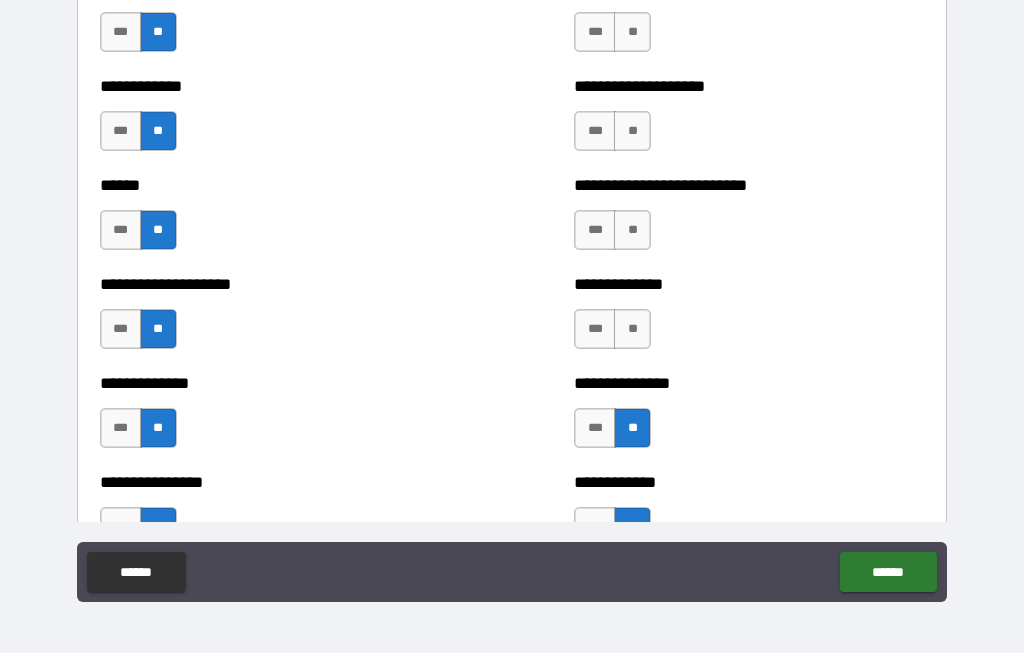 scroll, scrollTop: 4087, scrollLeft: 0, axis: vertical 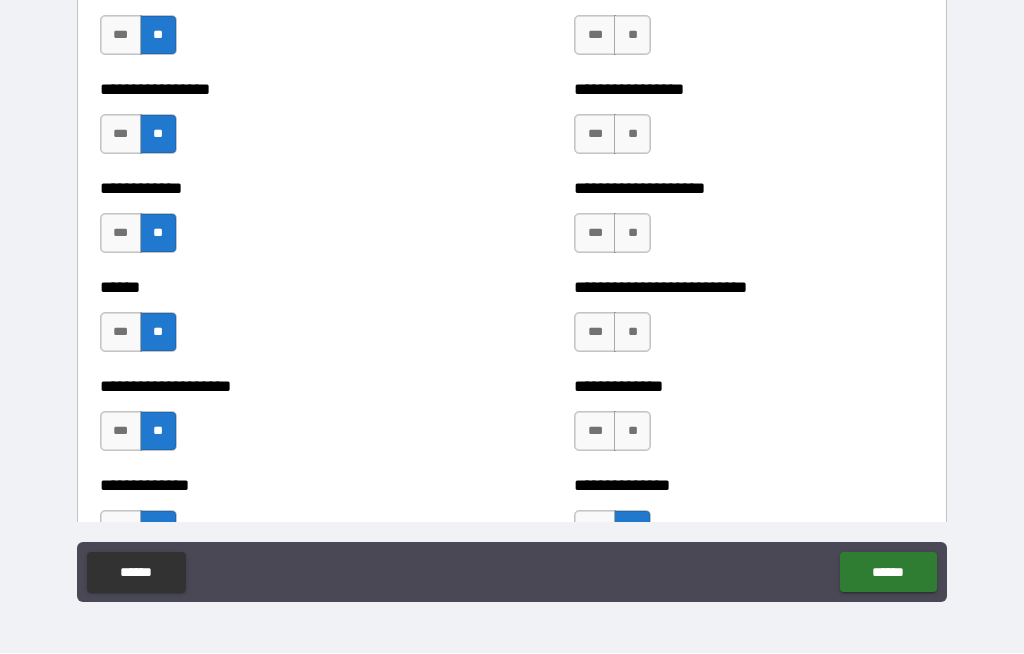 click on "**" at bounding box center [632, 432] 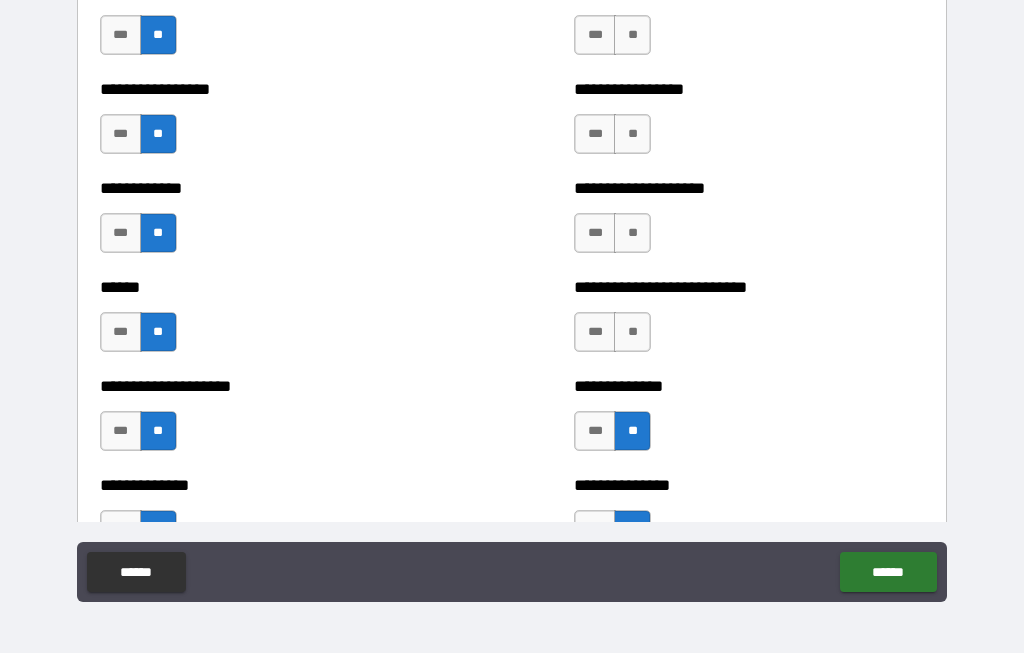 click on "**" at bounding box center [632, 333] 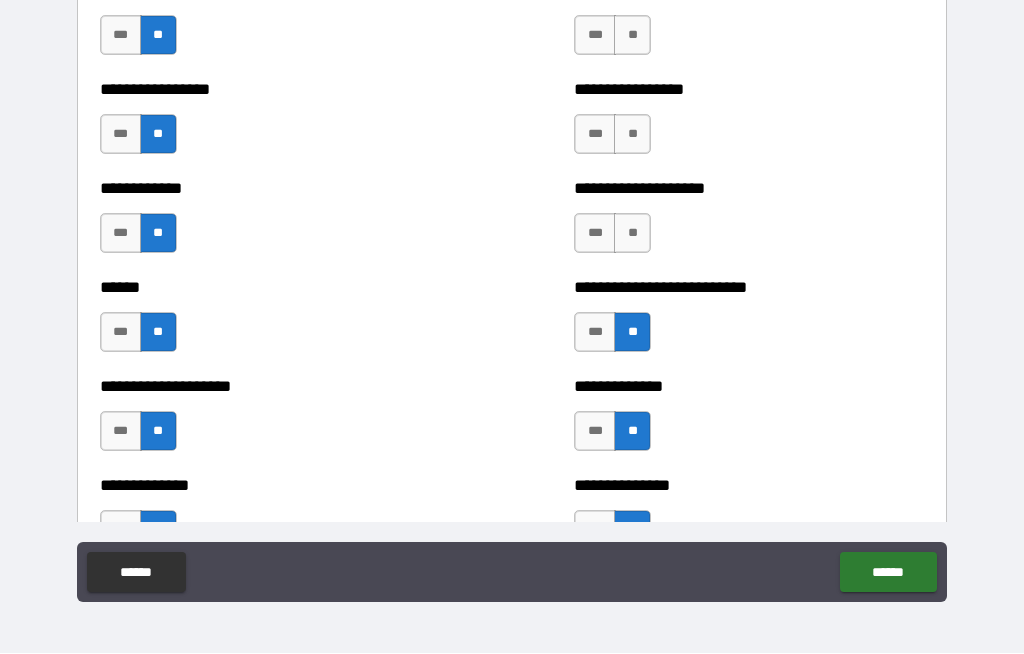 click on "**" at bounding box center [632, 234] 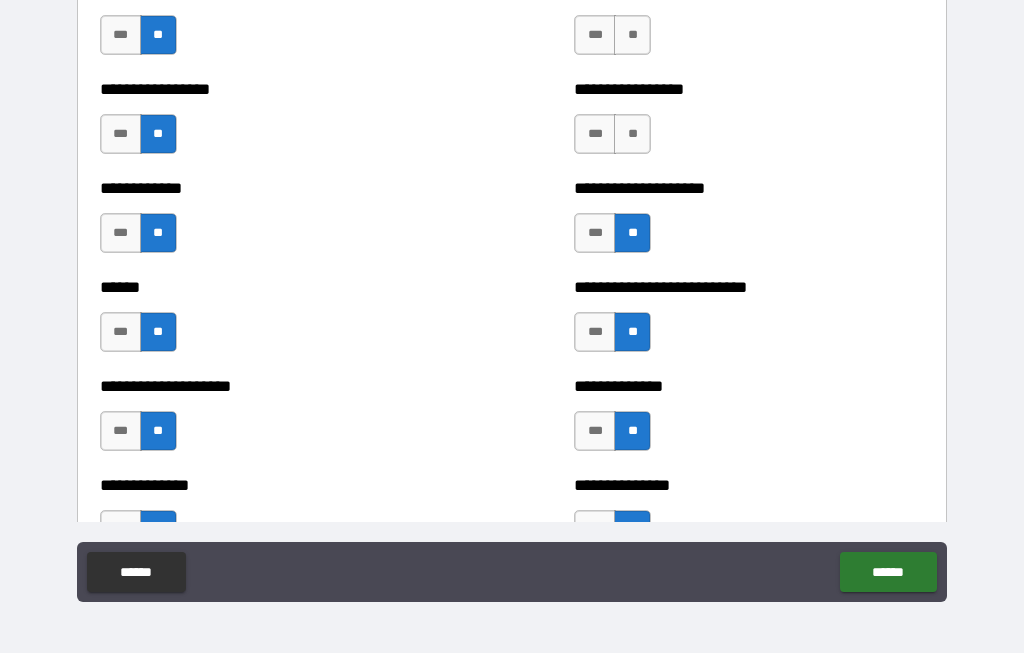 click on "**" at bounding box center (632, 135) 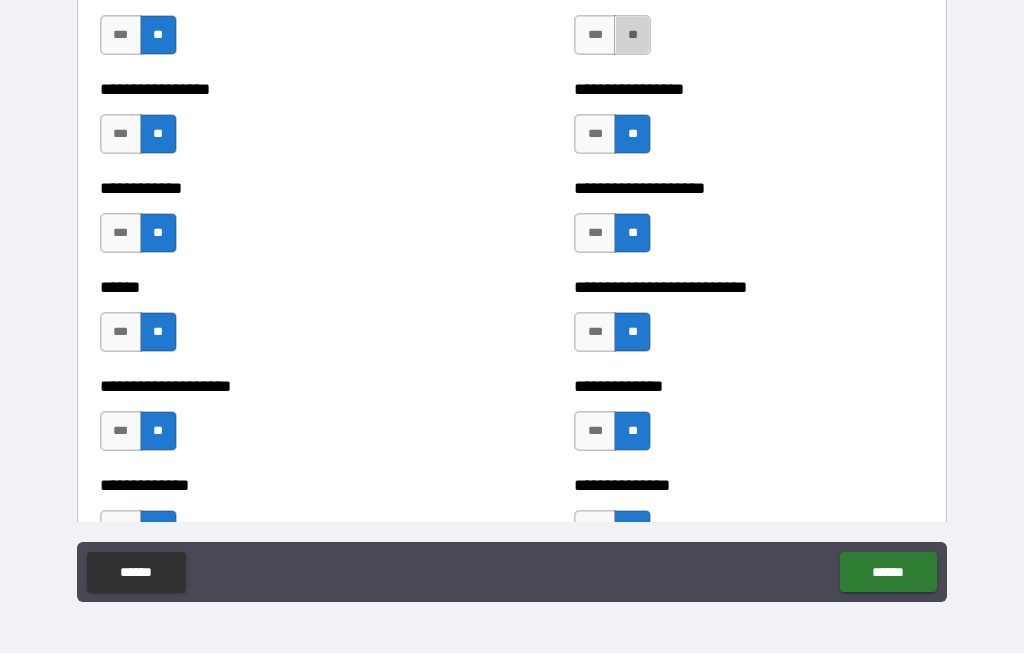 click on "**" at bounding box center [632, 36] 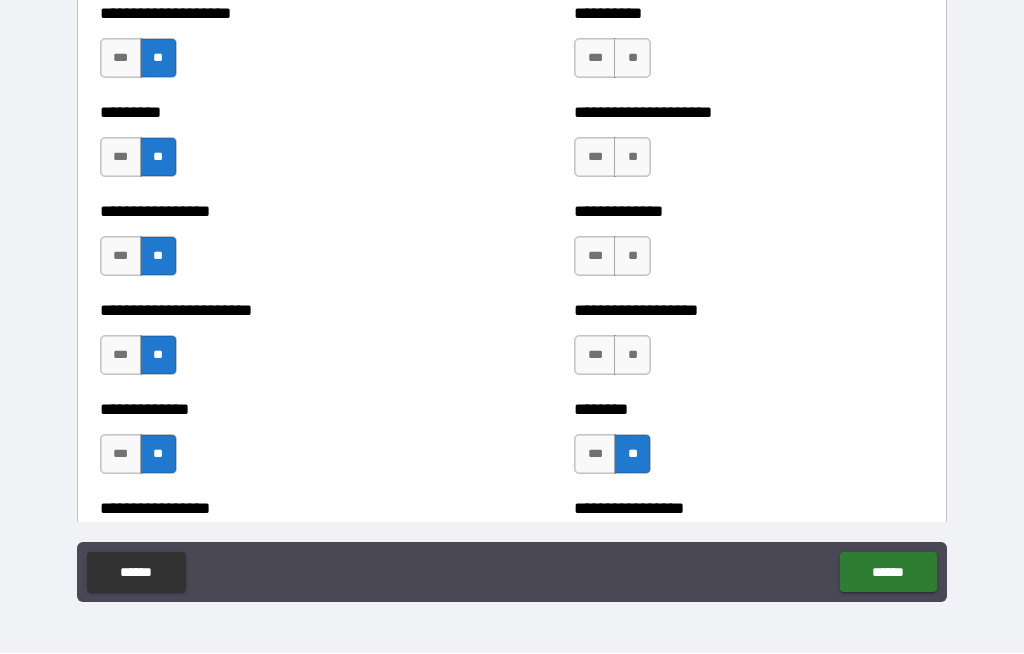 scroll, scrollTop: 3660, scrollLeft: 0, axis: vertical 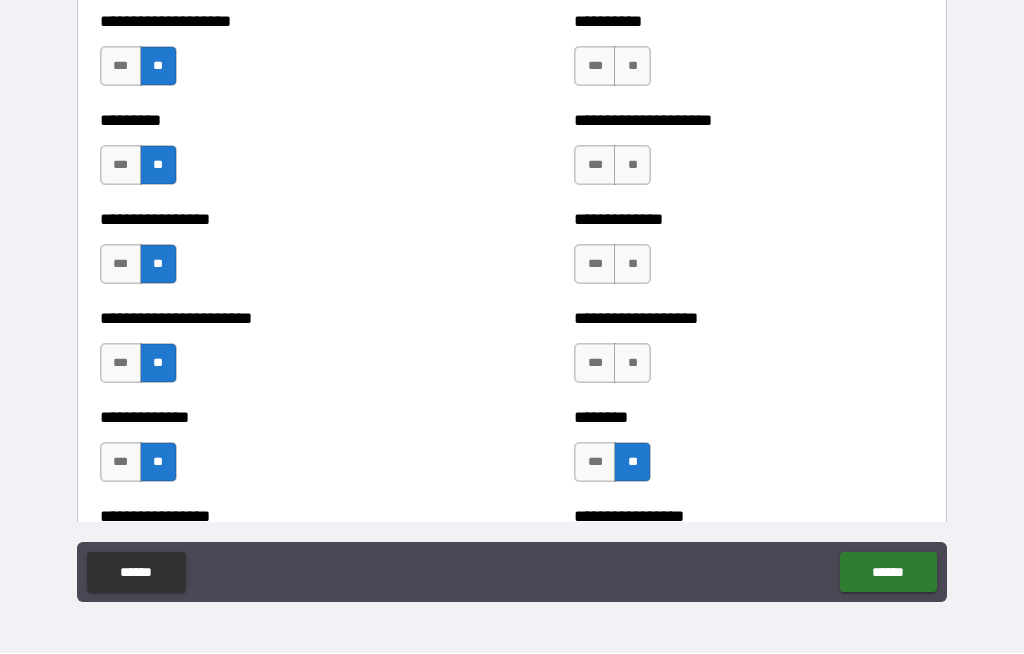 click on "**" at bounding box center [632, 364] 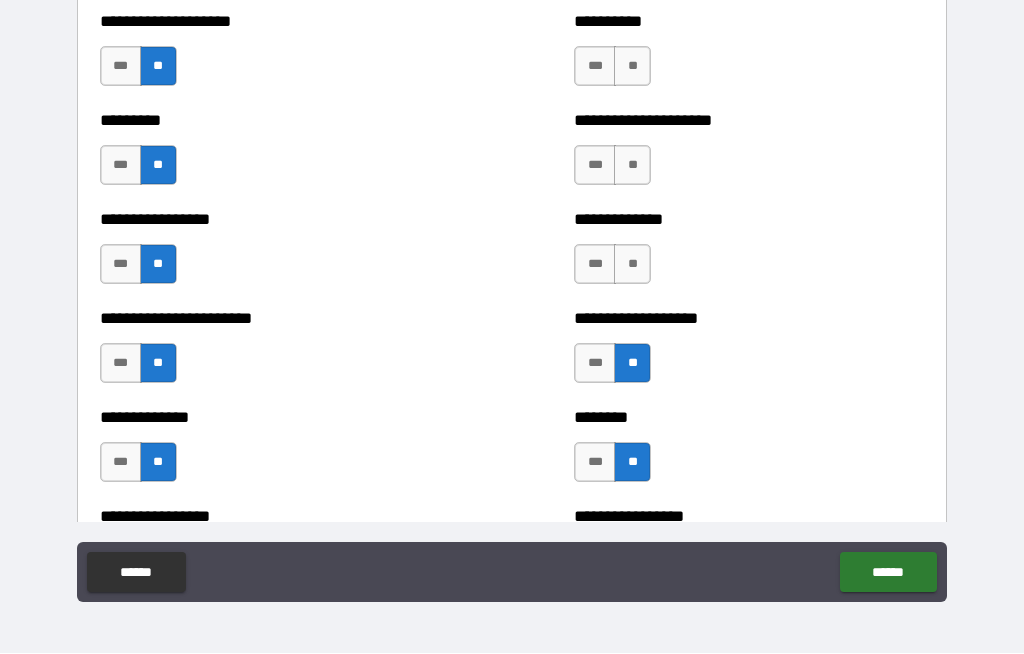 click on "**" at bounding box center [632, 265] 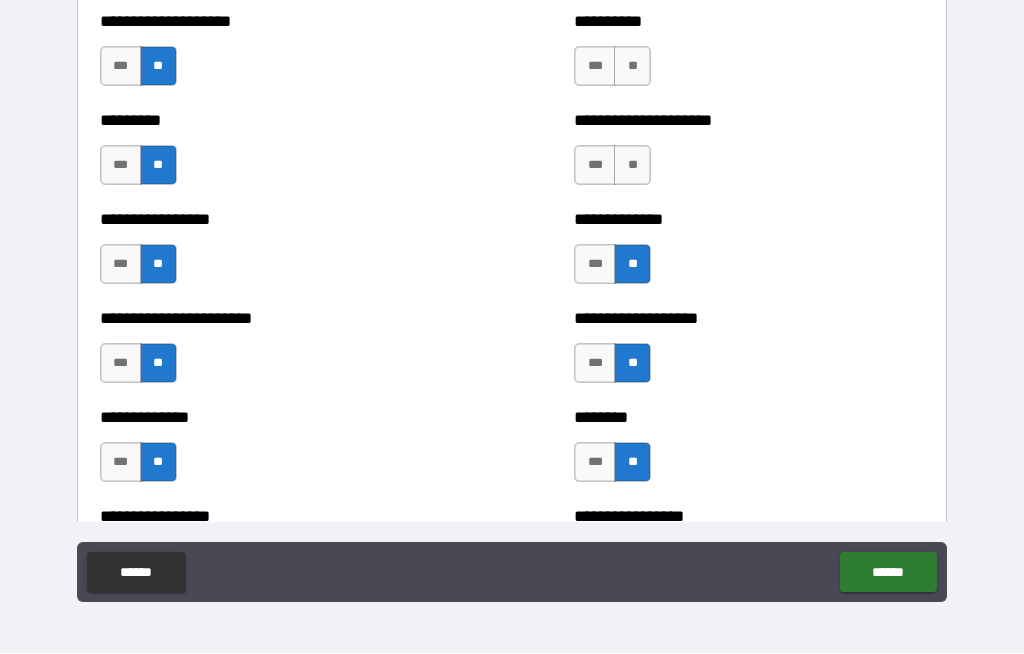 click on "**" at bounding box center [632, 166] 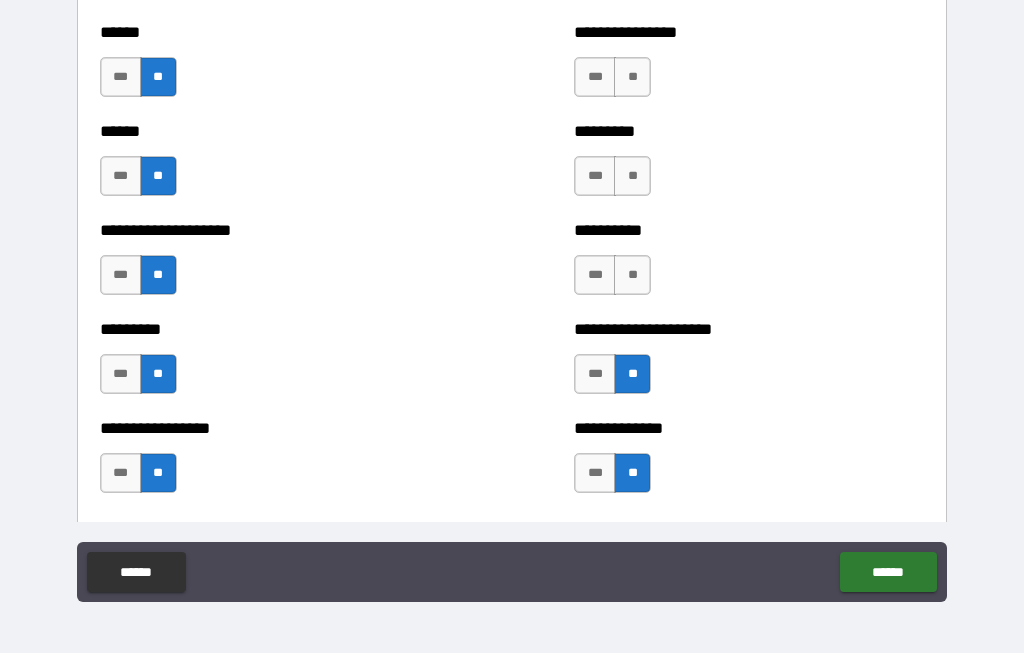 scroll, scrollTop: 3372, scrollLeft: 0, axis: vertical 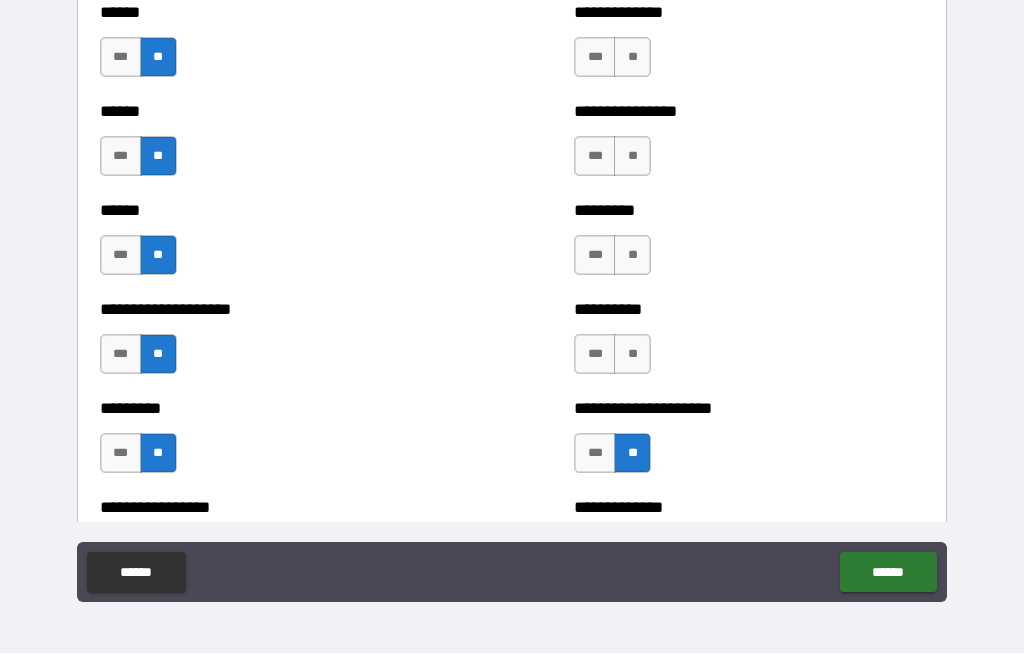 click on "**" at bounding box center (632, 355) 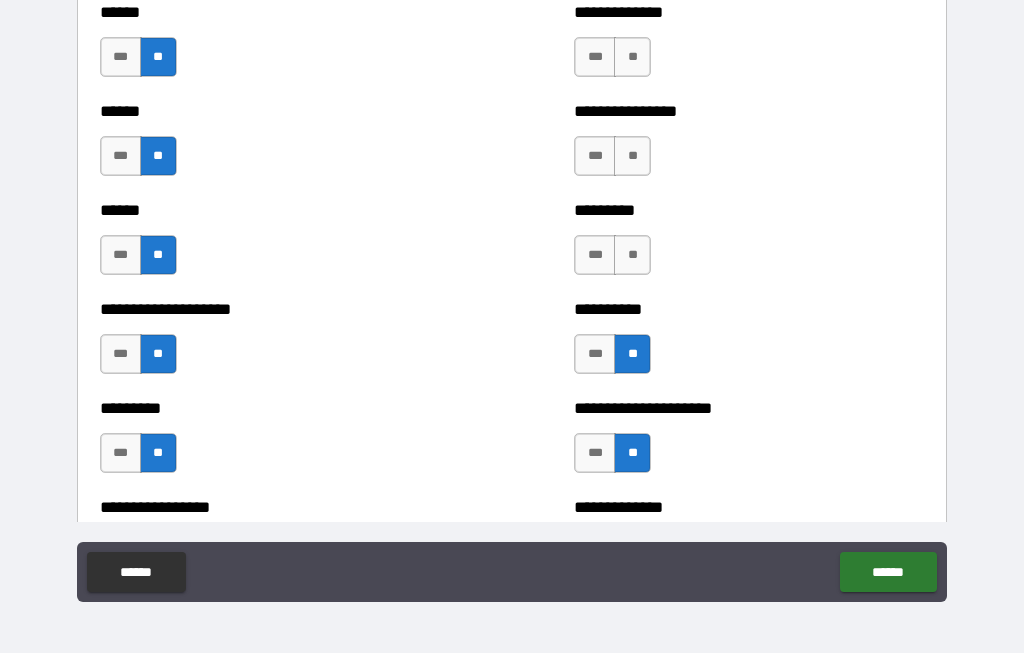 click on "**" at bounding box center (632, 256) 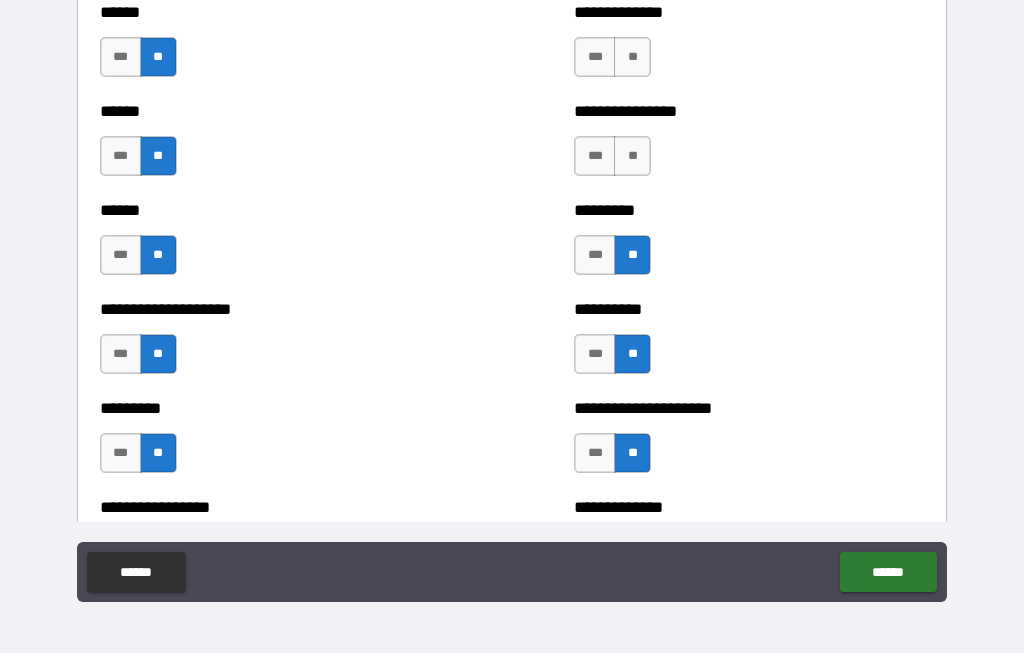 click on "**" at bounding box center (632, 157) 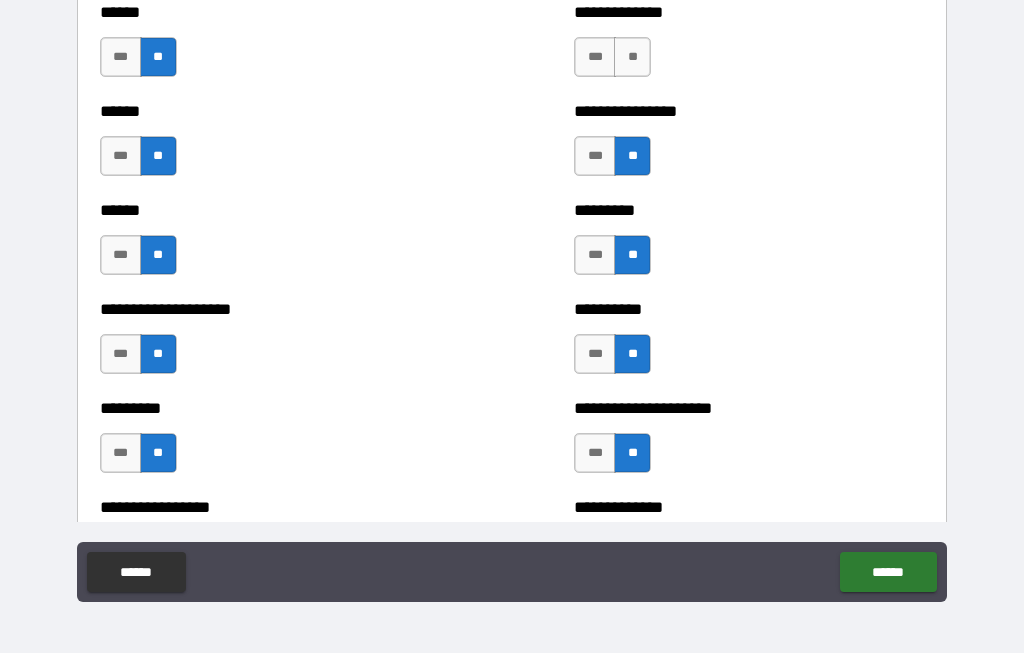 click on "**" at bounding box center [632, 58] 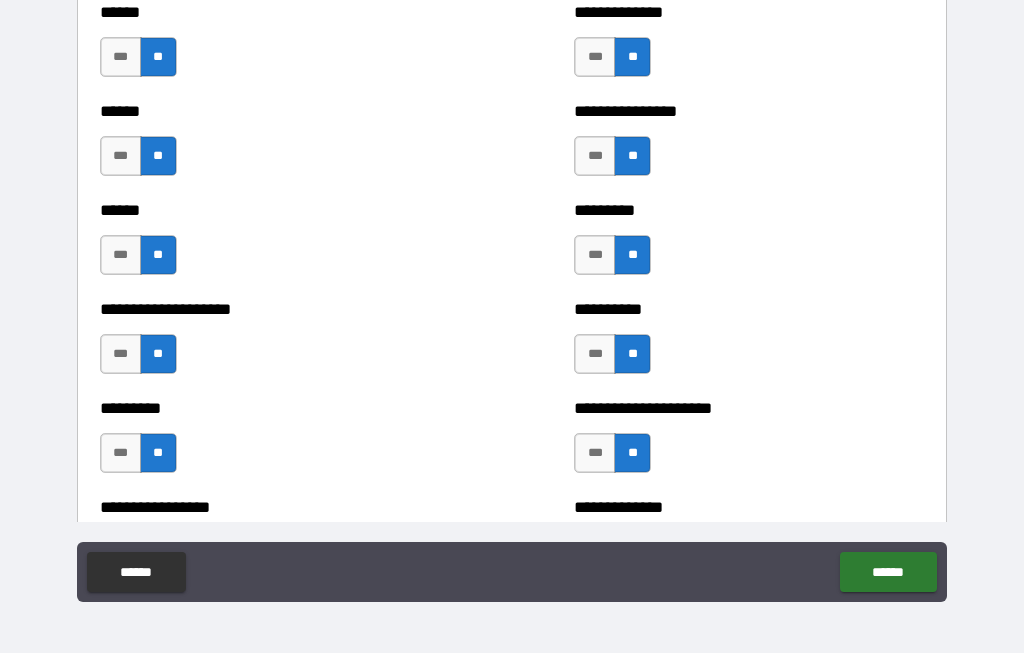 scroll, scrollTop: 3041, scrollLeft: 0, axis: vertical 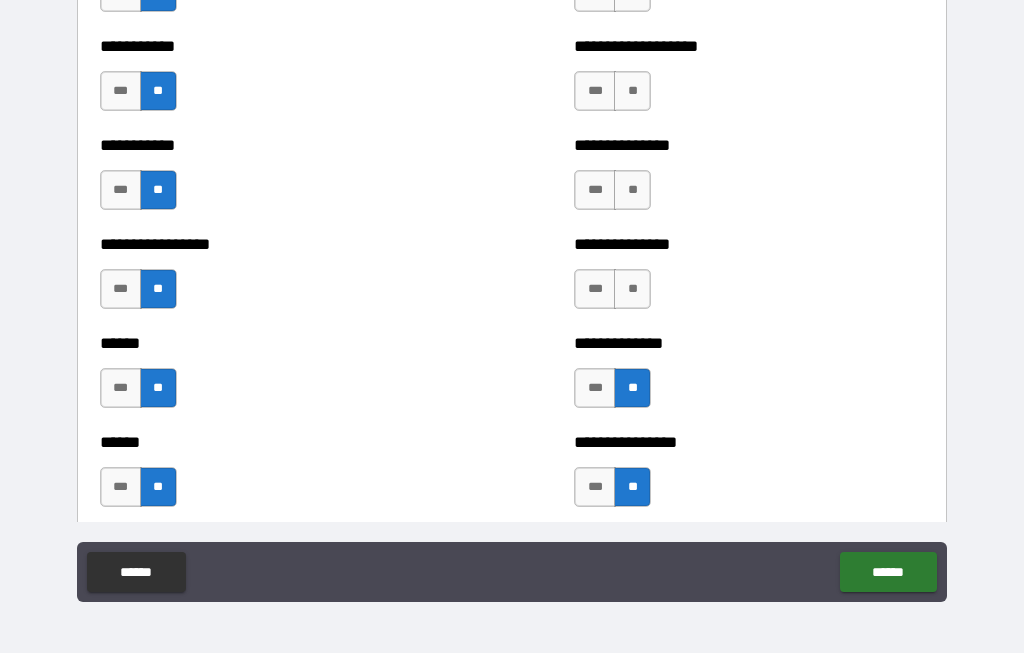 click on "**" at bounding box center (632, 290) 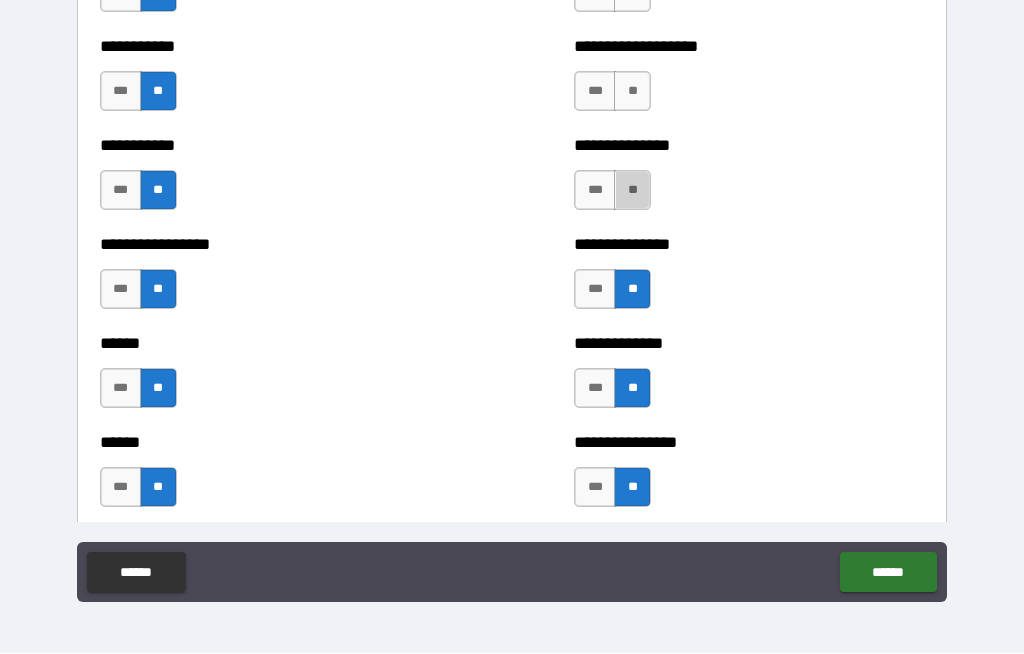 click on "**" at bounding box center [632, 191] 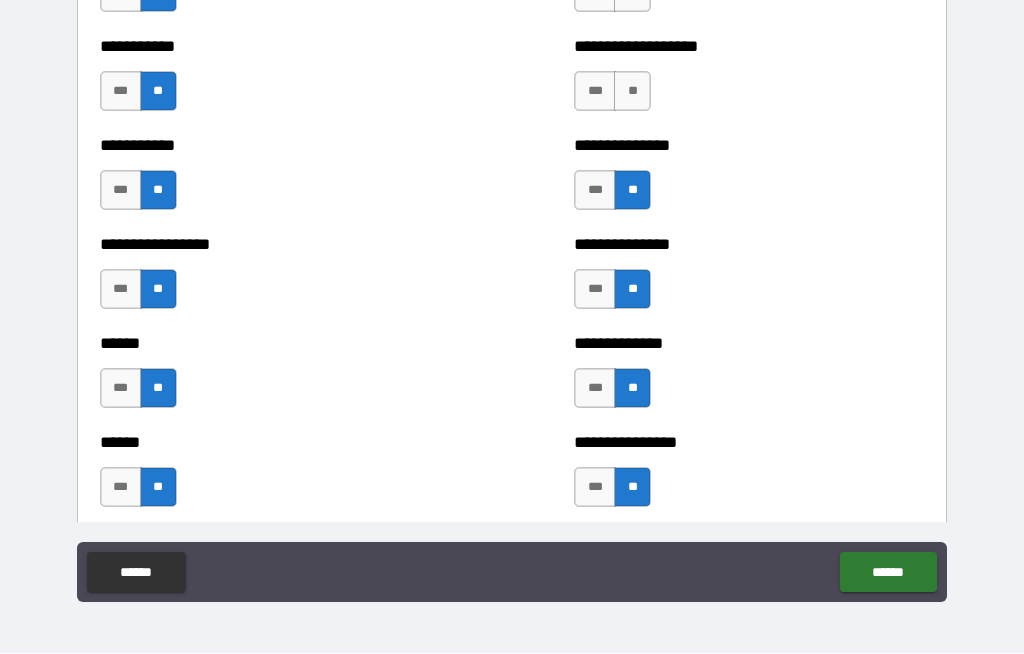 click on "**" at bounding box center (632, 92) 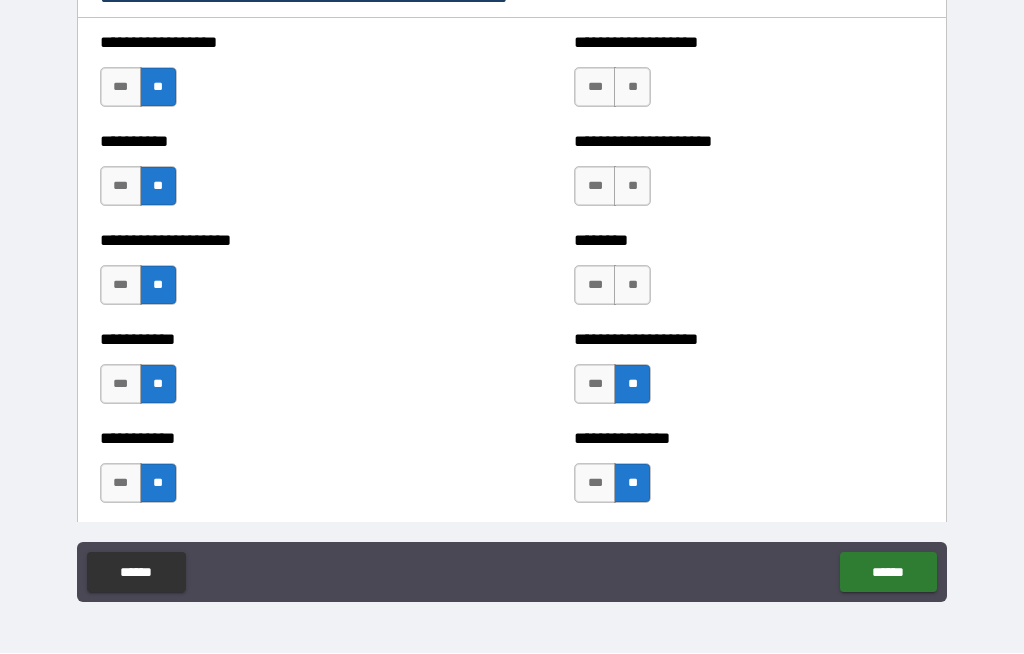 scroll, scrollTop: 2746, scrollLeft: 0, axis: vertical 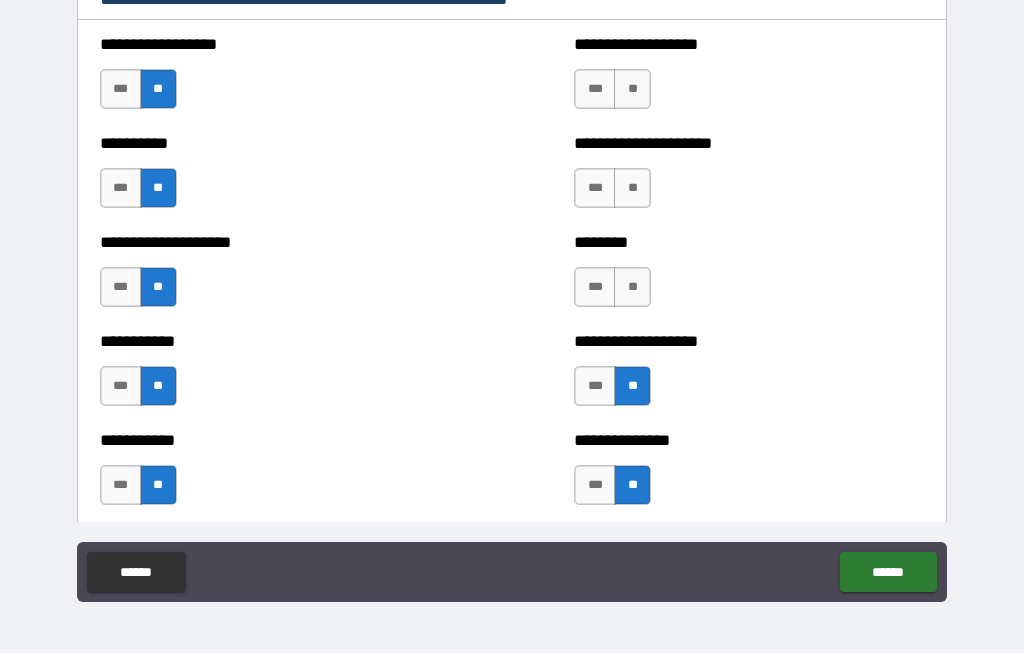 click on "**" at bounding box center (632, 288) 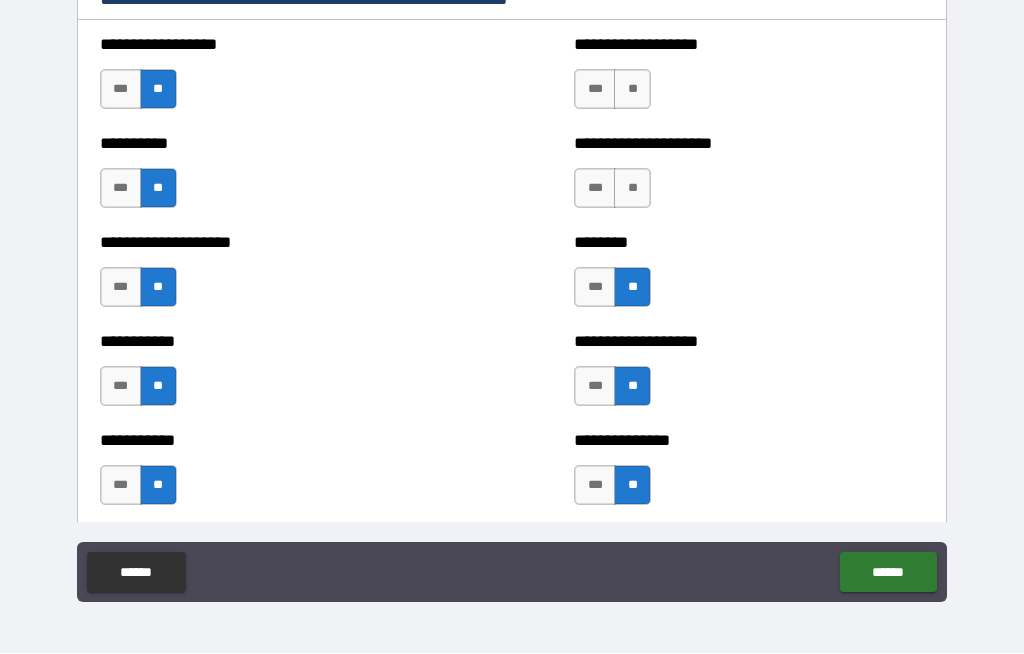 click on "**" at bounding box center [632, 189] 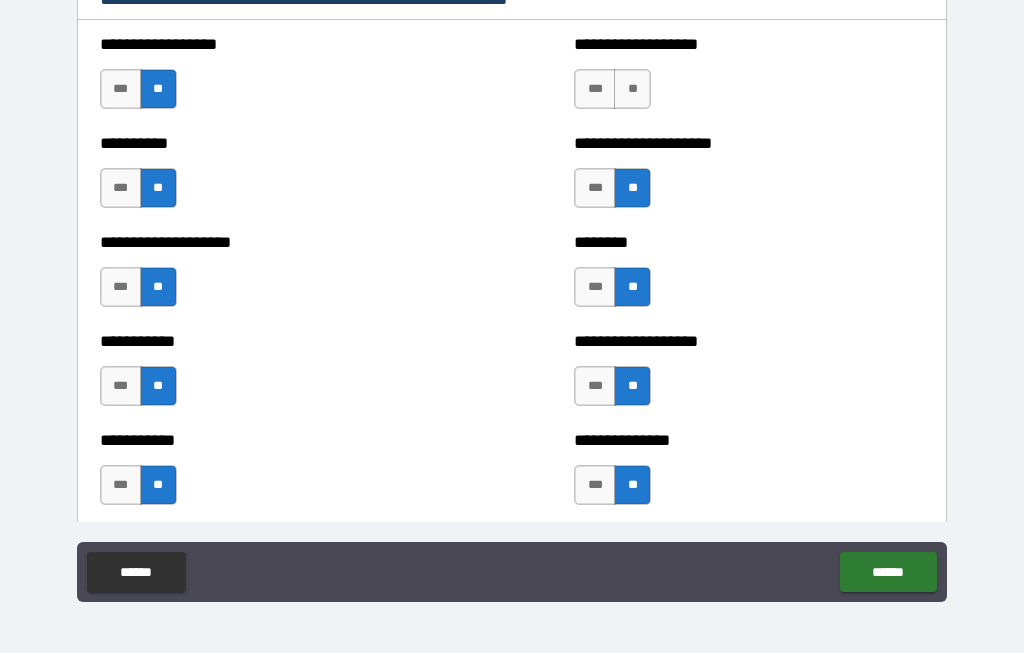 click on "**" at bounding box center [632, 90] 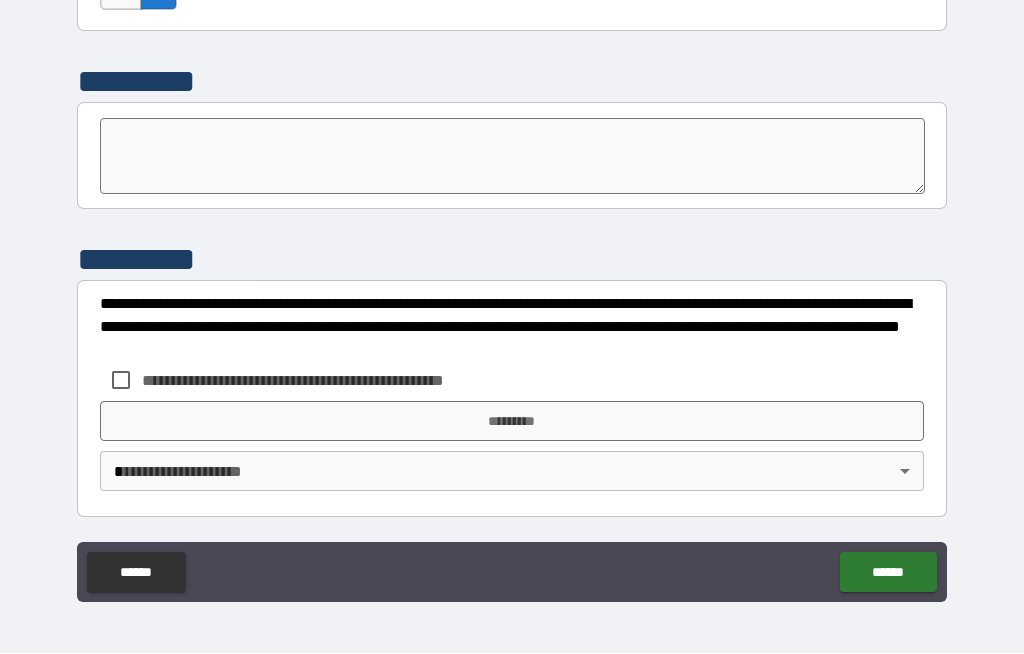 scroll, scrollTop: 7003, scrollLeft: 0, axis: vertical 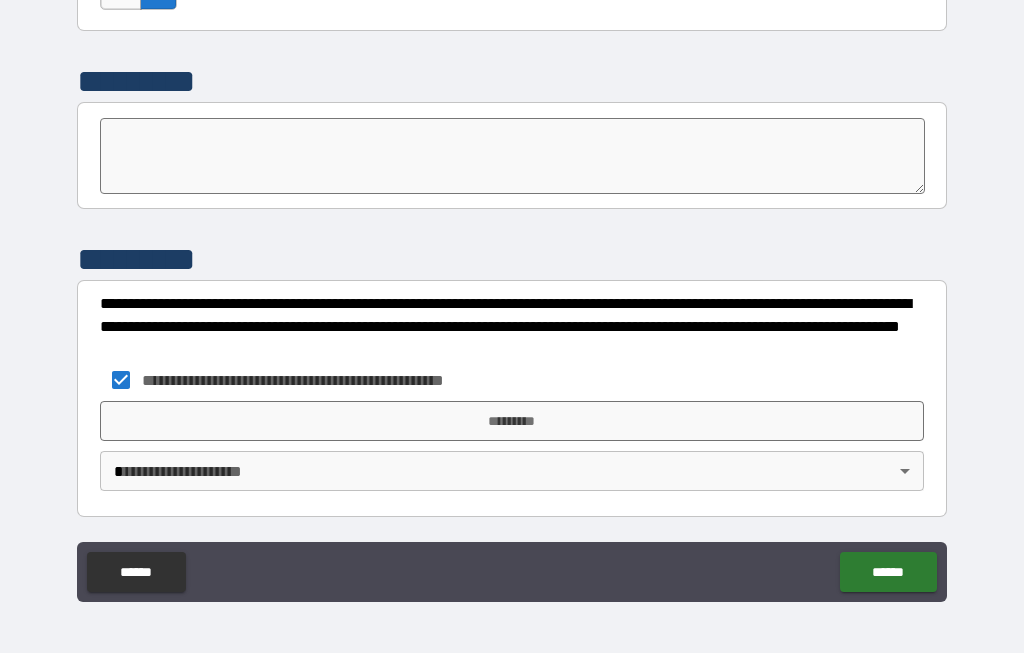 click on "*********" at bounding box center [512, 422] 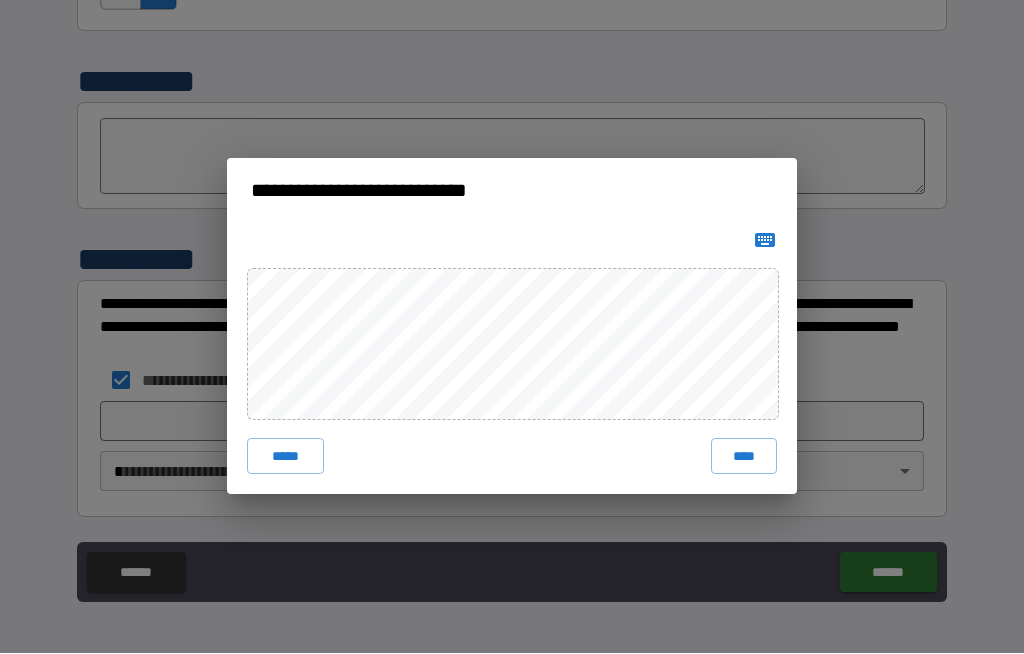 click on "****" at bounding box center (744, 457) 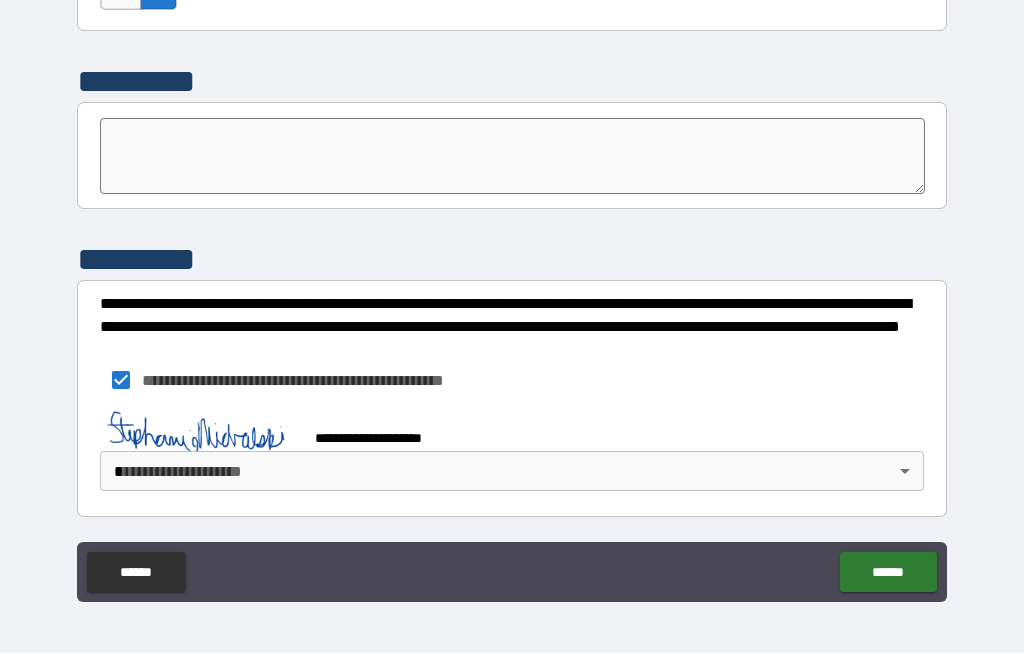 scroll, scrollTop: 6993, scrollLeft: 0, axis: vertical 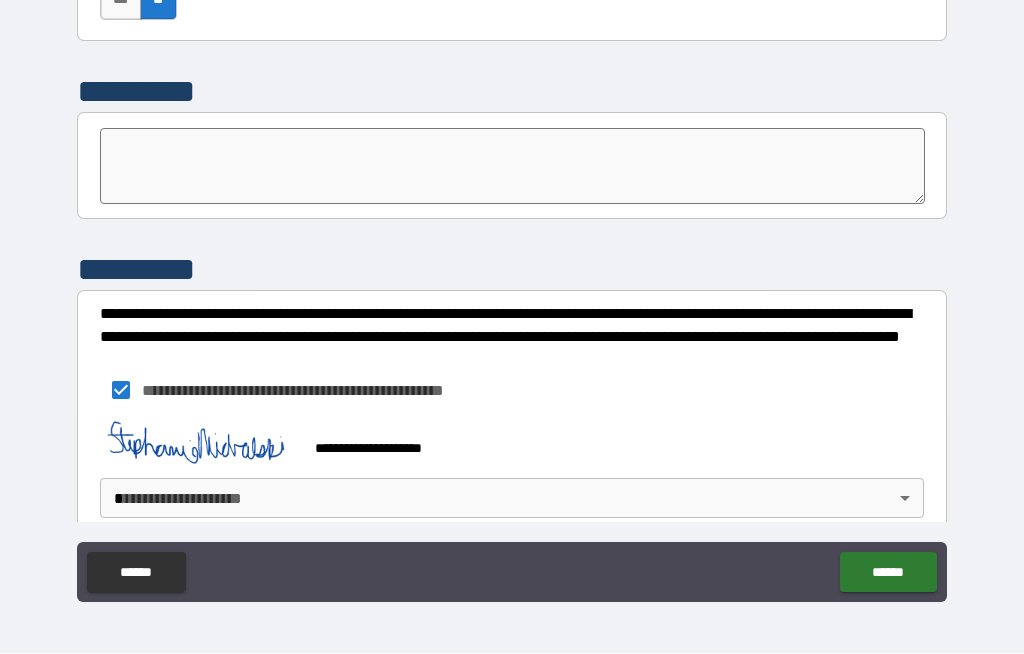 click on "**********" at bounding box center [512, 292] 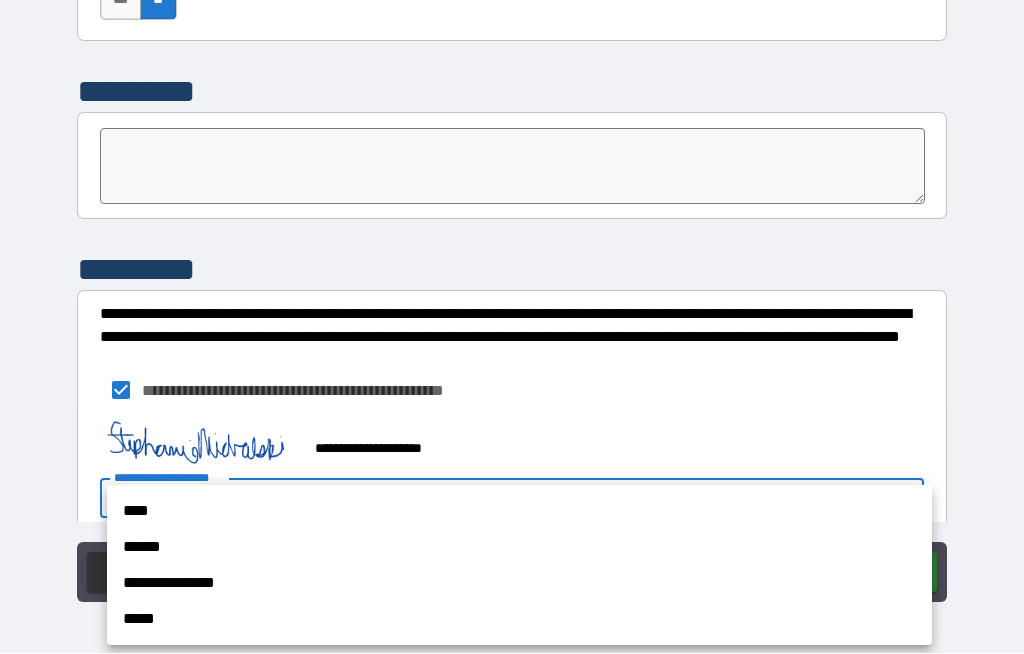 click on "**********" at bounding box center (519, 584) 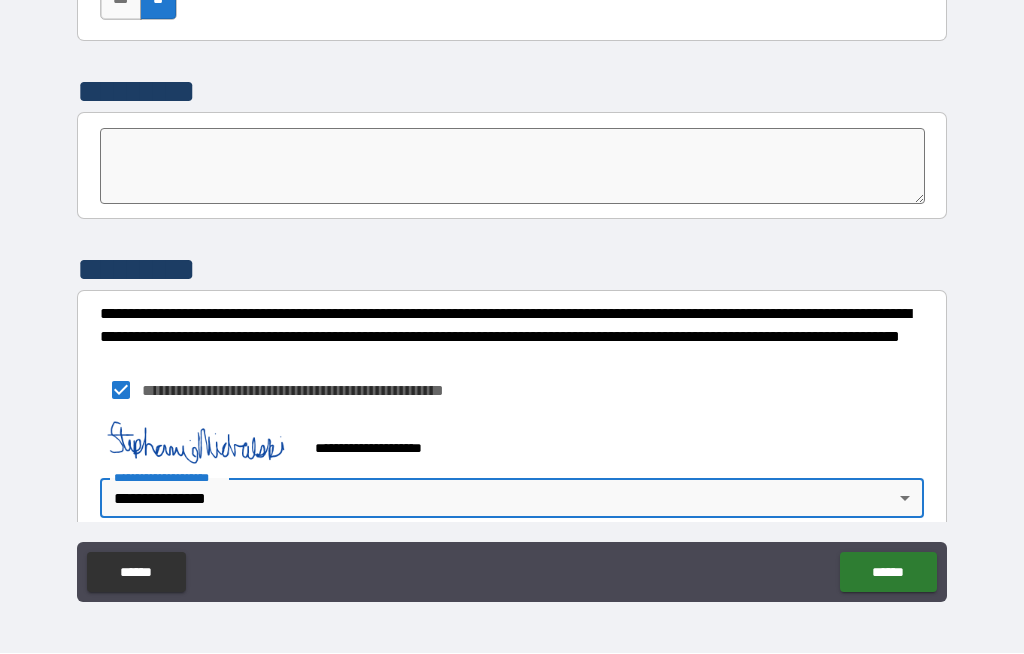 type on "**********" 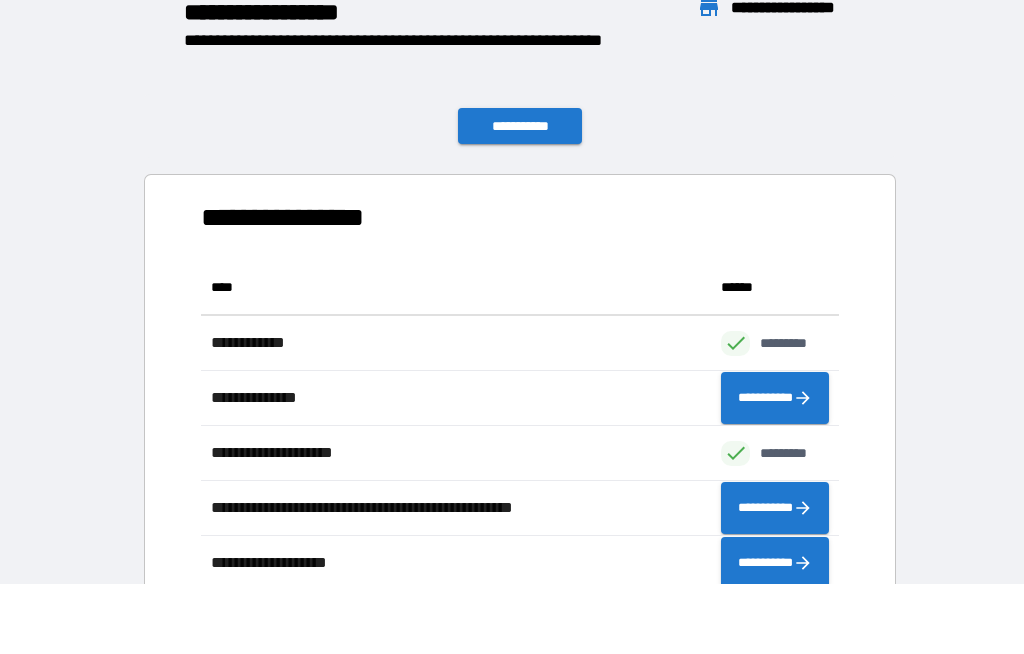 scroll, scrollTop: 1, scrollLeft: 1, axis: both 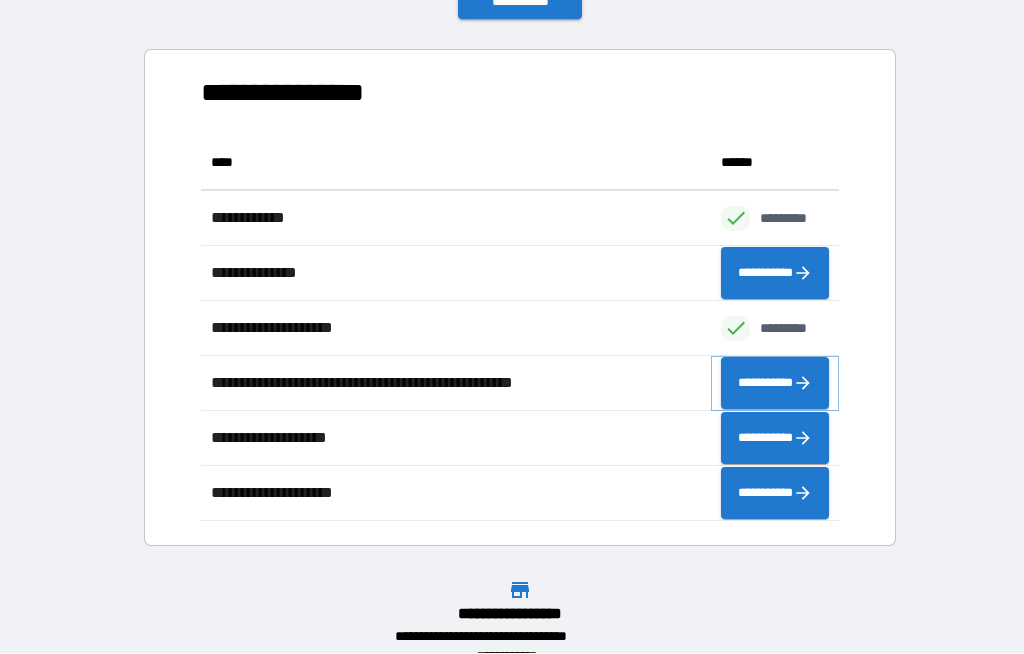 click on "**********" at bounding box center (775, 384) 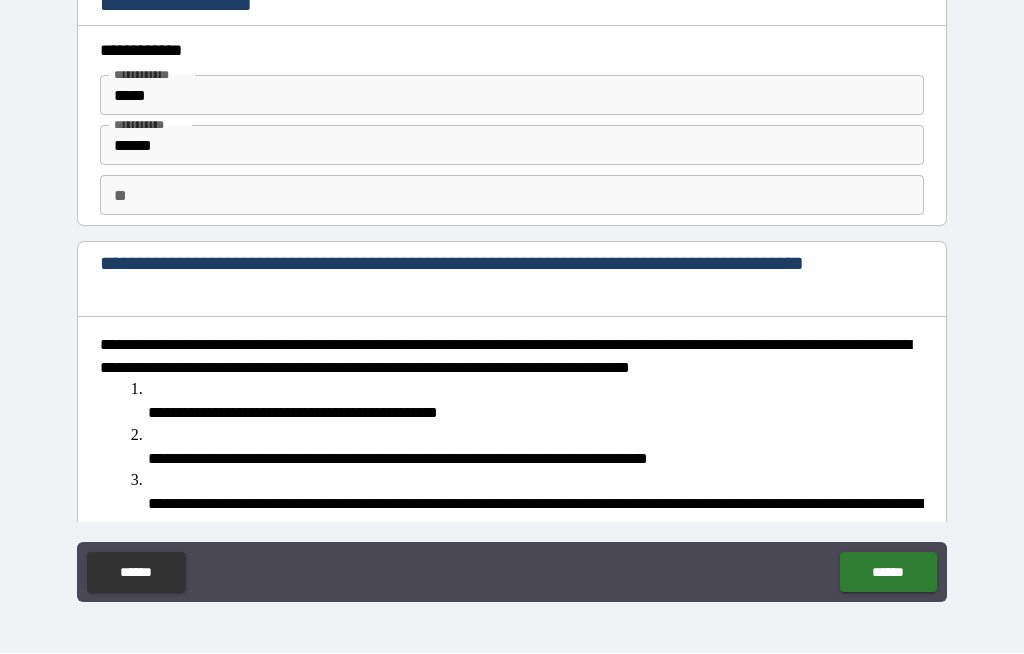 type on "*" 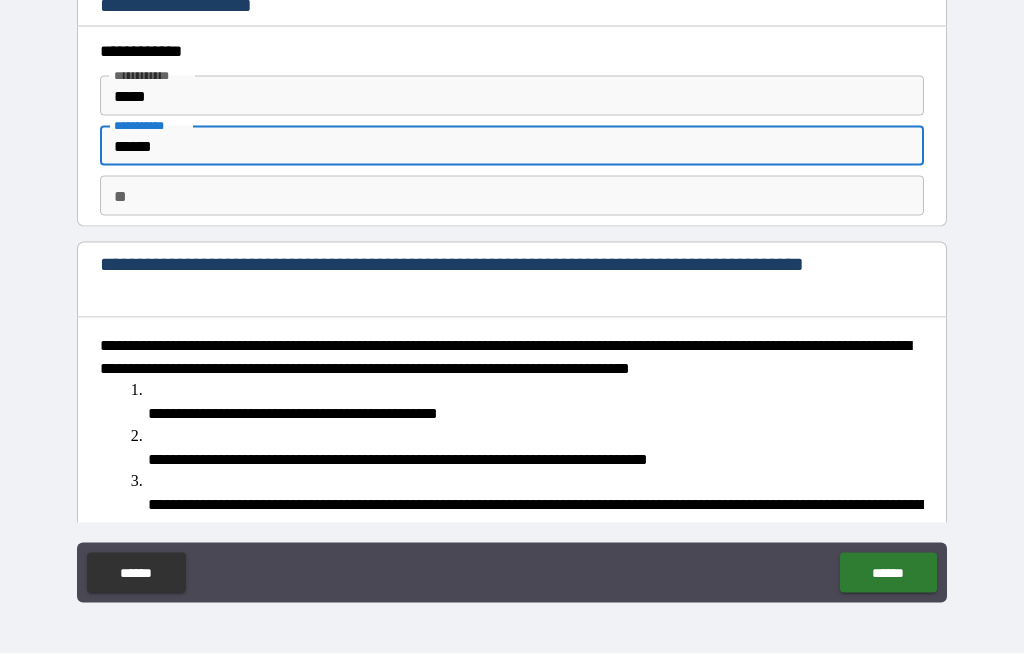 type on "*****" 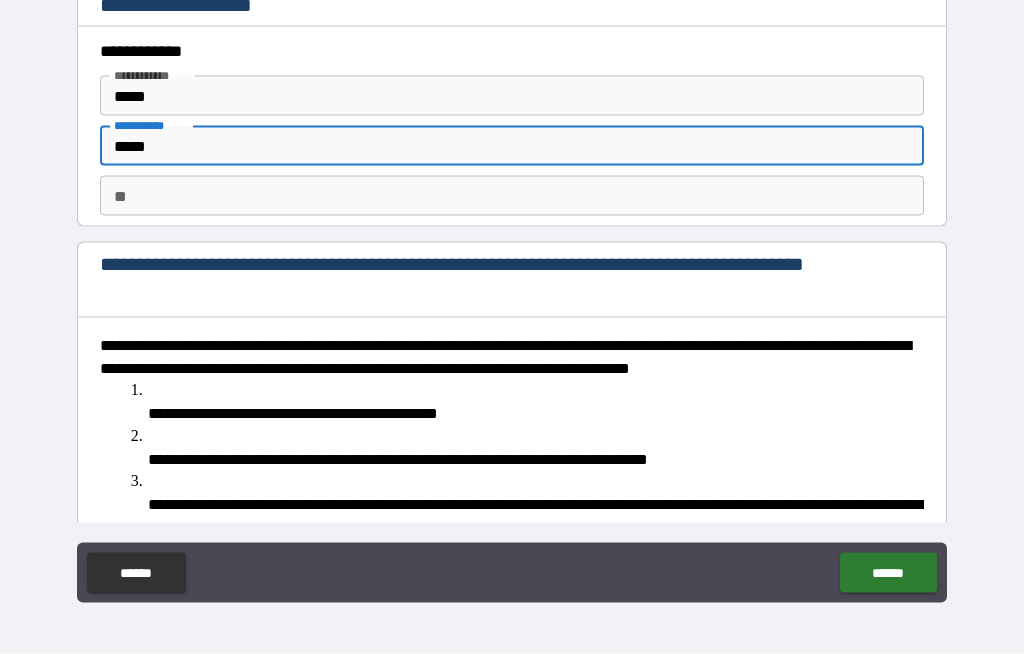 type on "*" 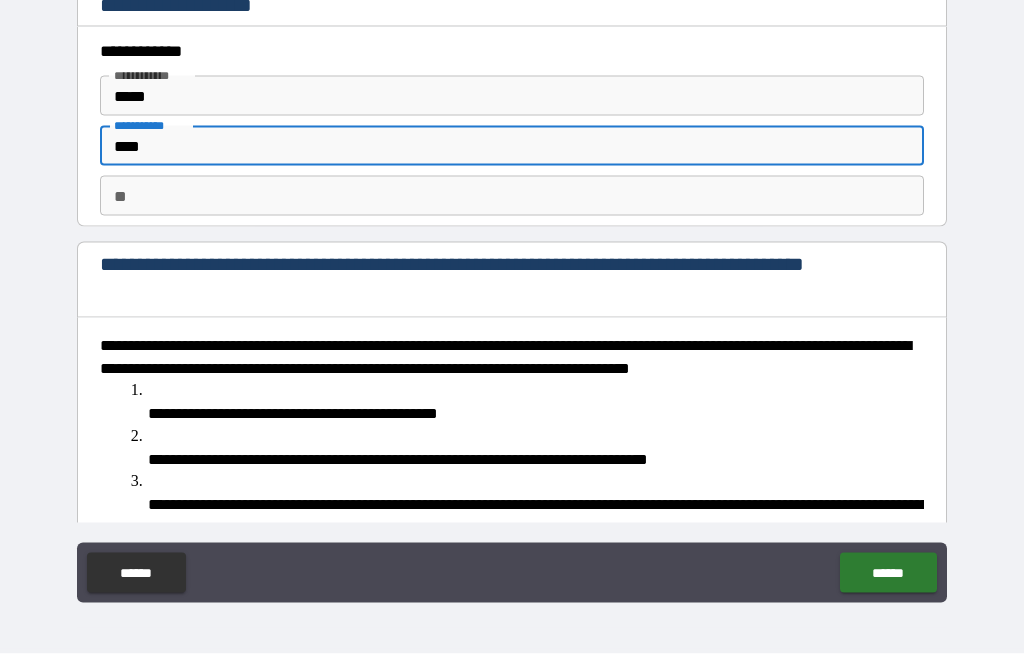 type on "*" 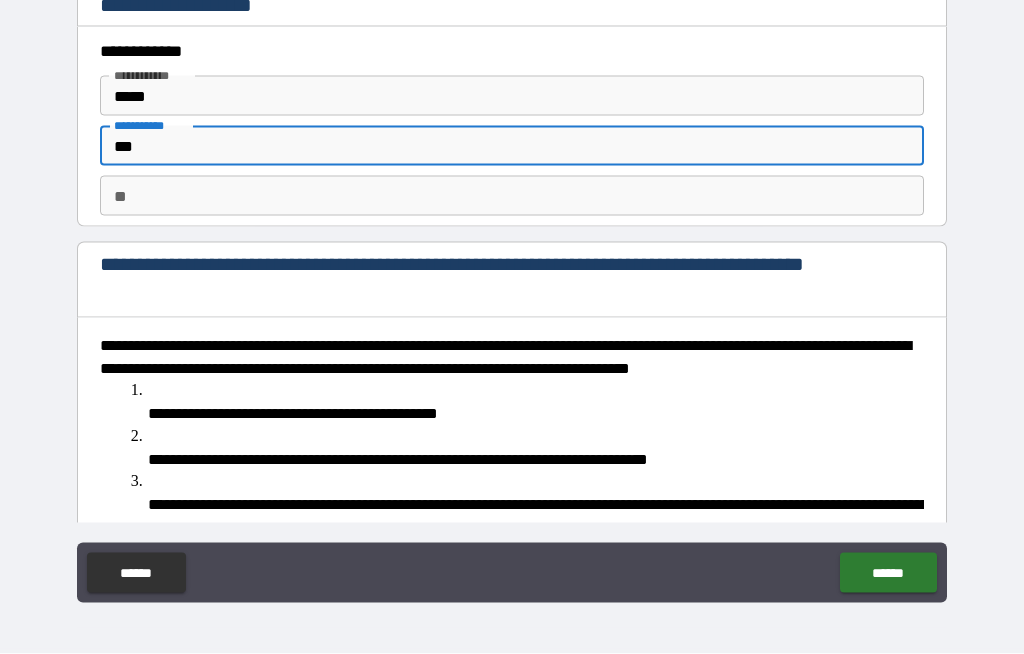 type on "*" 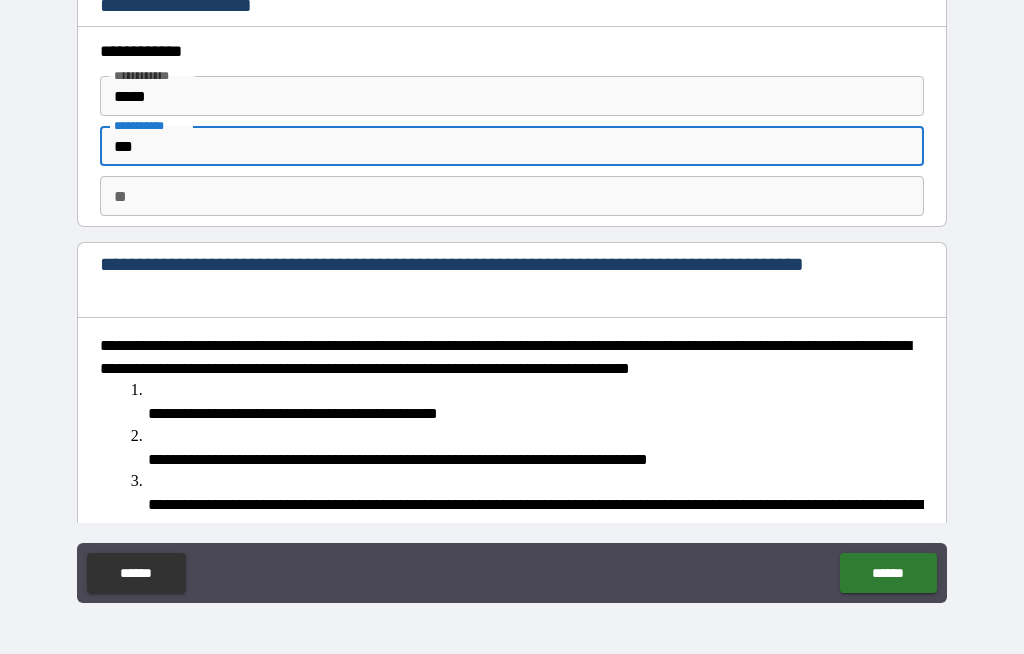 type on "****" 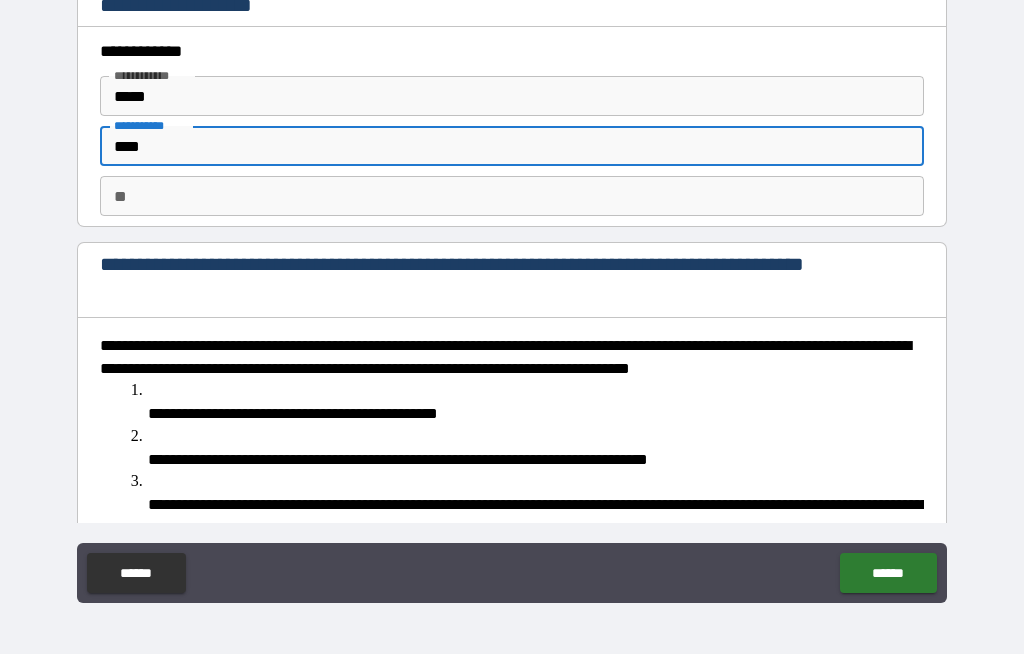 type on "*" 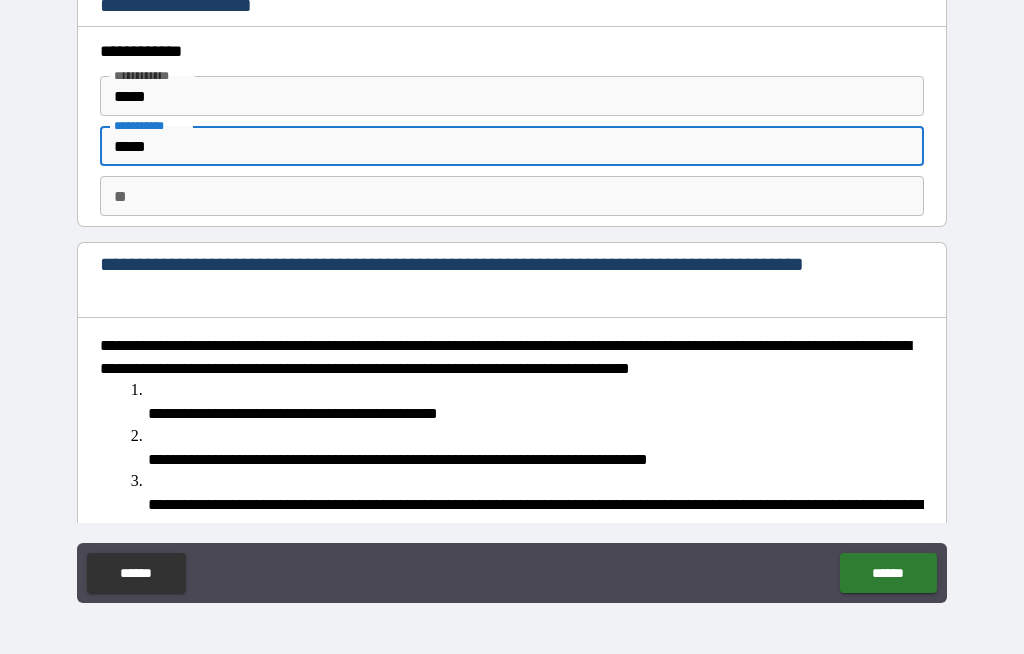 type on "*" 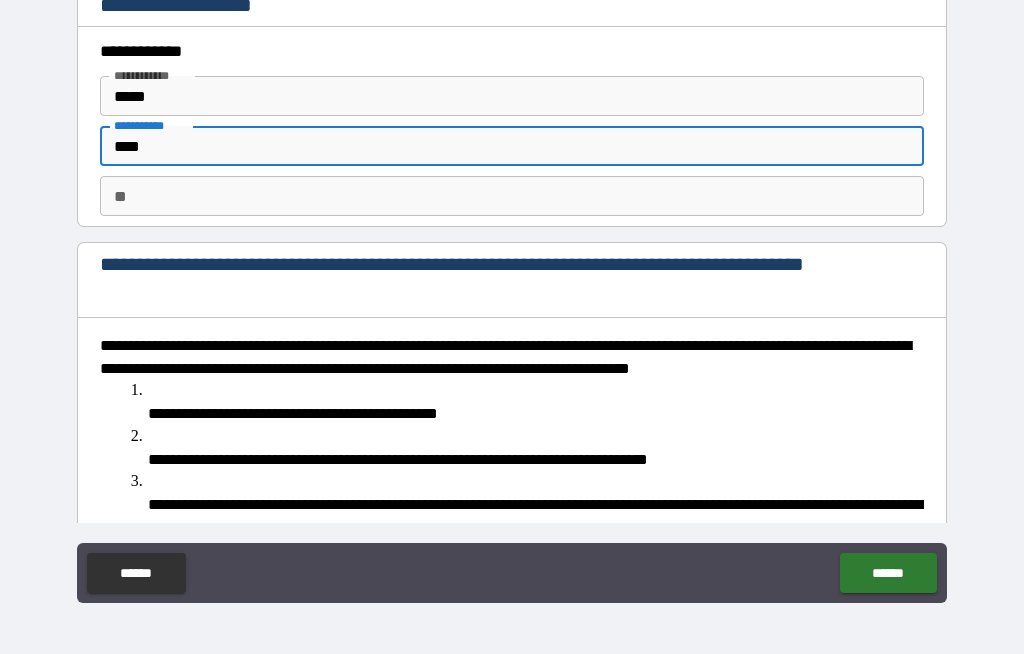 type on "*" 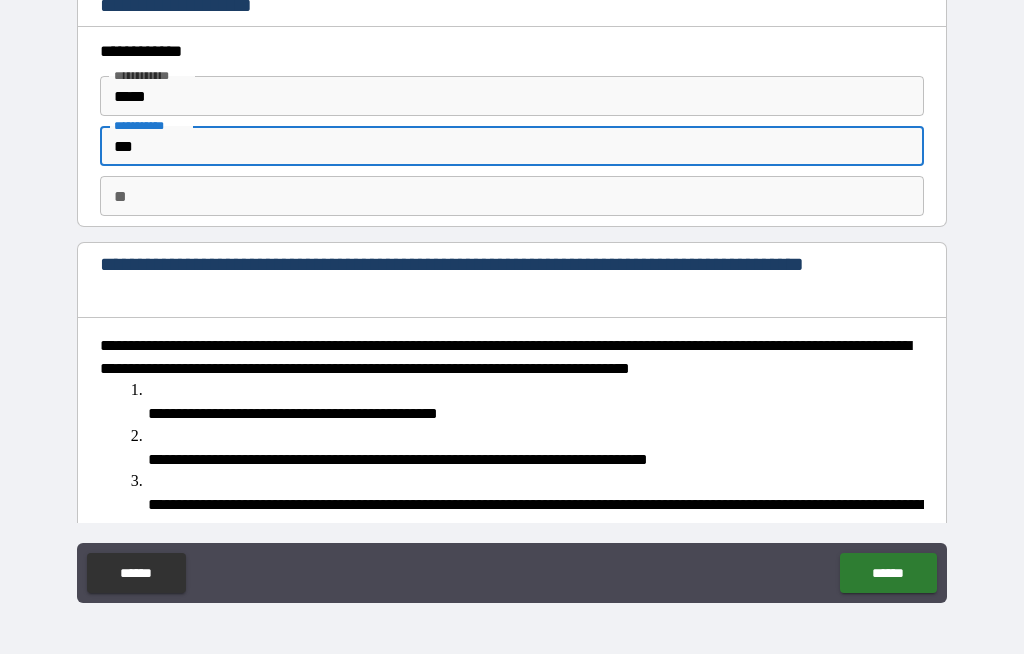 type on "*" 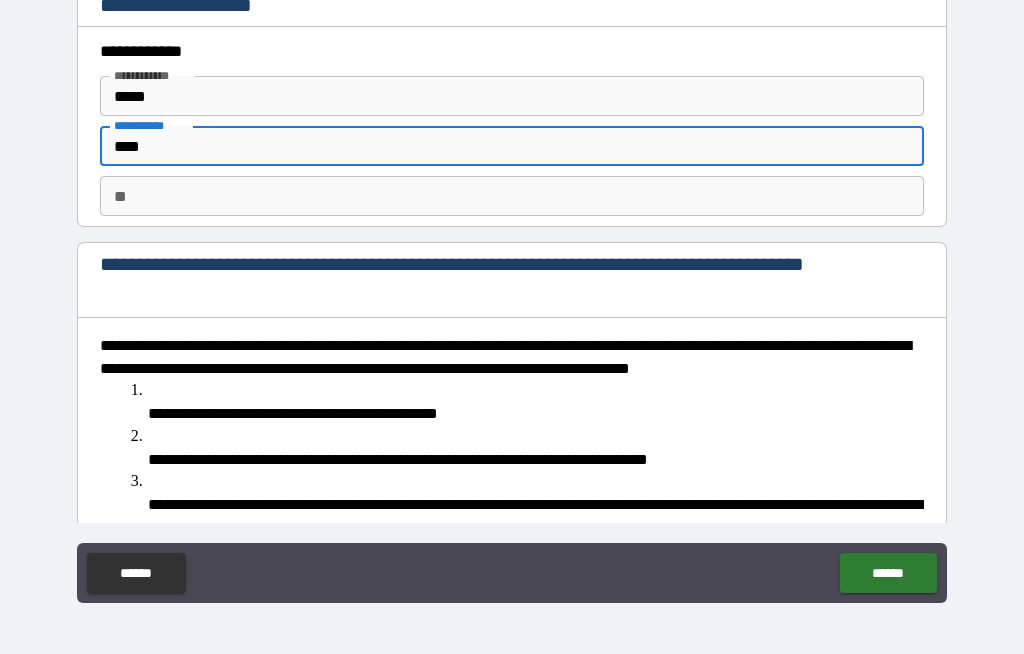 type on "*" 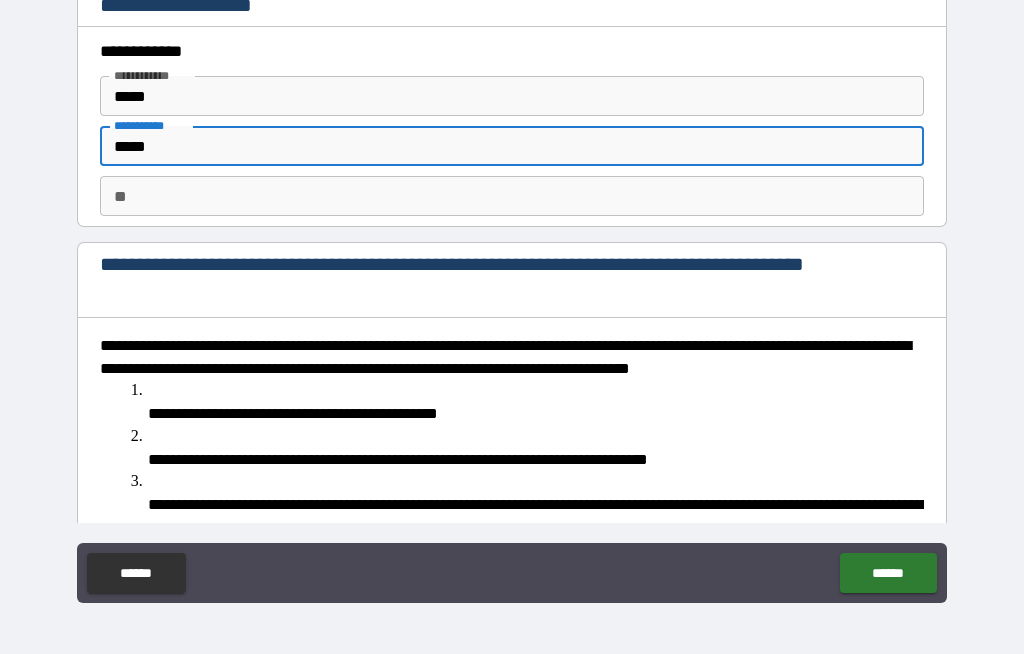 type on "*" 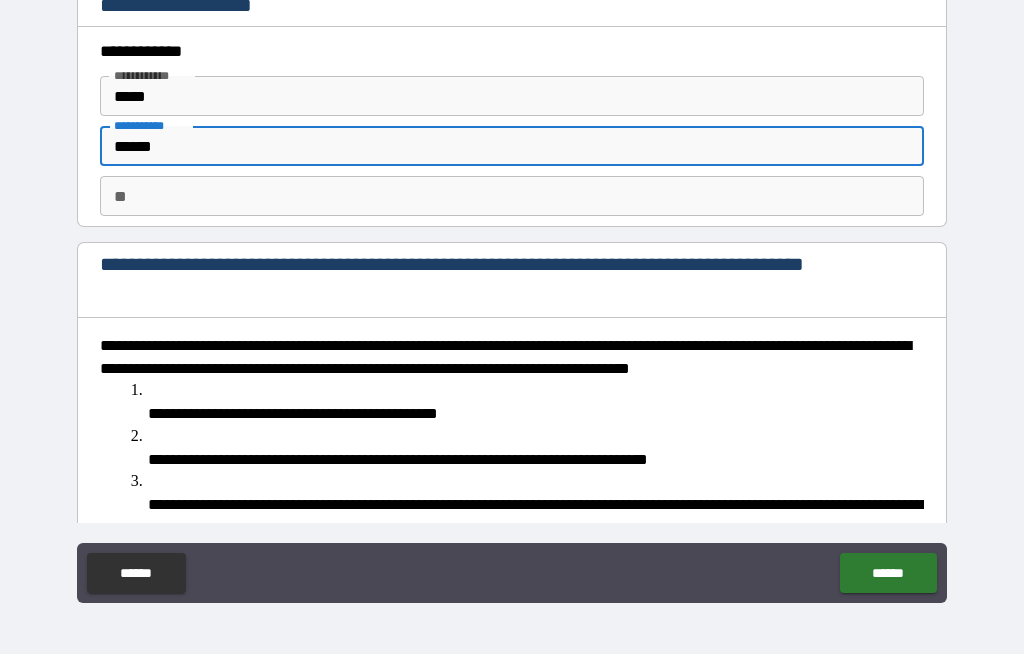type on "*" 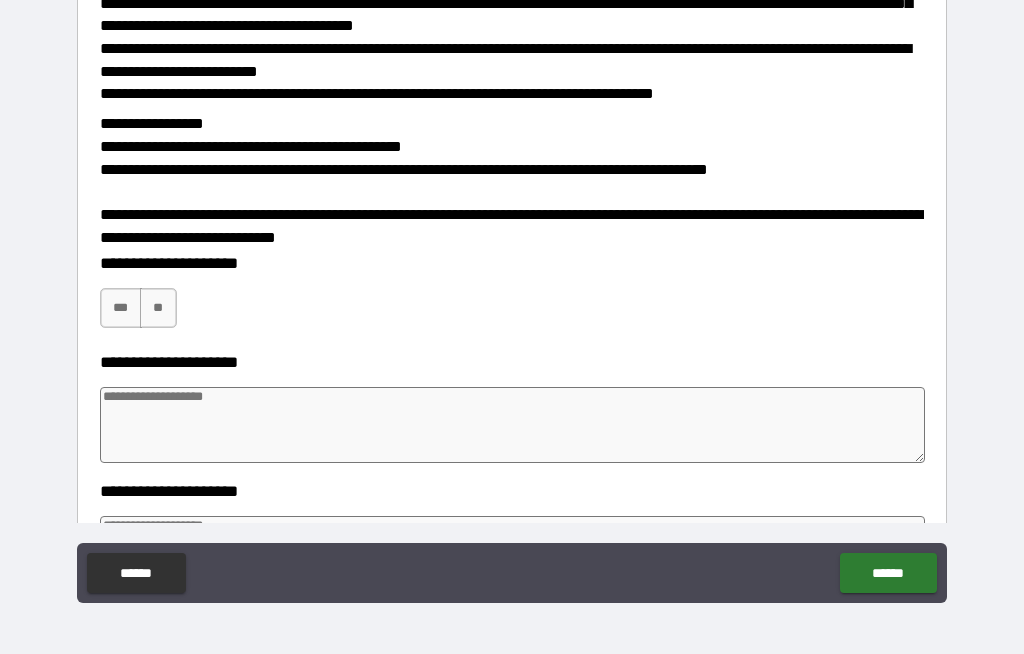scroll, scrollTop: 866, scrollLeft: 0, axis: vertical 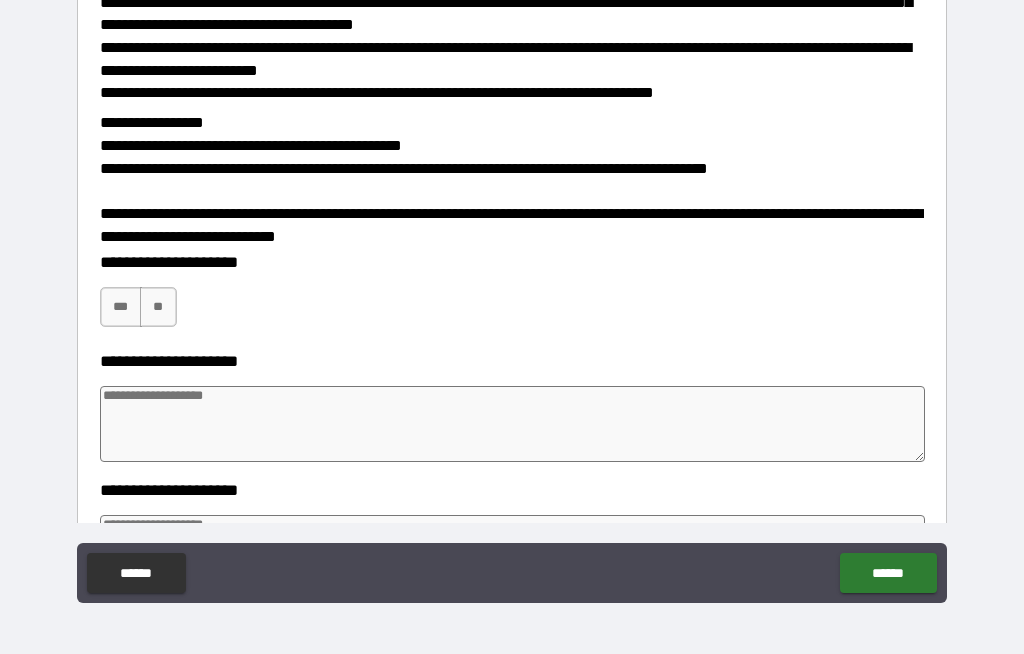 type on "******" 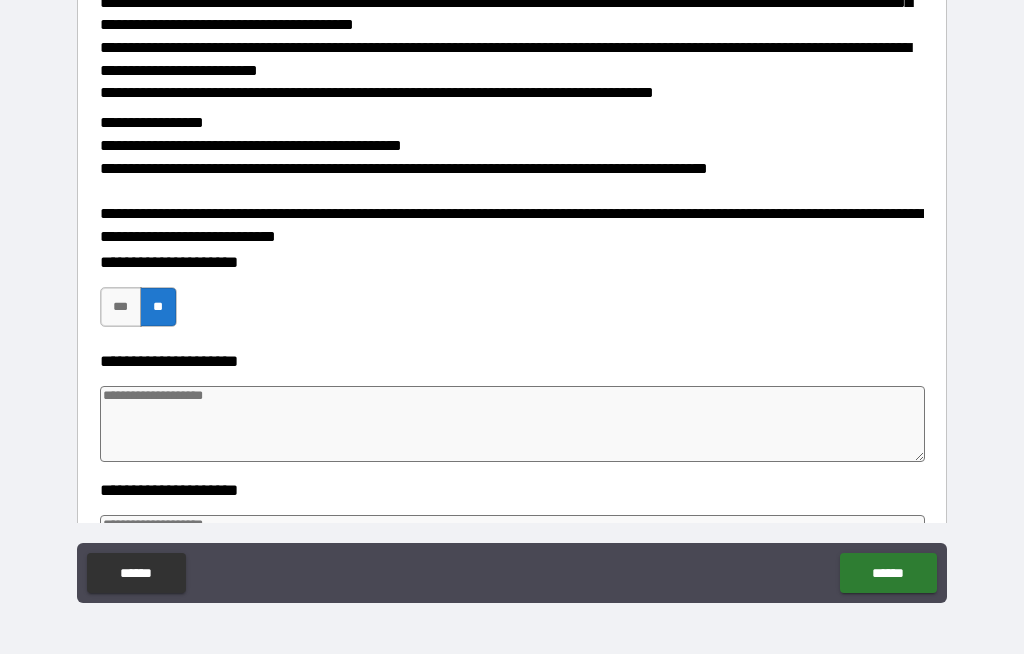 type on "*" 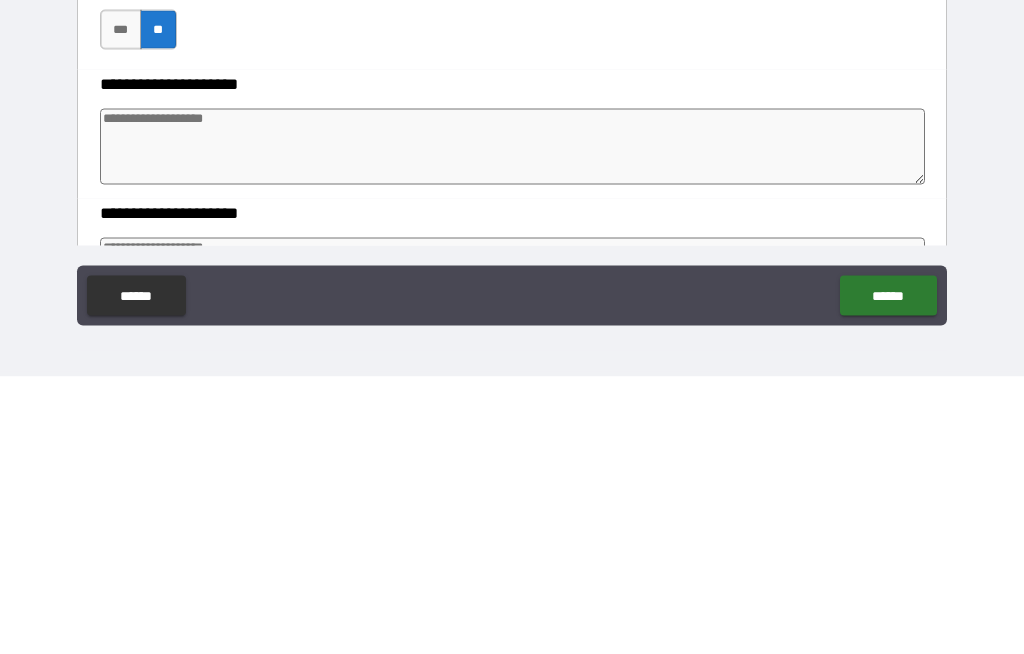 type 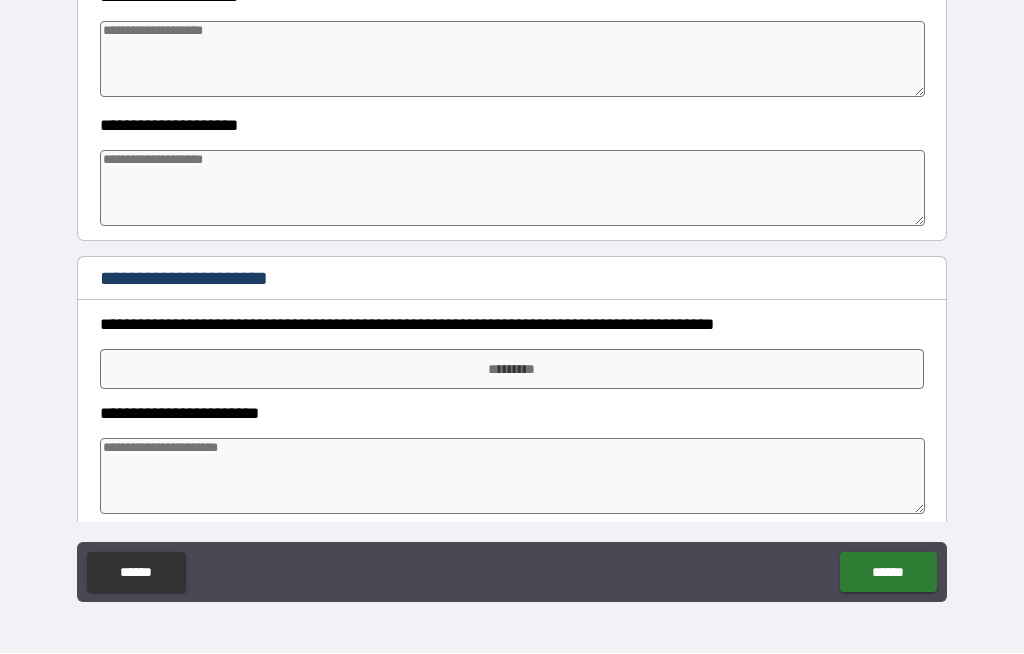 scroll, scrollTop: 1672, scrollLeft: 0, axis: vertical 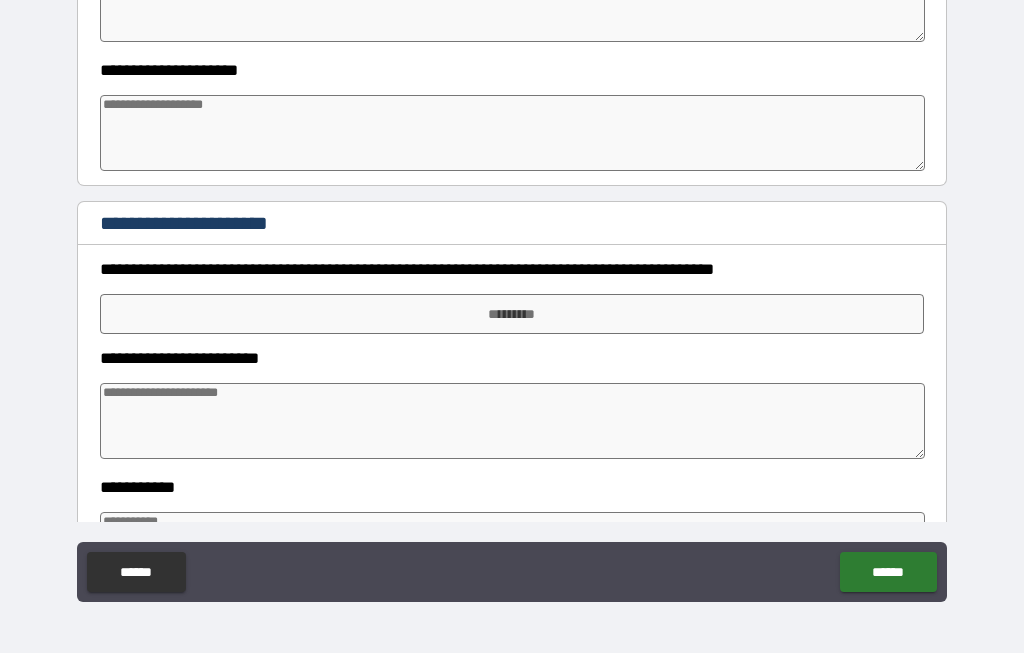 click on "*********" at bounding box center [512, 315] 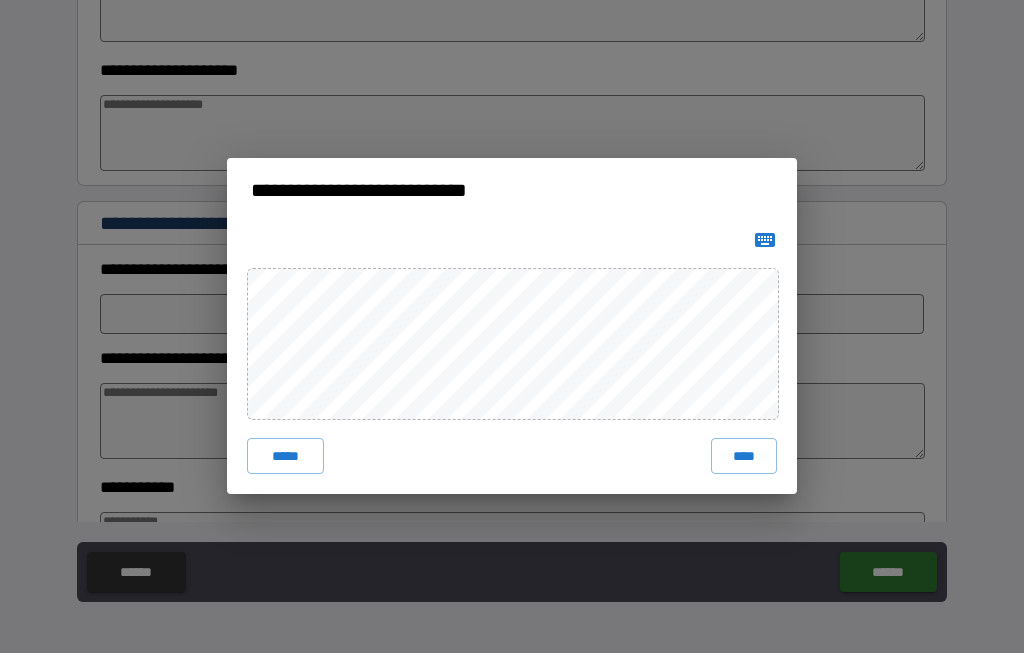 click on "****" at bounding box center [744, 457] 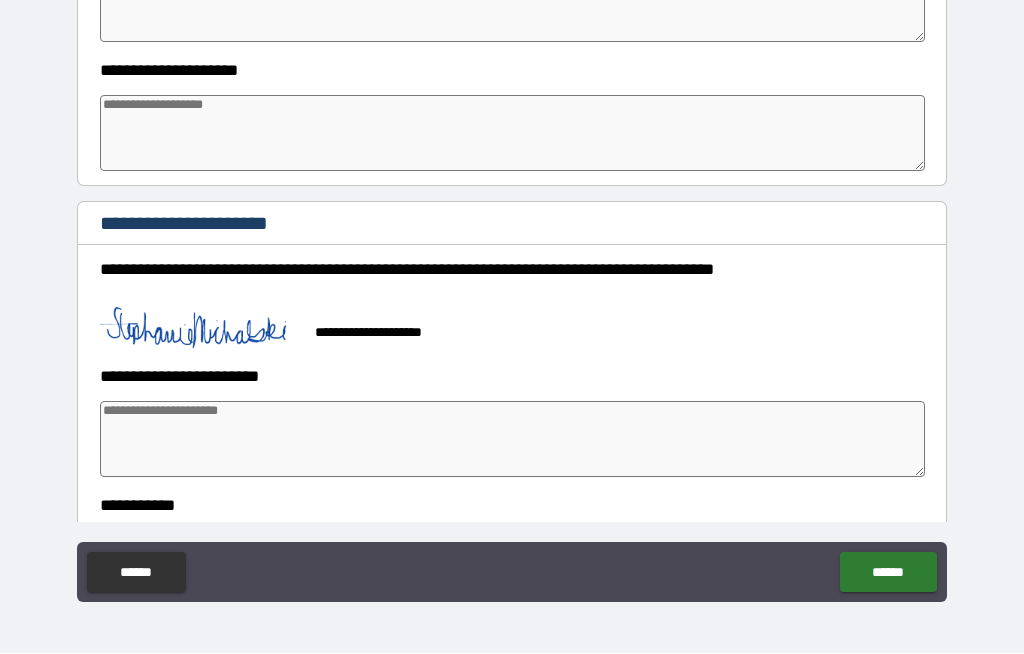 click at bounding box center [513, 440] 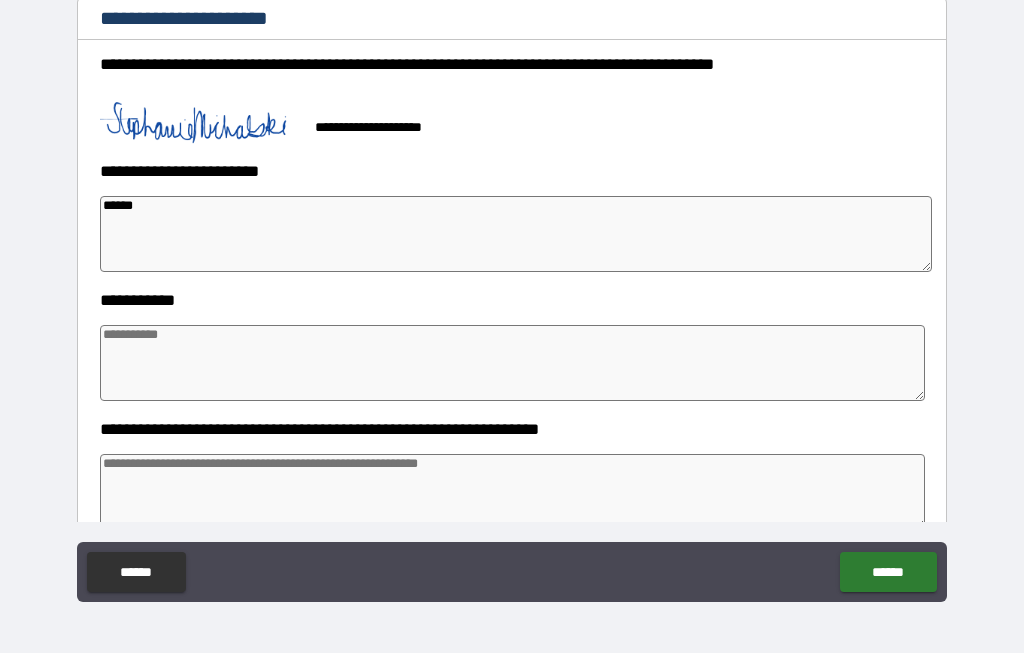 scroll, scrollTop: 1891, scrollLeft: 0, axis: vertical 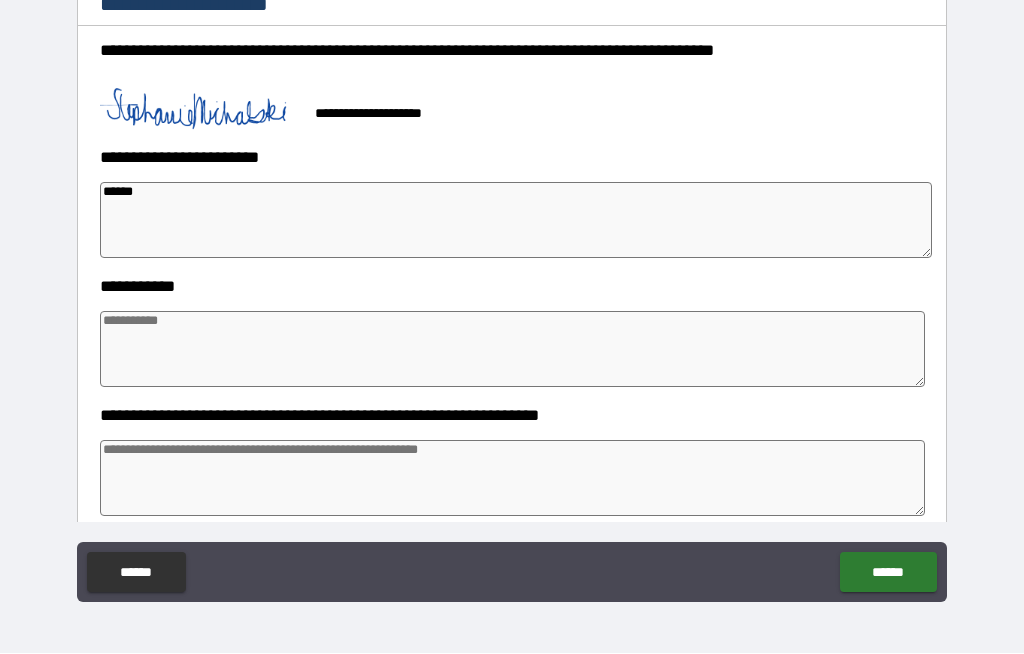 click at bounding box center (513, 350) 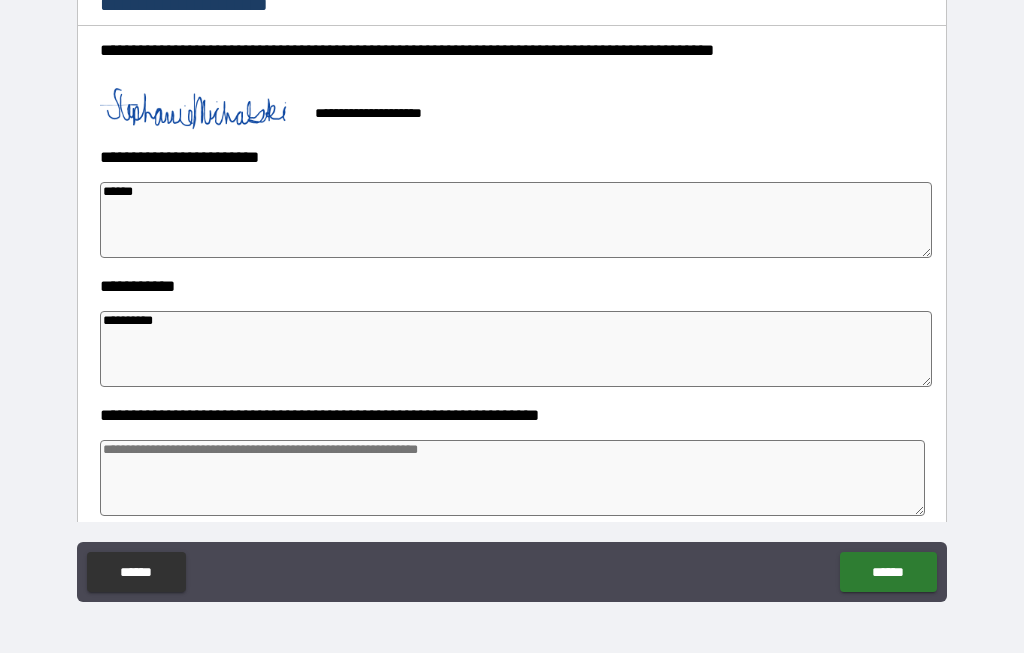 click at bounding box center (513, 479) 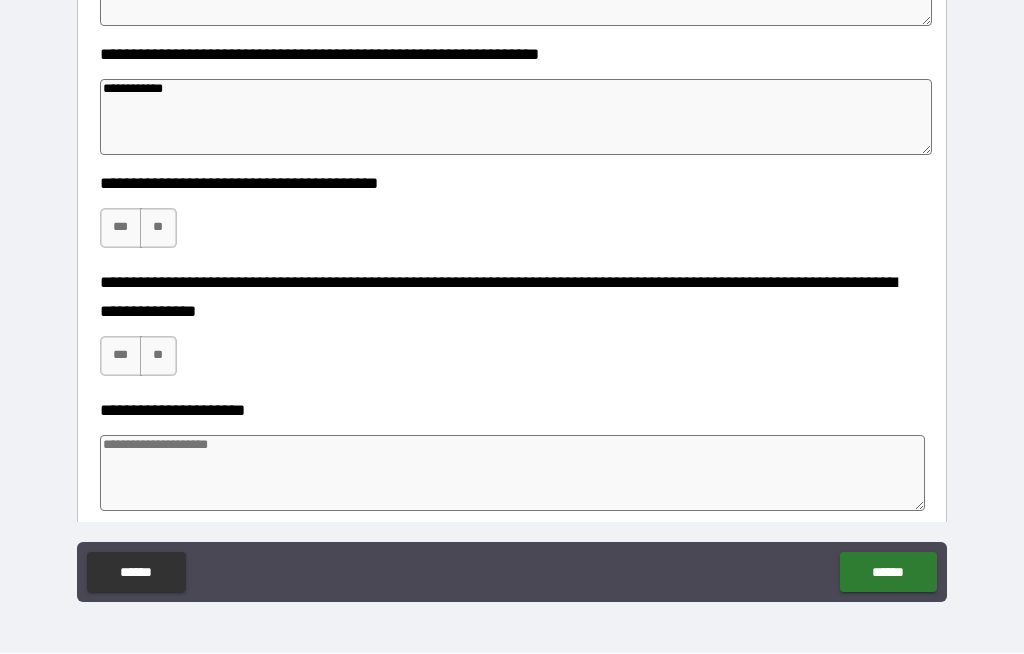 scroll, scrollTop: 2251, scrollLeft: 0, axis: vertical 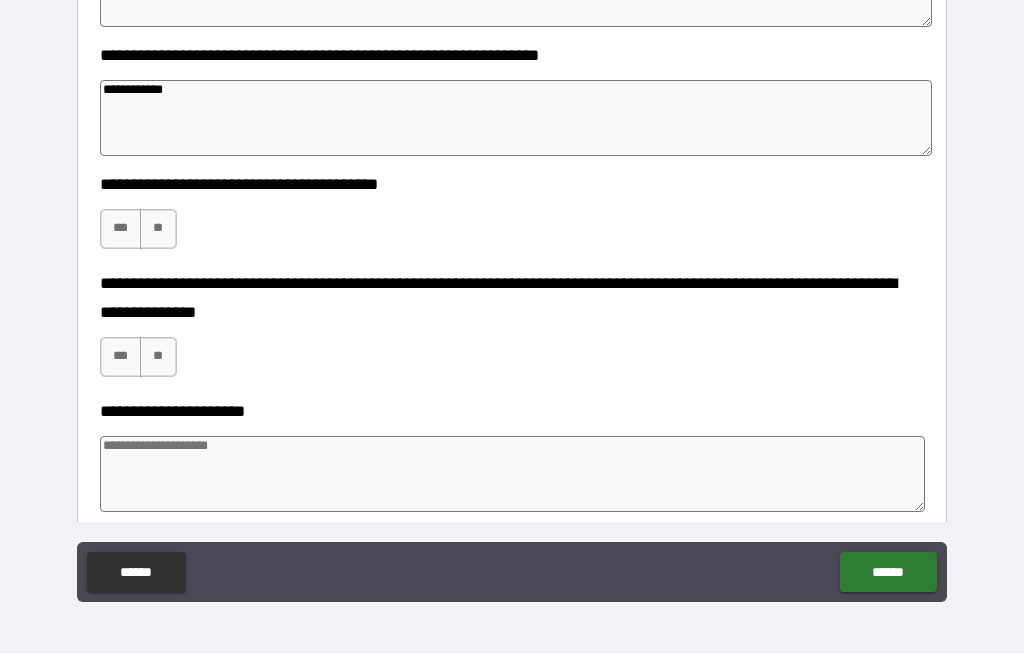 click on "***" at bounding box center [121, 230] 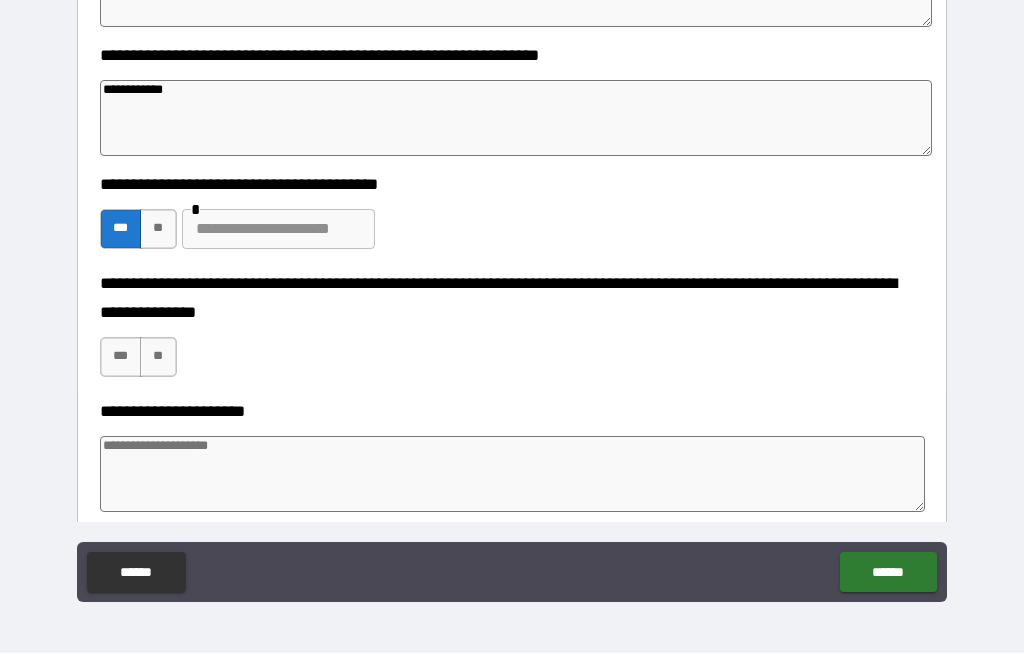 click at bounding box center [278, 230] 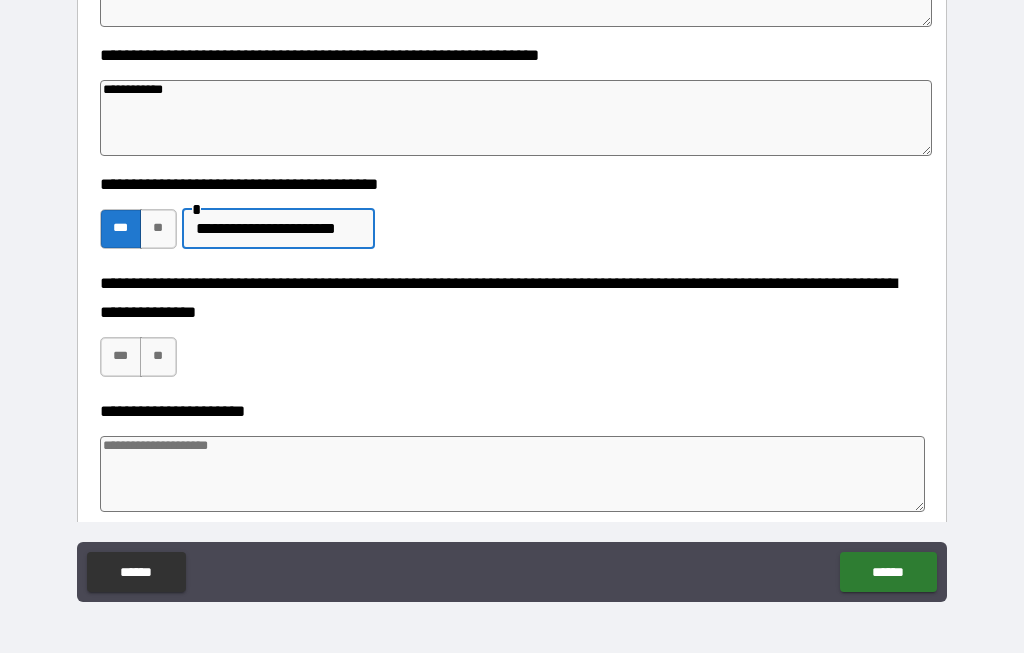 click on "***" at bounding box center (121, 358) 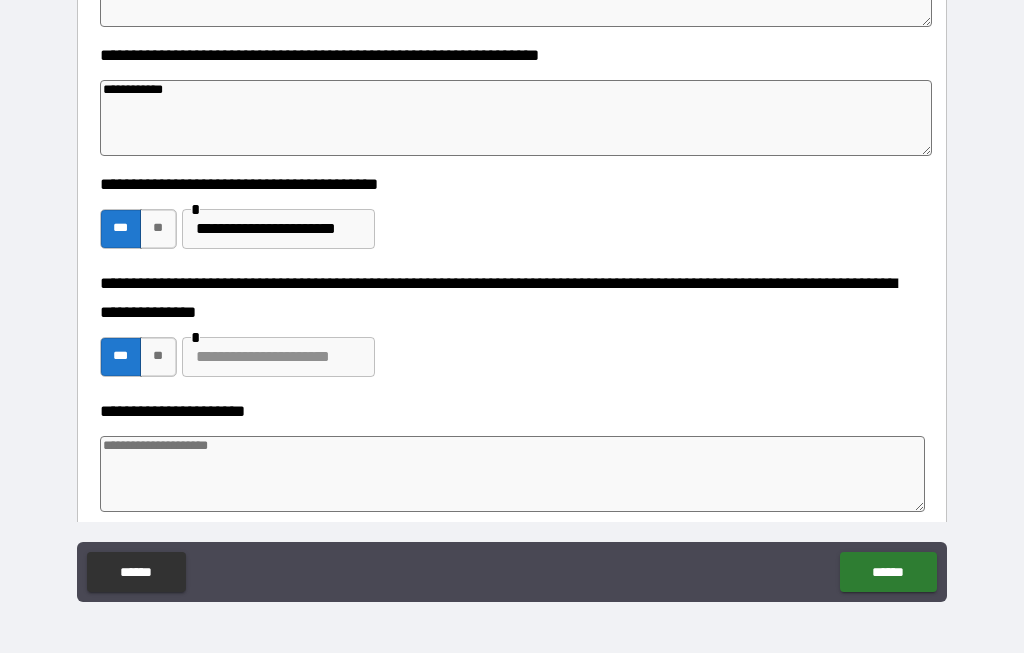 click at bounding box center (278, 358) 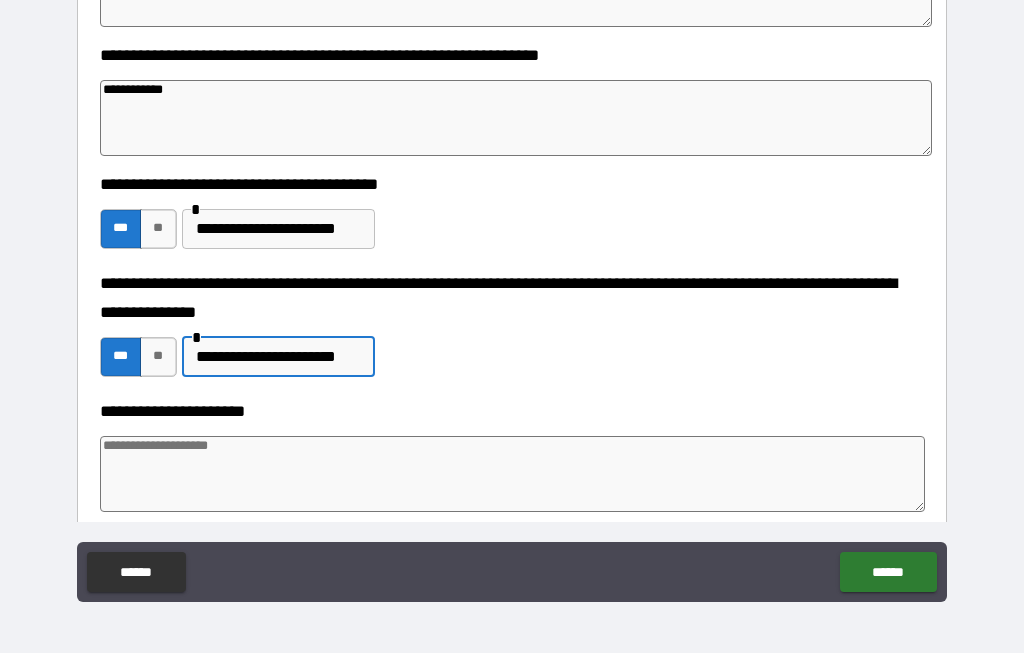 click at bounding box center [513, 475] 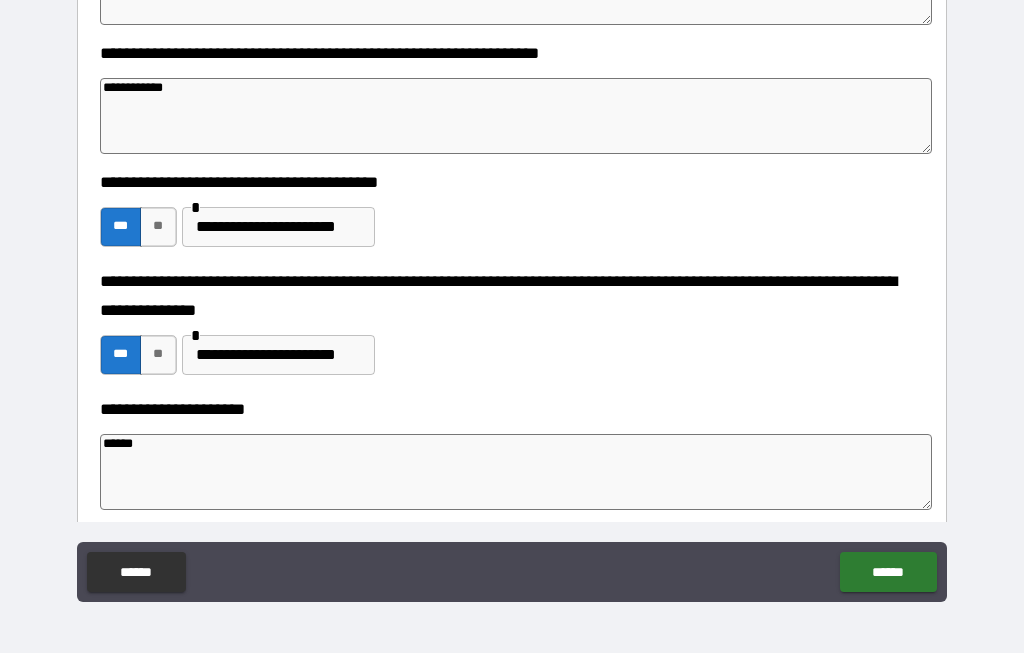 scroll, scrollTop: 2251, scrollLeft: 0, axis: vertical 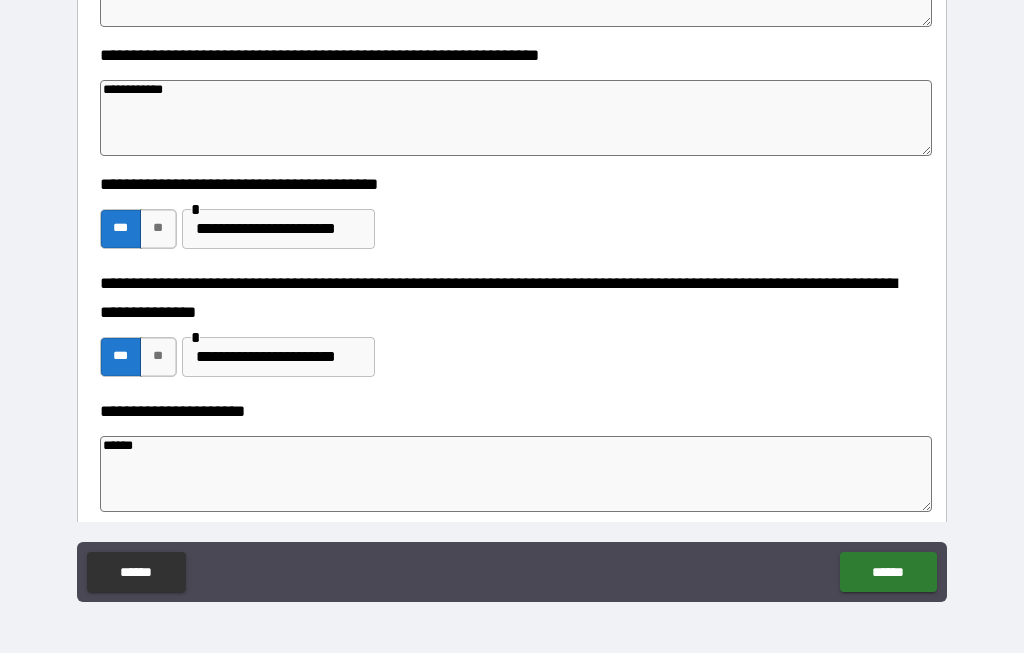 click on "******" at bounding box center (888, 573) 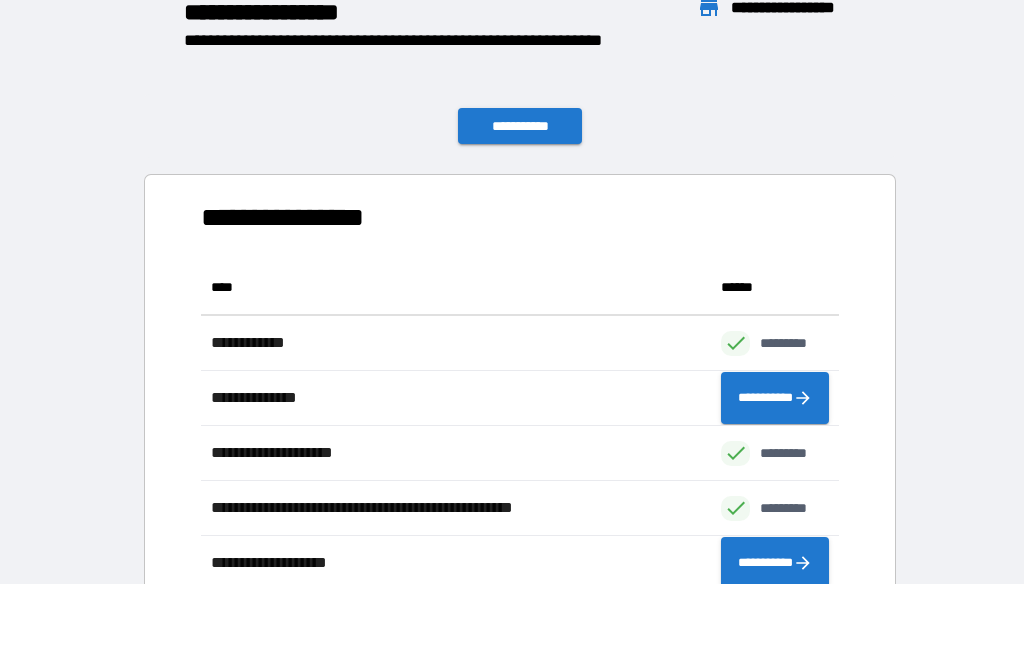 scroll, scrollTop: 386, scrollLeft: 638, axis: both 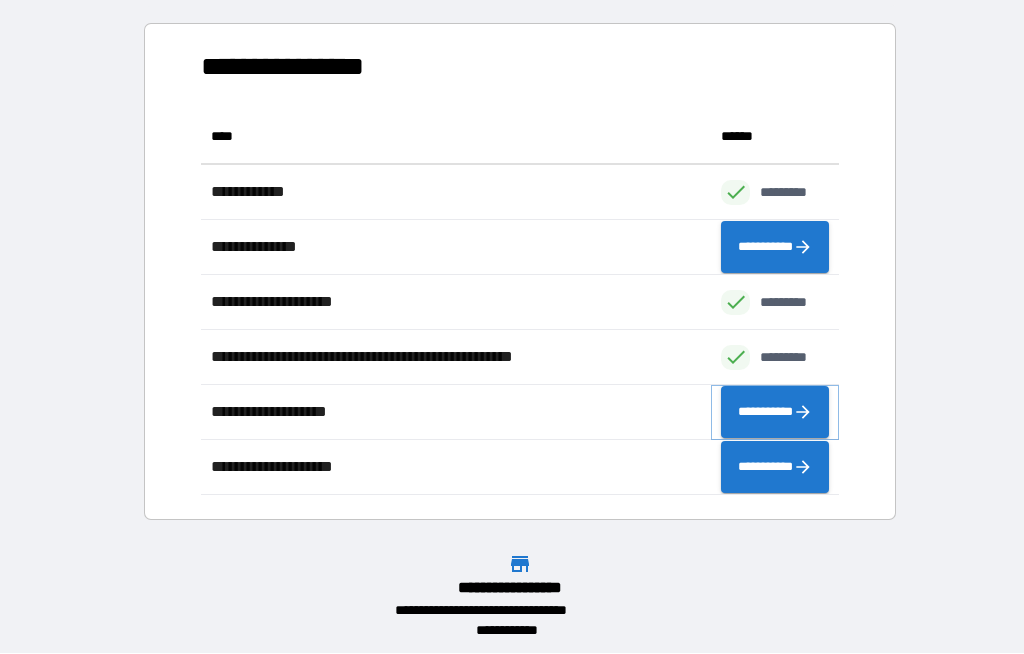 click on "**********" at bounding box center [775, 413] 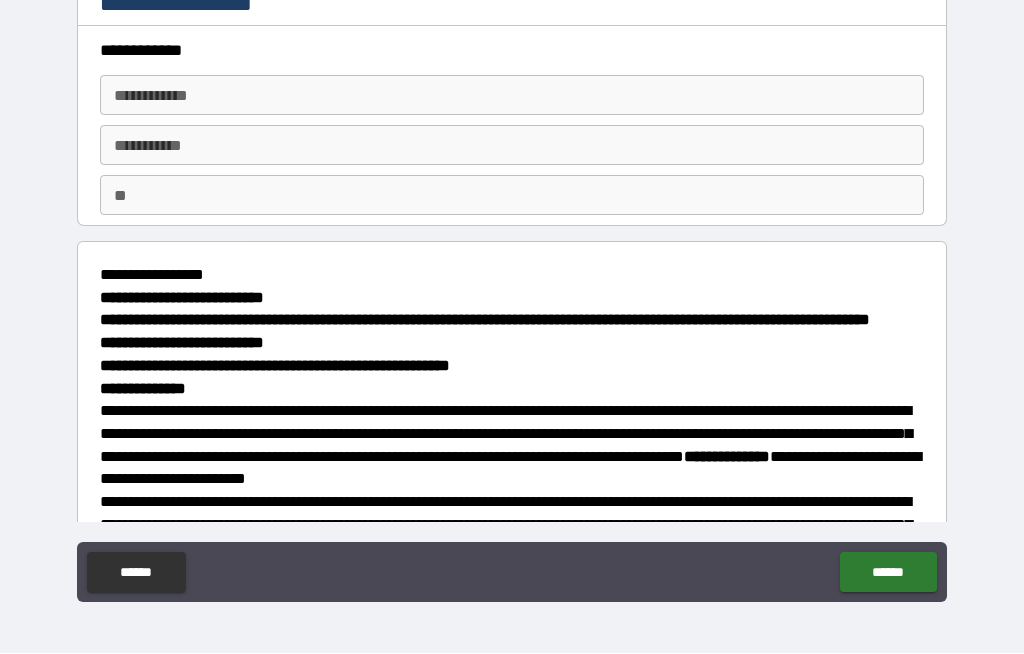 scroll, scrollTop: -1, scrollLeft: 0, axis: vertical 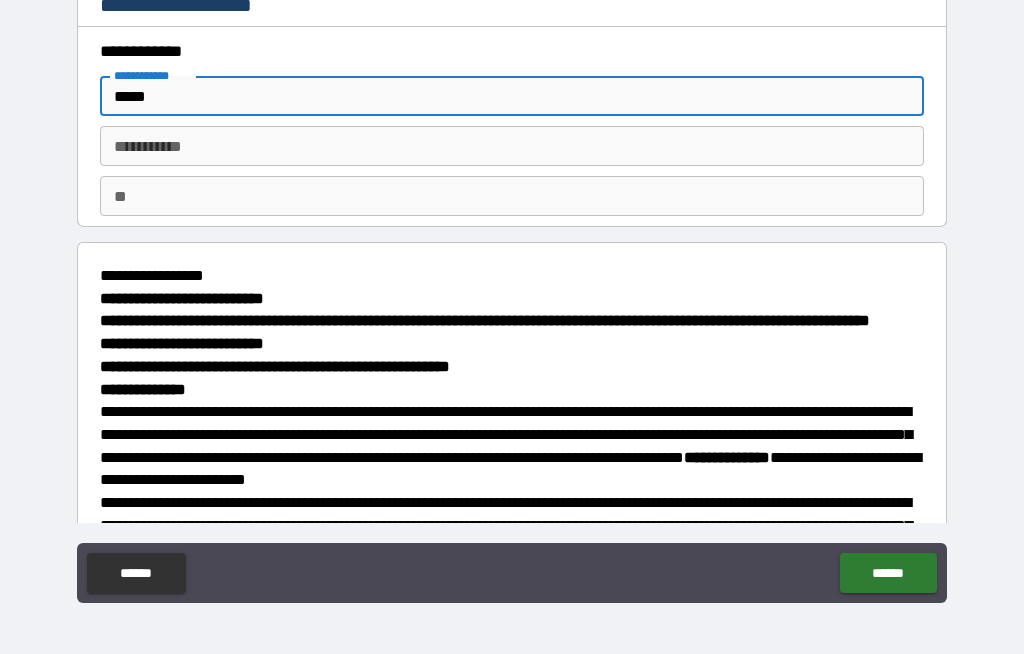 click on "*********   * *********   *" at bounding box center [512, 146] 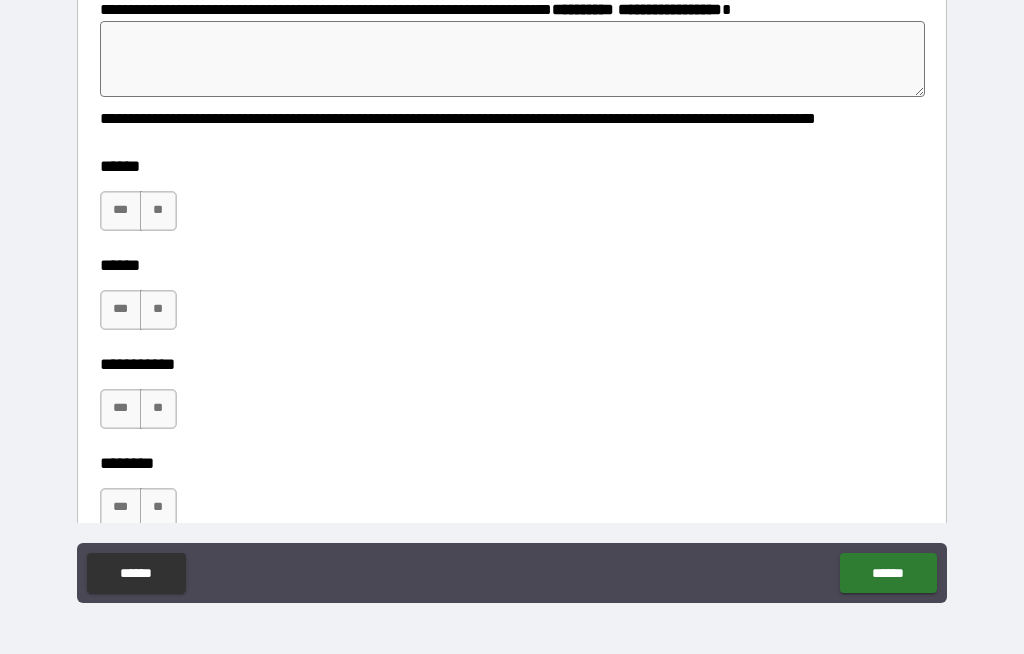 scroll, scrollTop: 2421, scrollLeft: 0, axis: vertical 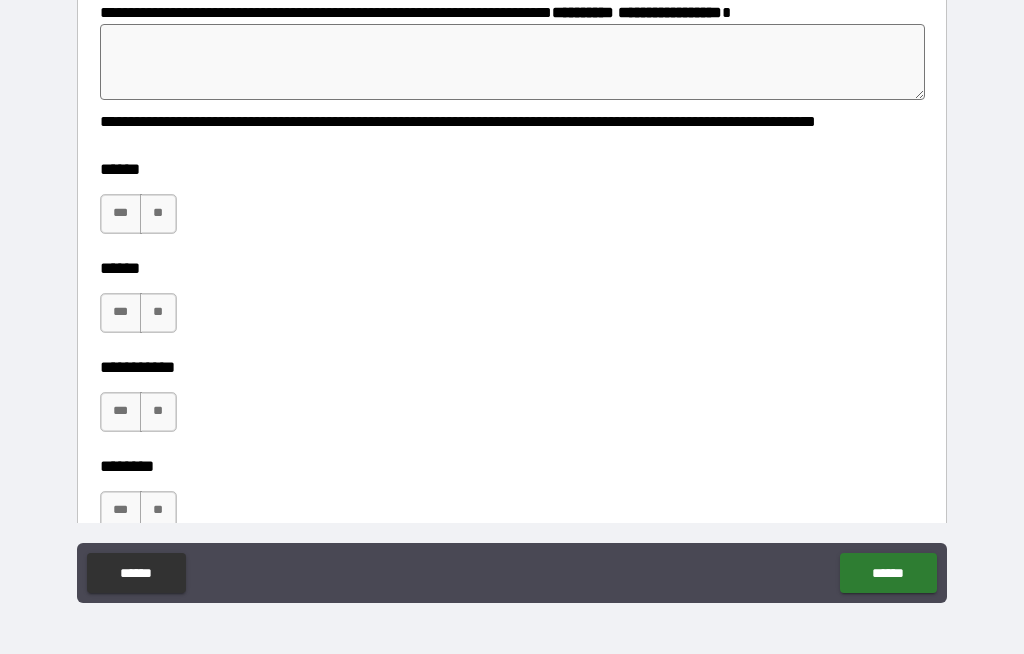 click on "***" at bounding box center [121, -45] 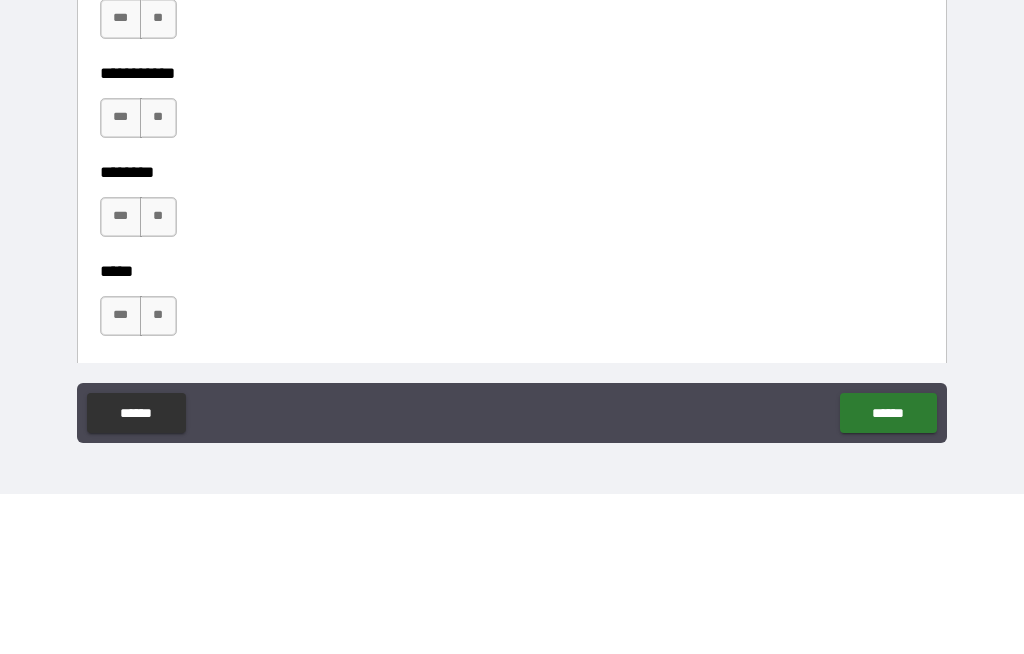 scroll, scrollTop: 2561, scrollLeft: 0, axis: vertical 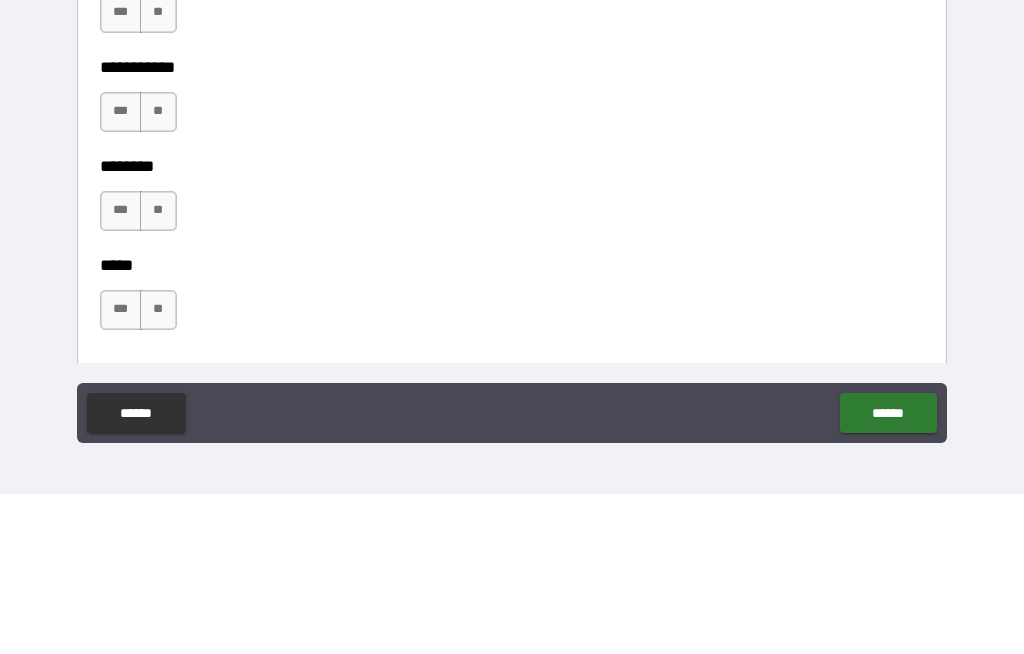click on "***" at bounding box center [121, 74] 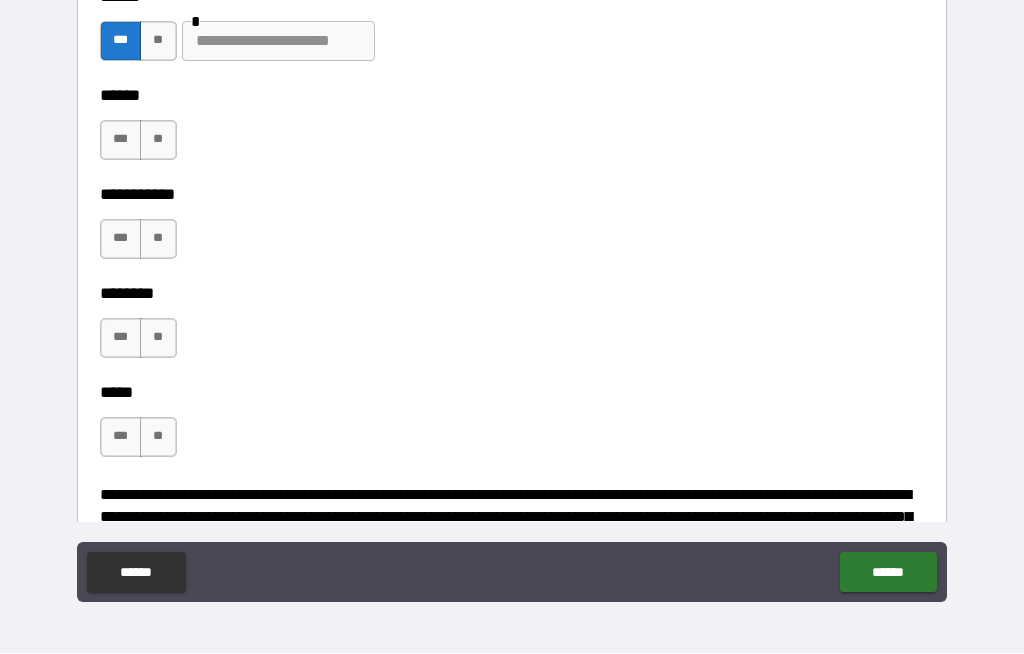 scroll, scrollTop: 2594, scrollLeft: 0, axis: vertical 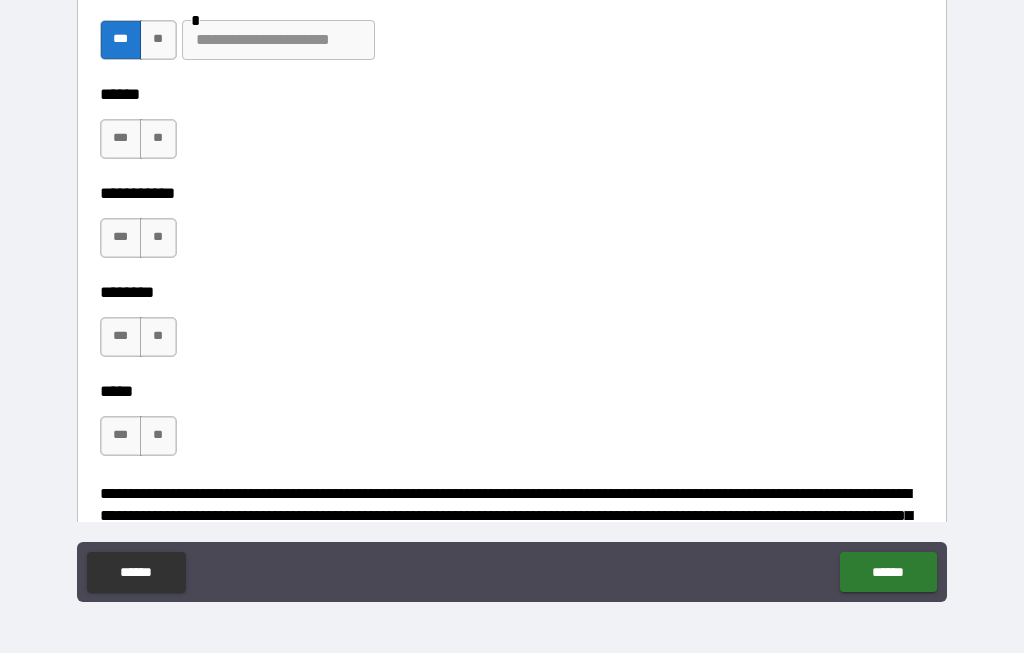 click on "***" at bounding box center (121, 140) 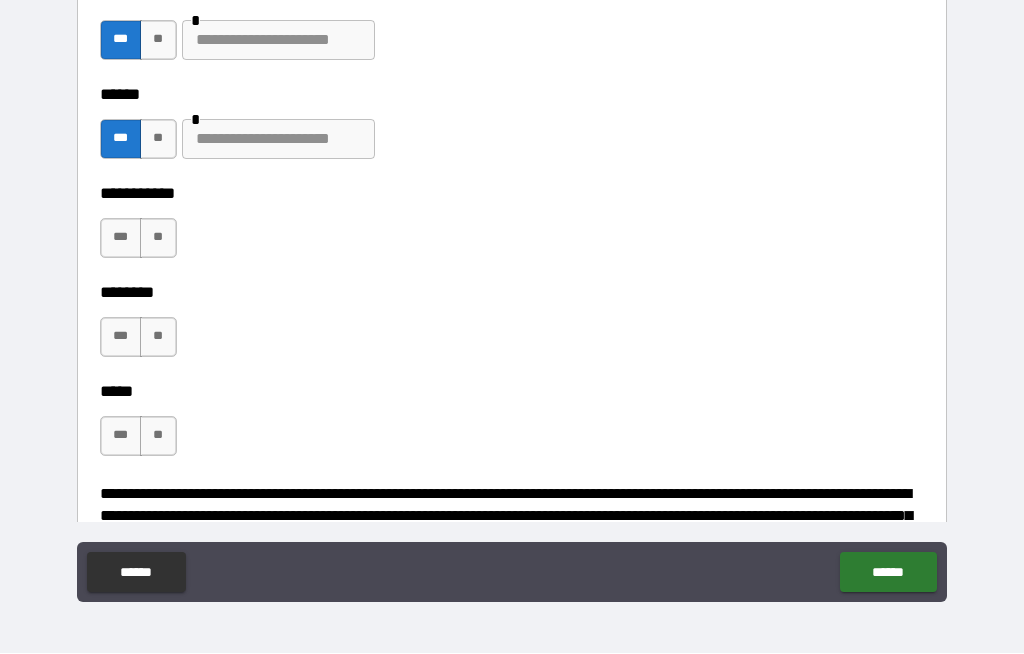 click on "**" at bounding box center [158, 239] 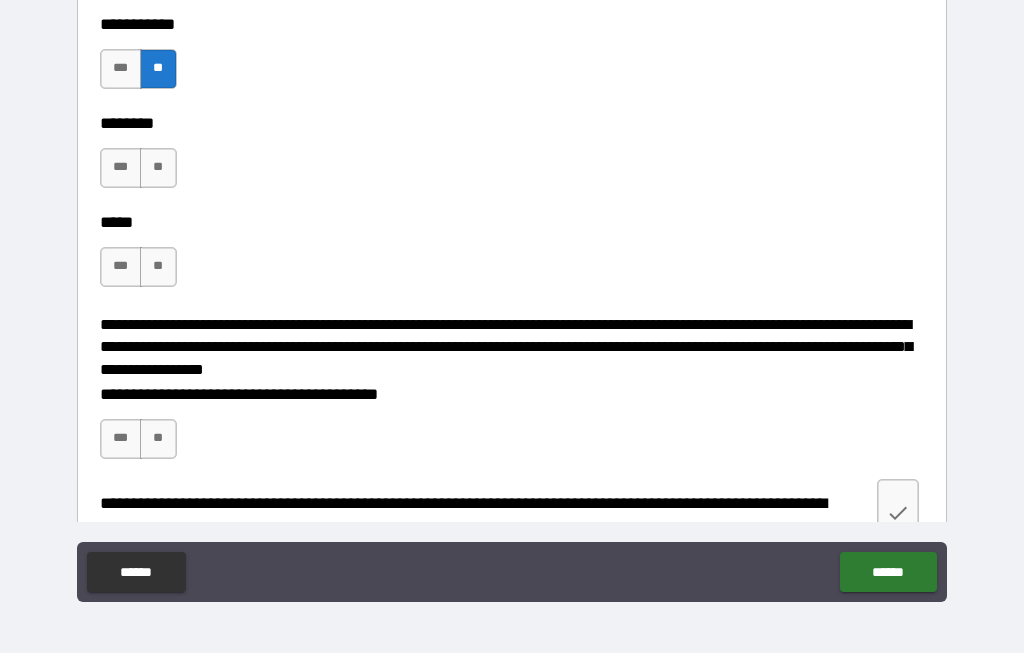 scroll, scrollTop: 2834, scrollLeft: 0, axis: vertical 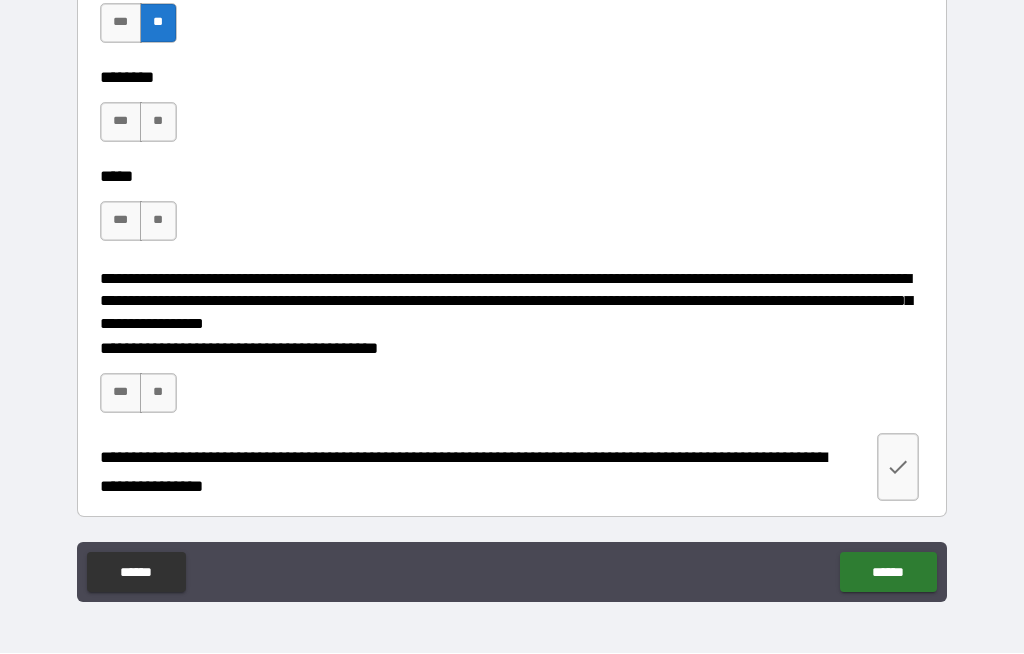 click on "**" at bounding box center (158, 123) 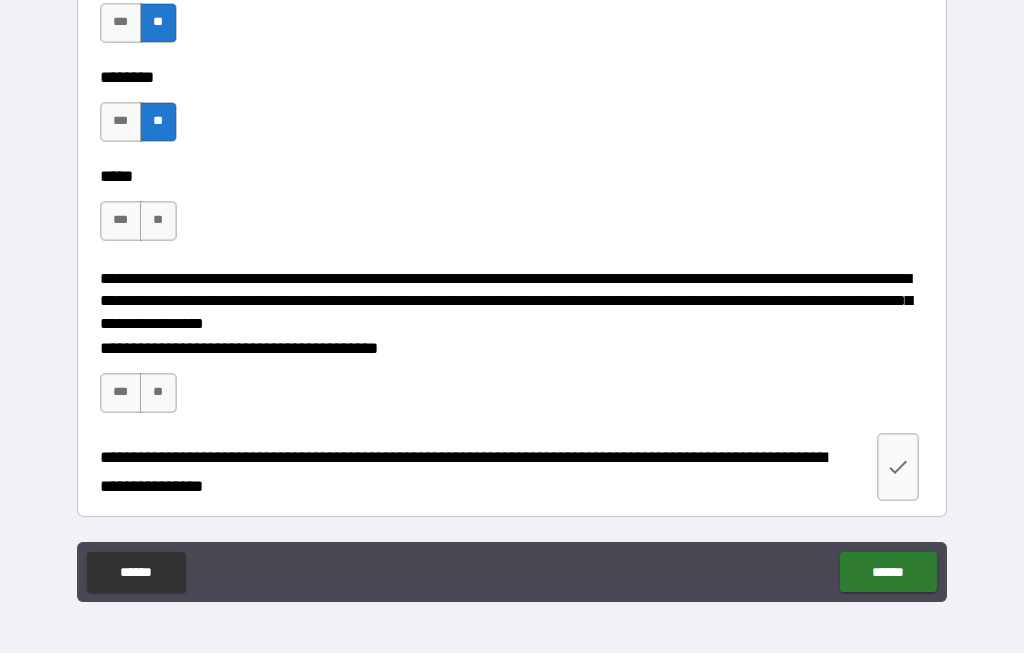 click on "**" at bounding box center [158, 222] 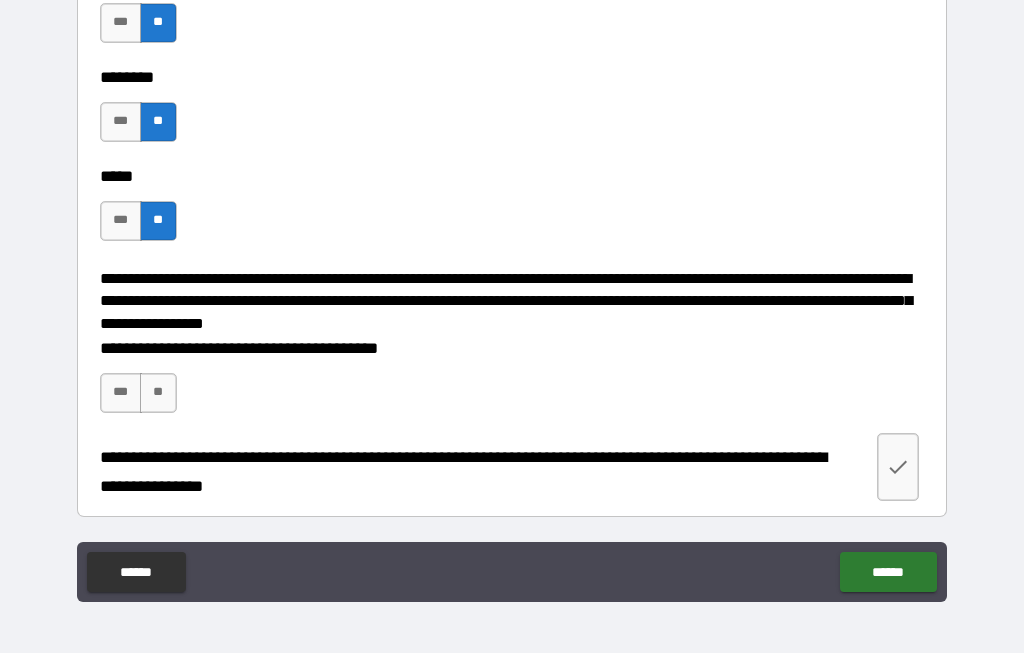scroll, scrollTop: 3030, scrollLeft: 0, axis: vertical 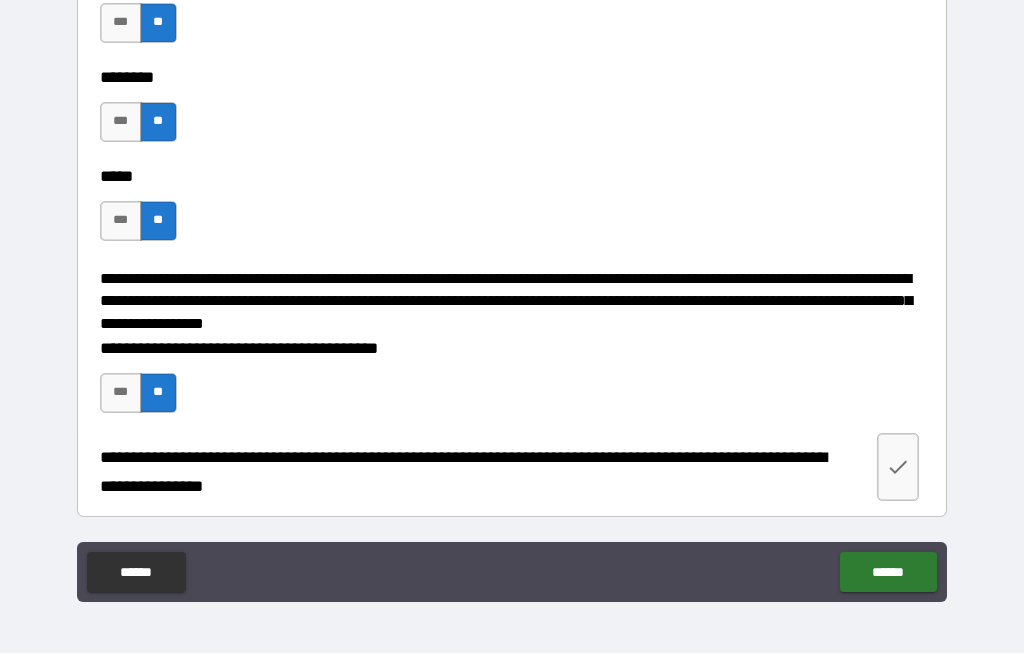 click at bounding box center (898, 468) 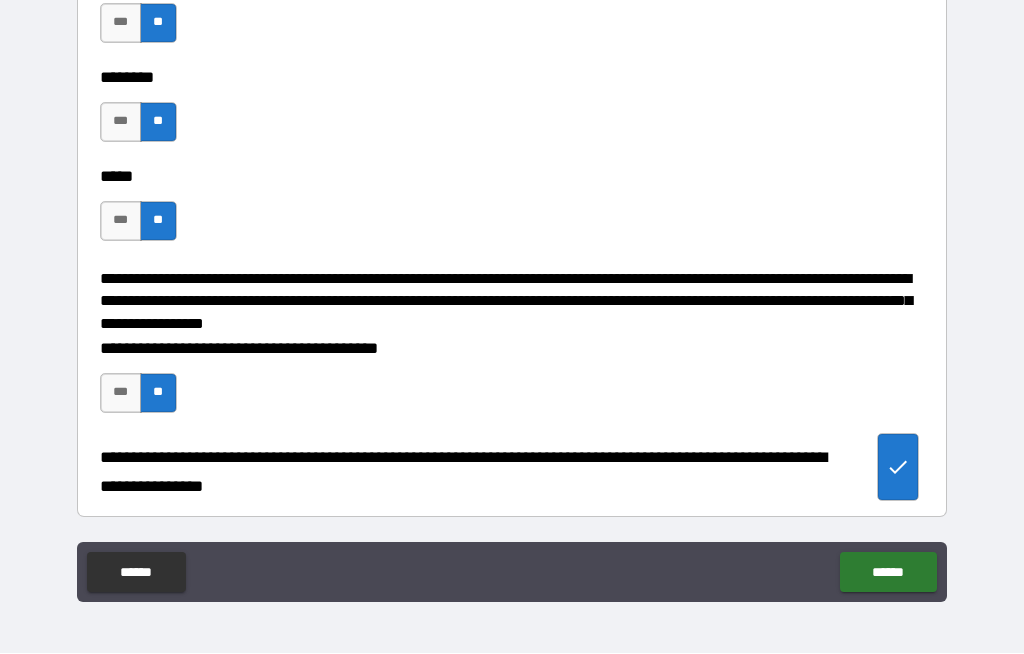 click on "******" at bounding box center (888, 573) 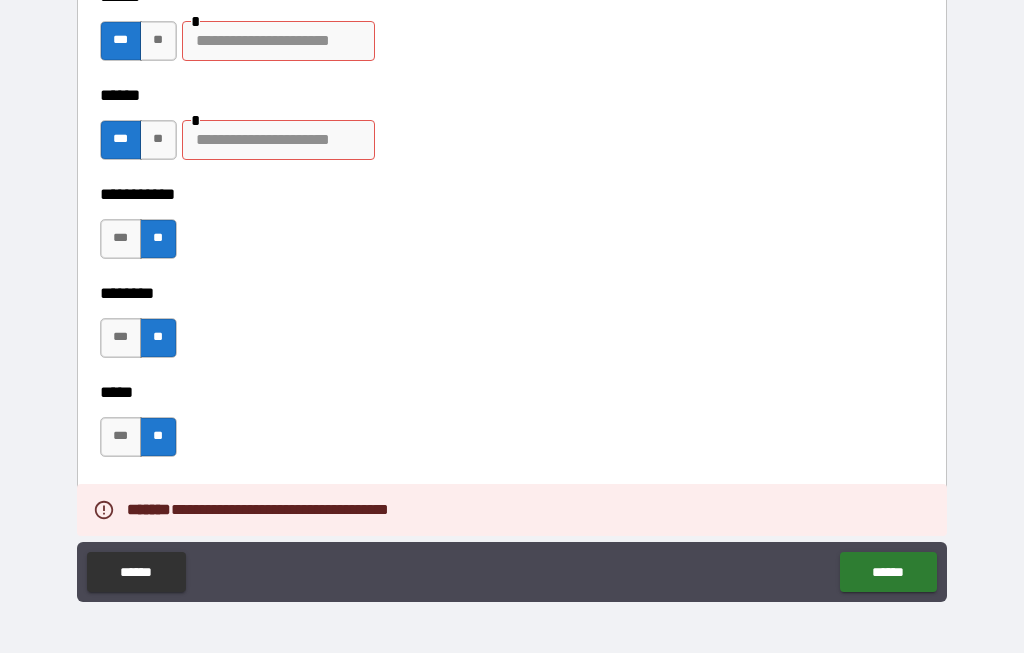 scroll, scrollTop: 2543, scrollLeft: 0, axis: vertical 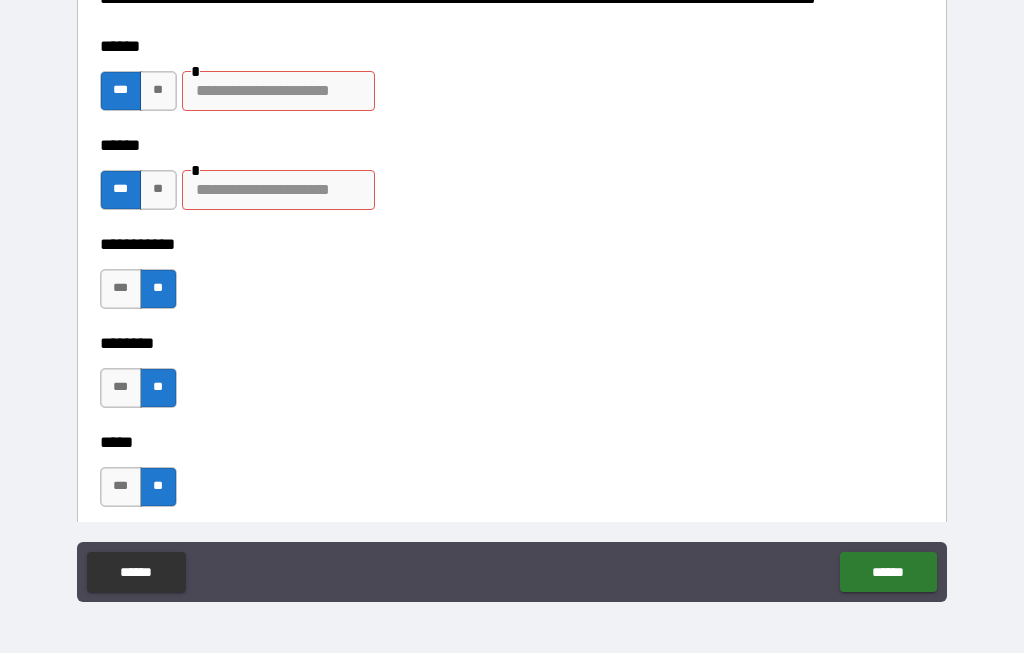 click at bounding box center (278, 92) 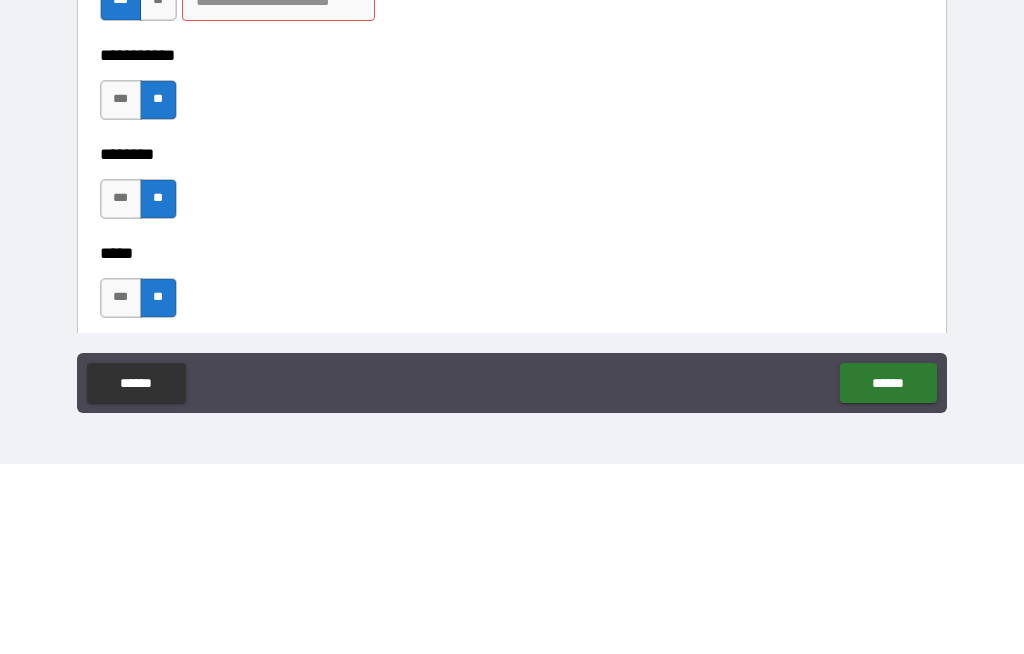 click on "**" at bounding box center [158, 191] 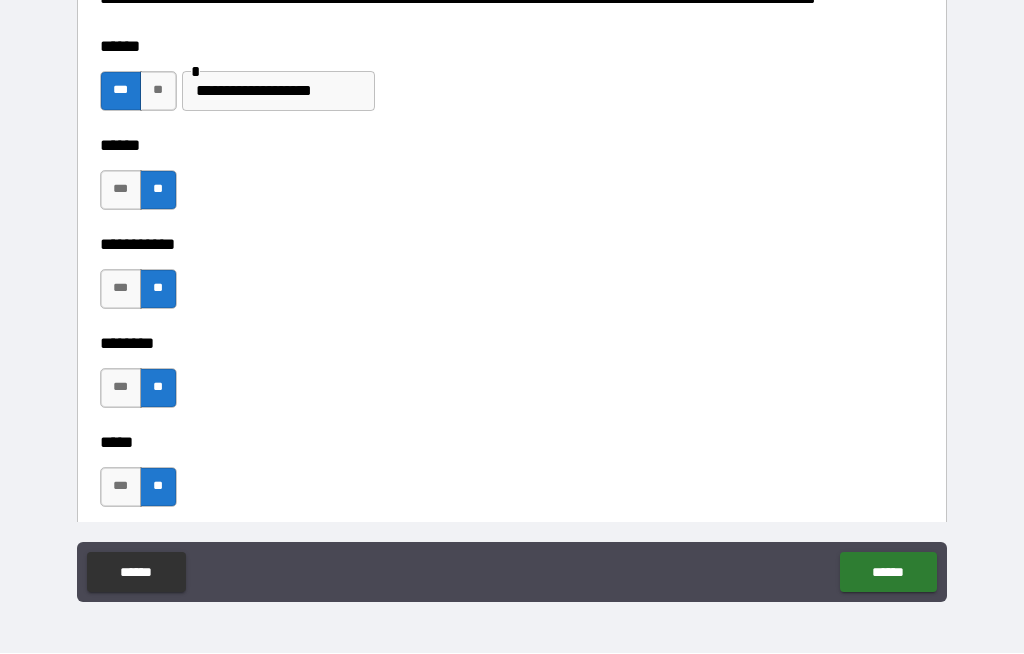 click on "**********" at bounding box center [516, -60] 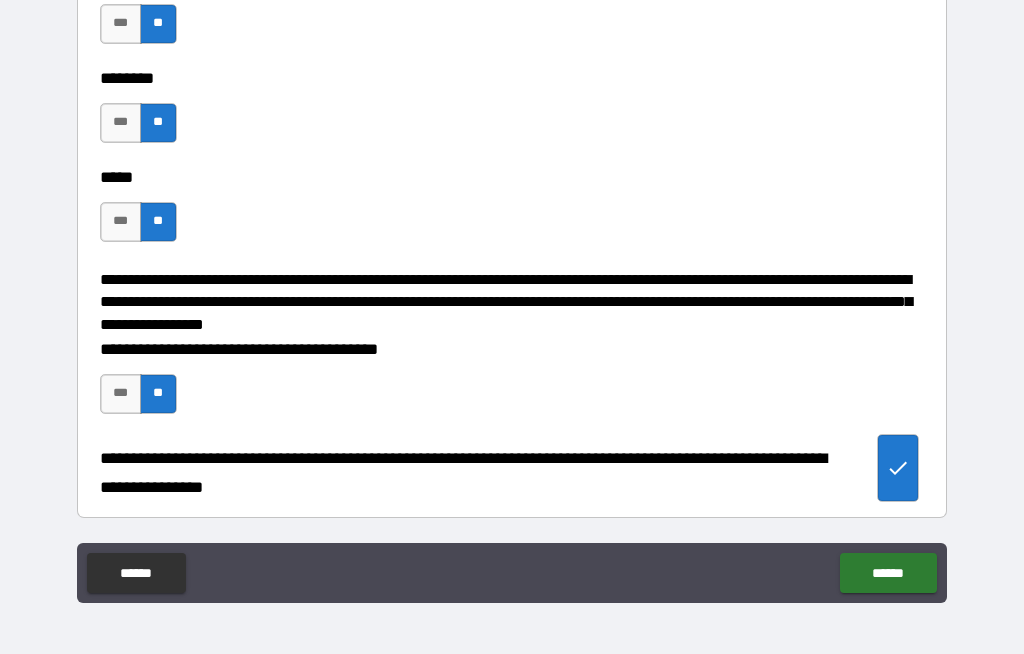 scroll, scrollTop: 3030, scrollLeft: 0, axis: vertical 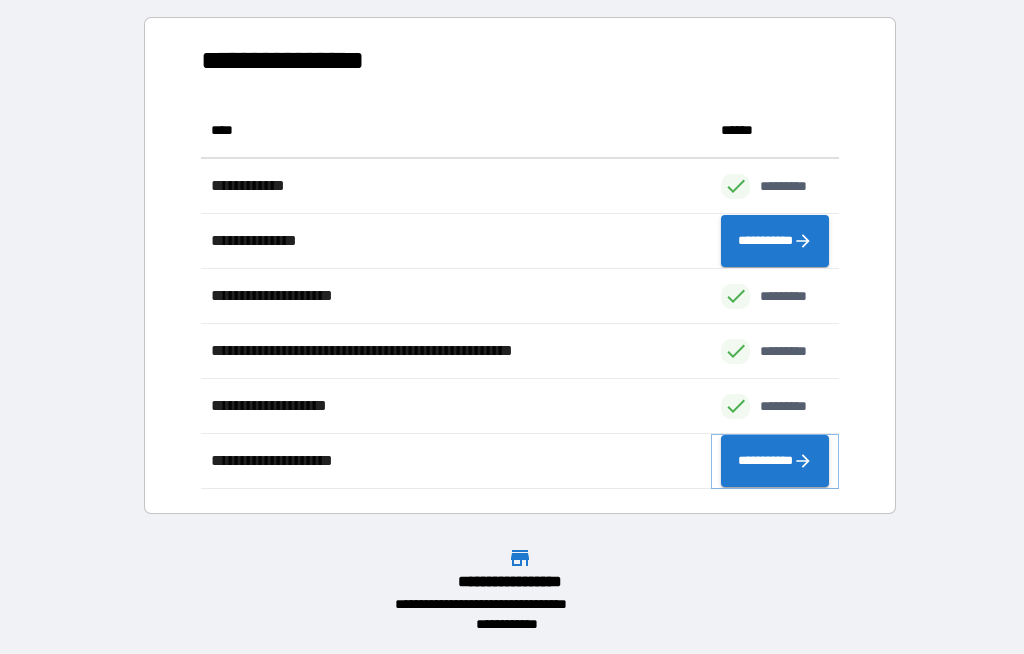 click on "**********" at bounding box center [775, 461] 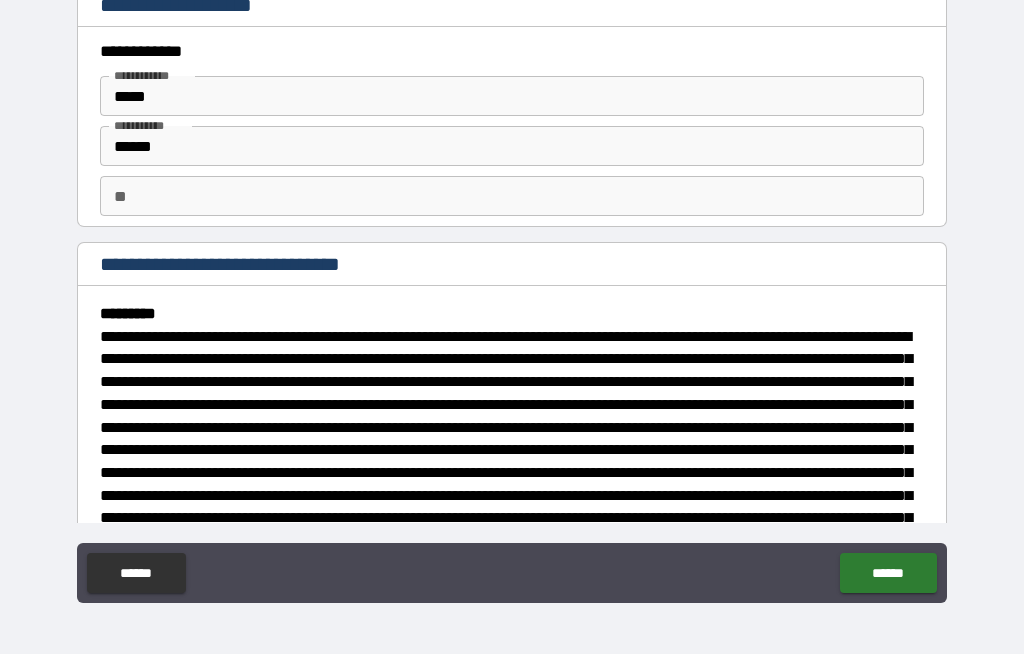 click on "******" at bounding box center [512, 146] 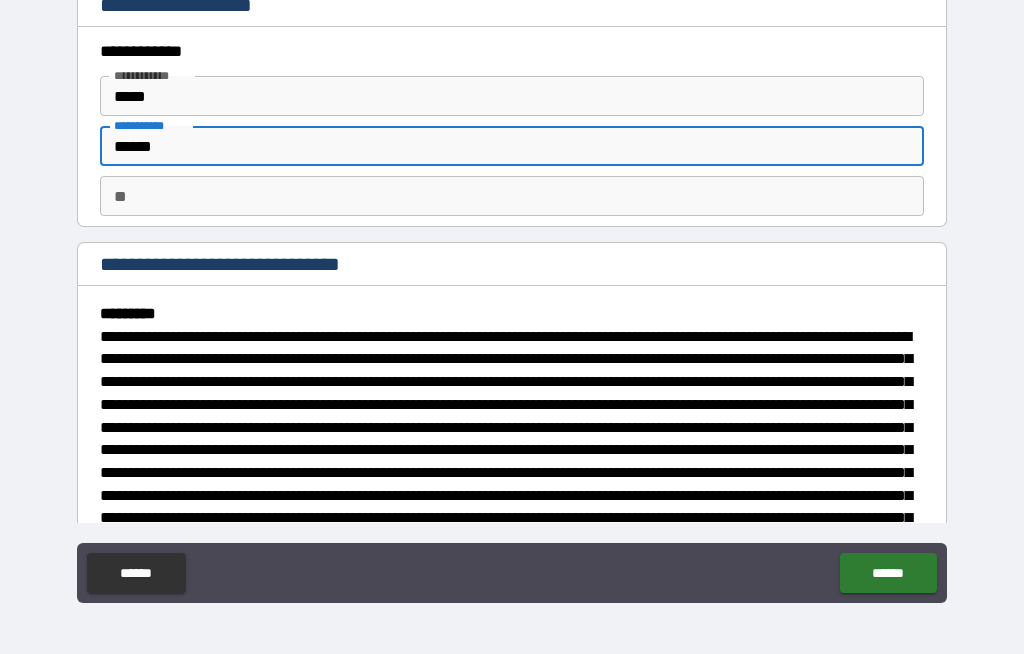 click on "******" at bounding box center (512, 146) 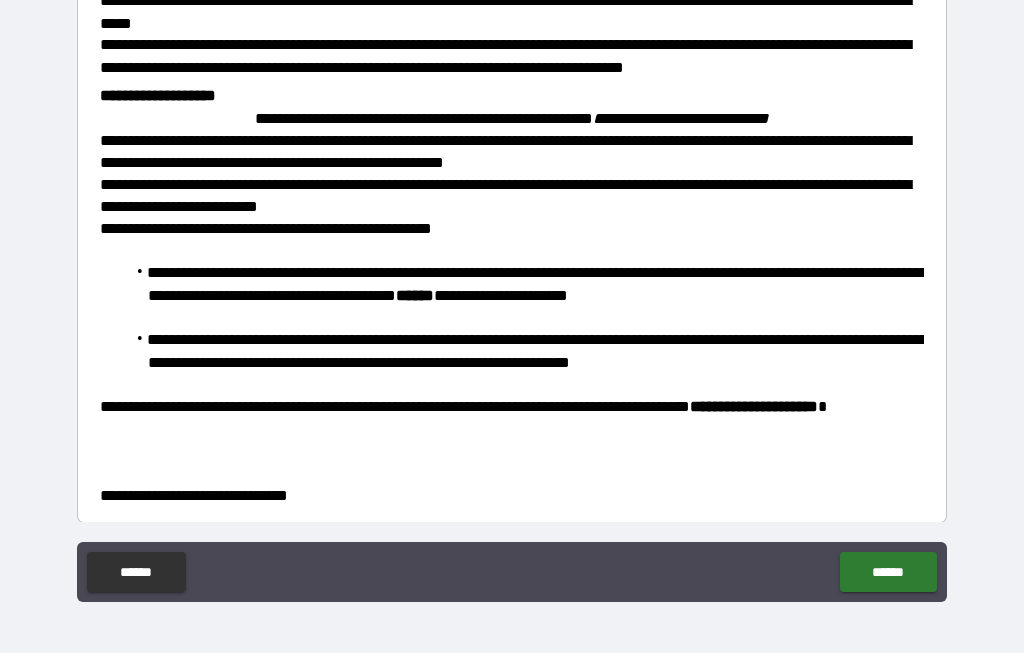 scroll, scrollTop: 1018, scrollLeft: 0, axis: vertical 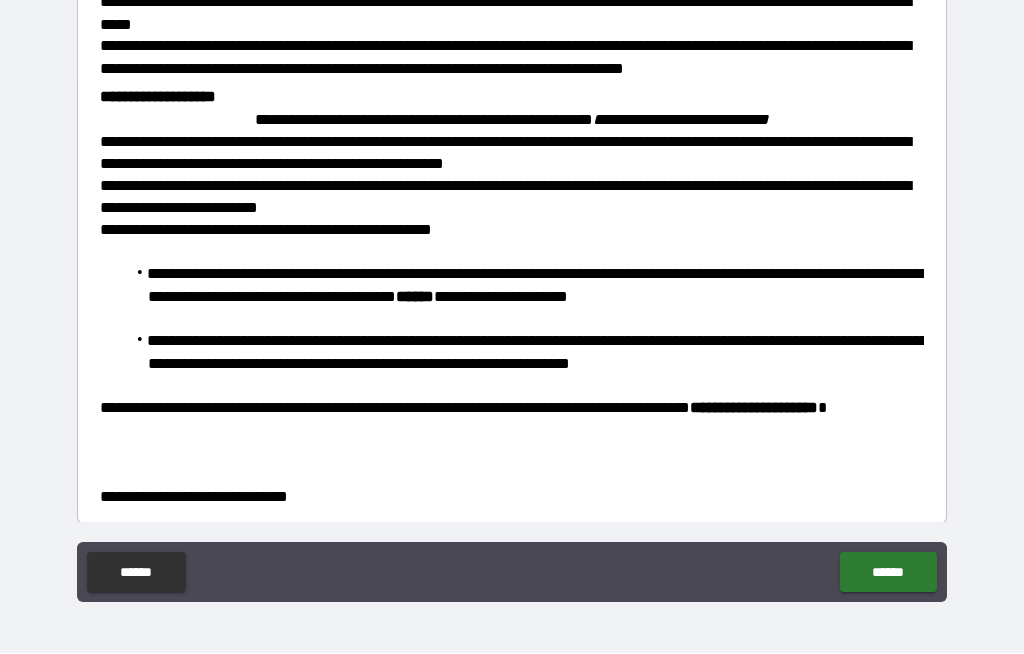 click on "******" at bounding box center [888, 573] 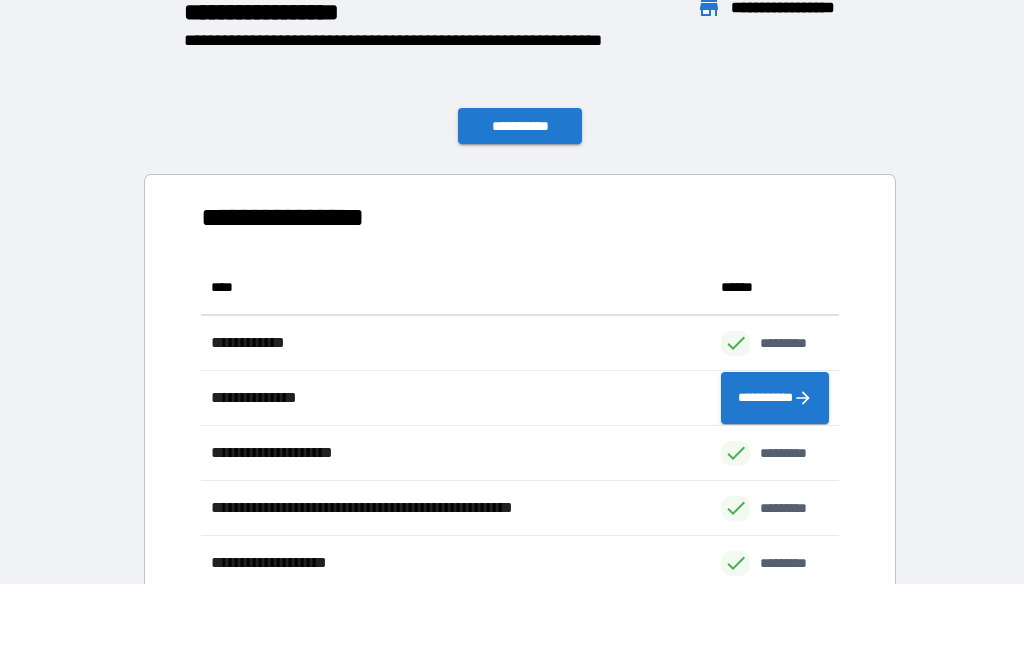 scroll, scrollTop: 1, scrollLeft: 1, axis: both 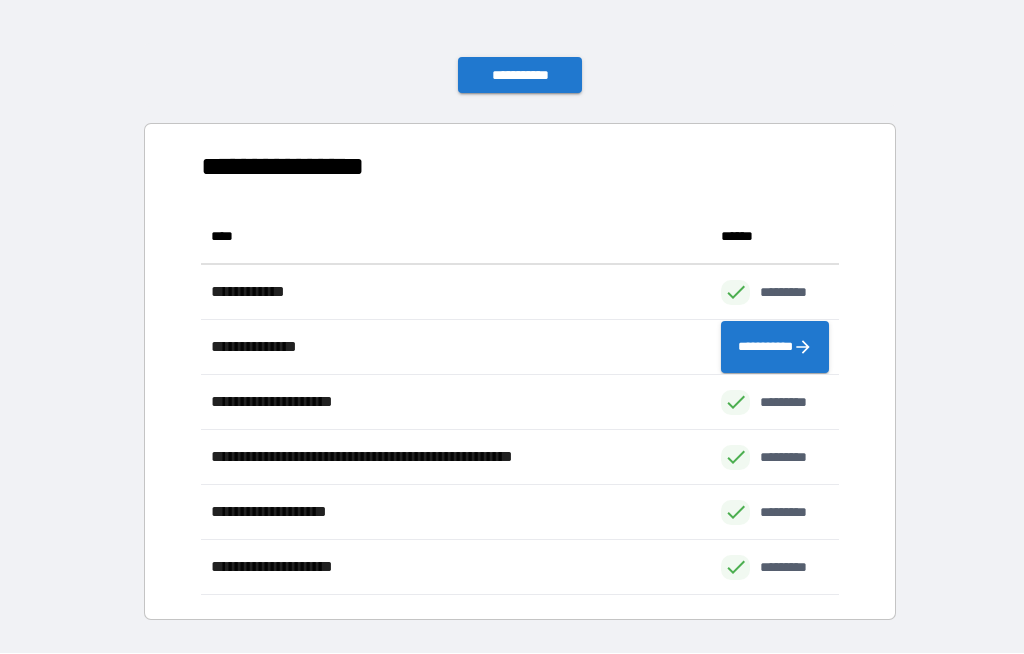 click on "**********" at bounding box center [520, 76] 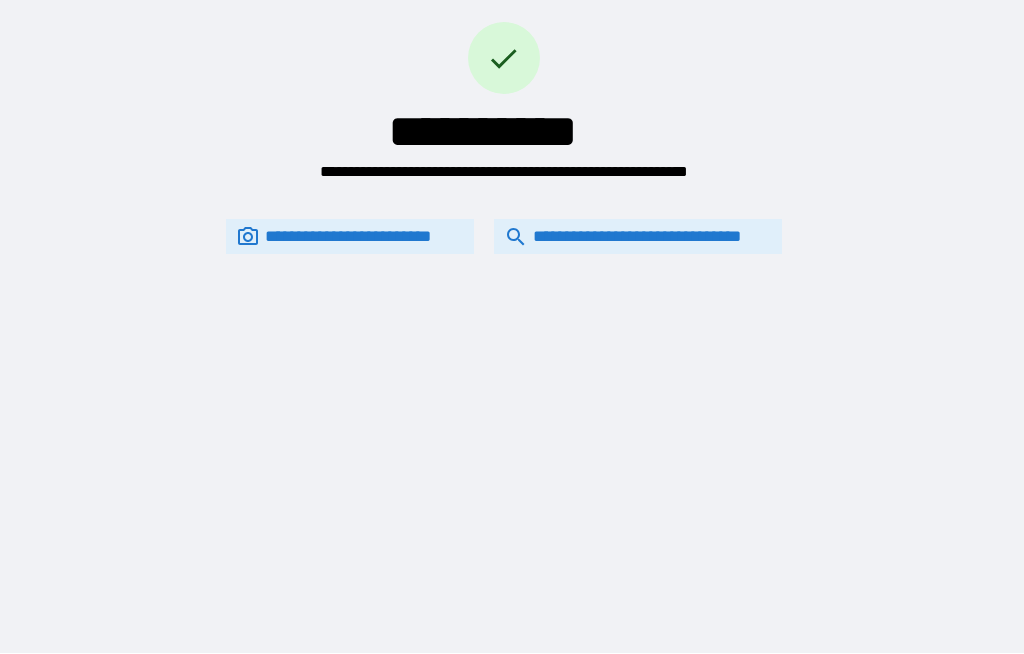 scroll, scrollTop: 0, scrollLeft: 0, axis: both 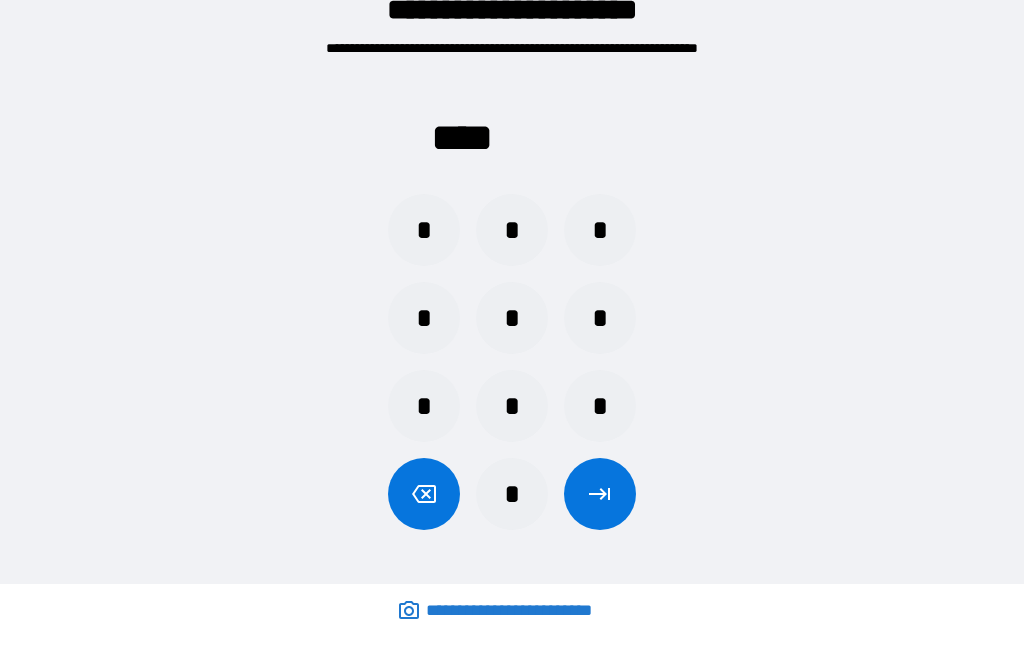 click on "*" at bounding box center [424, 319] 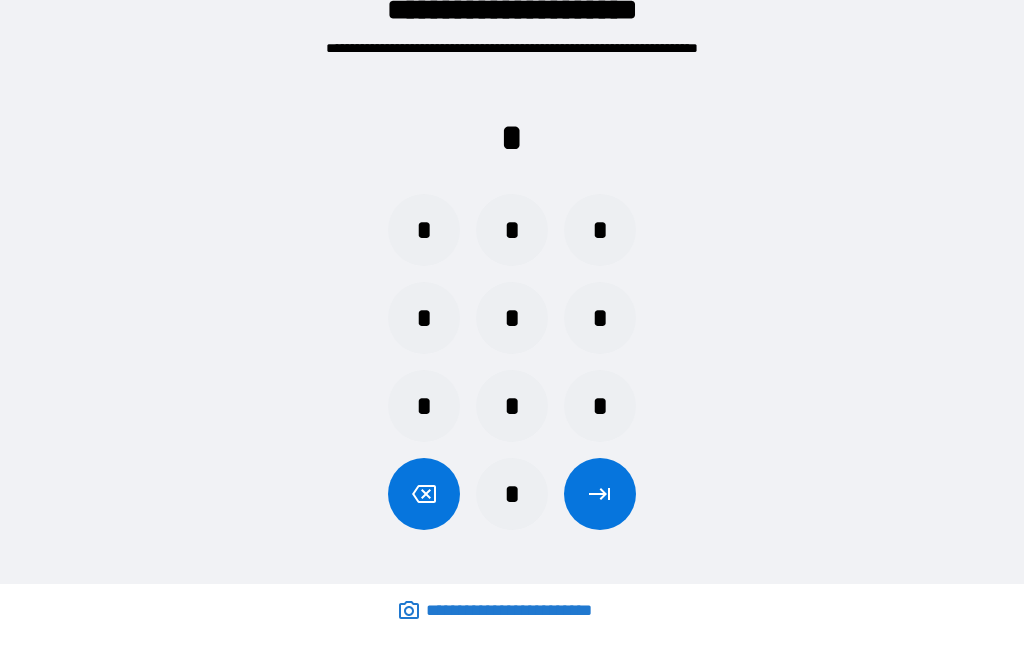 click on "*" at bounding box center [512, 319] 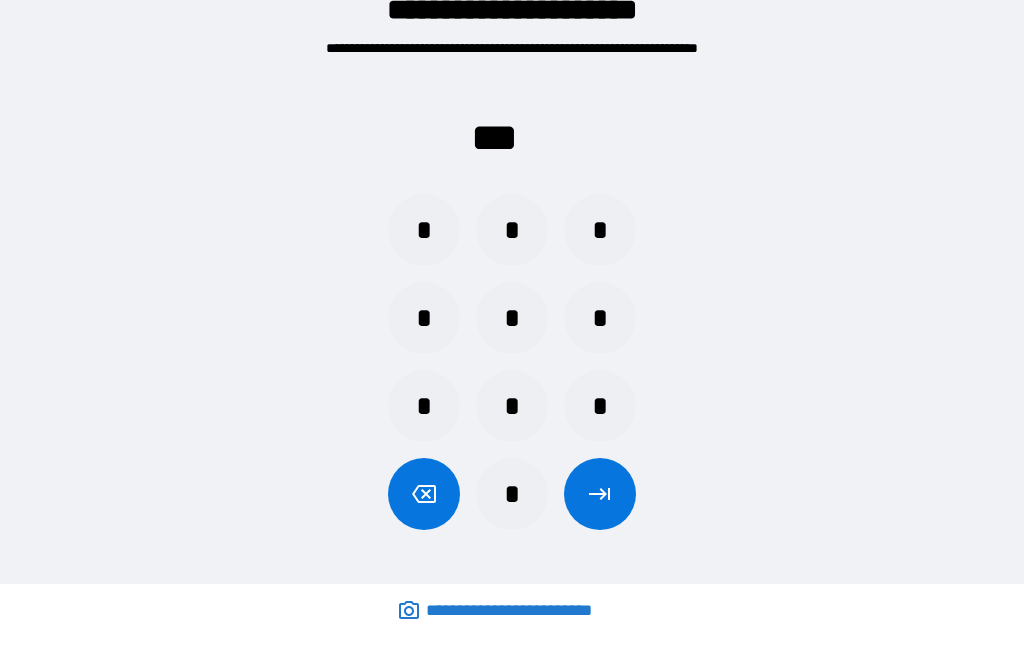 click on "*" at bounding box center (512, 407) 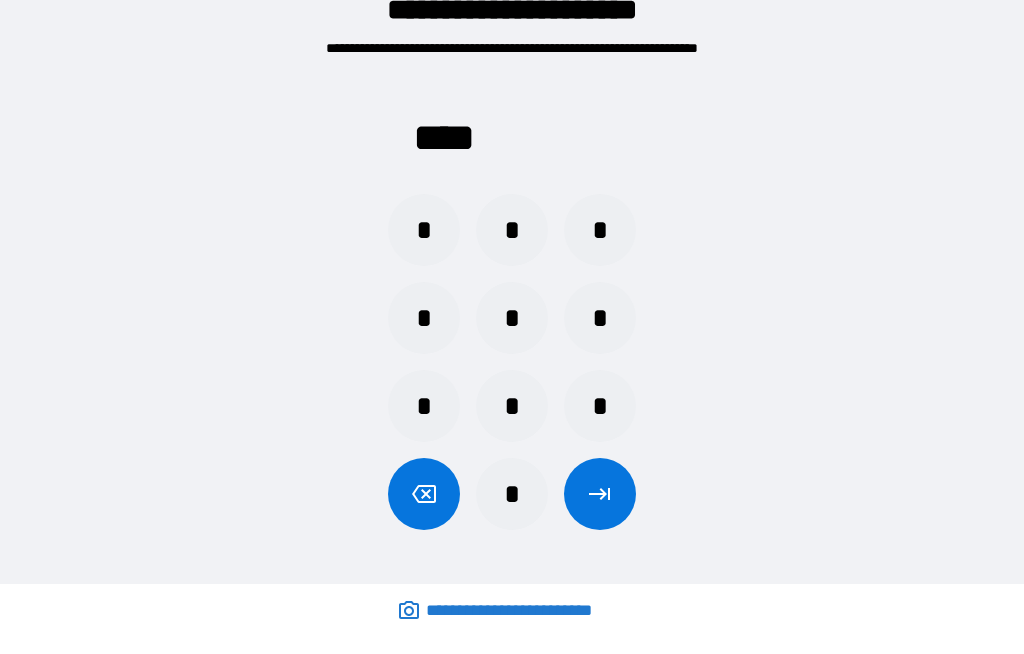 click 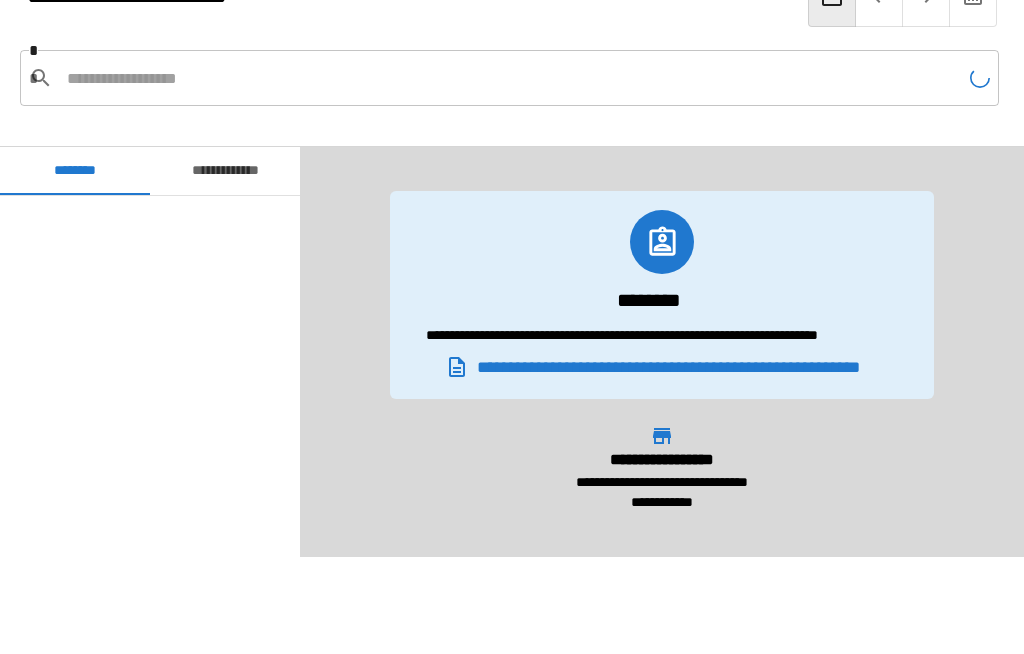scroll, scrollTop: 9300, scrollLeft: 0, axis: vertical 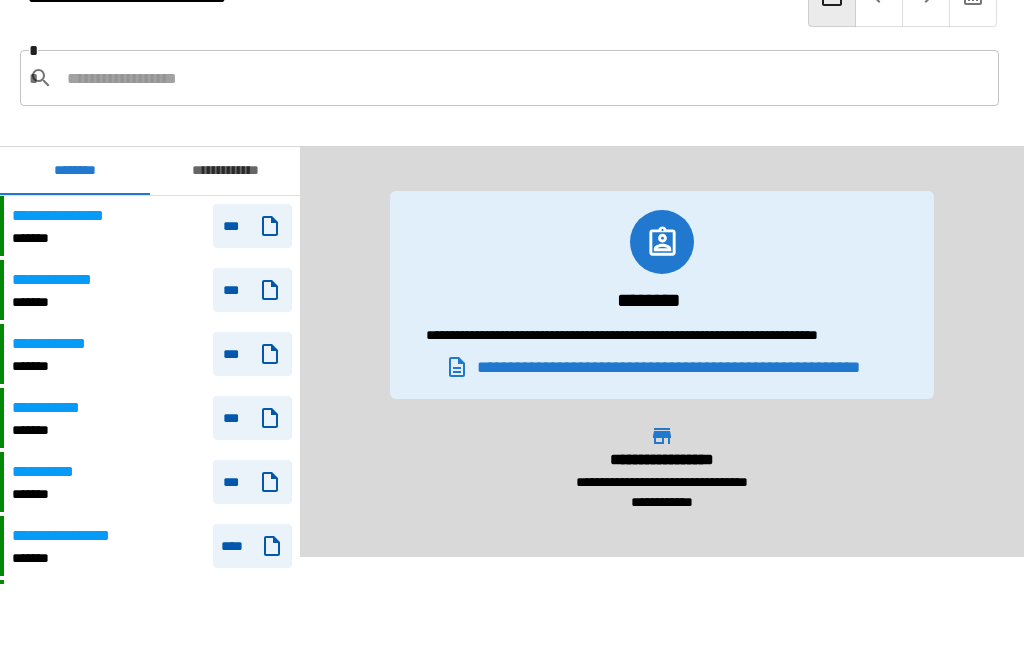 click at bounding box center [525, 79] 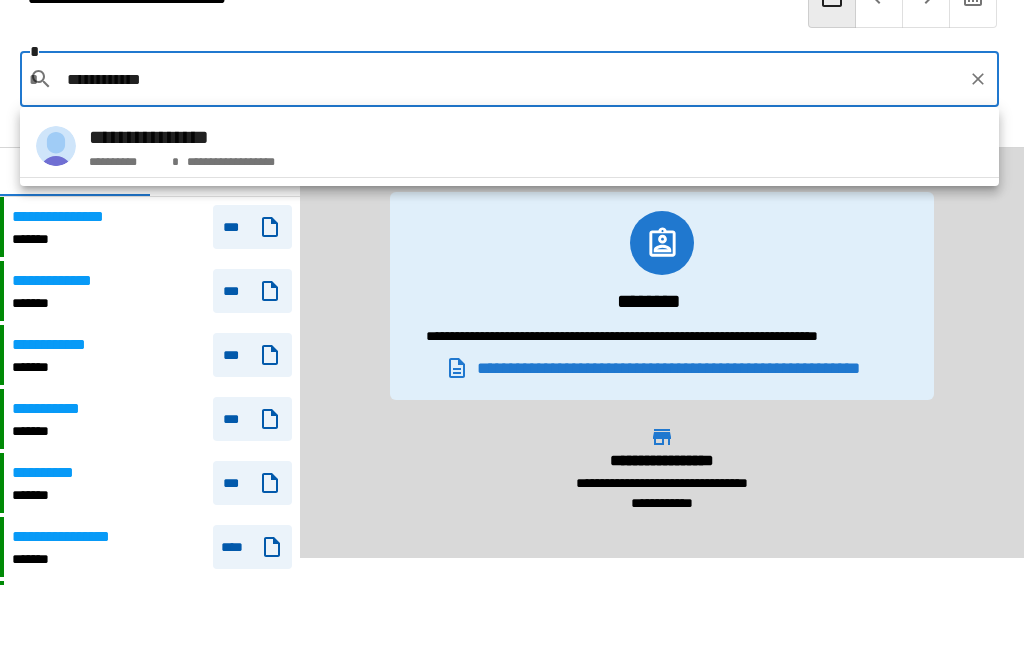 click on "**********" at bounding box center (182, 137) 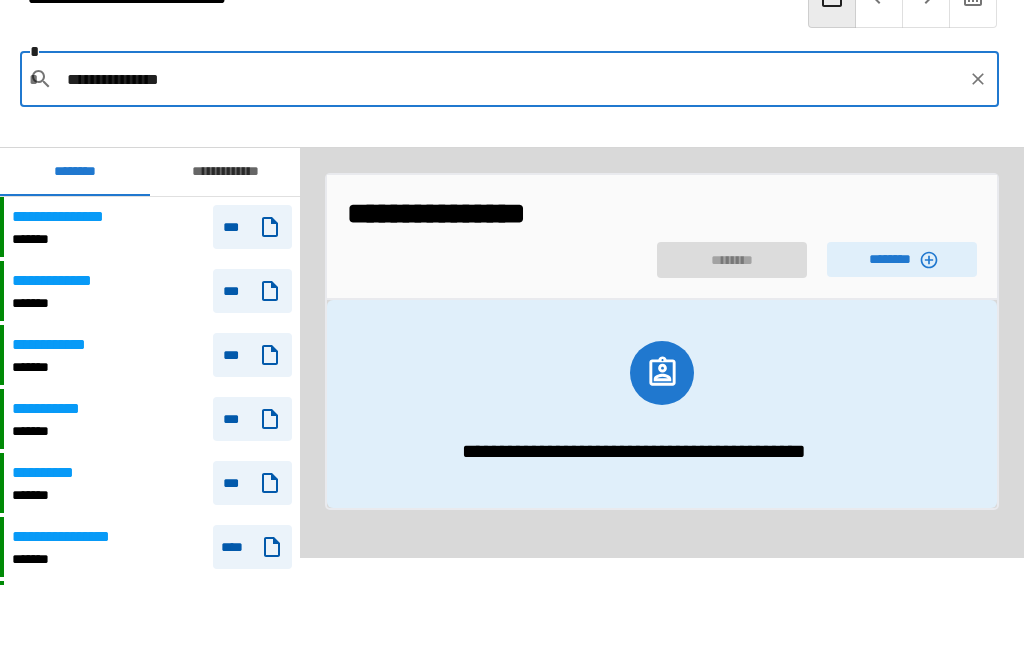 click on "********" at bounding box center [902, 259] 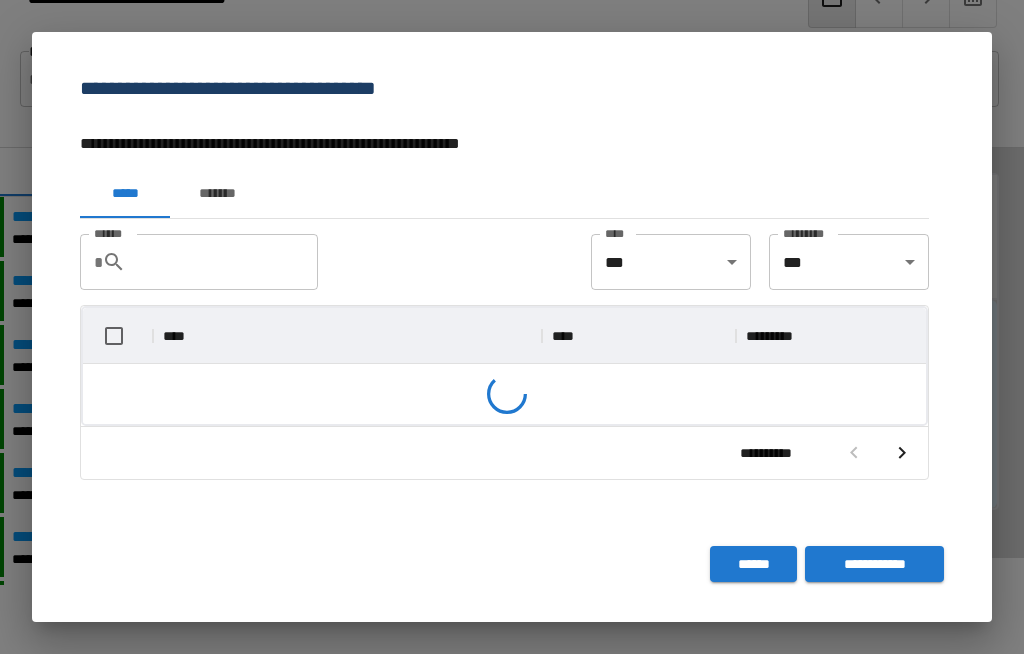 scroll, scrollTop: 57, scrollLeft: 843, axis: both 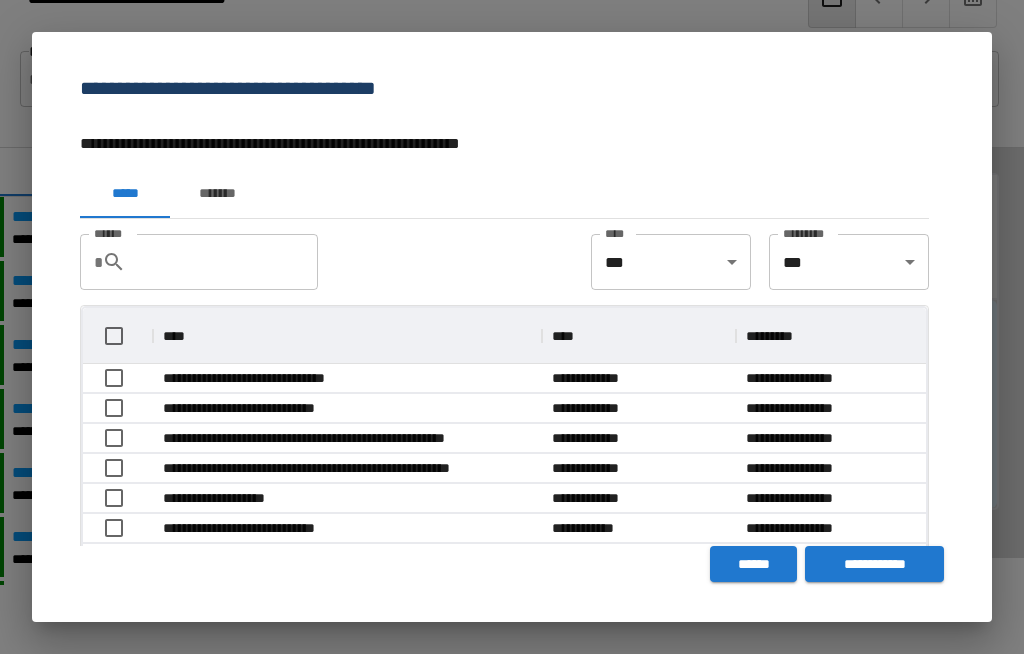 click on "*******" at bounding box center [217, 194] 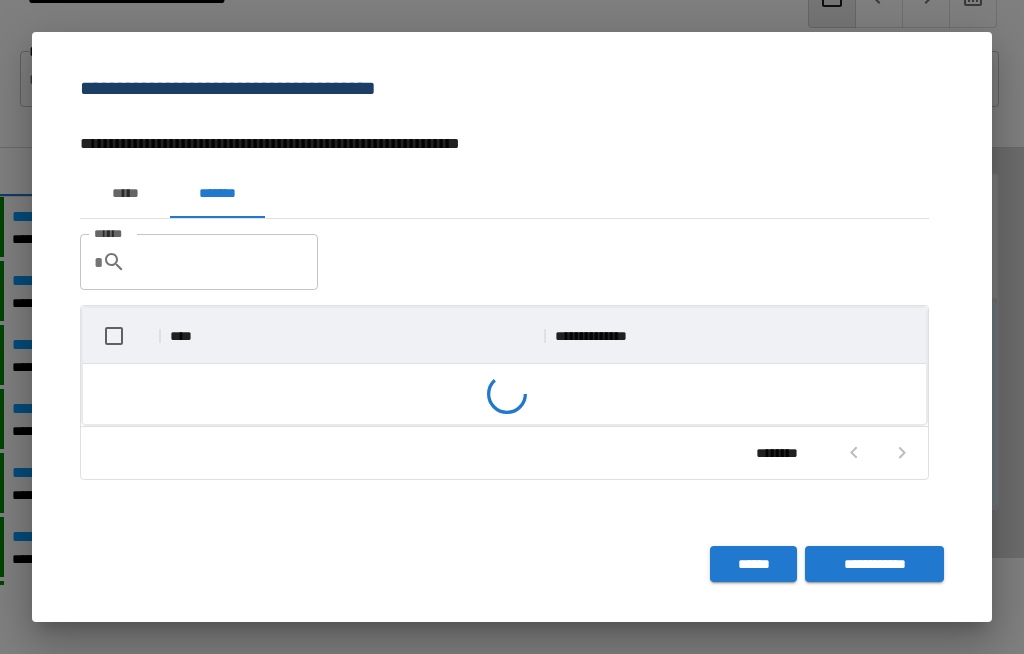 scroll, scrollTop: 57, scrollLeft: 843, axis: both 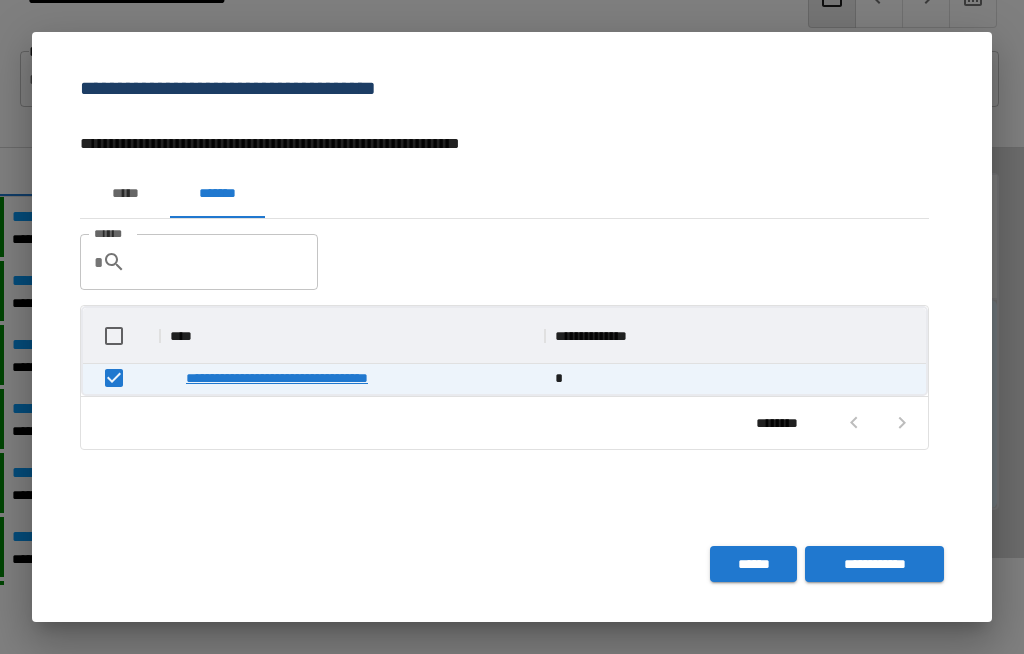 click on "**********" at bounding box center [874, 564] 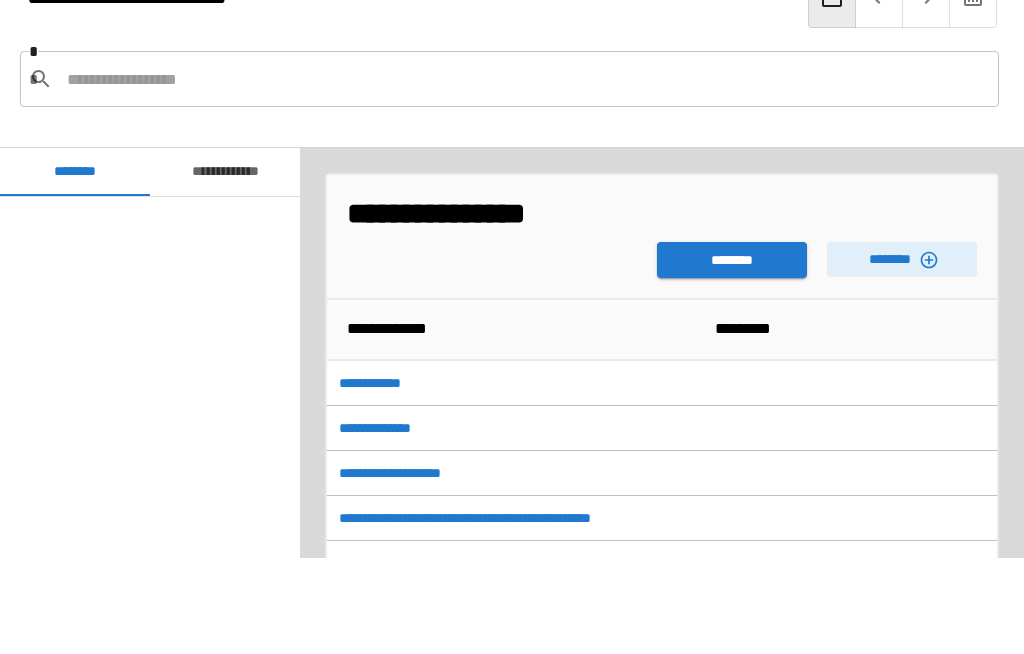click on "********" at bounding box center [732, 260] 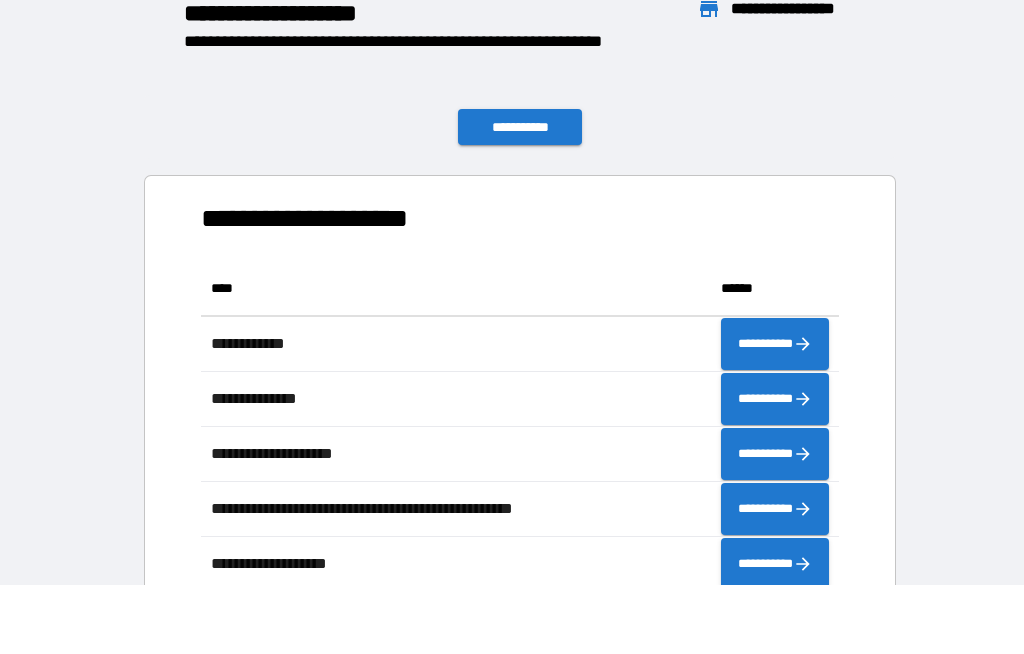 scroll, scrollTop: 1, scrollLeft: 1, axis: both 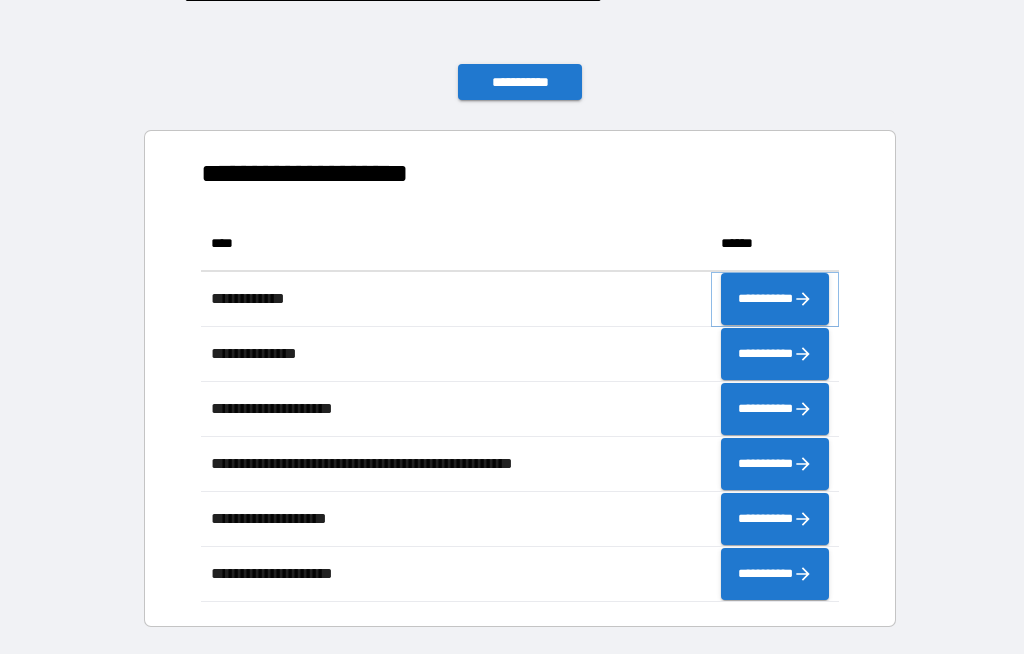 click 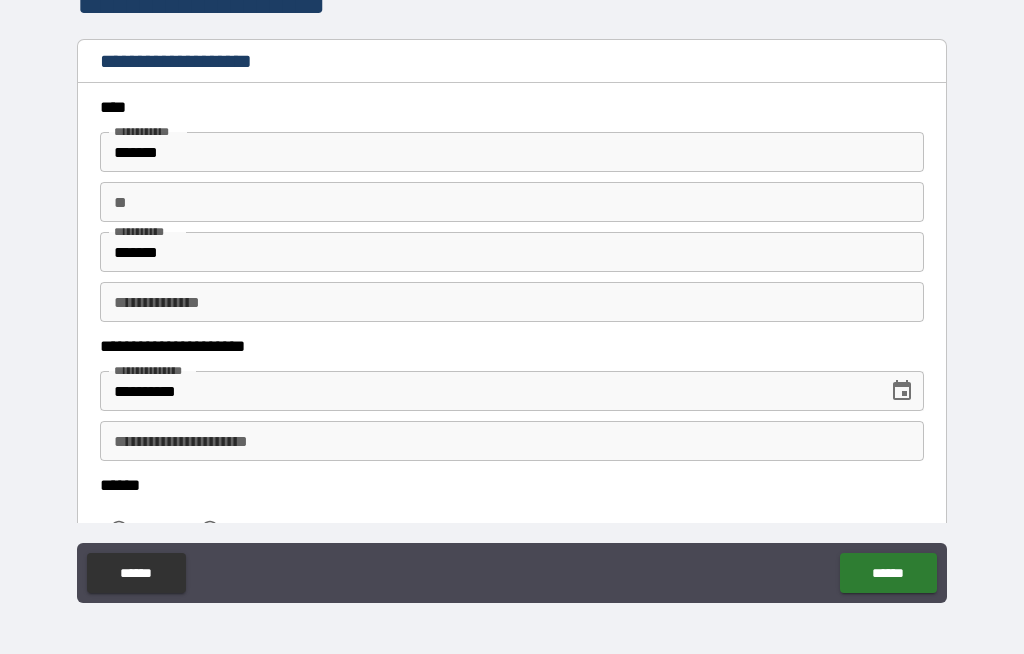 click on "**********" at bounding box center (512, 441) 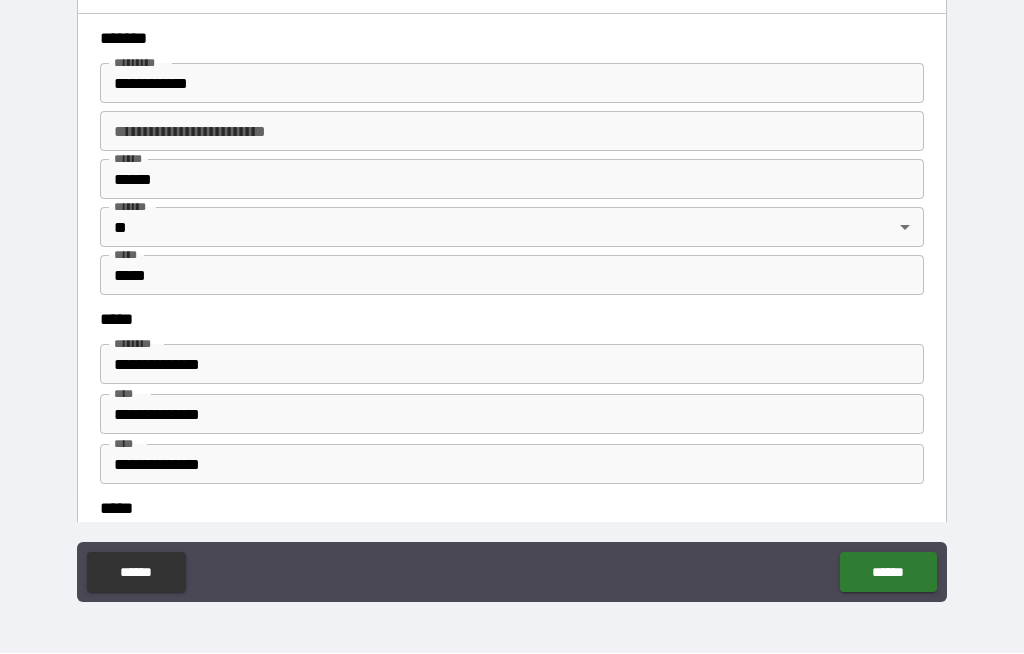 scroll, scrollTop: 691, scrollLeft: 0, axis: vertical 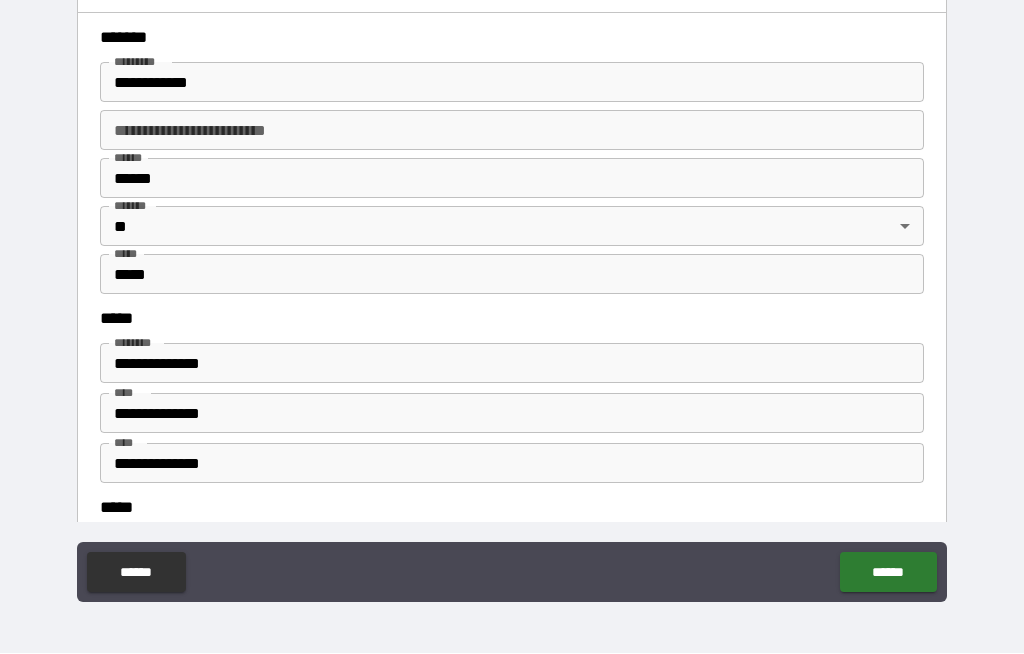 click on "**********" at bounding box center [512, 414] 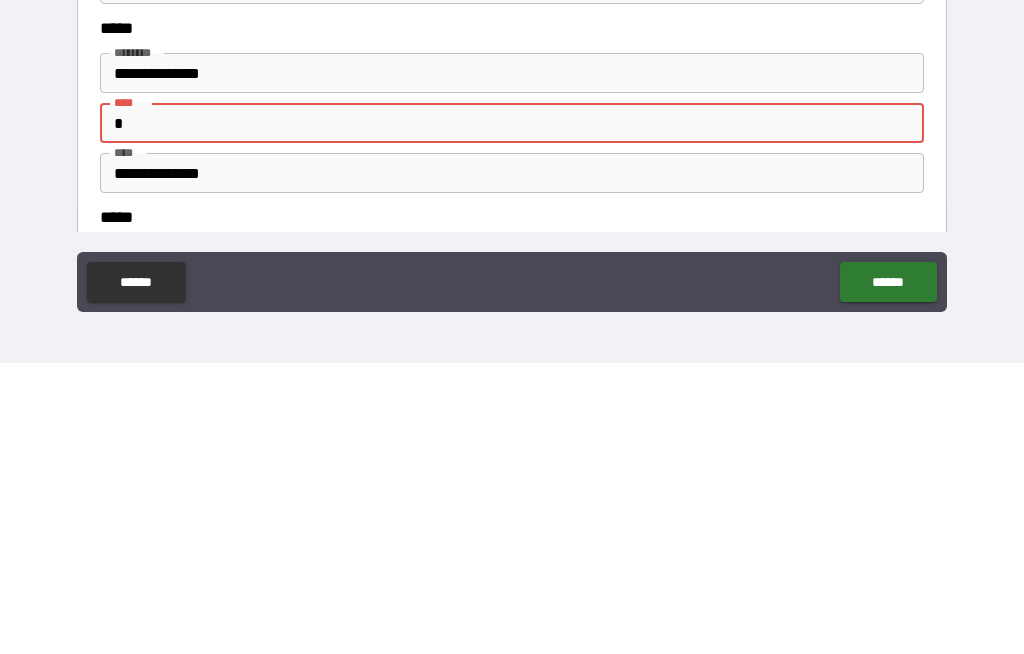 click on "**********" at bounding box center (512, 295) 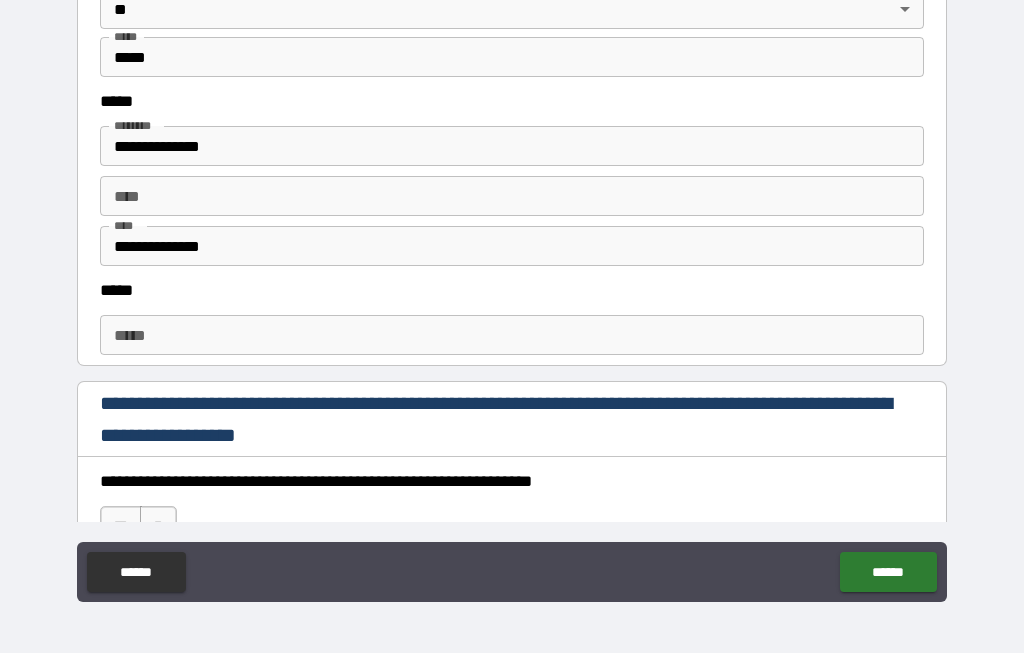 scroll, scrollTop: 909, scrollLeft: 0, axis: vertical 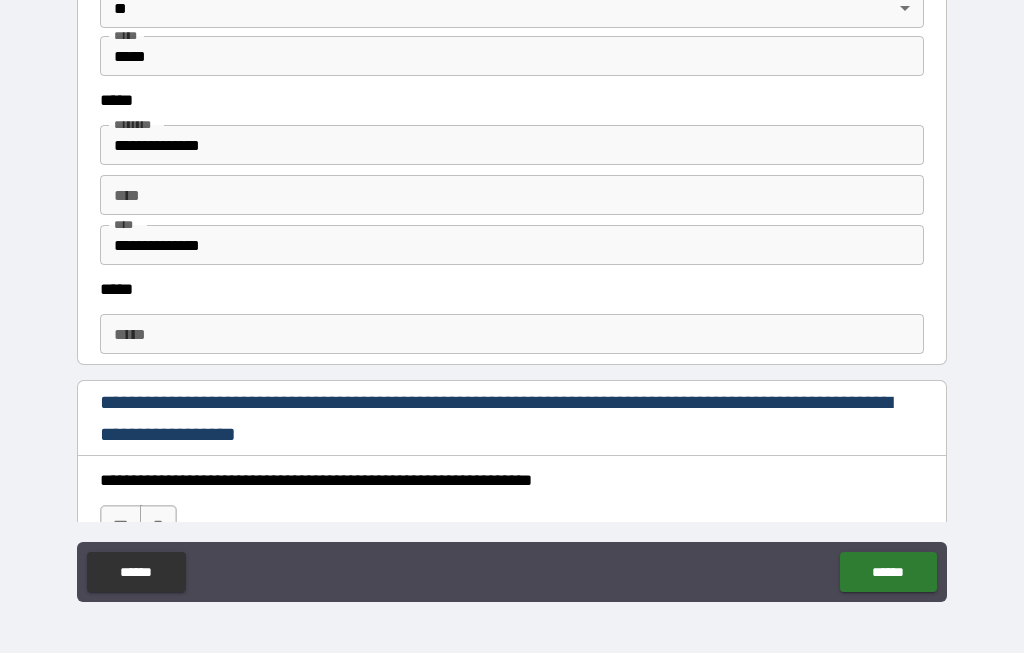 click on "*****" at bounding box center (512, 335) 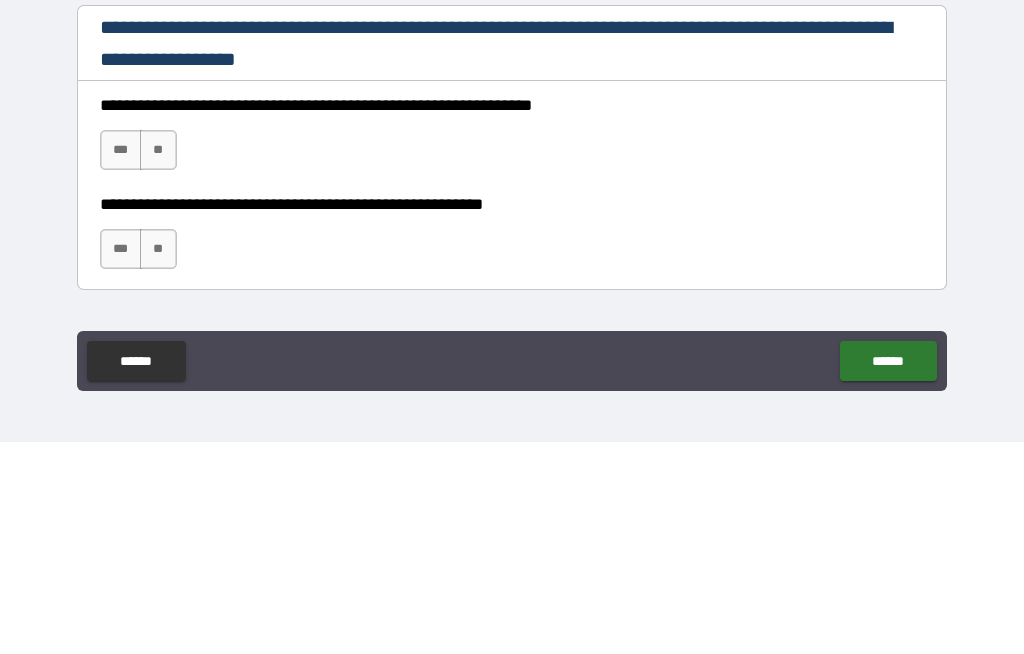 scroll, scrollTop: 1073, scrollLeft: 0, axis: vertical 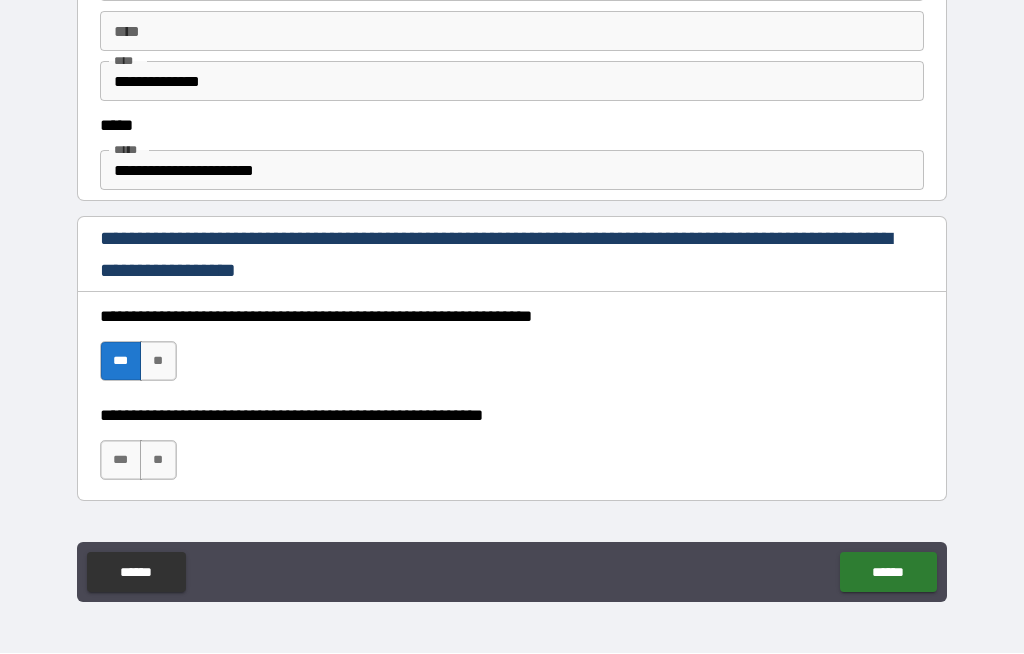 click on "***" at bounding box center [121, 461] 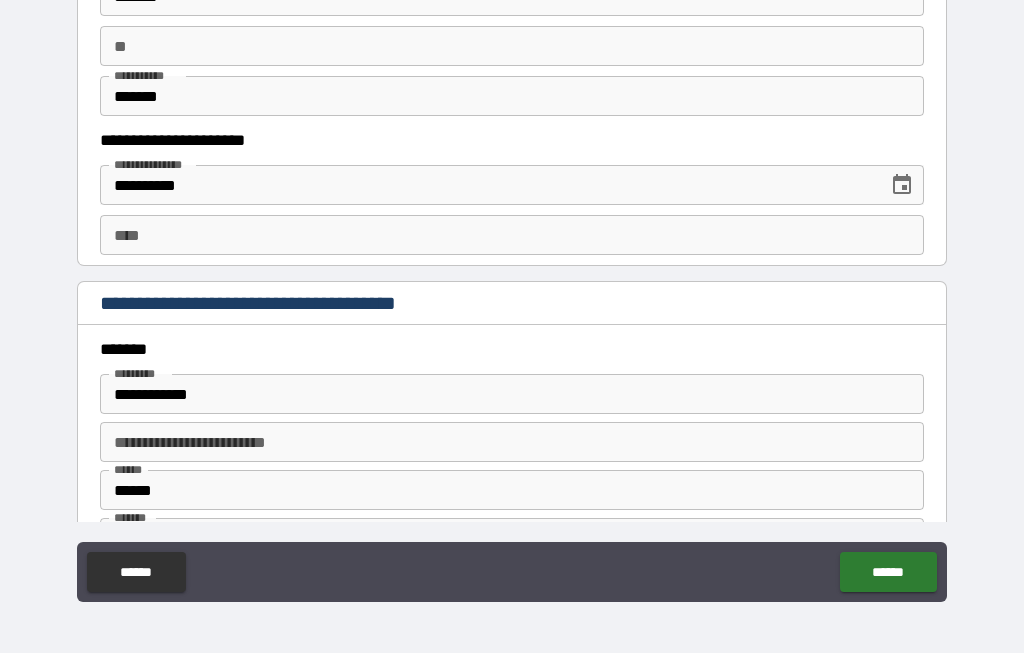 scroll, scrollTop: 1967, scrollLeft: 0, axis: vertical 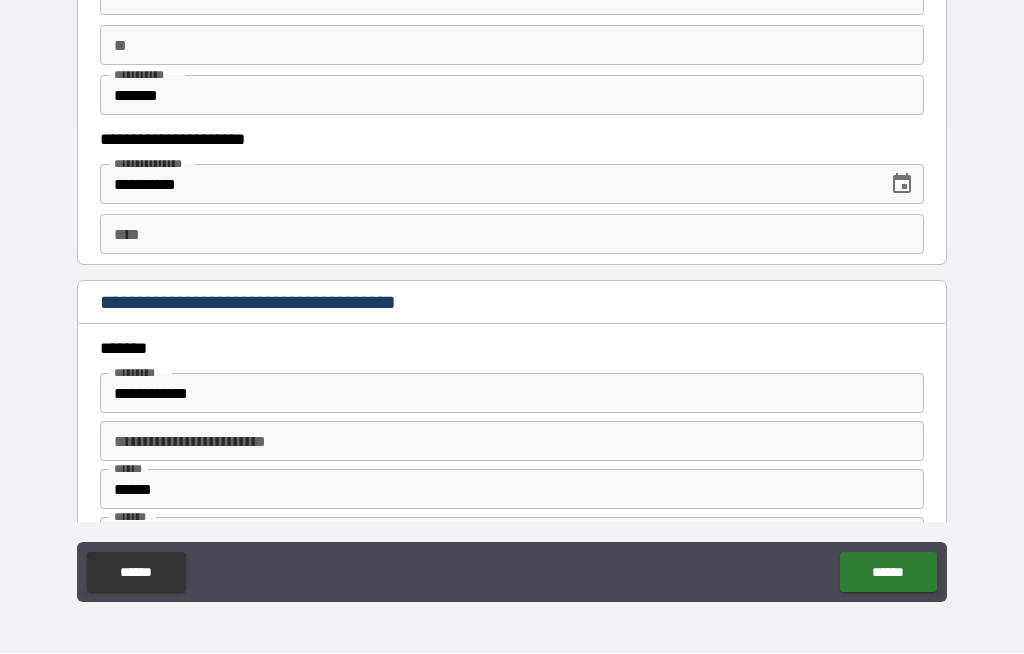 click on "****" at bounding box center (512, 235) 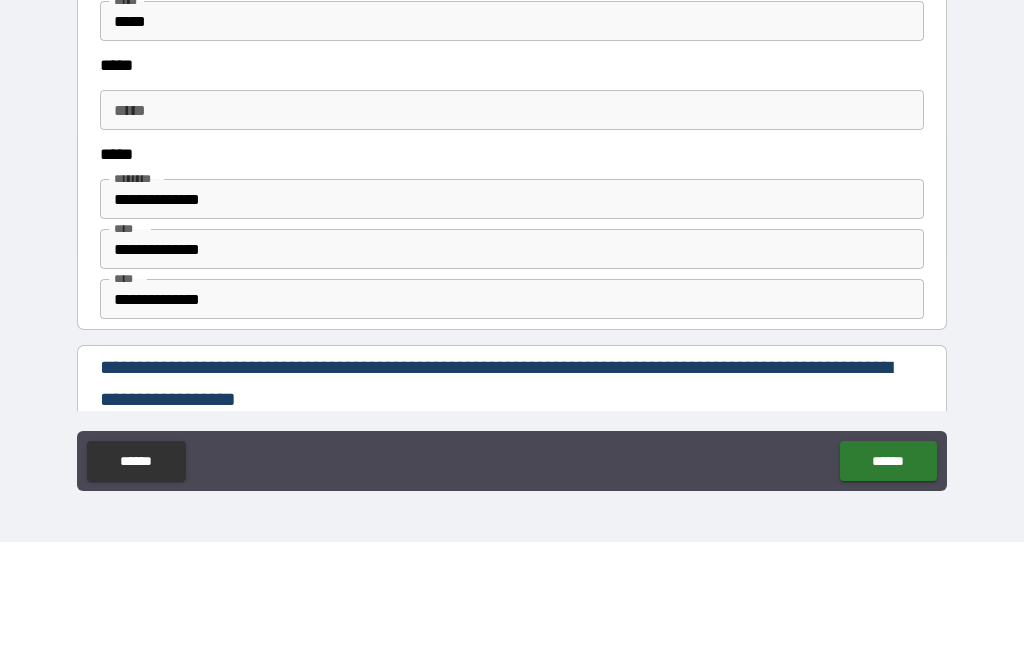 scroll, scrollTop: 2431, scrollLeft: 0, axis: vertical 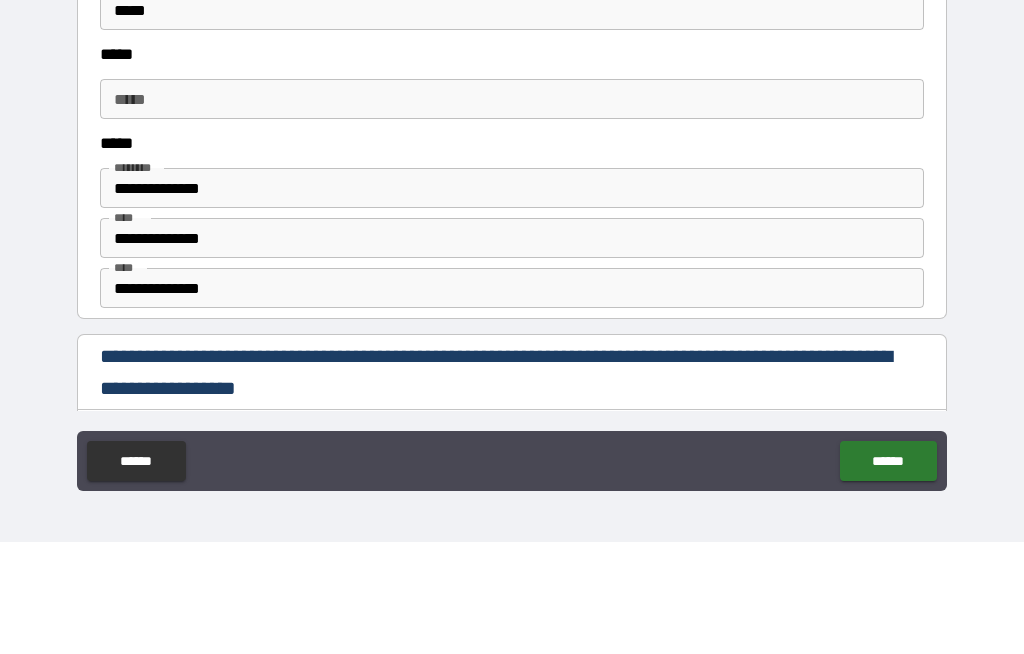 click on "*****" at bounding box center (512, 211) 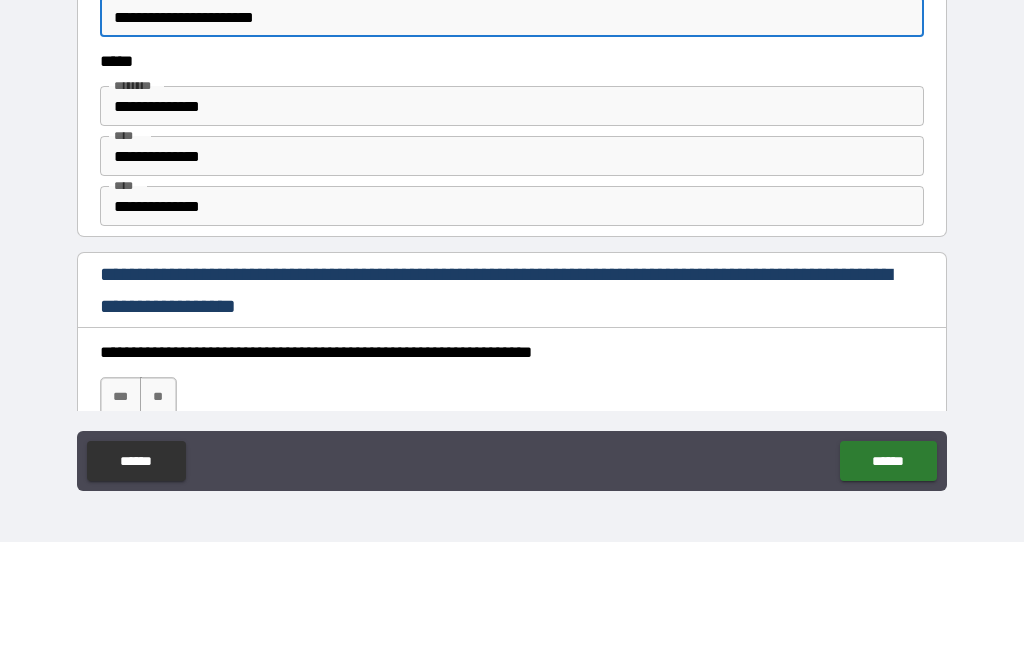 scroll, scrollTop: 2511, scrollLeft: 0, axis: vertical 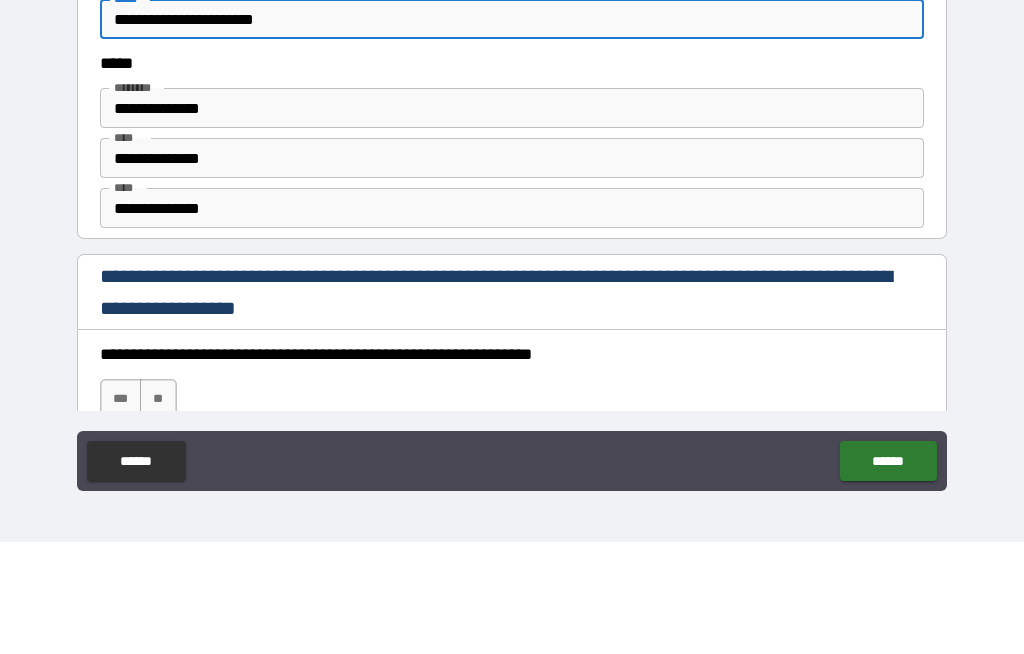 click on "**********" at bounding box center (512, 270) 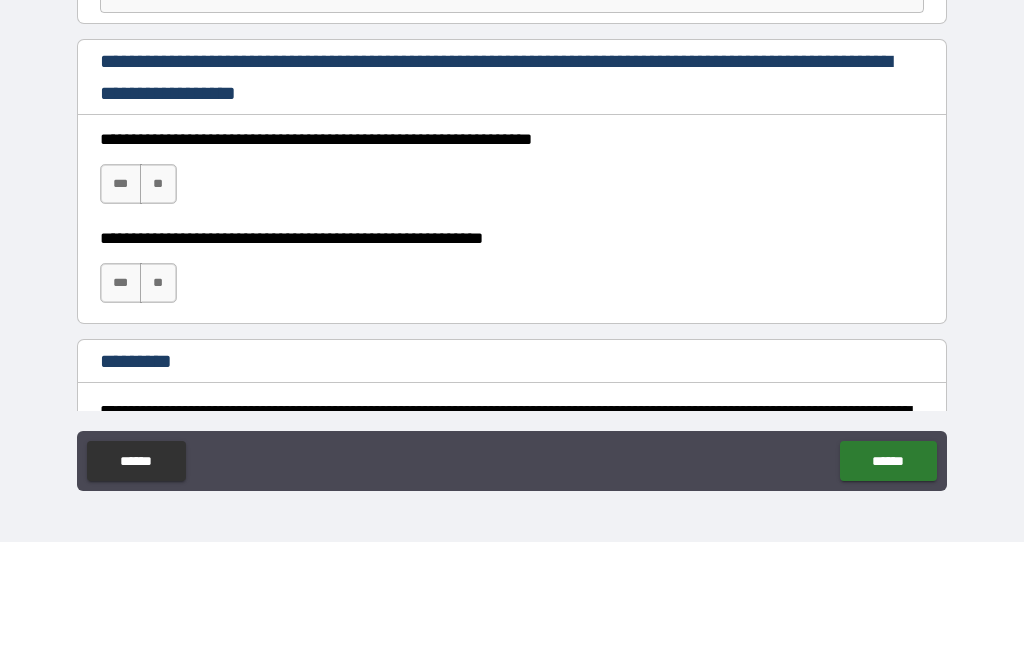 scroll, scrollTop: 2727, scrollLeft: 0, axis: vertical 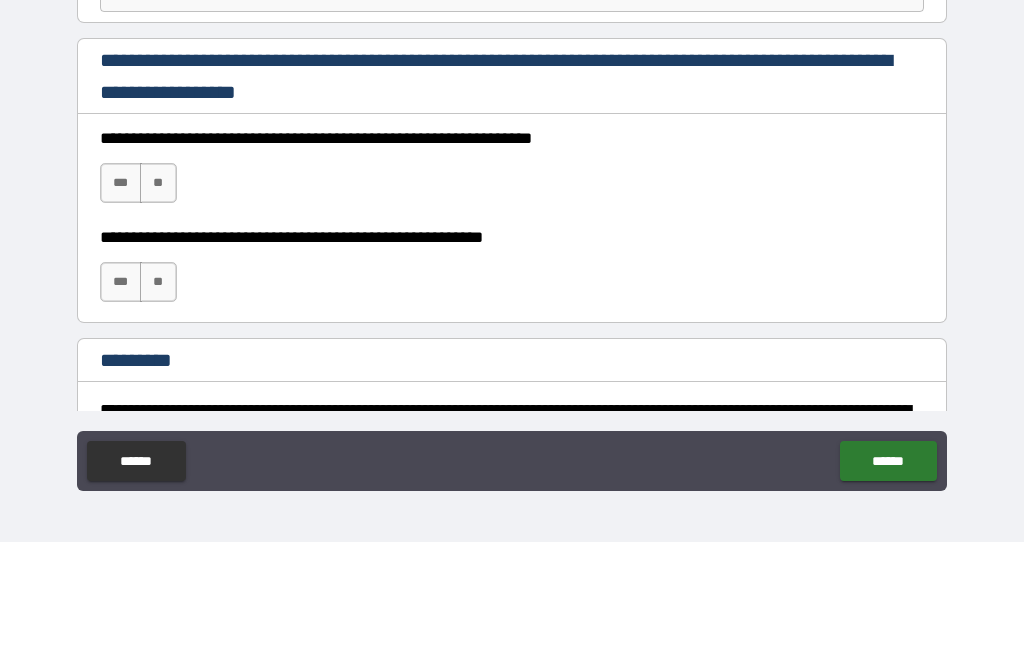 click on "***" at bounding box center (121, 295) 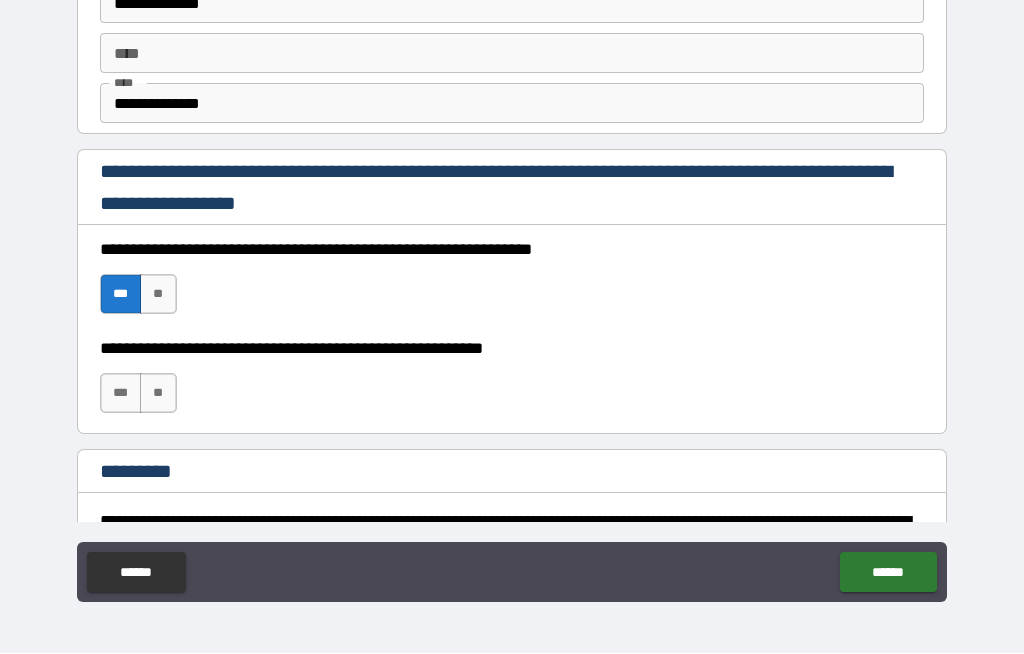 click on "***" at bounding box center (121, 394) 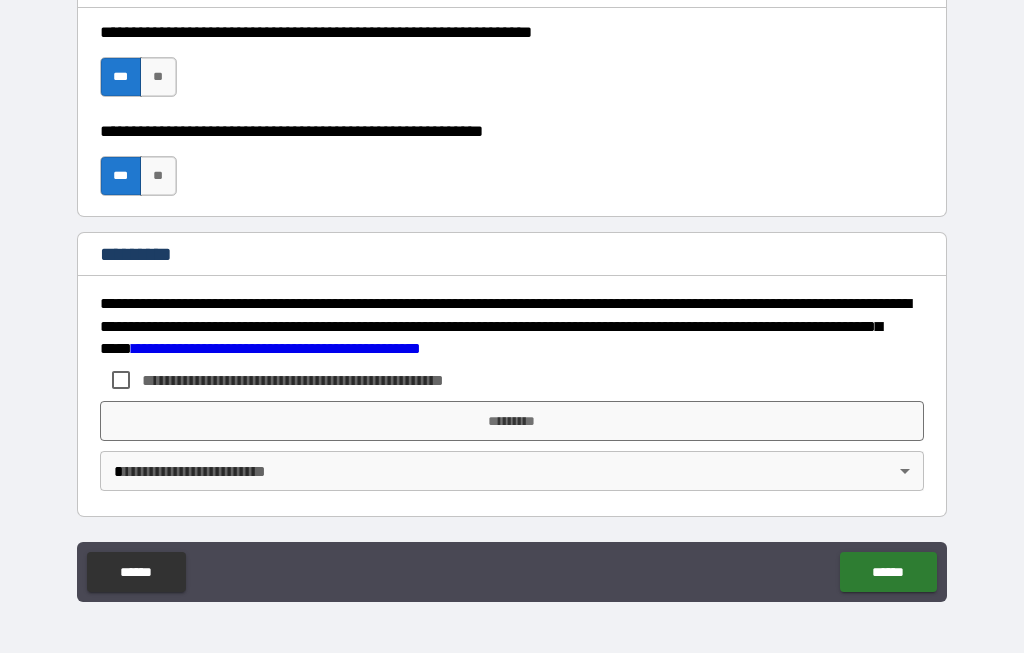 scroll, scrollTop: 2944, scrollLeft: 0, axis: vertical 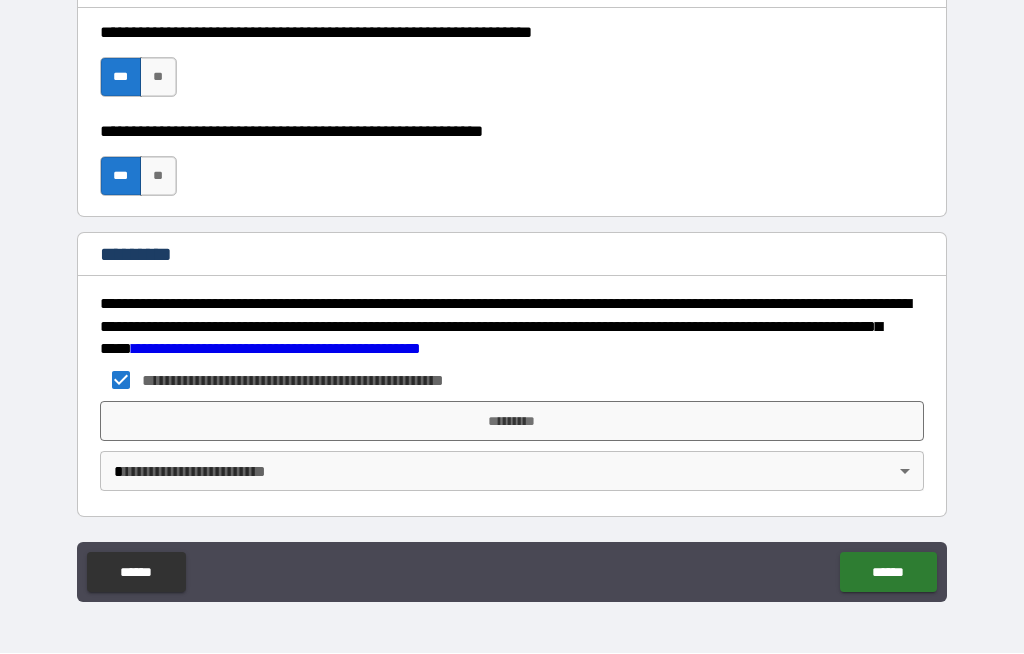 click on "*********" at bounding box center [512, 422] 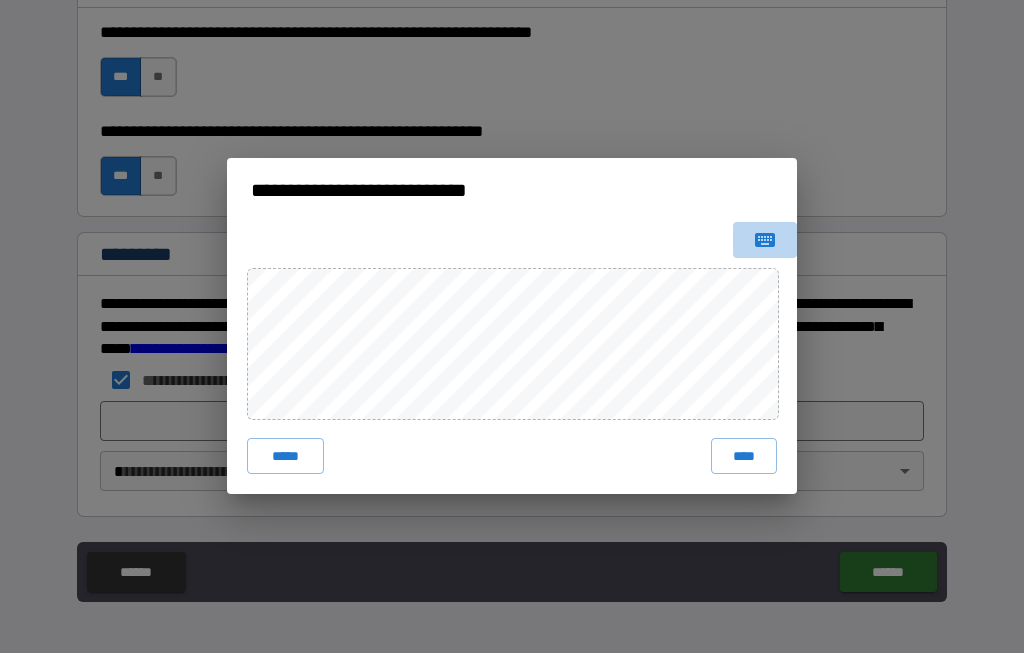 click 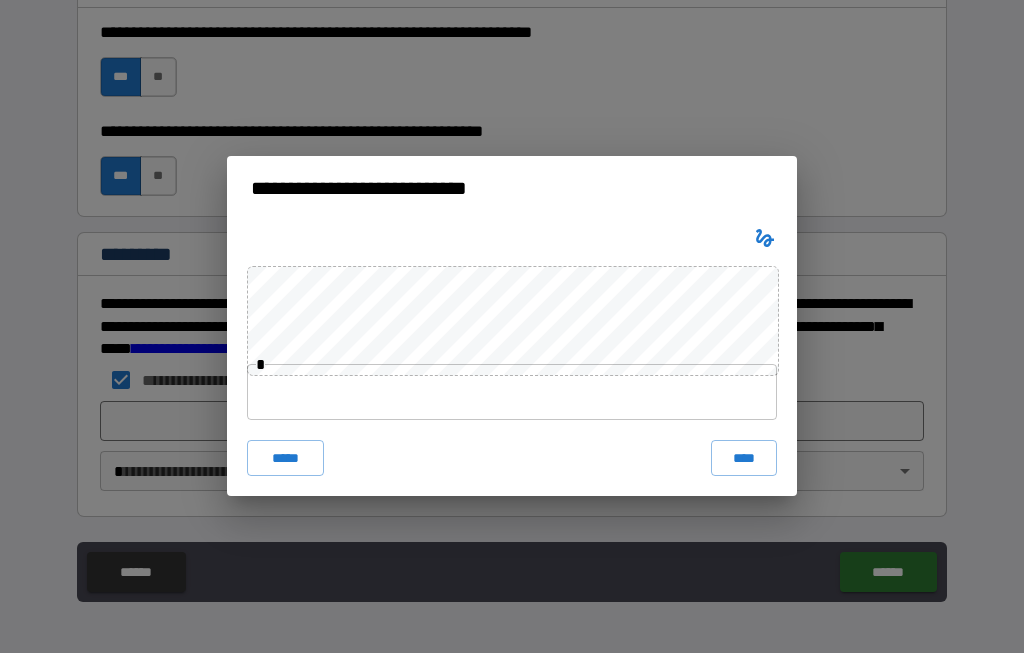 click 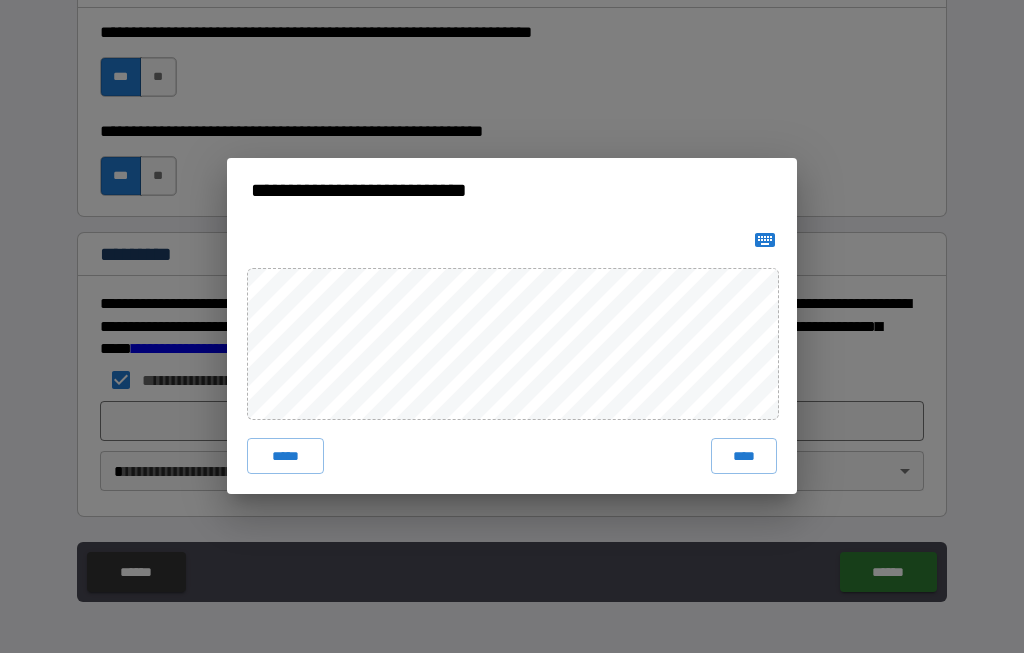 click on "*****" at bounding box center [285, 457] 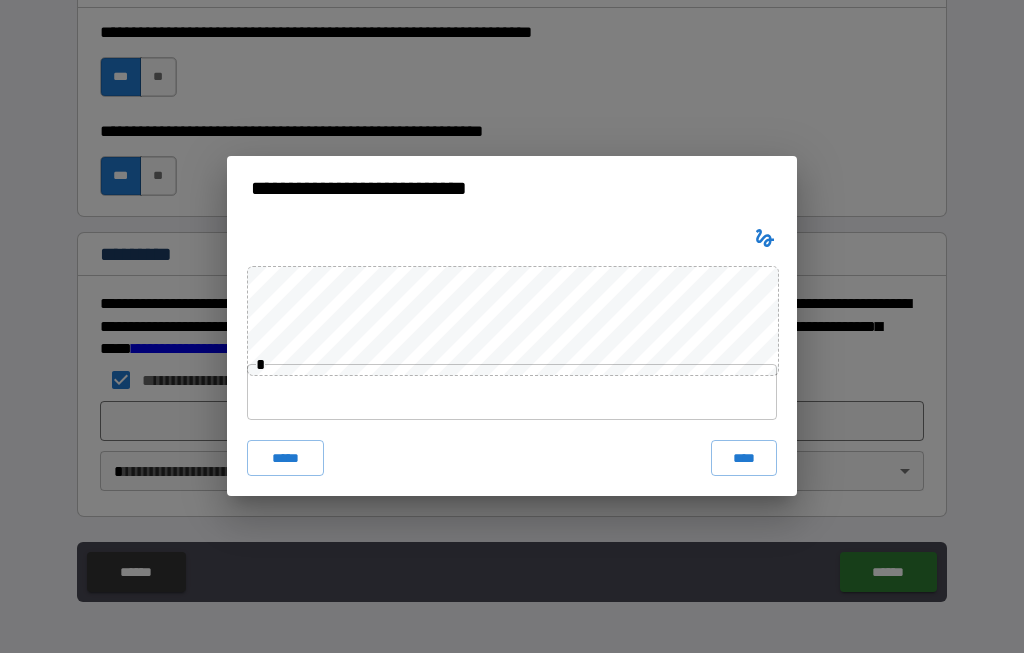 click 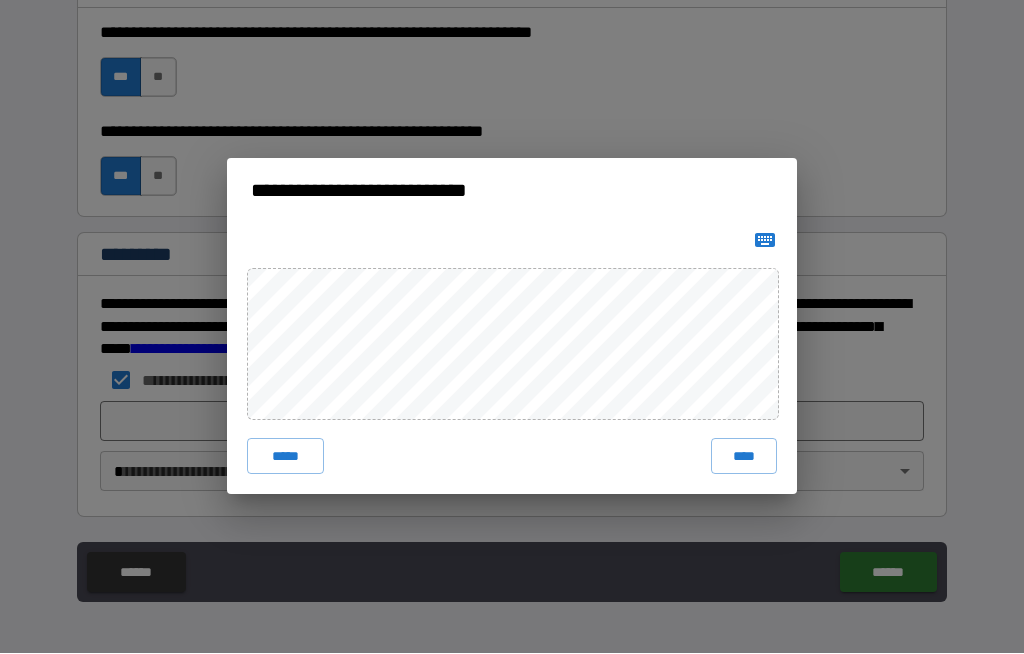 click on "**********" at bounding box center [512, 191] 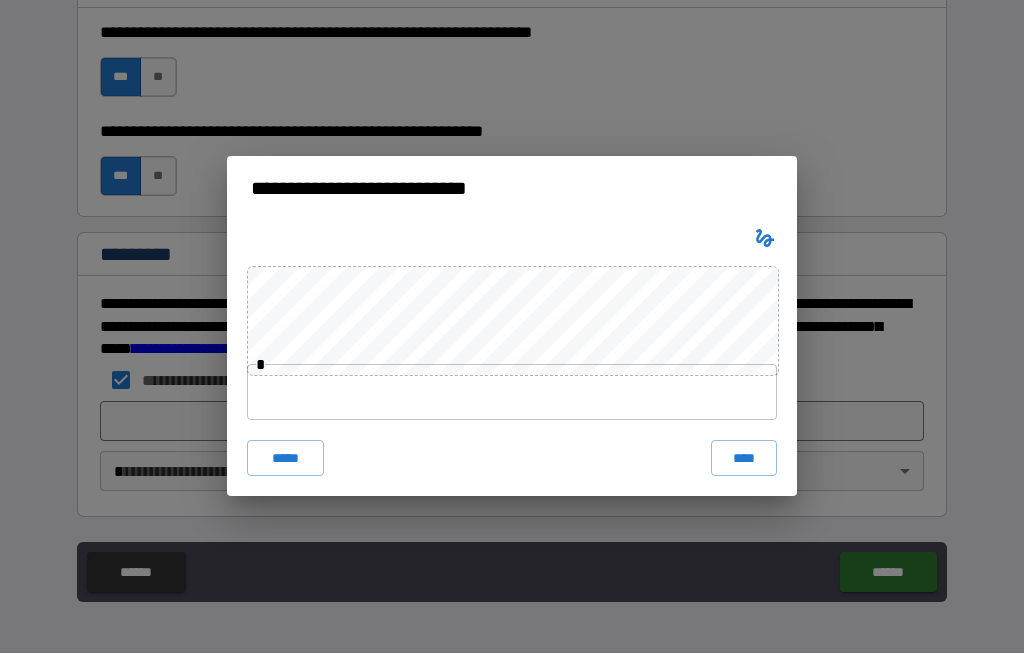 click at bounding box center [512, 393] 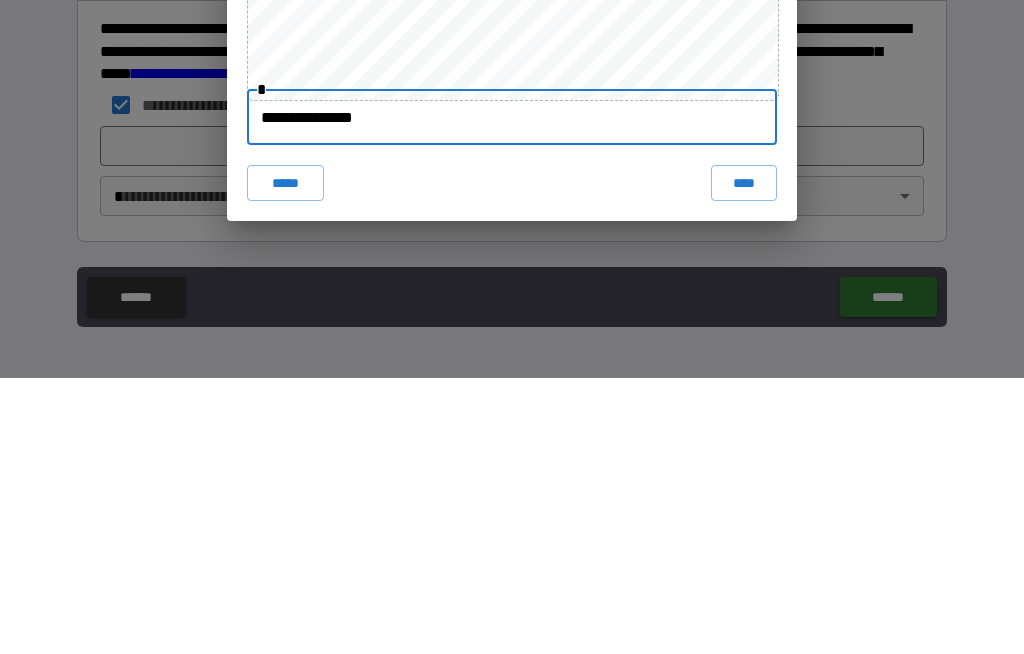 click on "****" at bounding box center [744, 459] 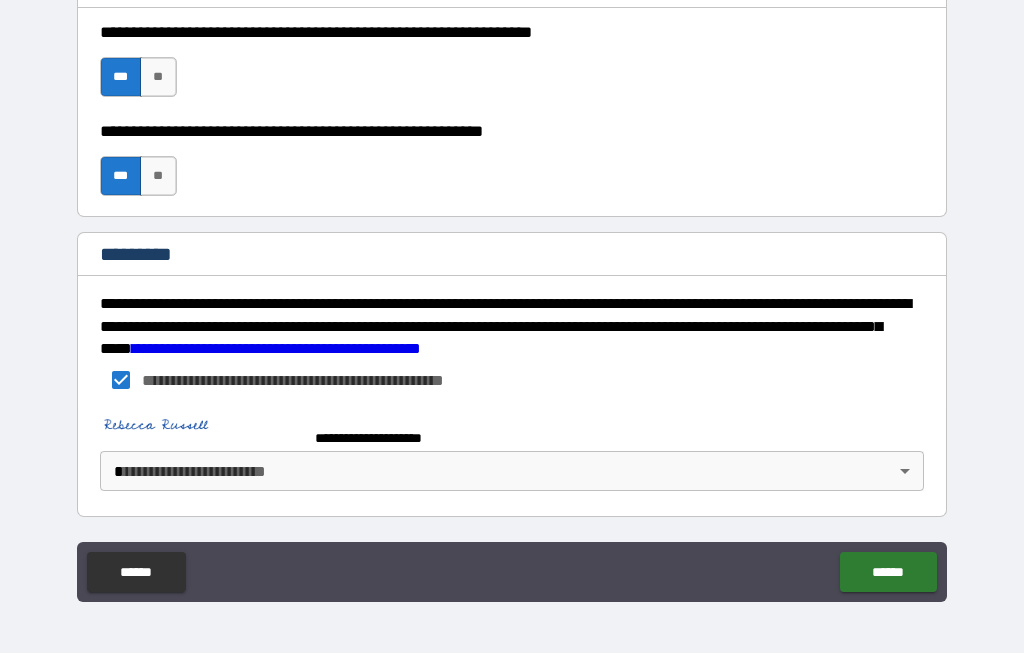 scroll, scrollTop: 2934, scrollLeft: 0, axis: vertical 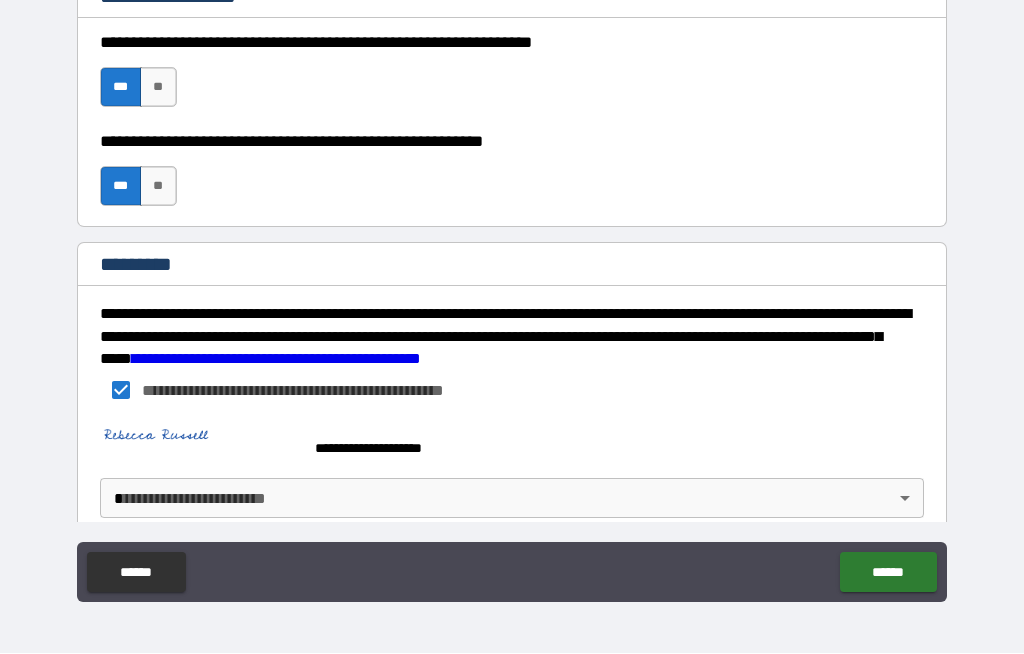 click on "**********" at bounding box center (512, 292) 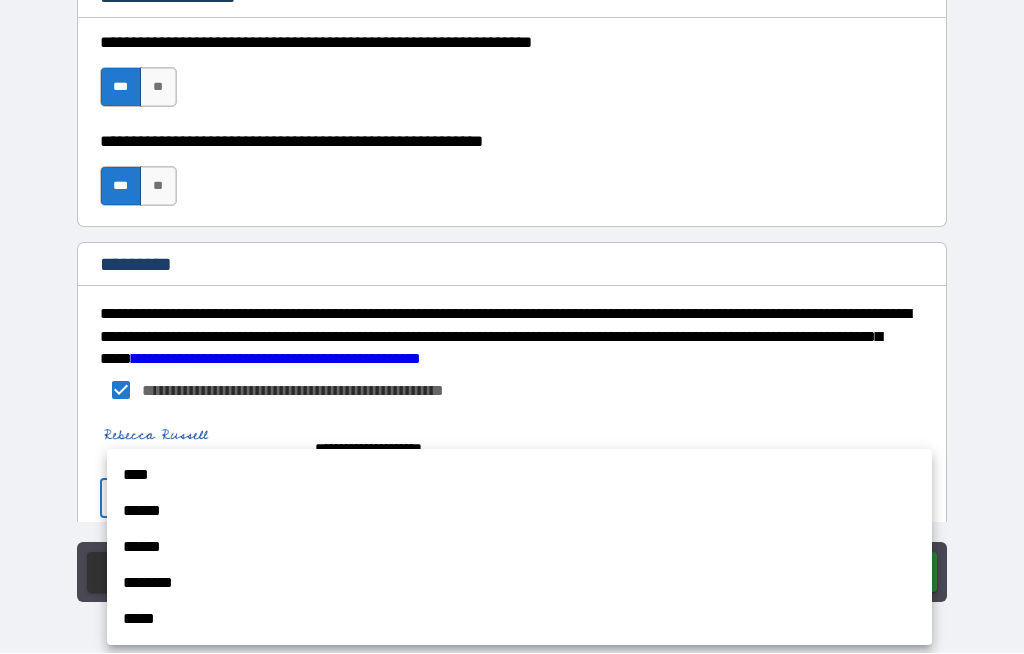 click on "****" at bounding box center (519, 476) 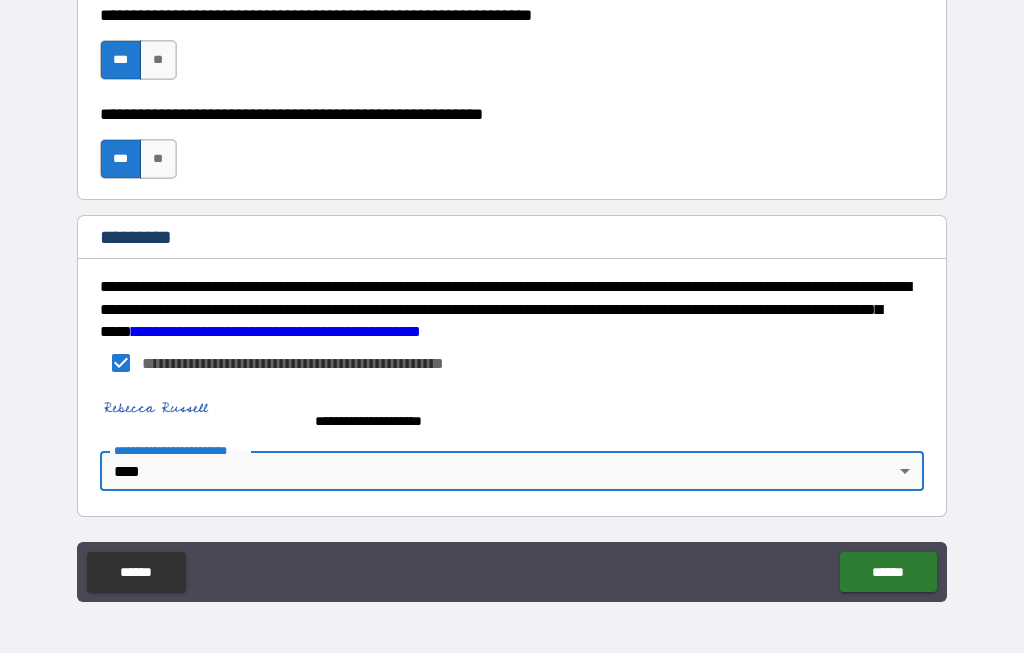 scroll, scrollTop: 2961, scrollLeft: 0, axis: vertical 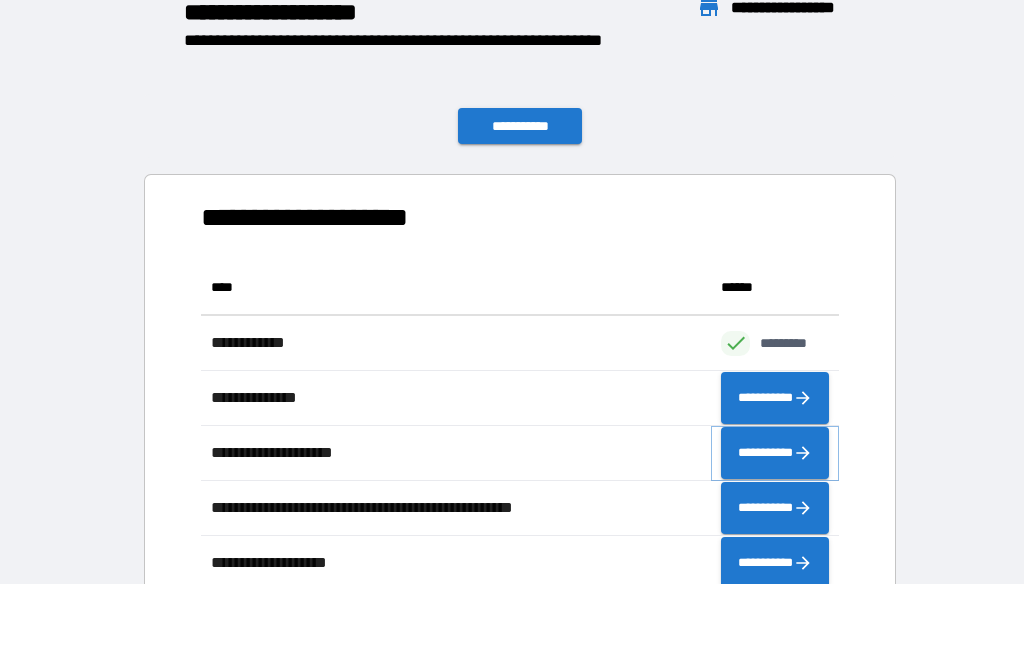 click on "**********" at bounding box center [775, 454] 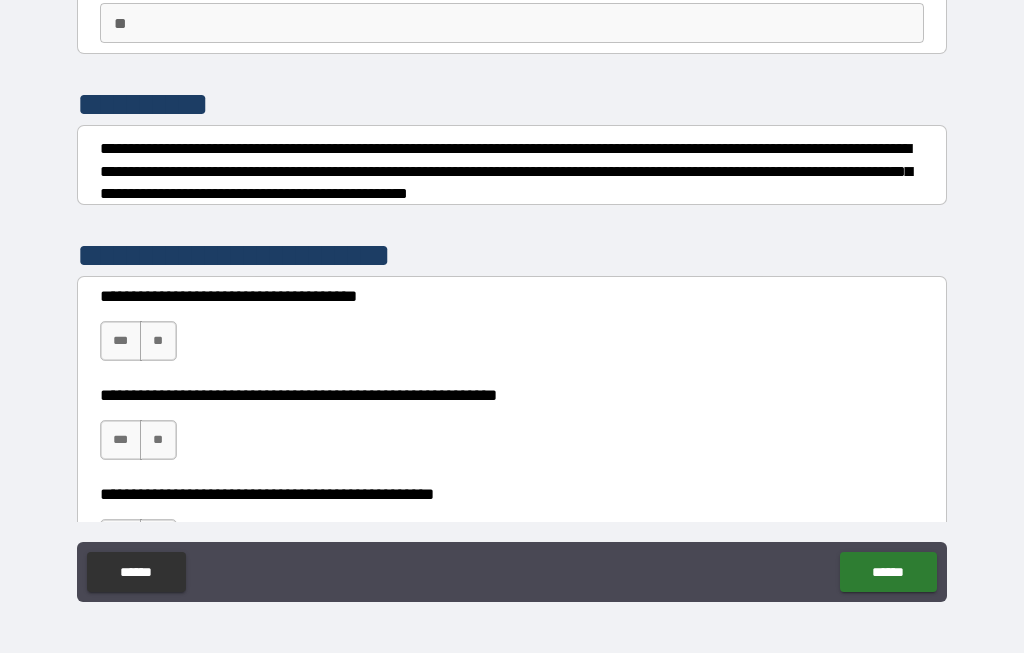 scroll, scrollTop: 173, scrollLeft: 0, axis: vertical 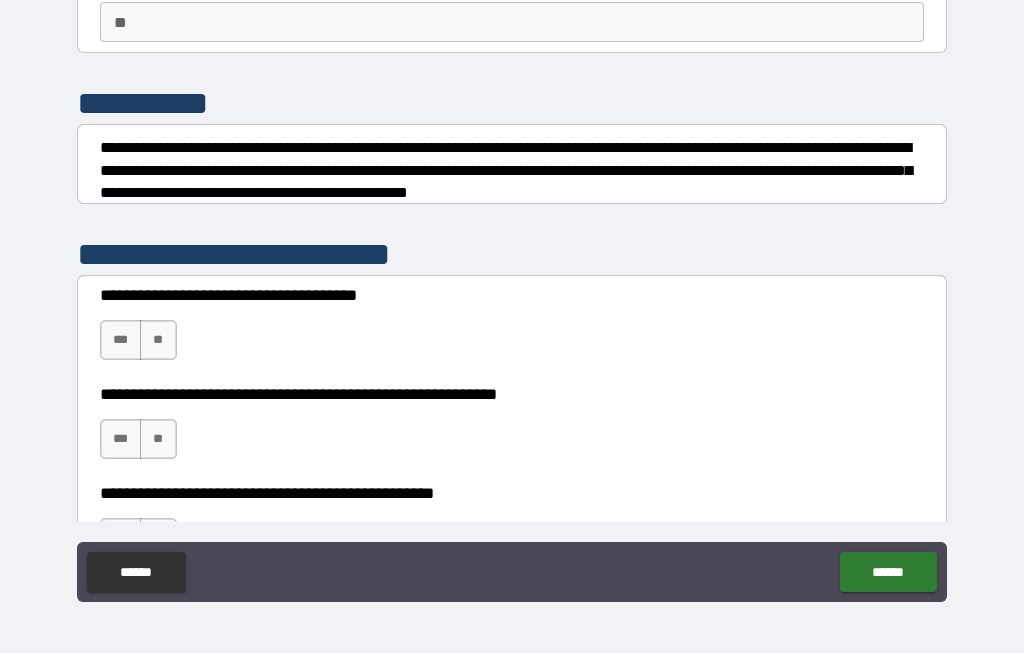 click on "**" at bounding box center [158, 341] 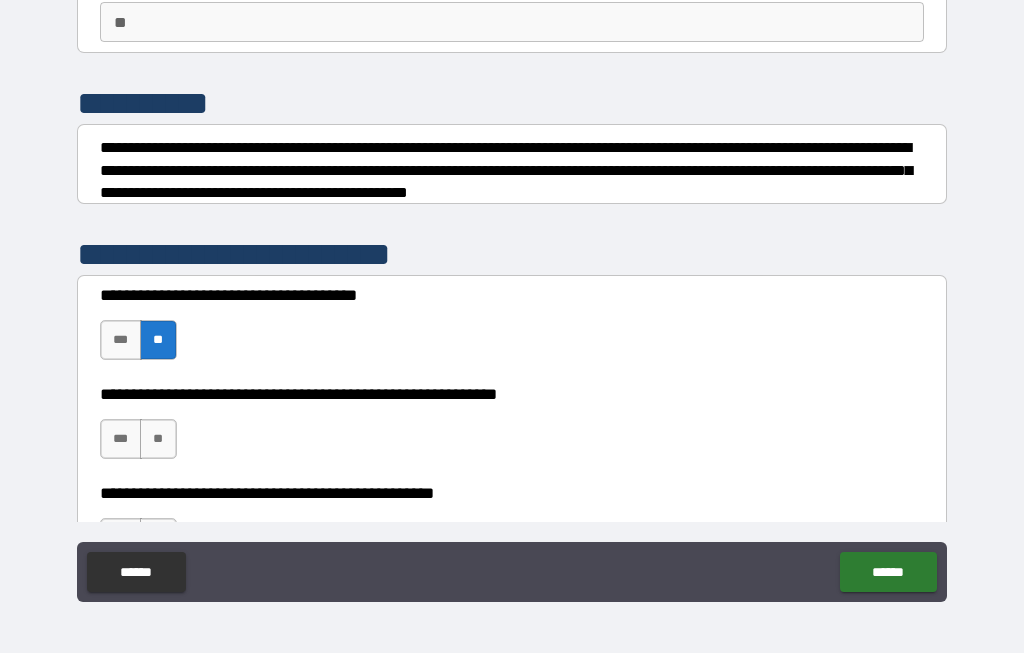 click on "***" at bounding box center (121, 440) 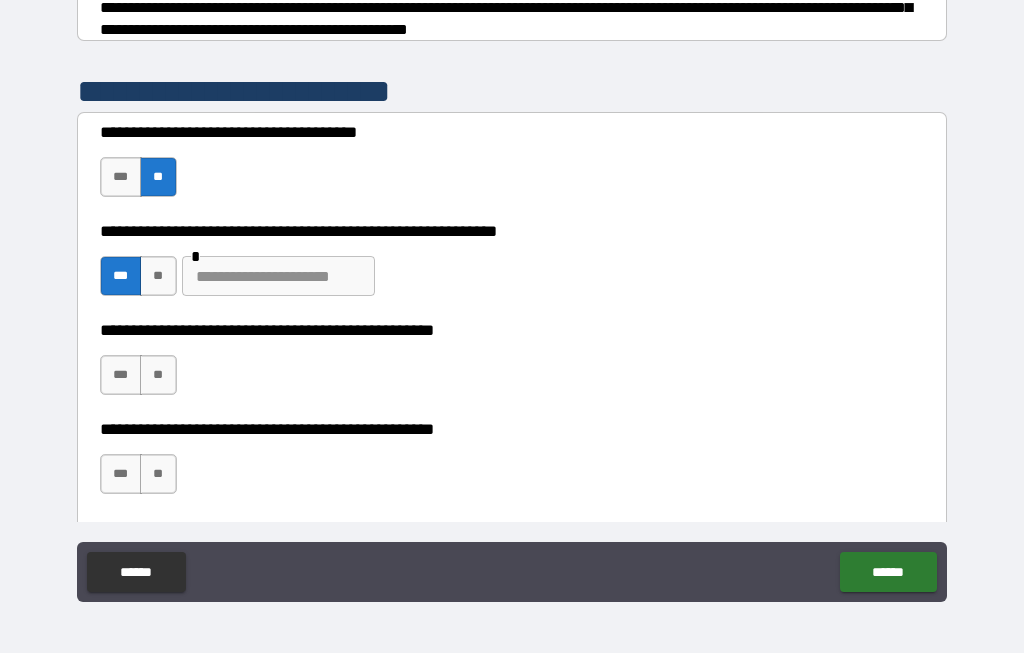 scroll, scrollTop: 341, scrollLeft: 0, axis: vertical 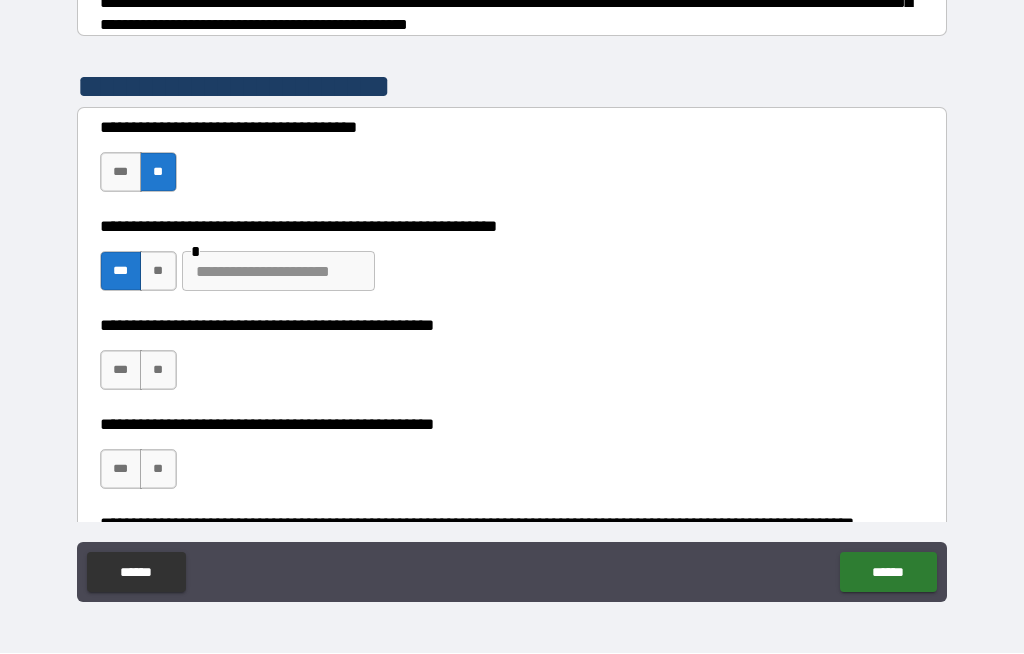 click on "**" at bounding box center [158, 371] 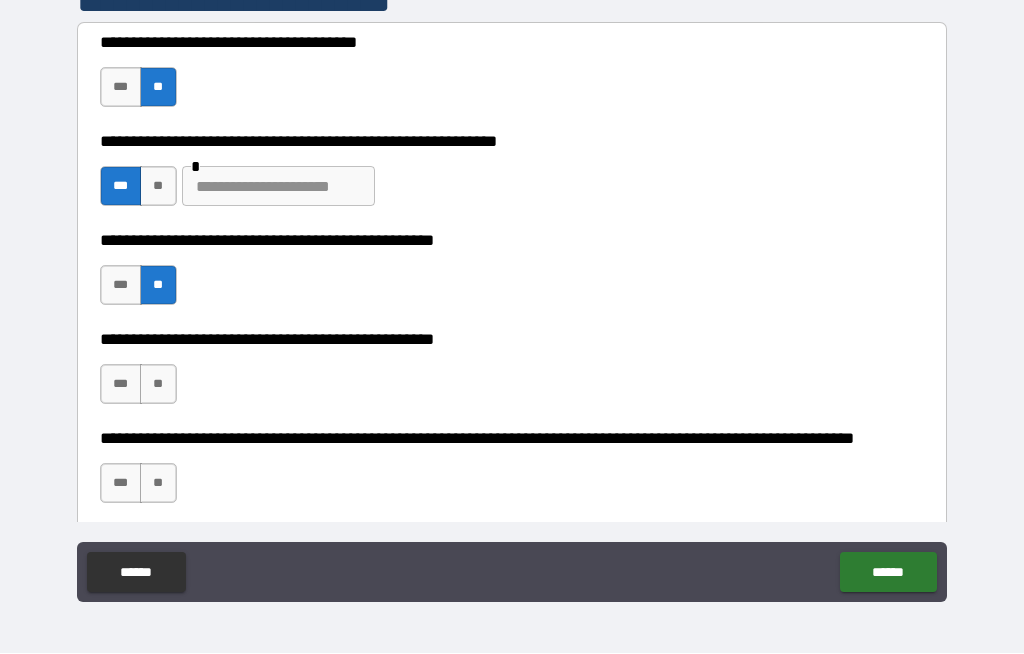 scroll, scrollTop: 430, scrollLeft: 0, axis: vertical 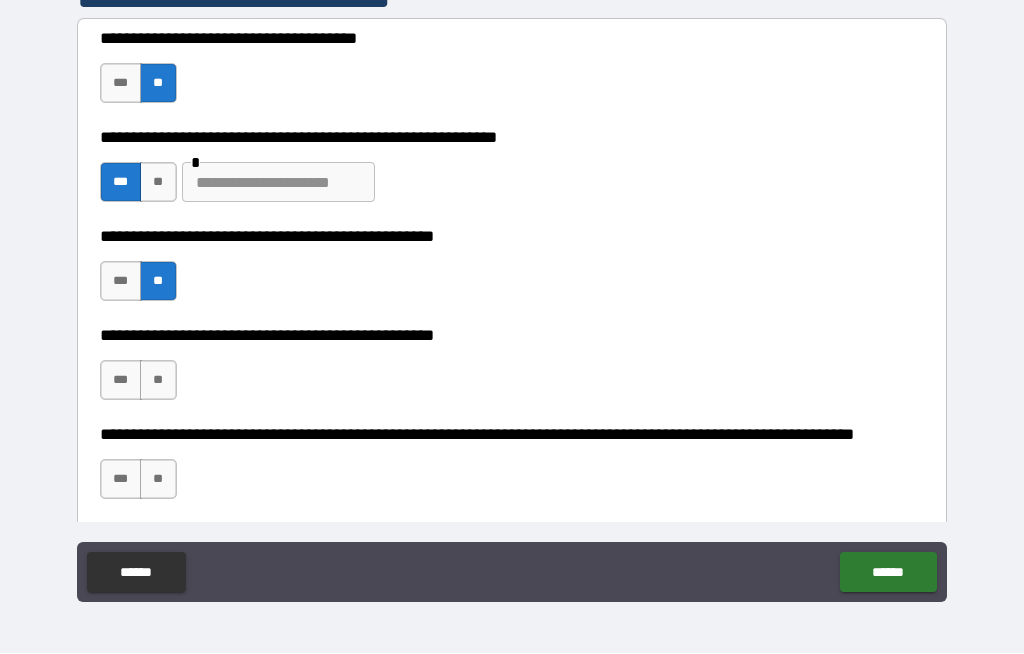 click on "**" at bounding box center [158, 381] 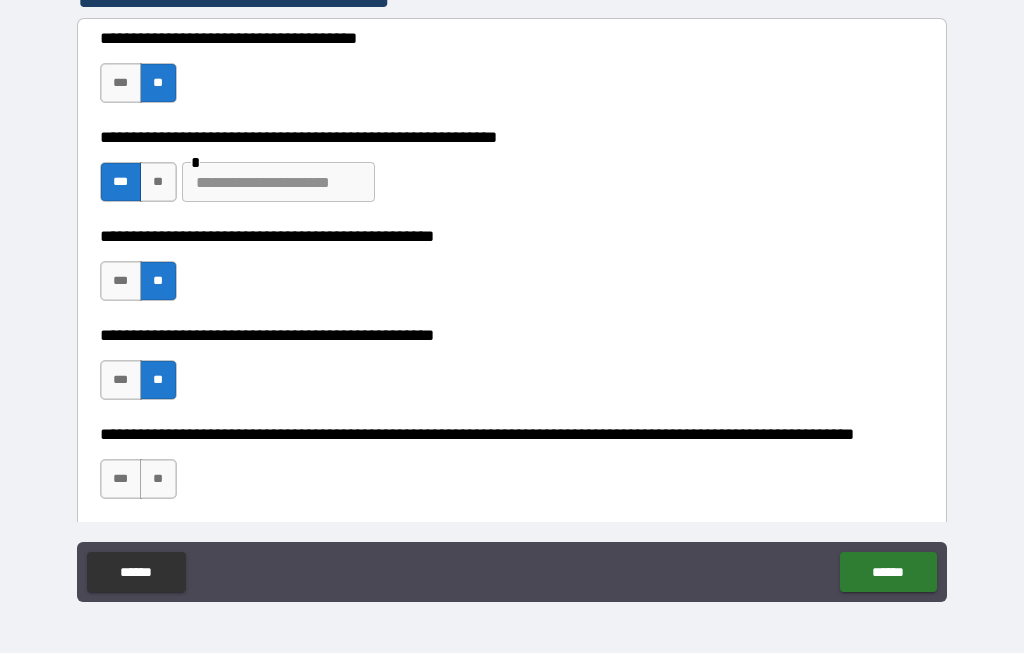 scroll, scrollTop: 554, scrollLeft: 0, axis: vertical 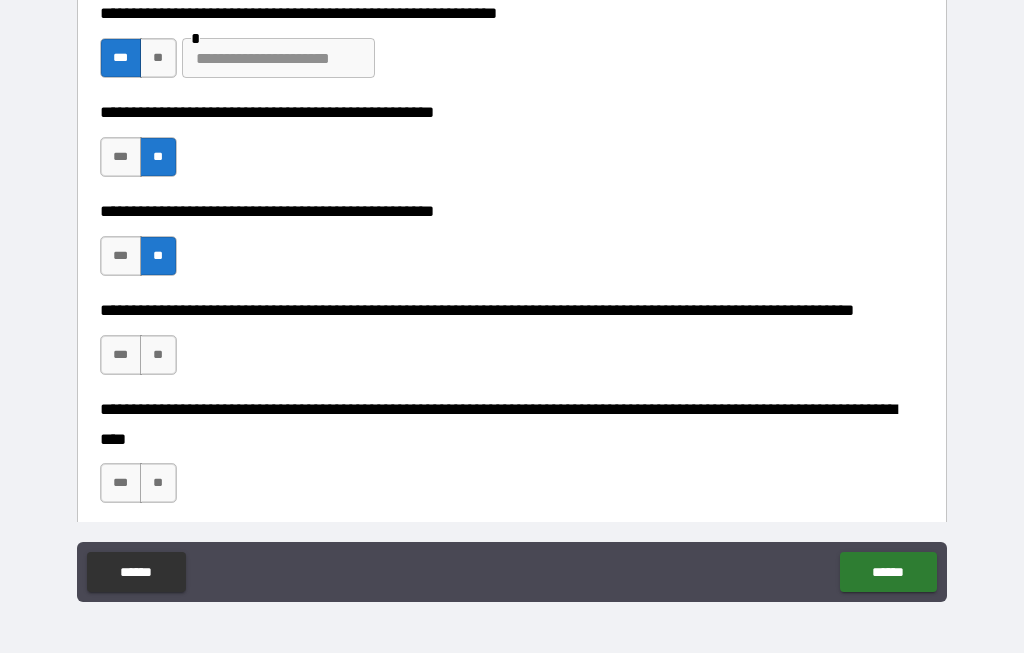 click on "**" at bounding box center (158, 356) 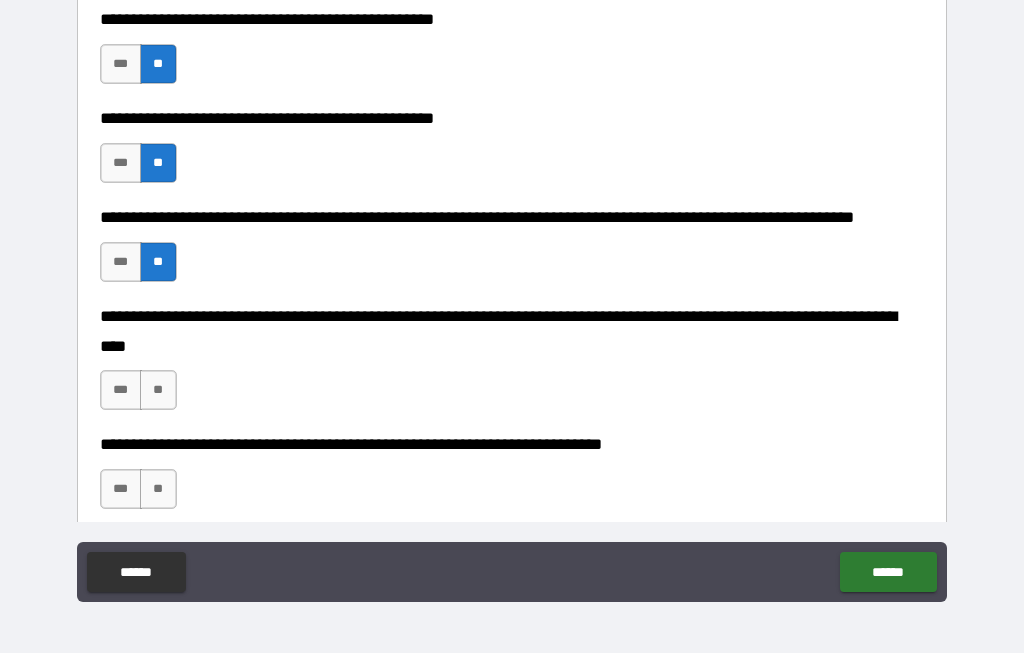 scroll, scrollTop: 653, scrollLeft: 0, axis: vertical 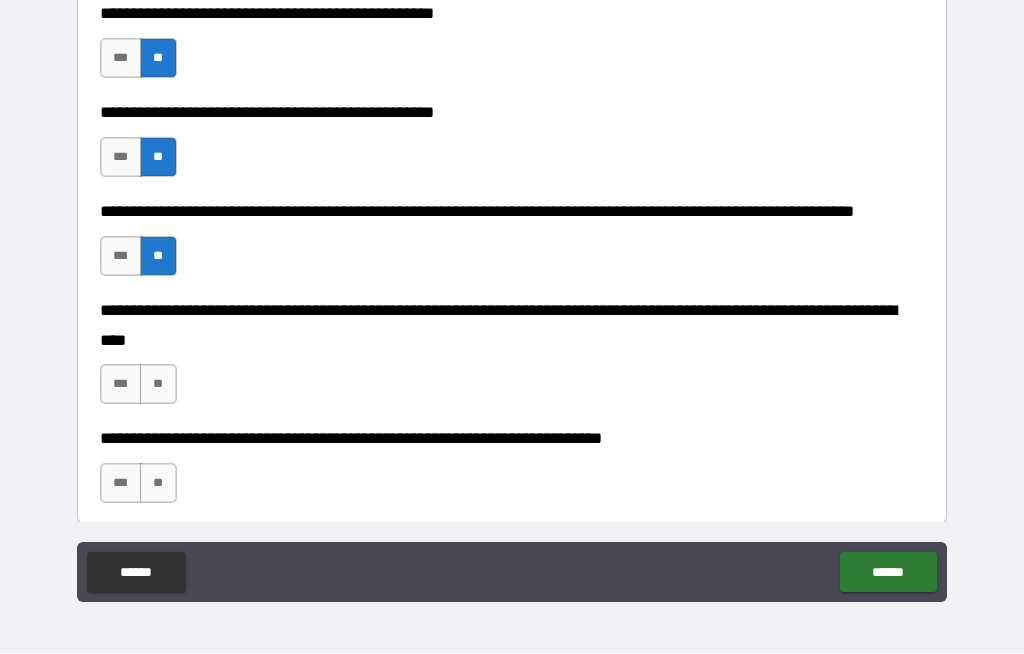 click on "**" at bounding box center [158, 385] 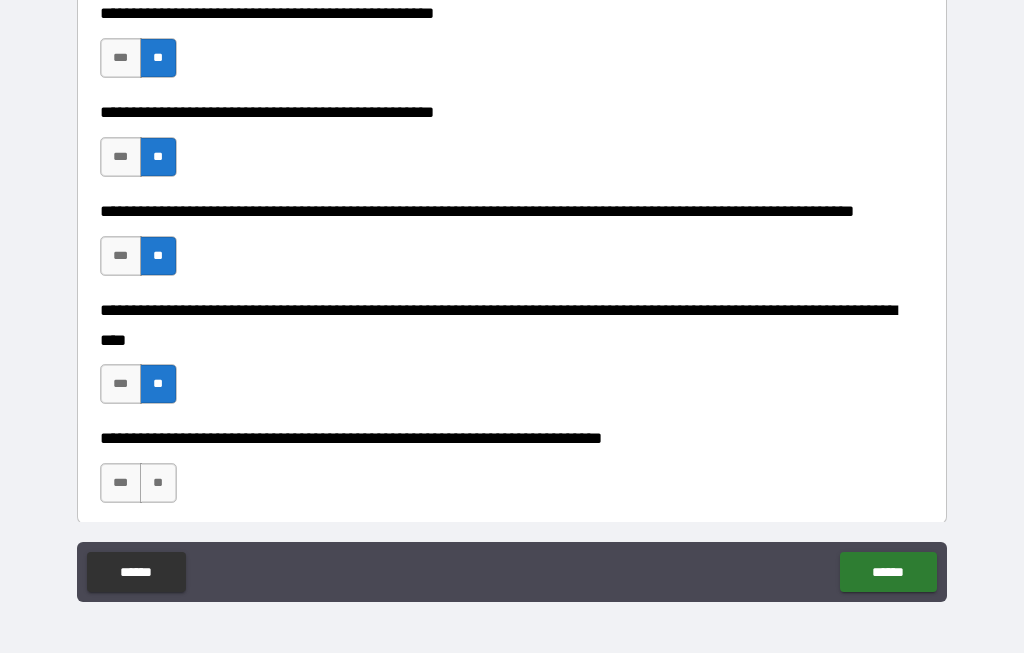 click on "**" at bounding box center [158, 484] 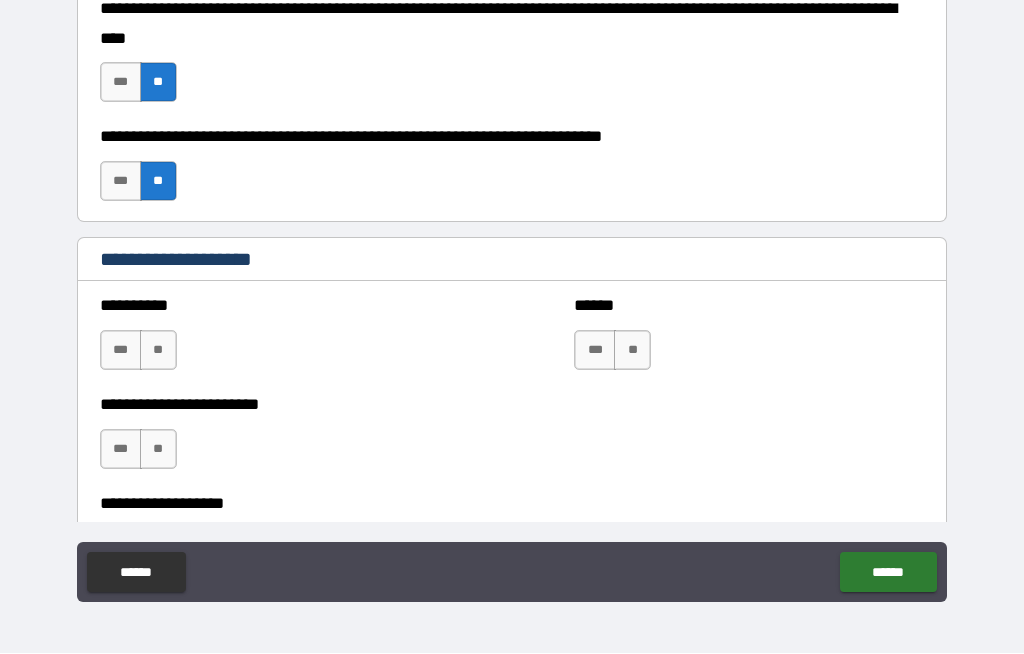 scroll, scrollTop: 956, scrollLeft: 0, axis: vertical 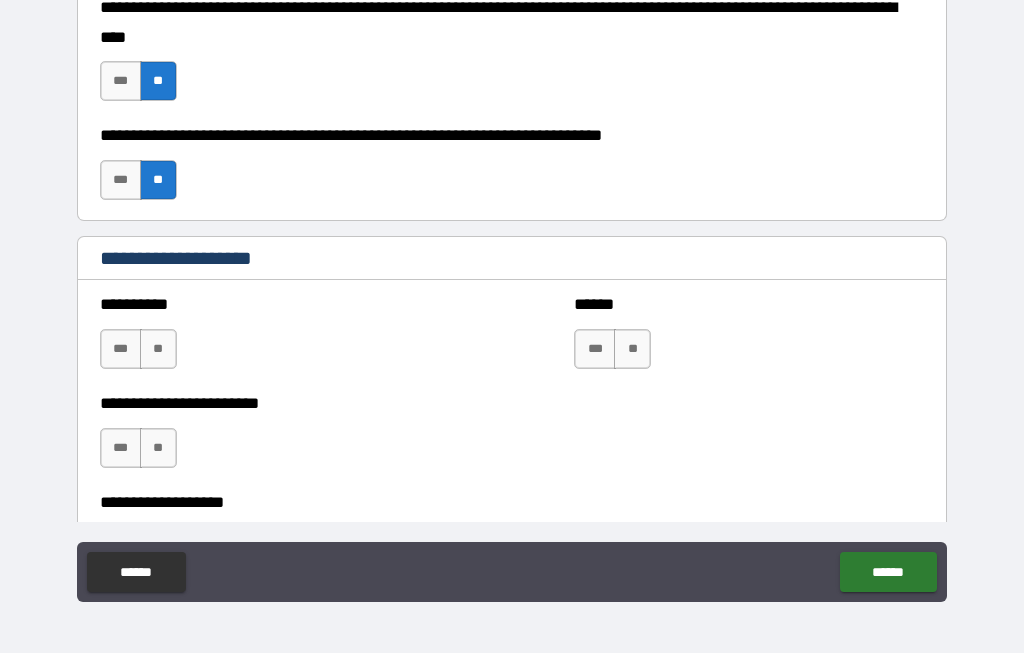 click on "***" at bounding box center [121, 350] 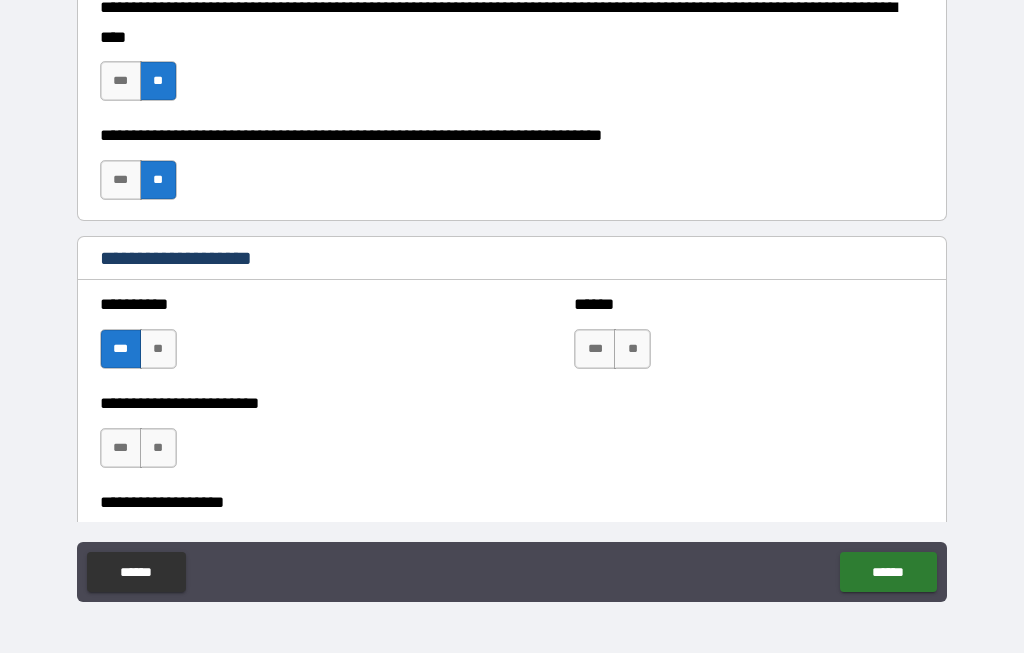 click on "**" at bounding box center (158, 350) 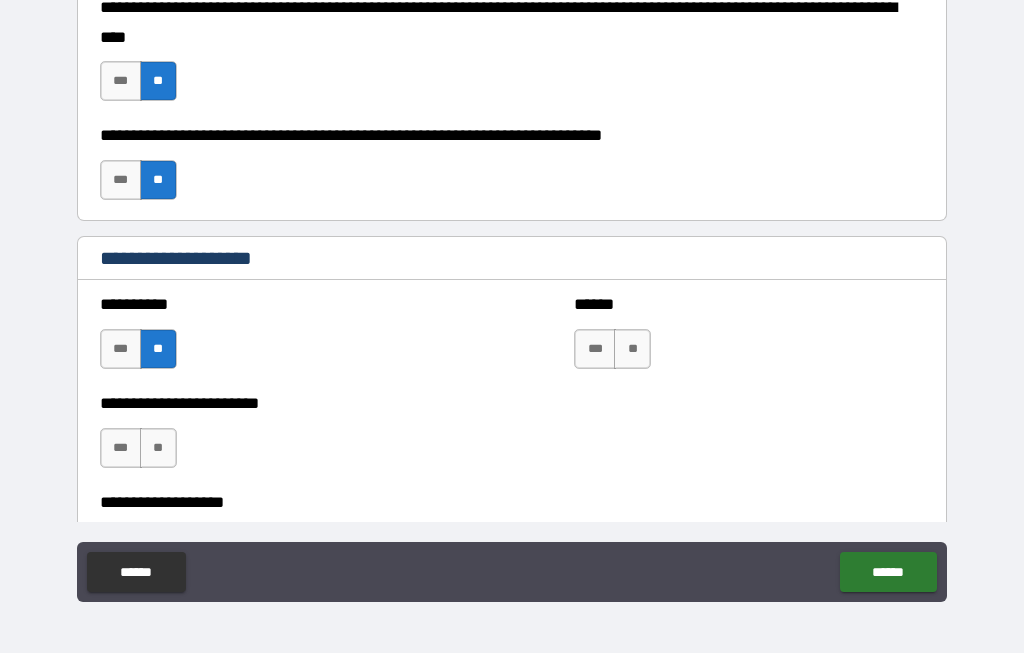 click on "**" at bounding box center [632, 350] 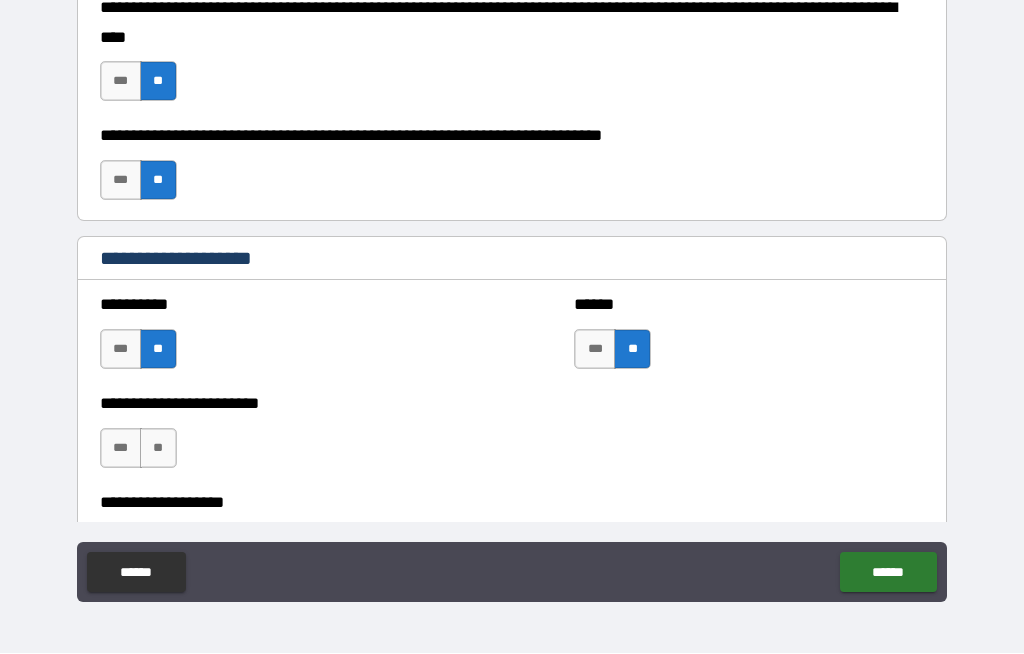 click on "***" at bounding box center (121, 449) 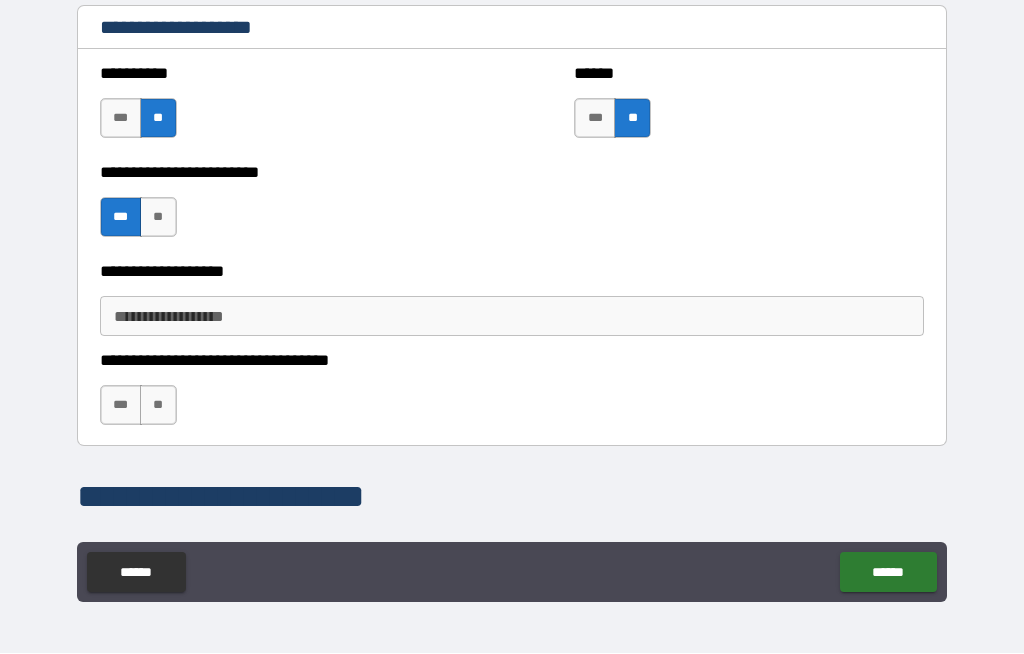 scroll, scrollTop: 1187, scrollLeft: 0, axis: vertical 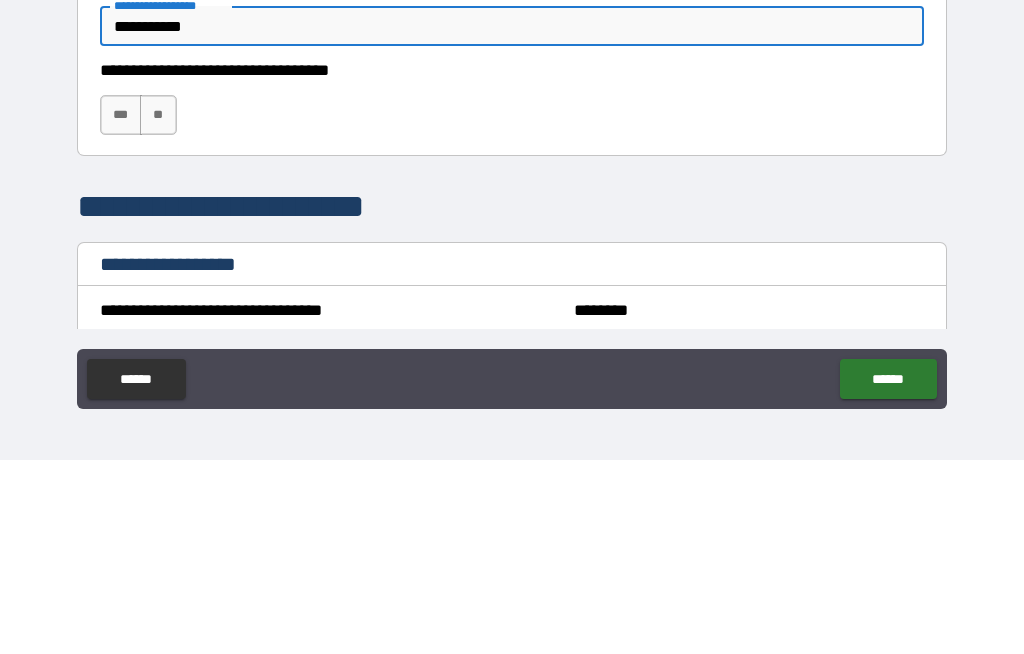 click on "**" at bounding box center [158, 309] 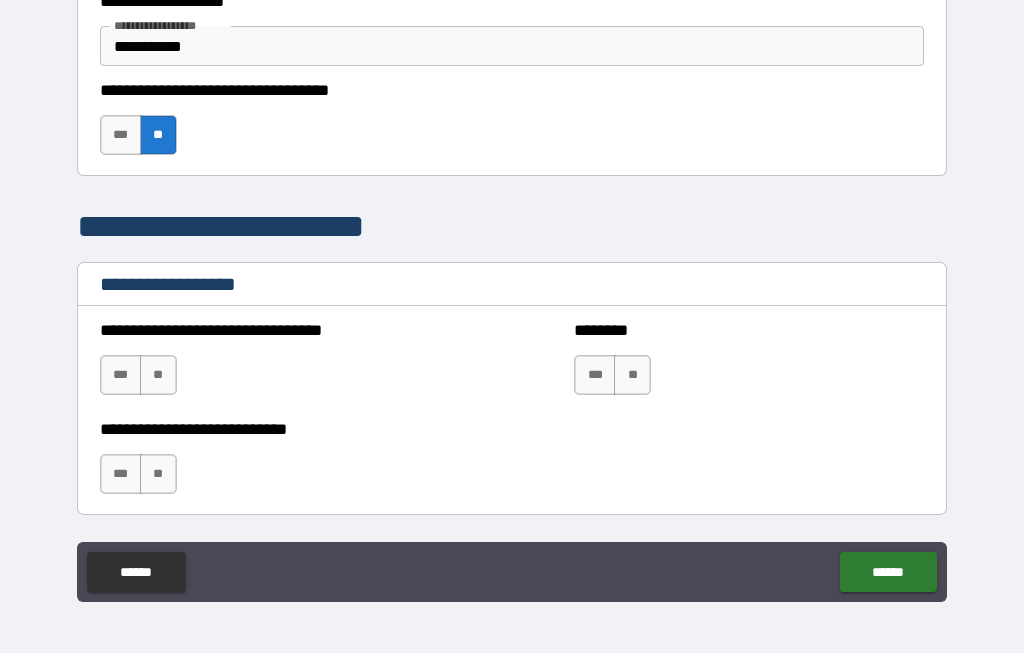 scroll, scrollTop: 1460, scrollLeft: 0, axis: vertical 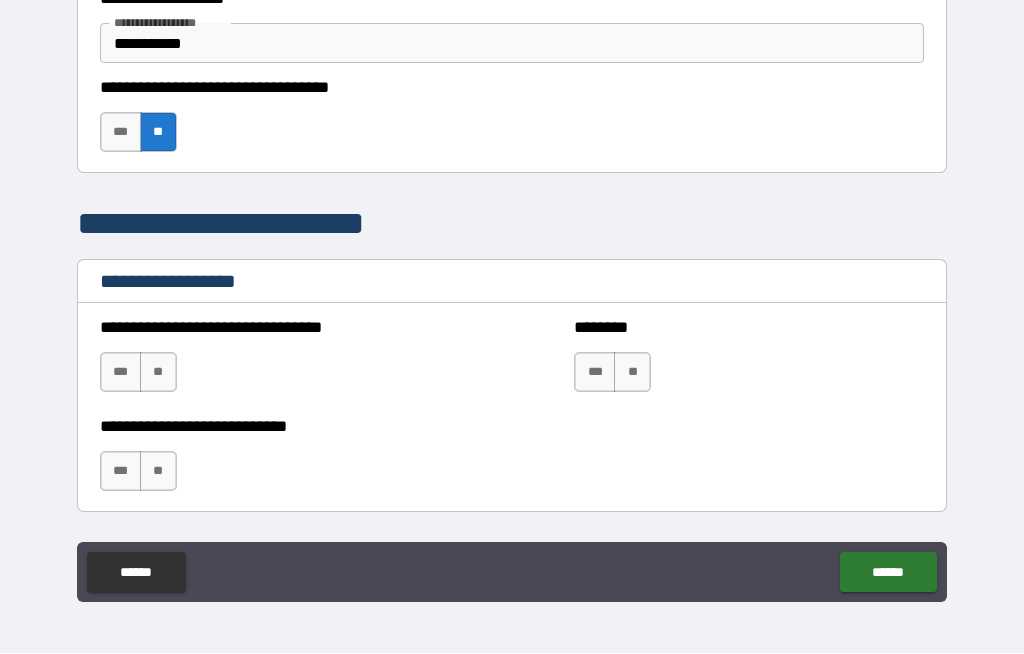 click on "**" at bounding box center [158, 373] 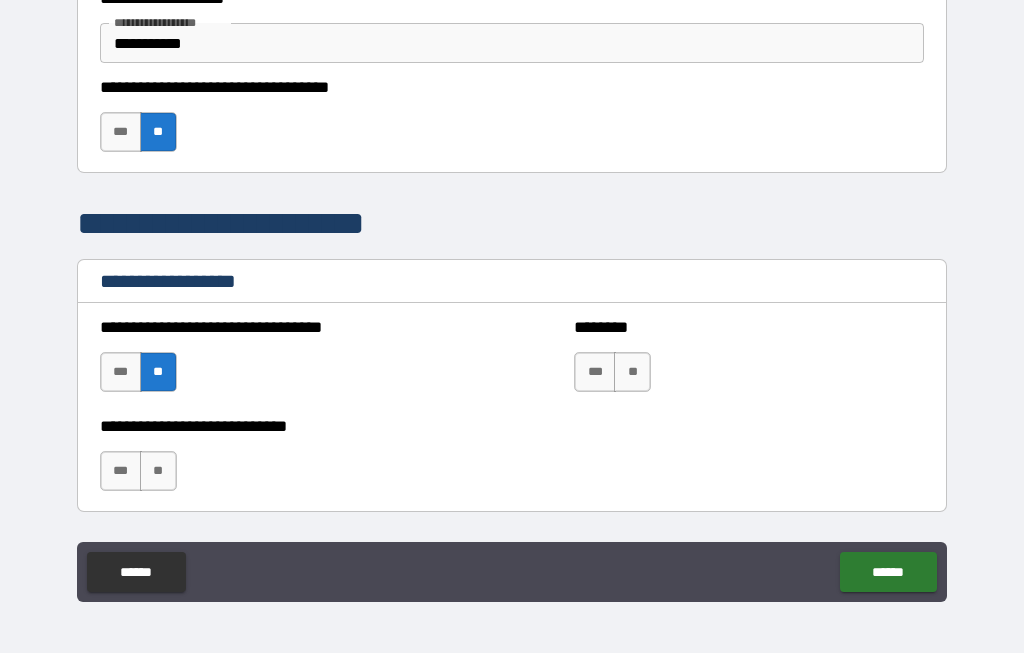 click on "**" at bounding box center [632, 373] 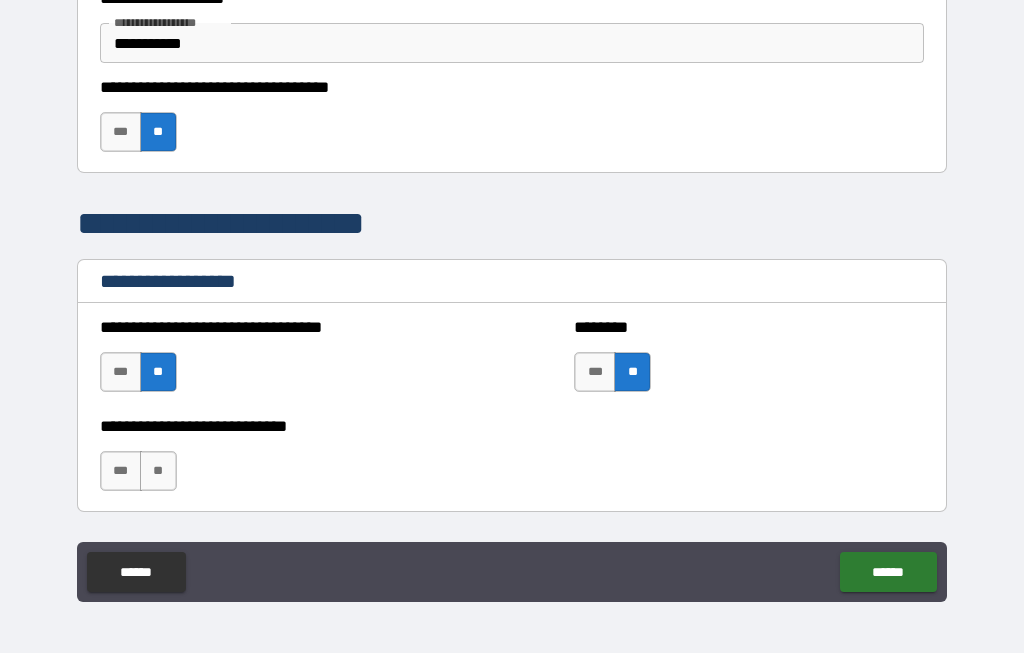 click on "**" at bounding box center [158, 472] 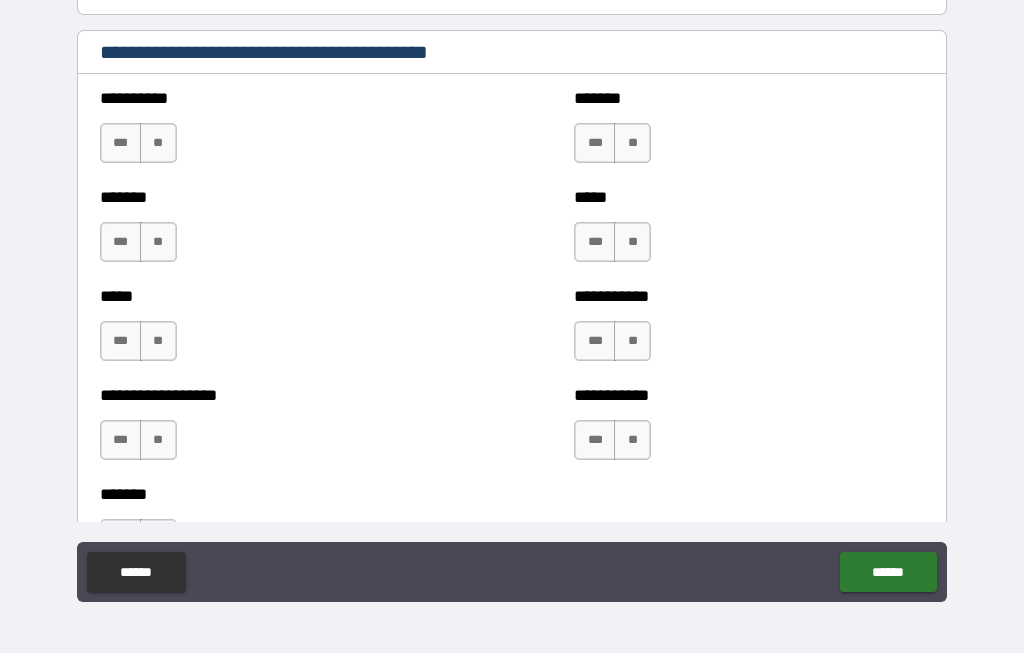 scroll, scrollTop: 1988, scrollLeft: 0, axis: vertical 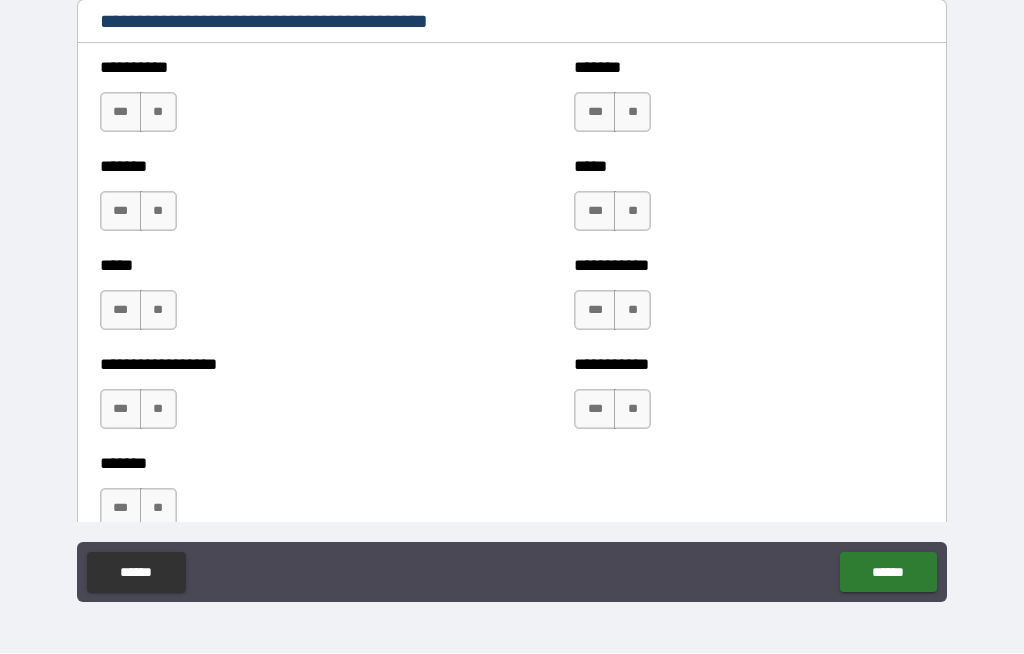 click on "**" at bounding box center [158, 113] 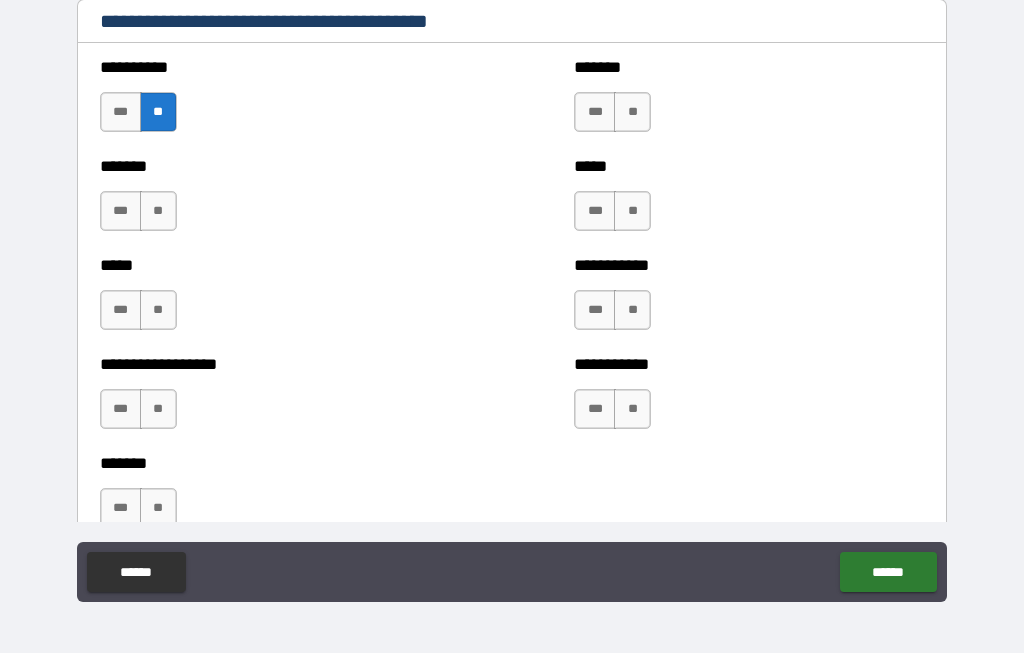 click on "**" at bounding box center (158, 212) 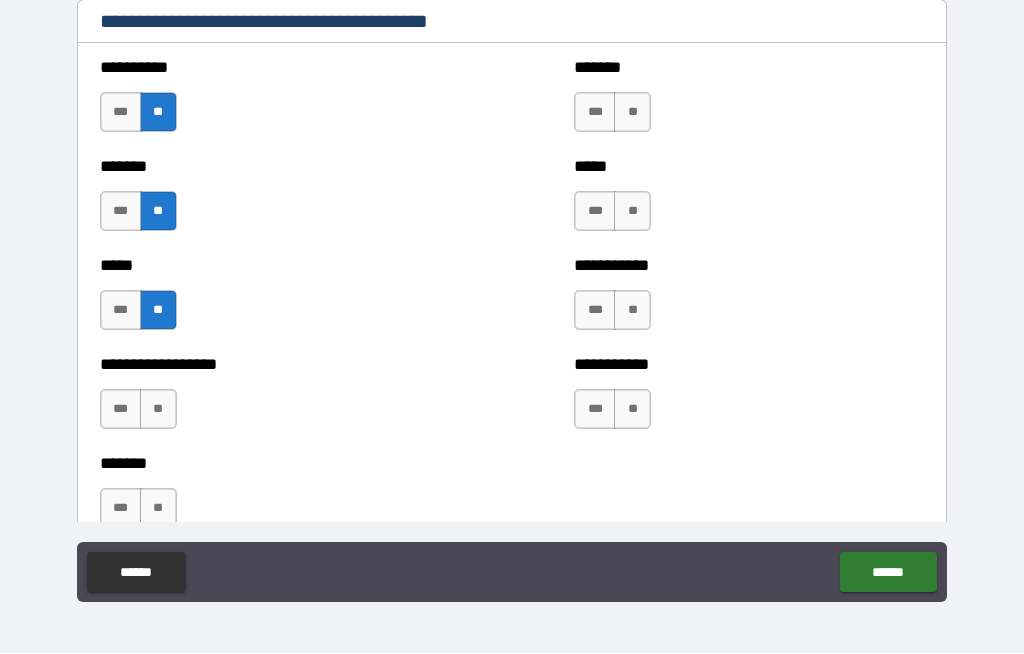 click on "**" at bounding box center [158, 410] 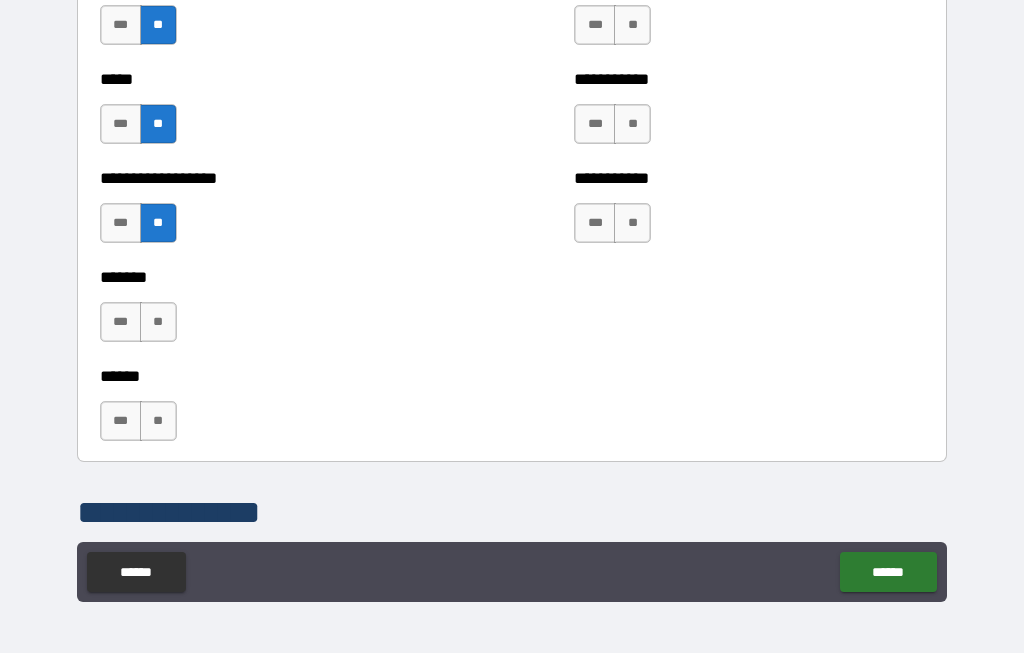 scroll, scrollTop: 2173, scrollLeft: 0, axis: vertical 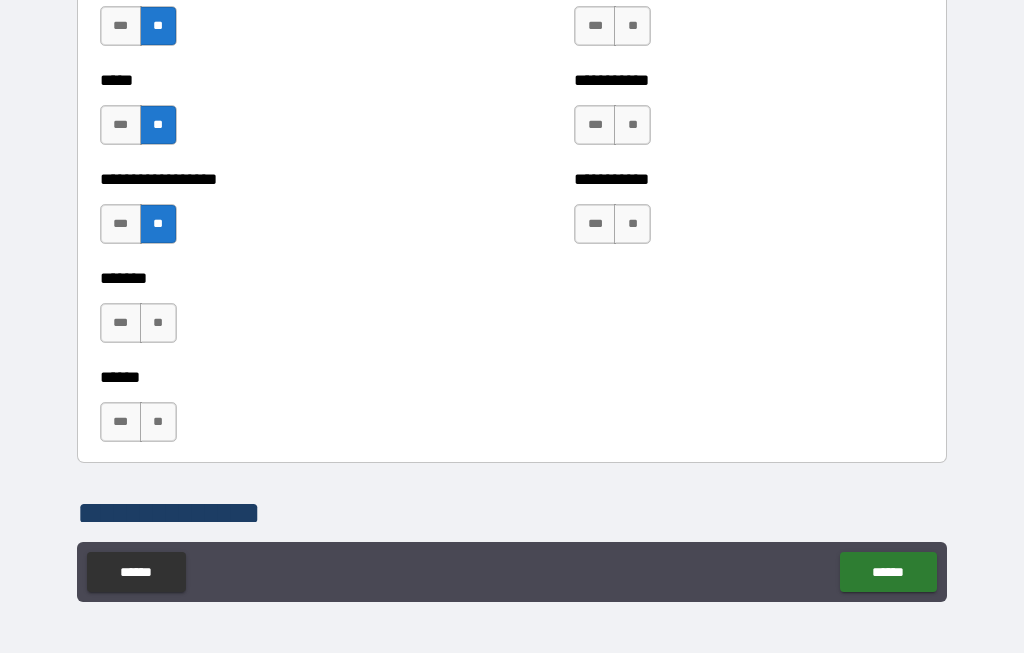 click on "**" at bounding box center (158, 324) 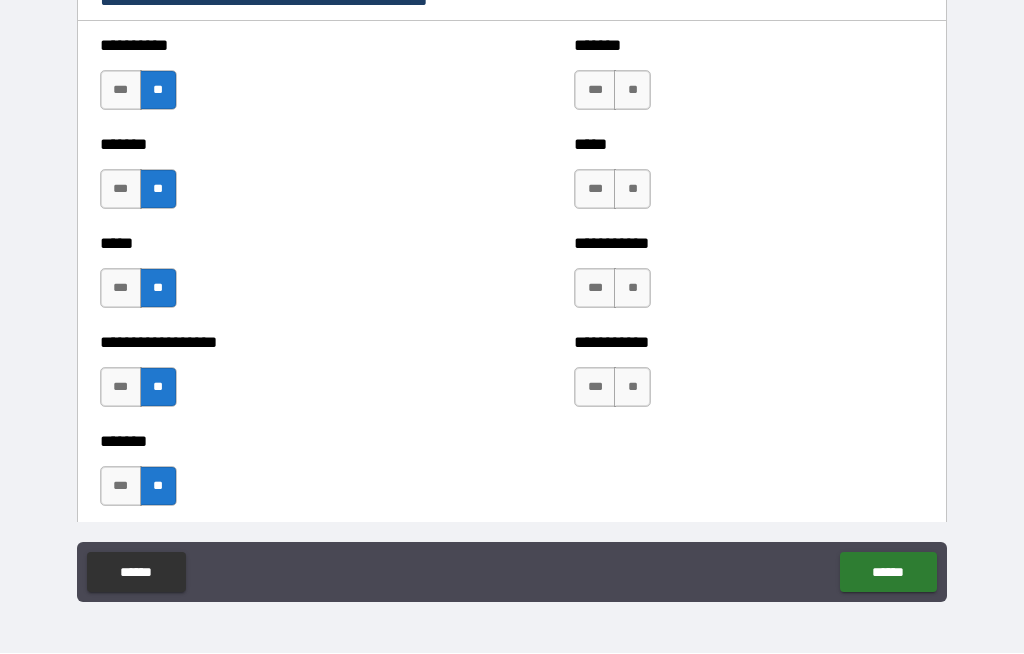 scroll, scrollTop: 2011, scrollLeft: 0, axis: vertical 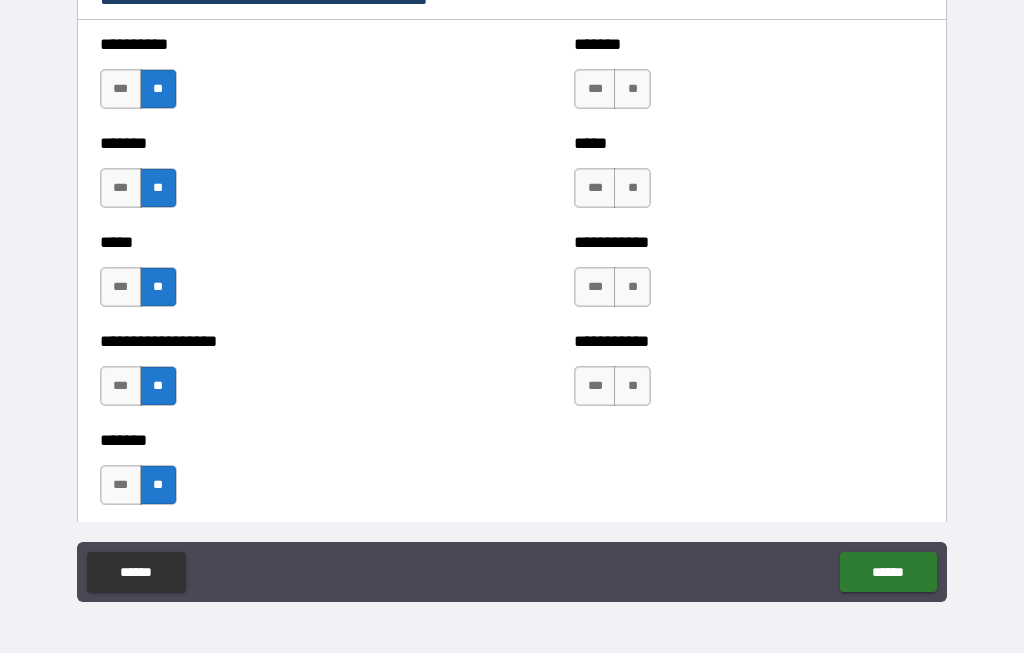 click on "**" at bounding box center [632, 90] 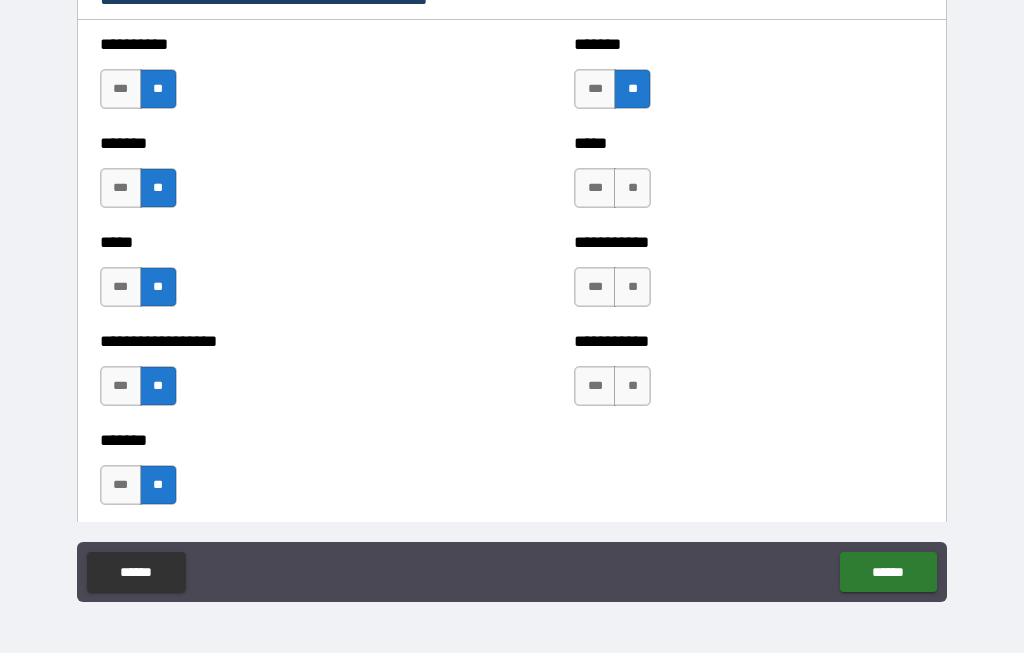 click on "**" at bounding box center [632, 189] 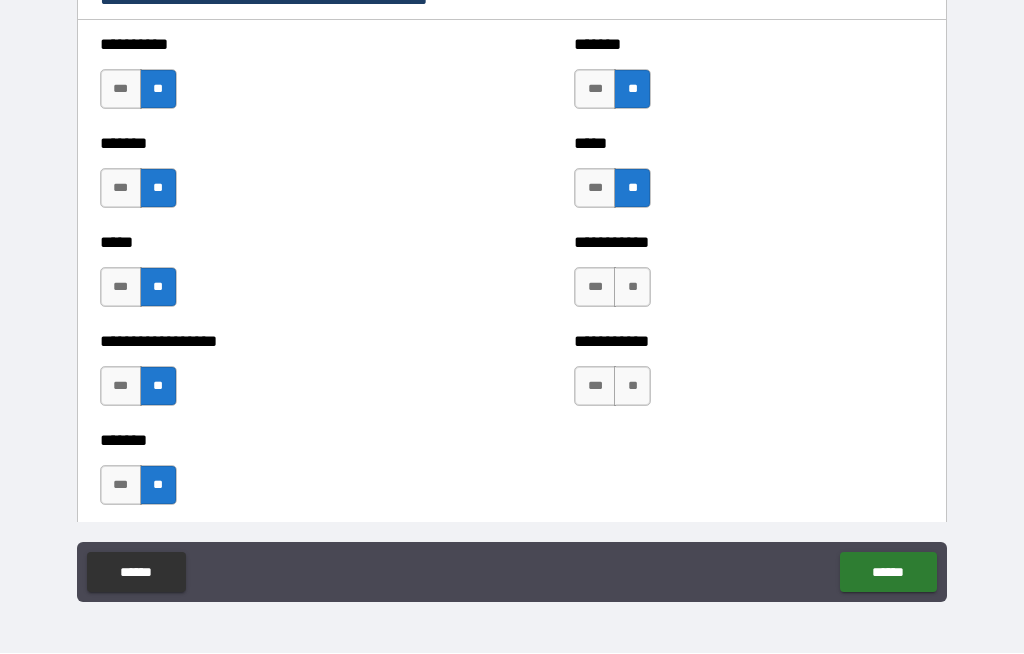 click on "**" at bounding box center (632, 288) 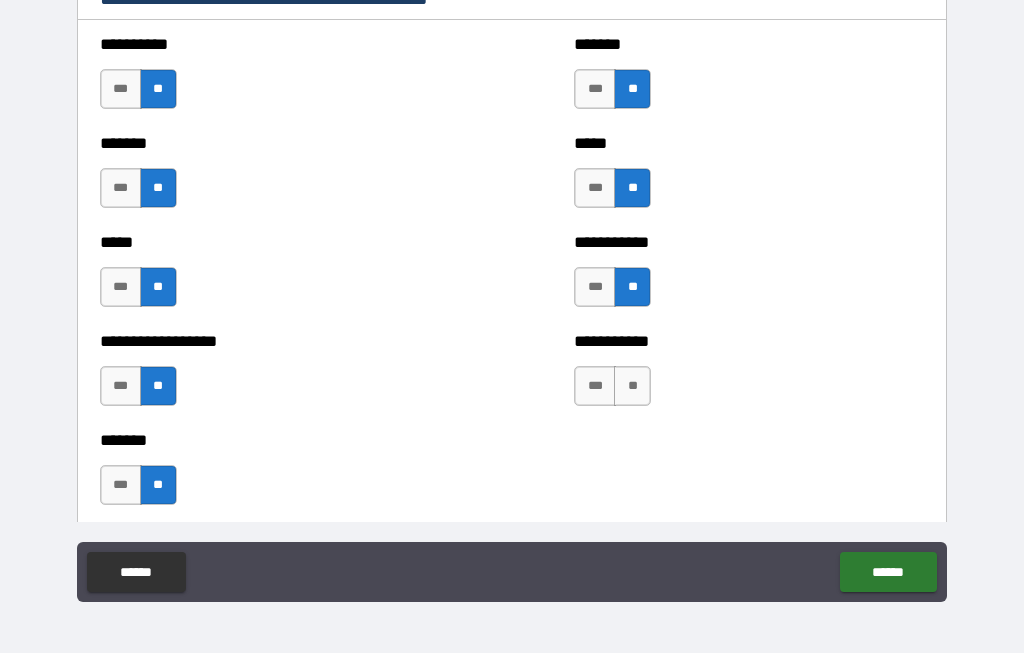 click on "**" at bounding box center [632, 387] 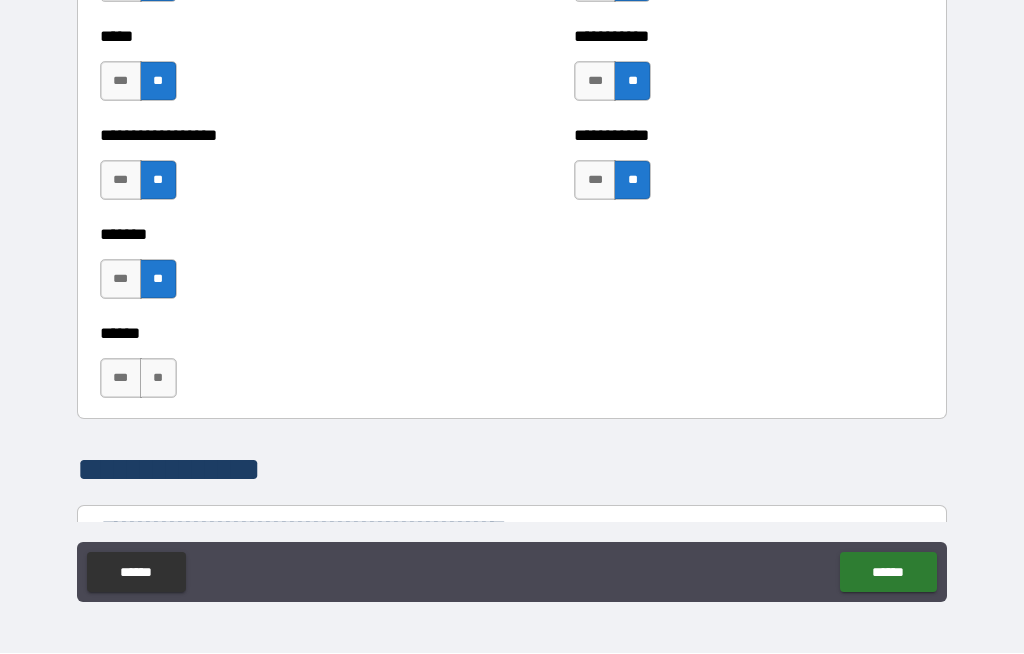 scroll, scrollTop: 2216, scrollLeft: 0, axis: vertical 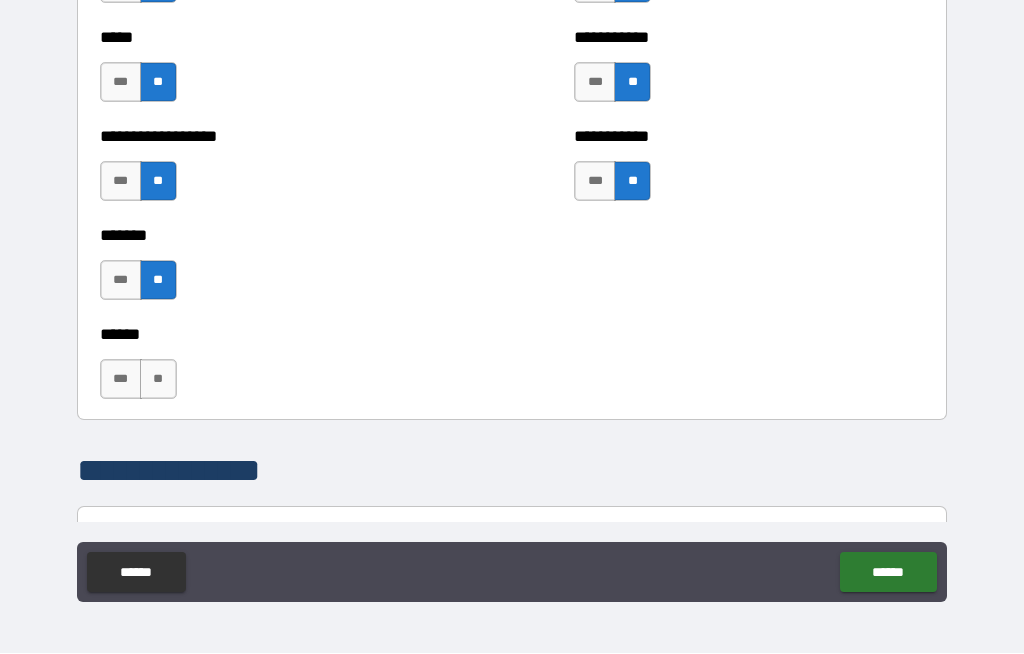click on "**" at bounding box center [158, 380] 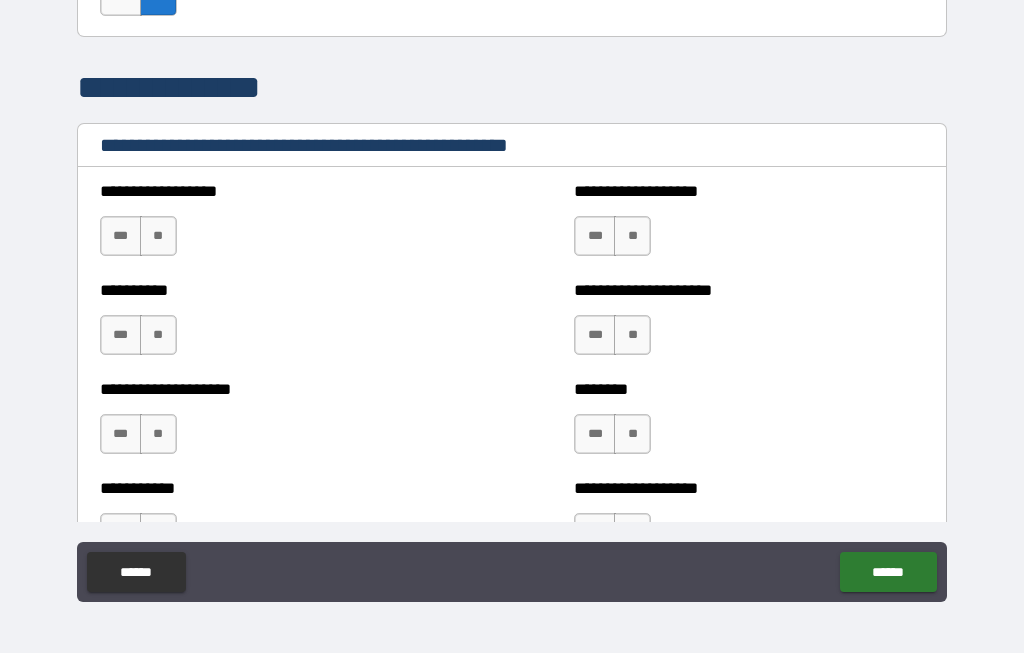 scroll, scrollTop: 2617, scrollLeft: 0, axis: vertical 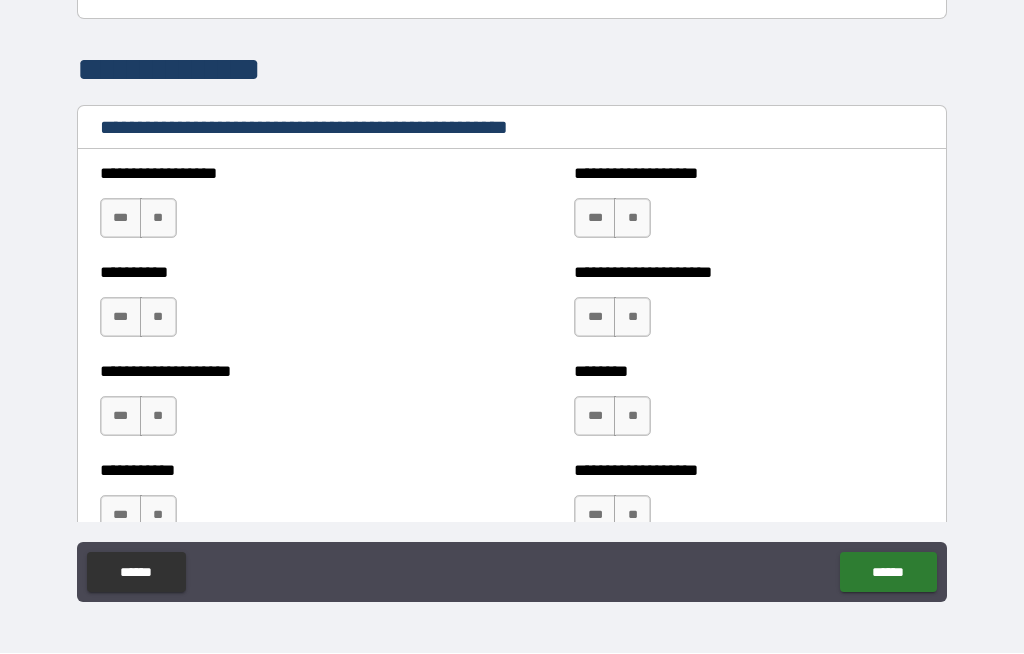 click on "**" at bounding box center [158, 219] 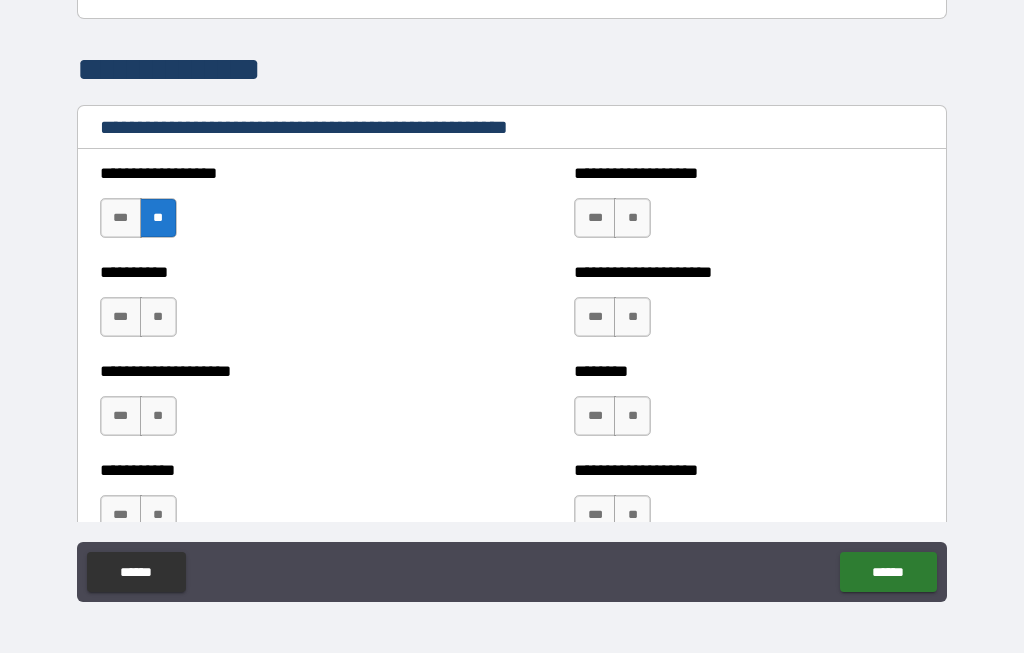 click on "**" at bounding box center [632, 219] 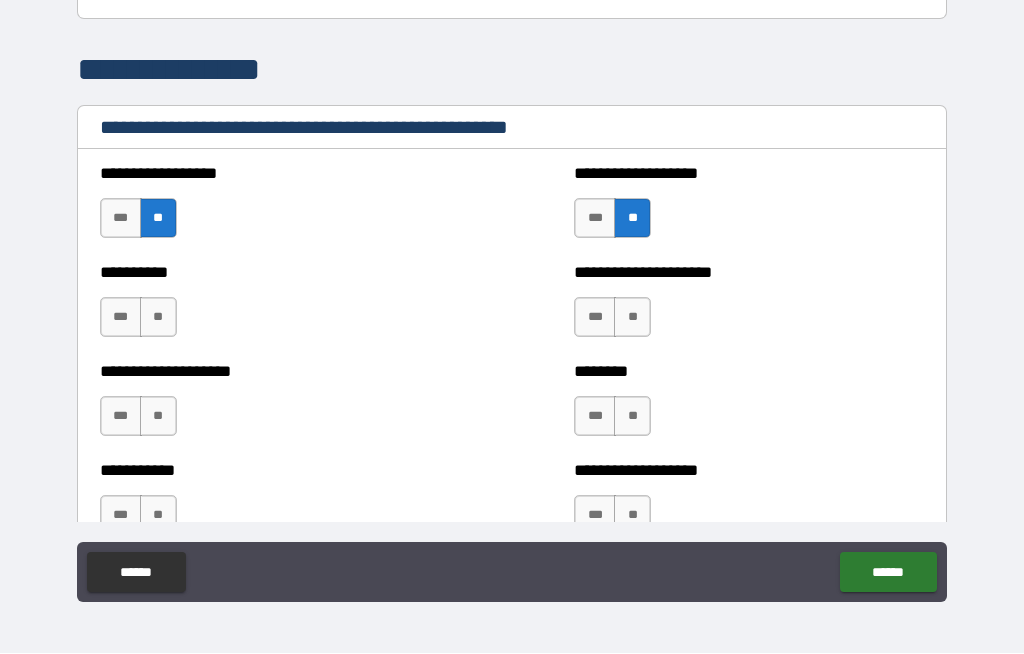 click on "**" at bounding box center [158, 318] 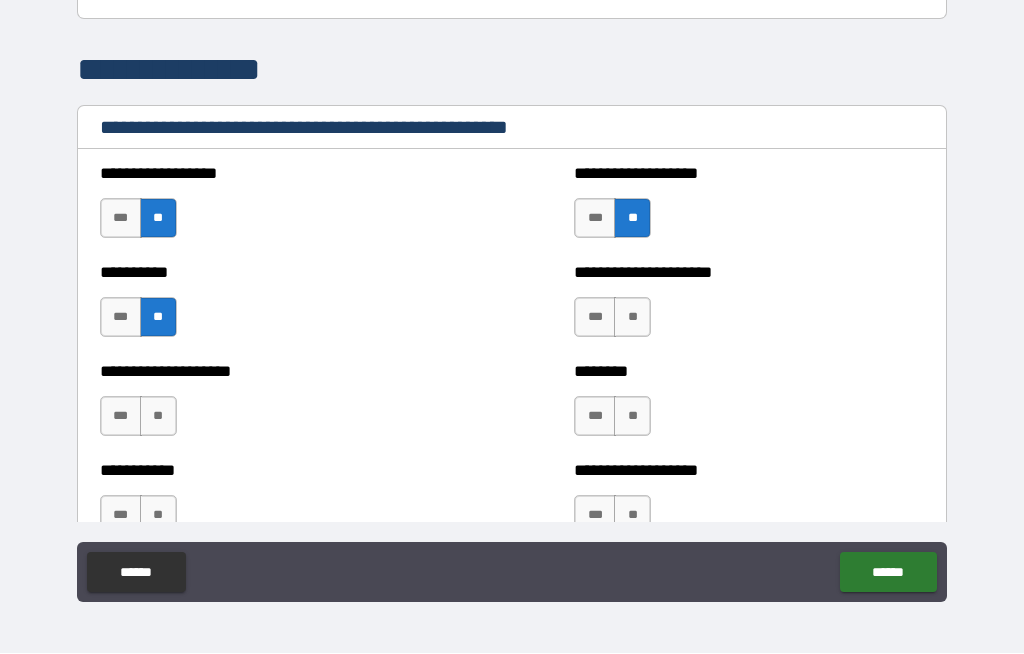 click on "**" at bounding box center [632, 318] 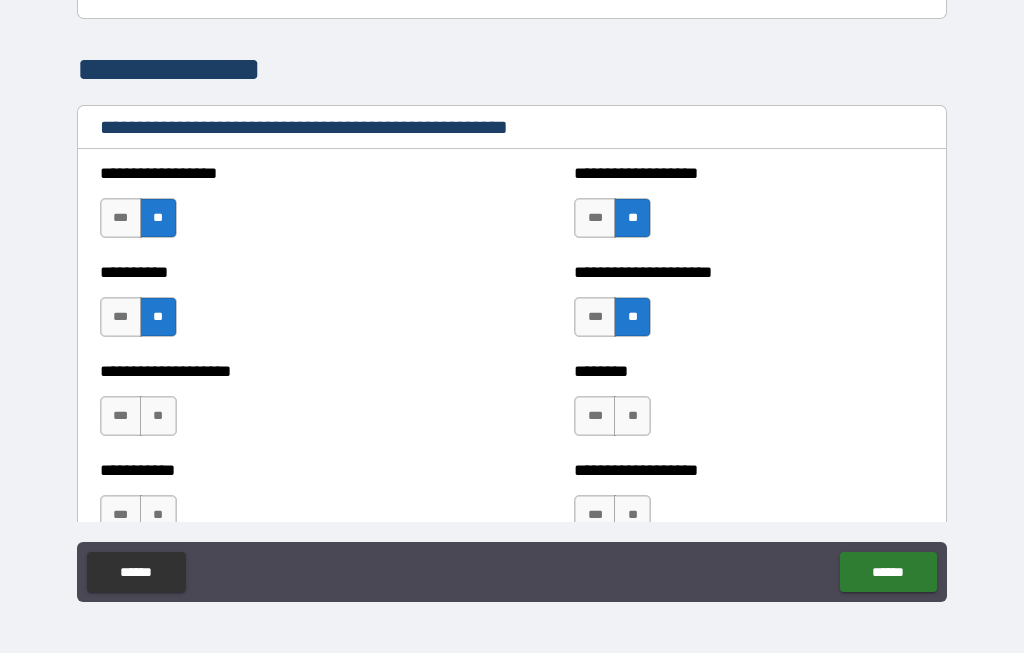 click on "**" at bounding box center [158, 417] 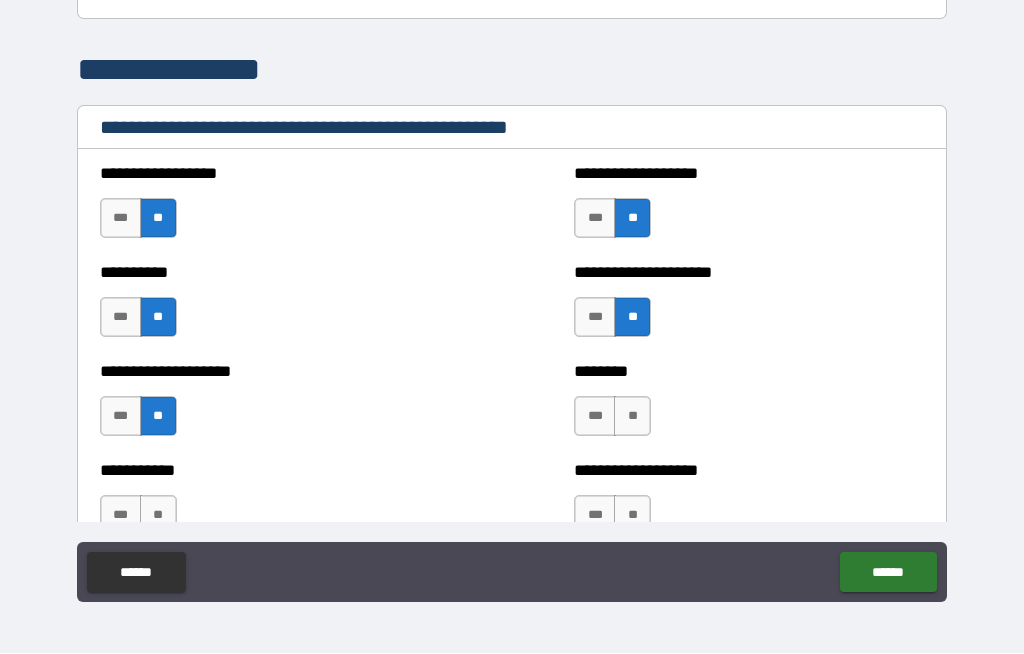 click on "**" at bounding box center (632, 417) 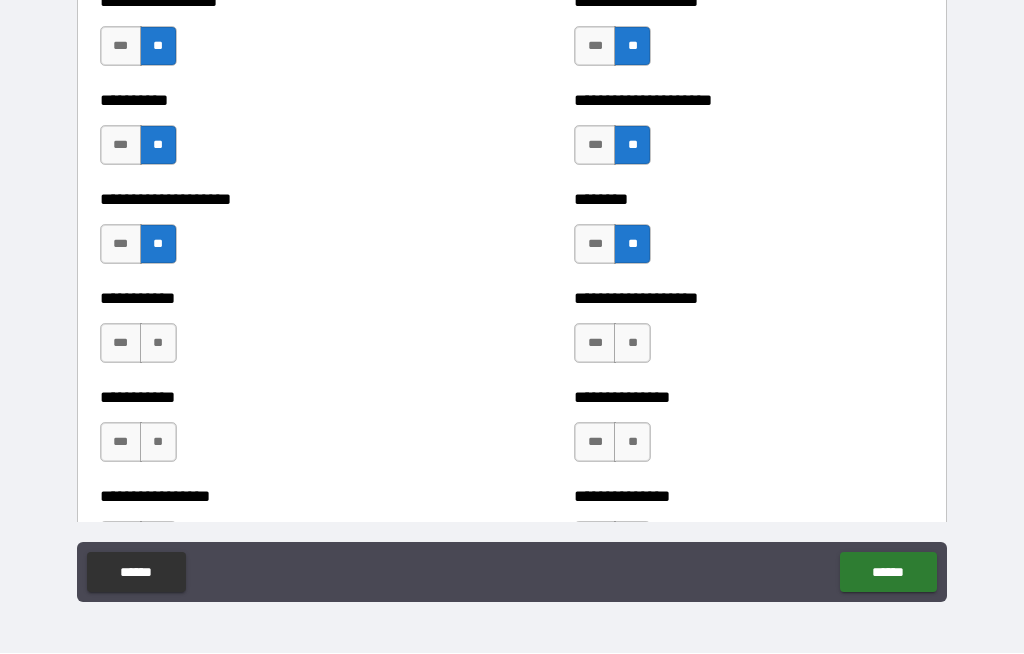 scroll, scrollTop: 2791, scrollLeft: 0, axis: vertical 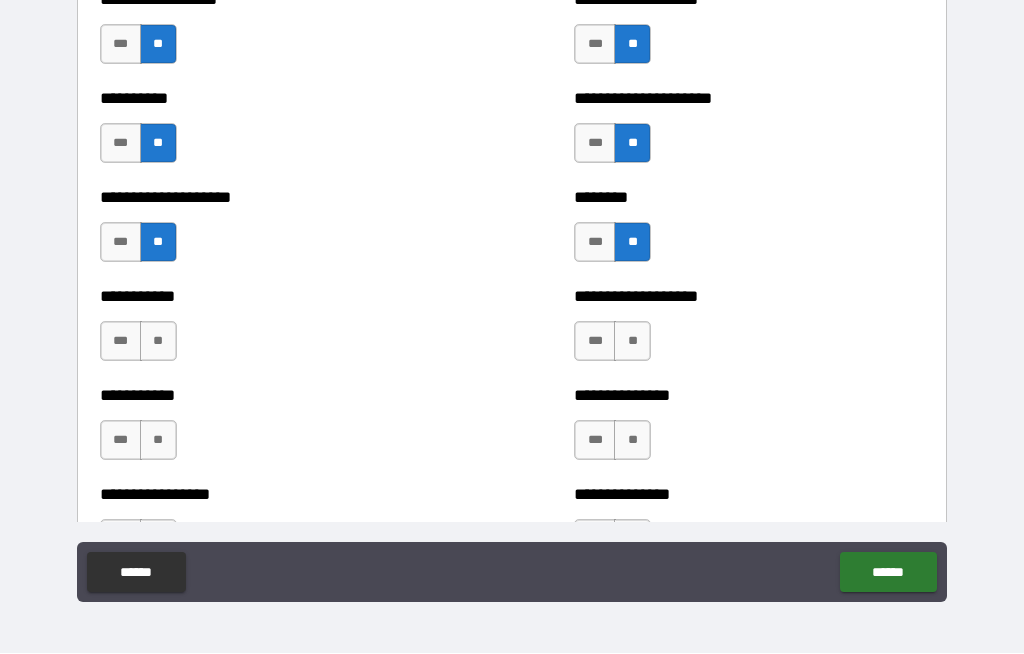 click on "**" at bounding box center [158, 342] 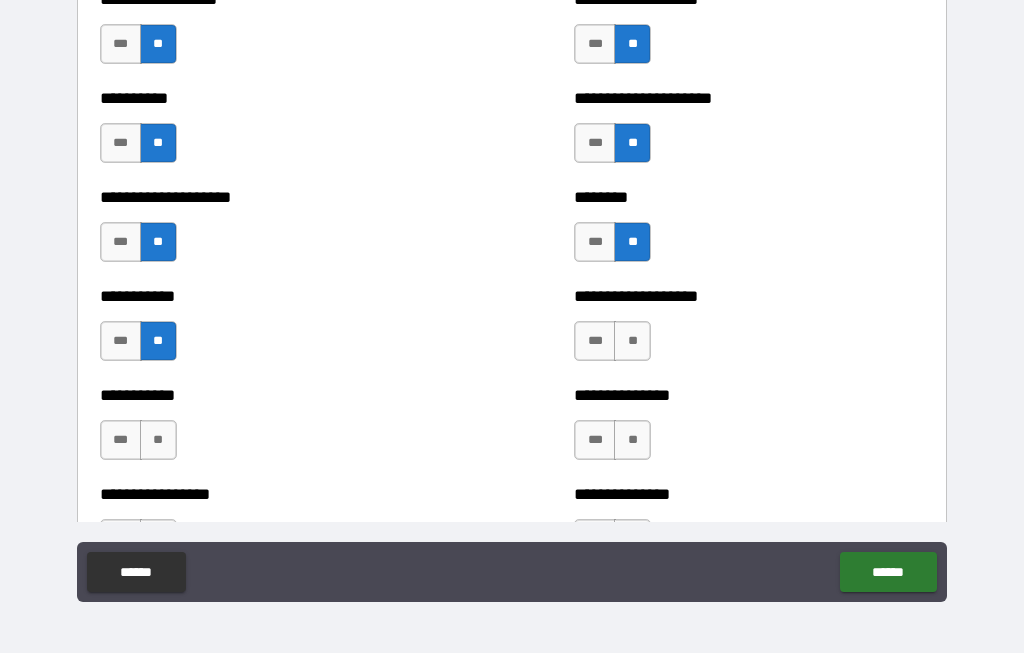 click on "**" at bounding box center [632, 342] 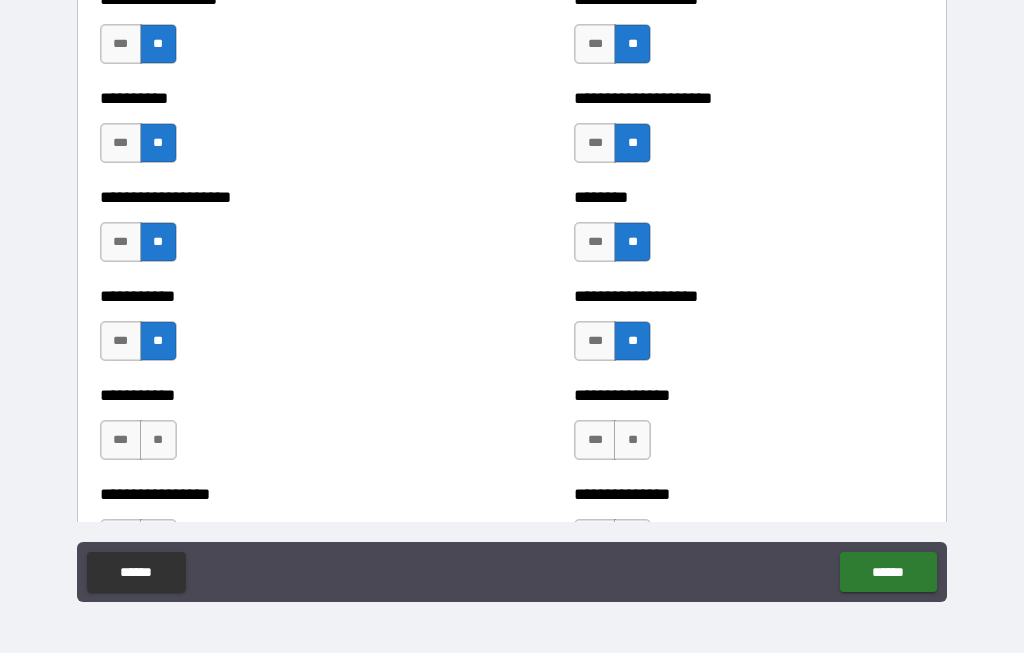 click on "**" at bounding box center (158, 441) 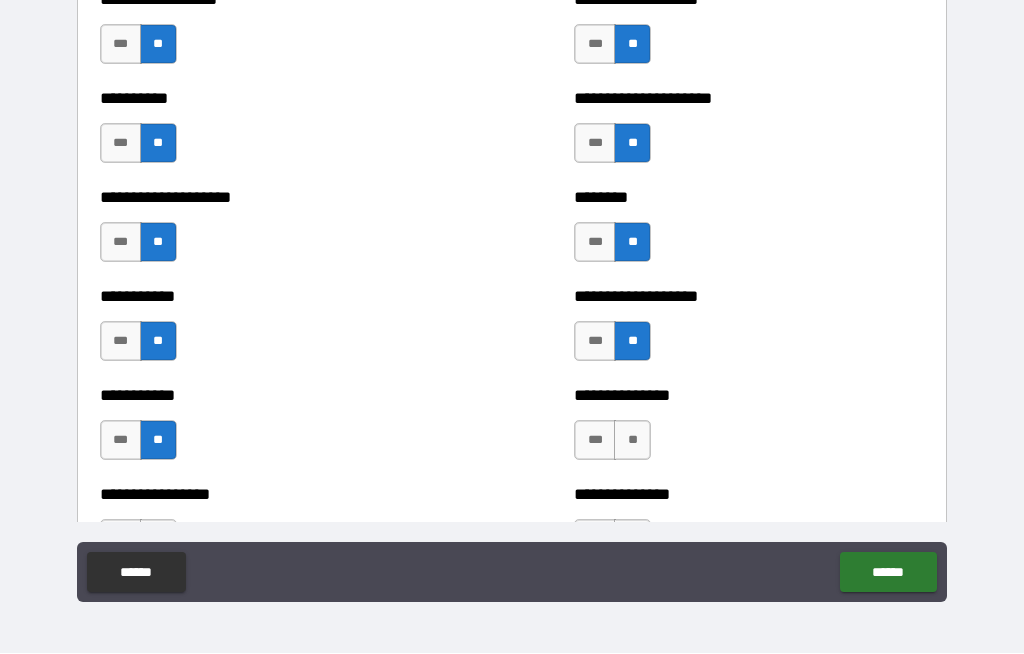 click on "**" at bounding box center [632, 441] 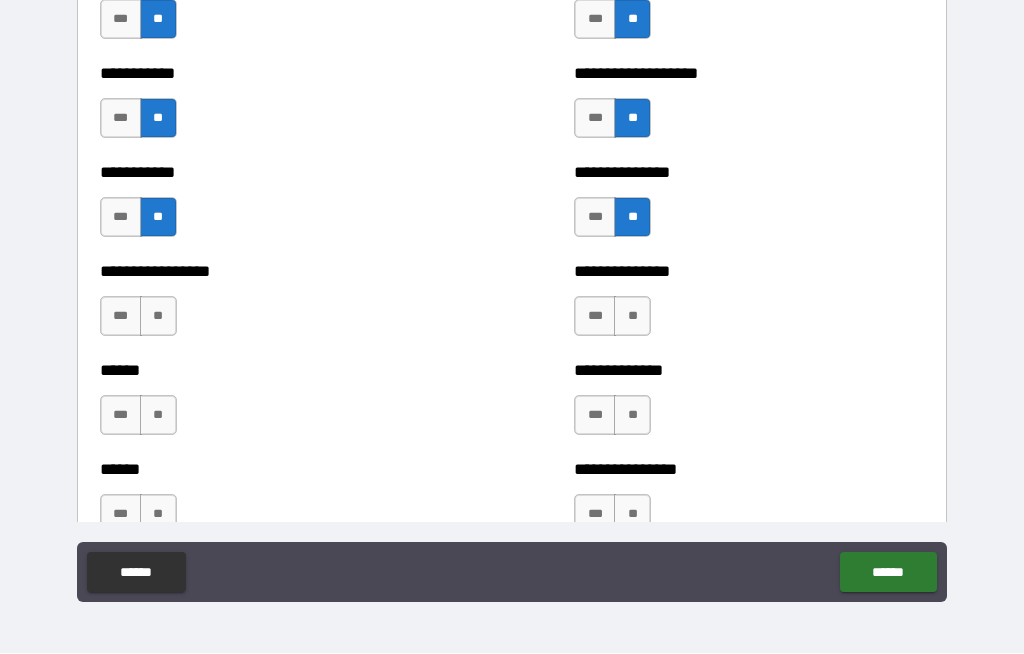 scroll, scrollTop: 3018, scrollLeft: 0, axis: vertical 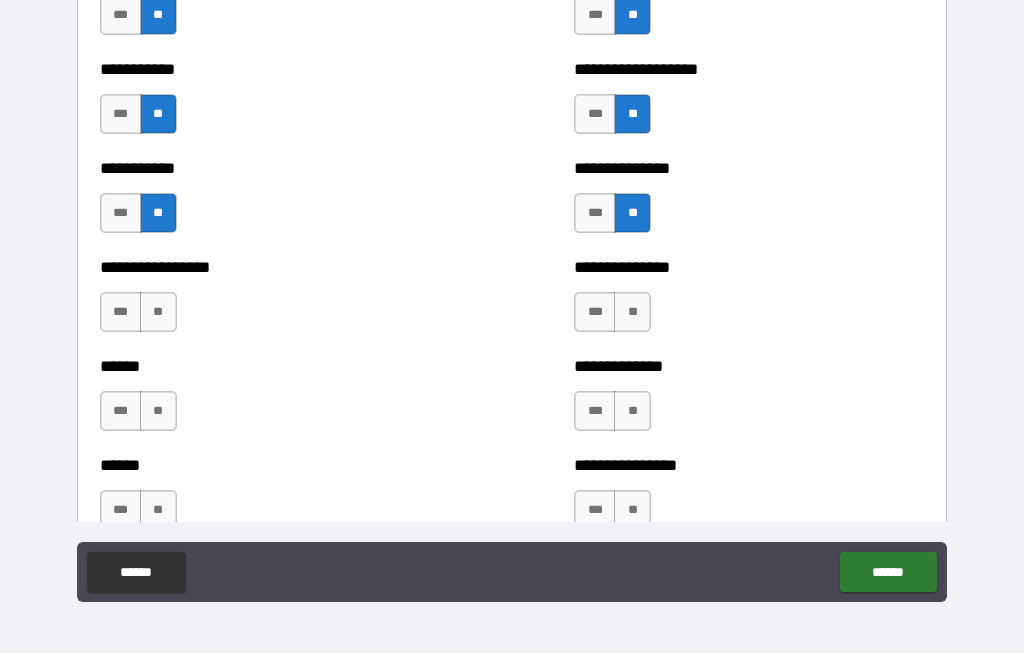 click on "**" at bounding box center (158, 313) 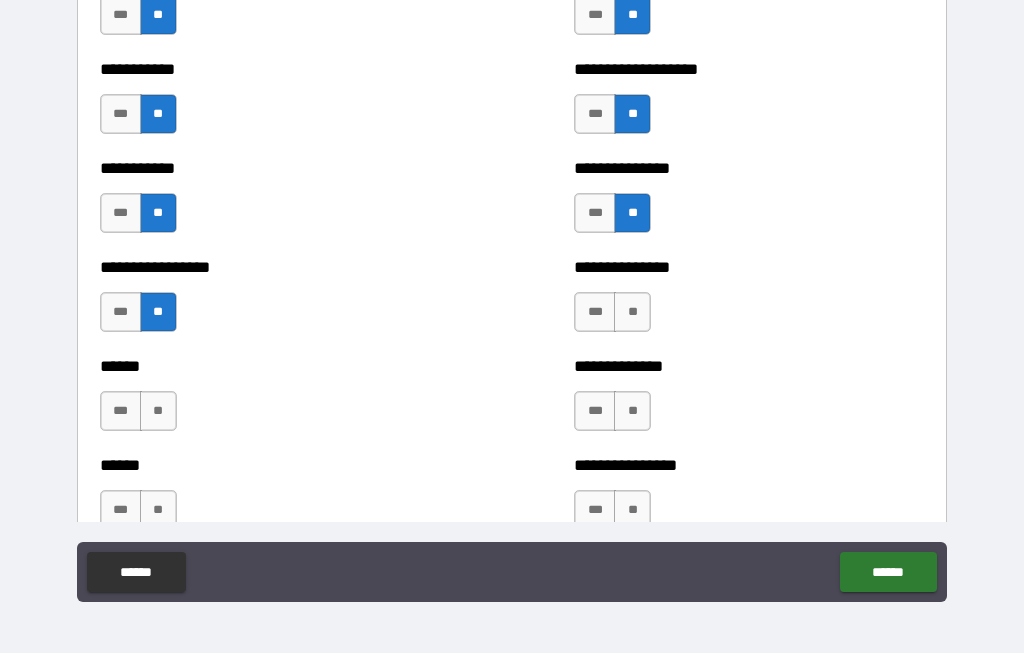 click on "**" at bounding box center [632, 313] 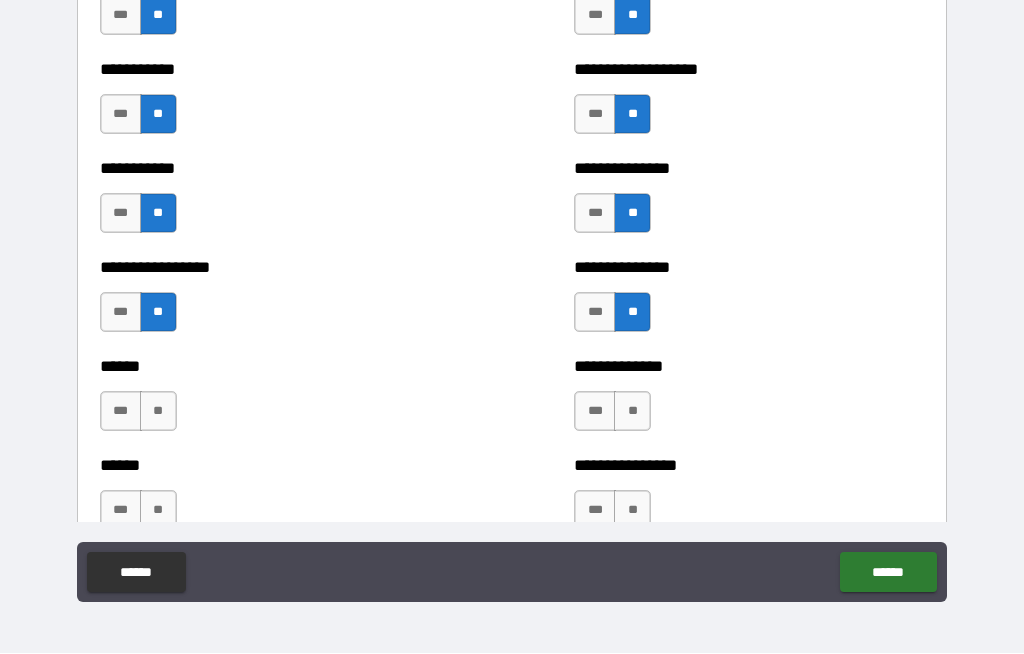 click on "**" at bounding box center (158, 412) 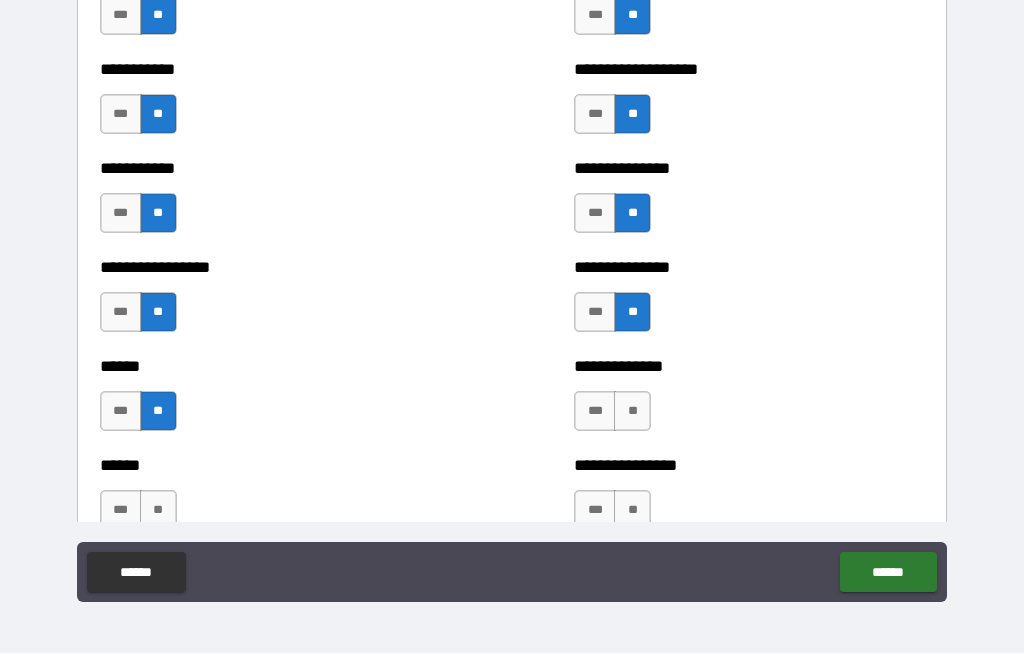 click on "**" at bounding box center [632, 412] 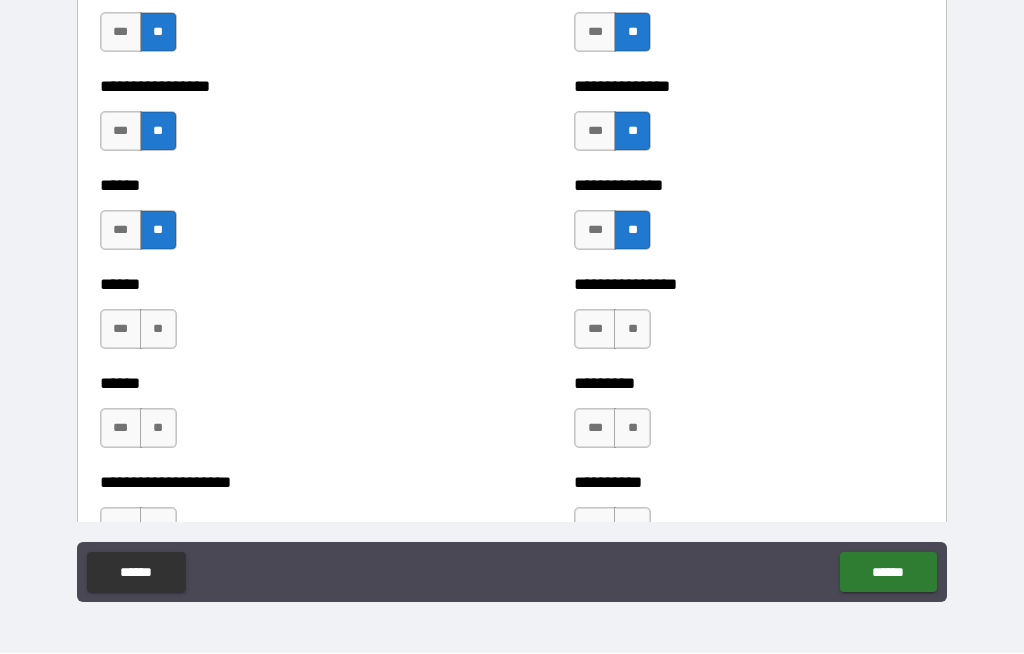 scroll, scrollTop: 3194, scrollLeft: 0, axis: vertical 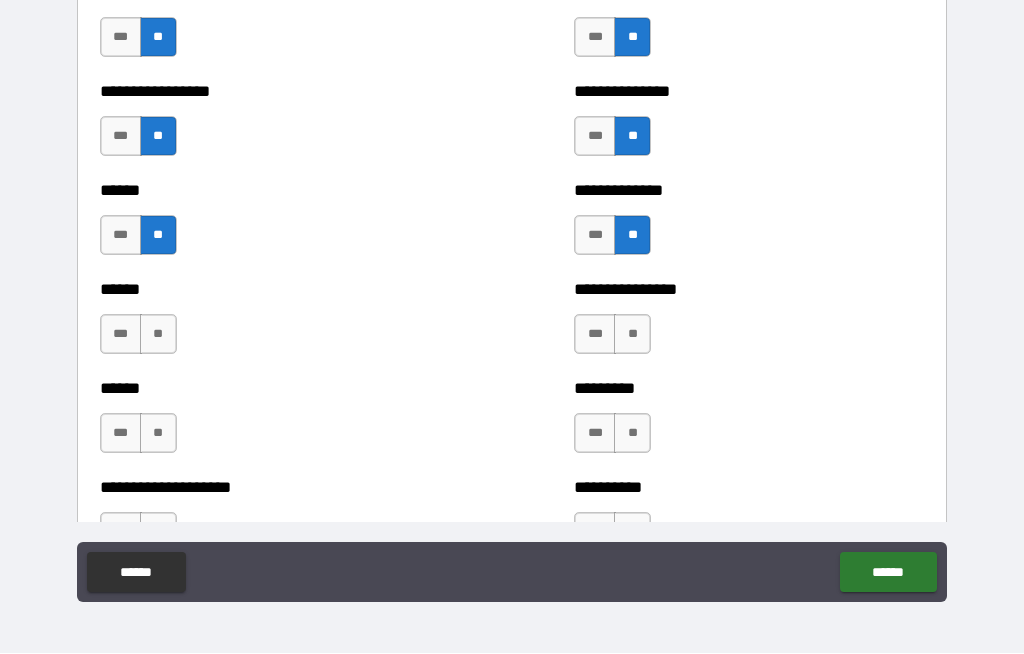 click on "**" at bounding box center [158, 335] 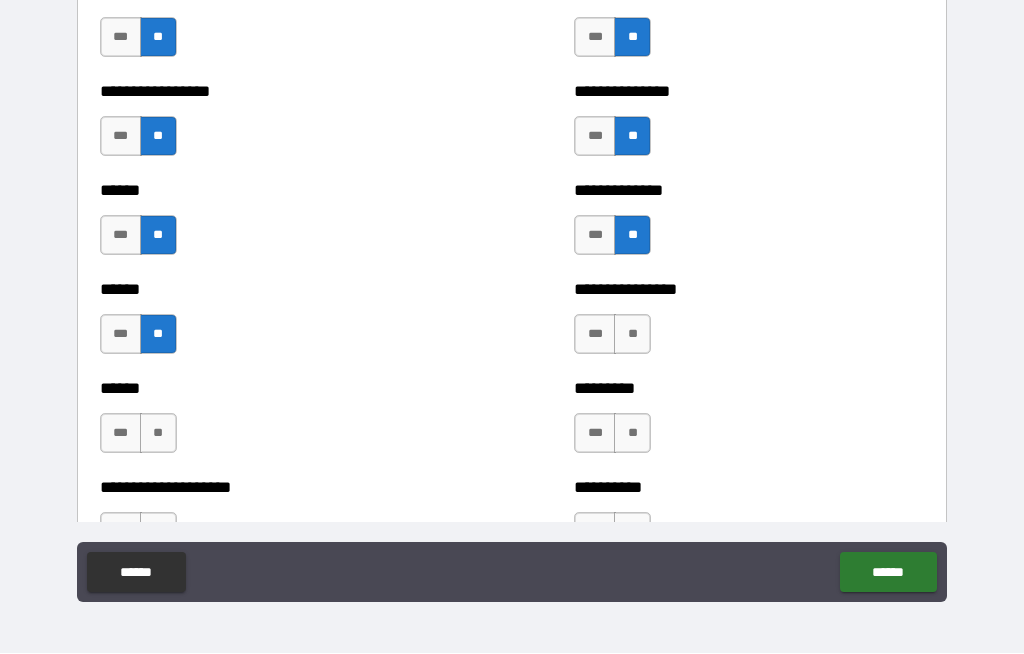 click on "**" at bounding box center (632, 335) 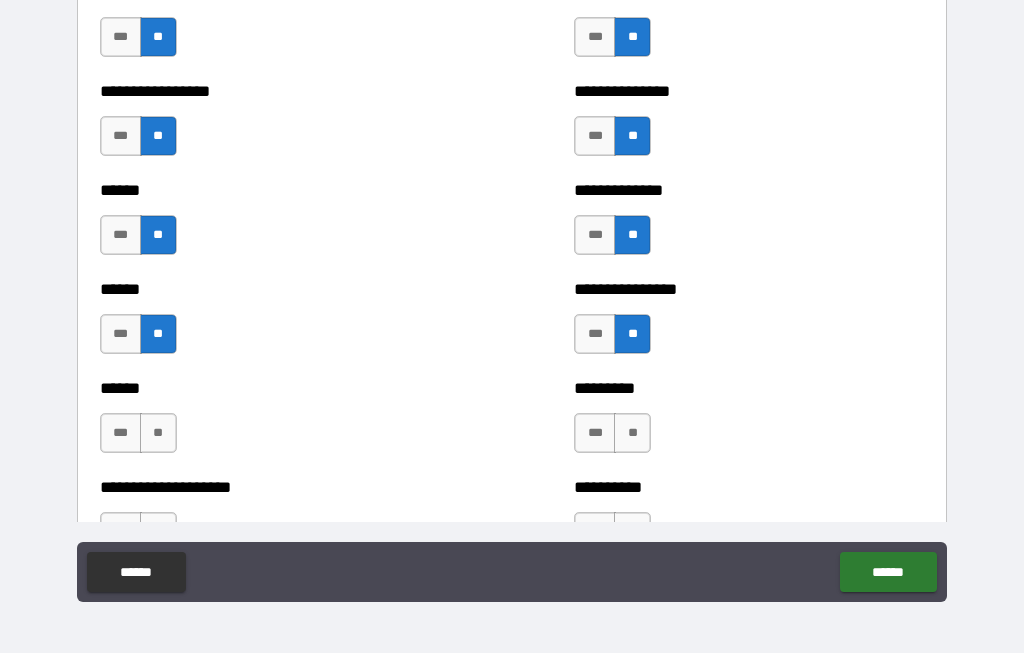 click on "**" at bounding box center [158, 434] 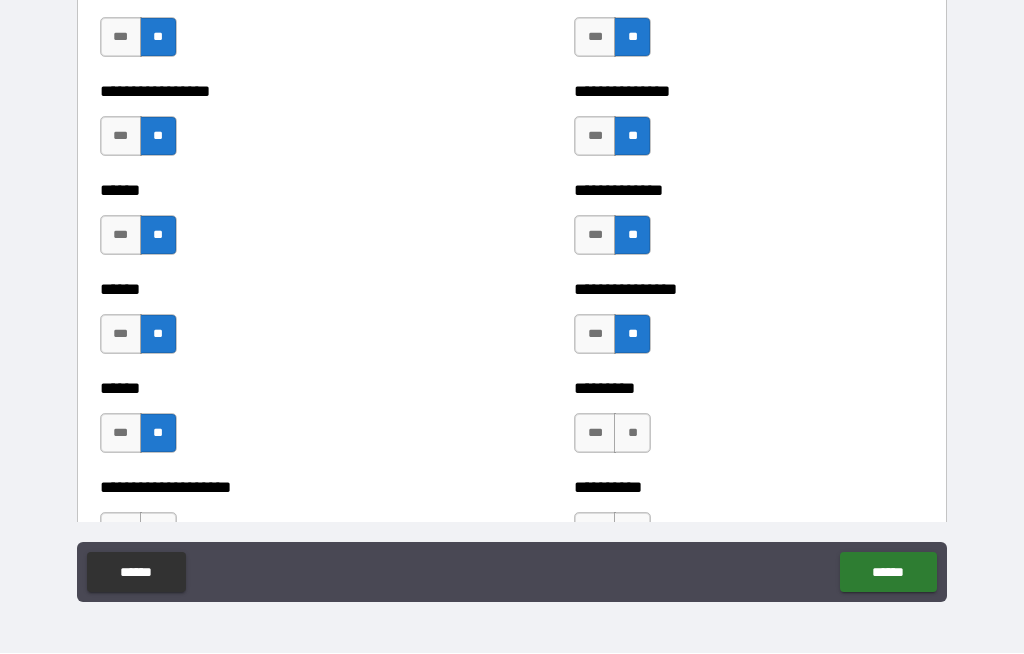click on "**" at bounding box center (632, 434) 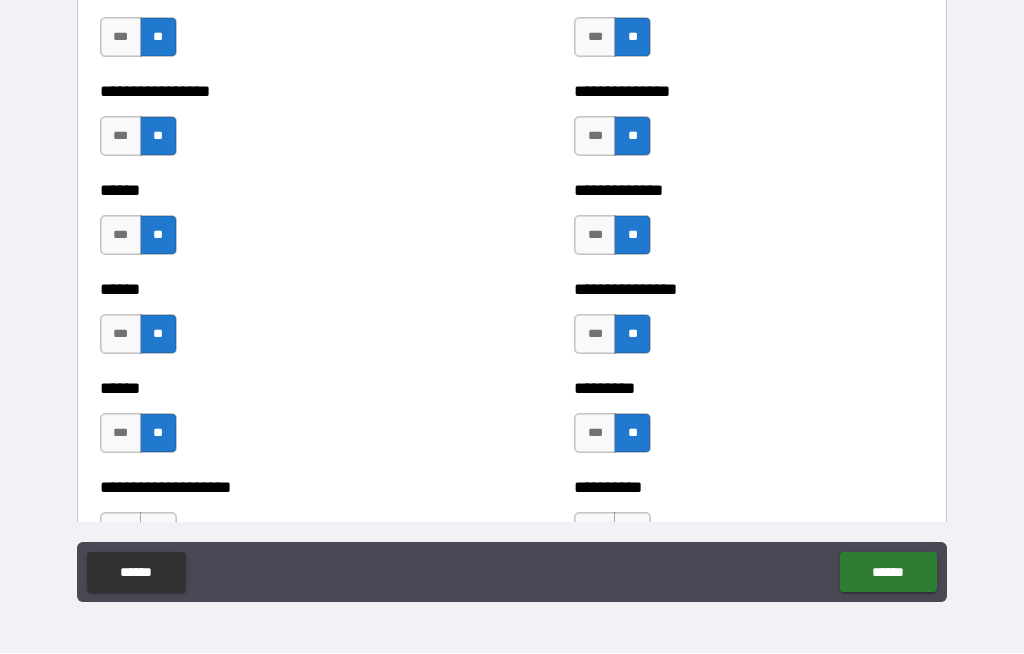 scroll, scrollTop: 3297, scrollLeft: 0, axis: vertical 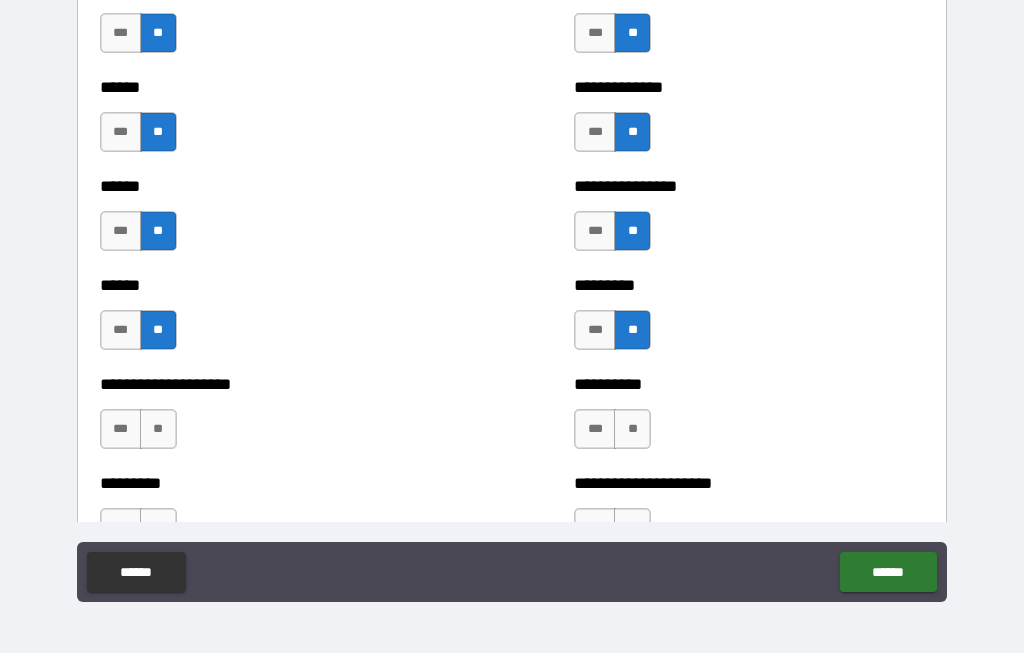 click on "**" at bounding box center [158, 430] 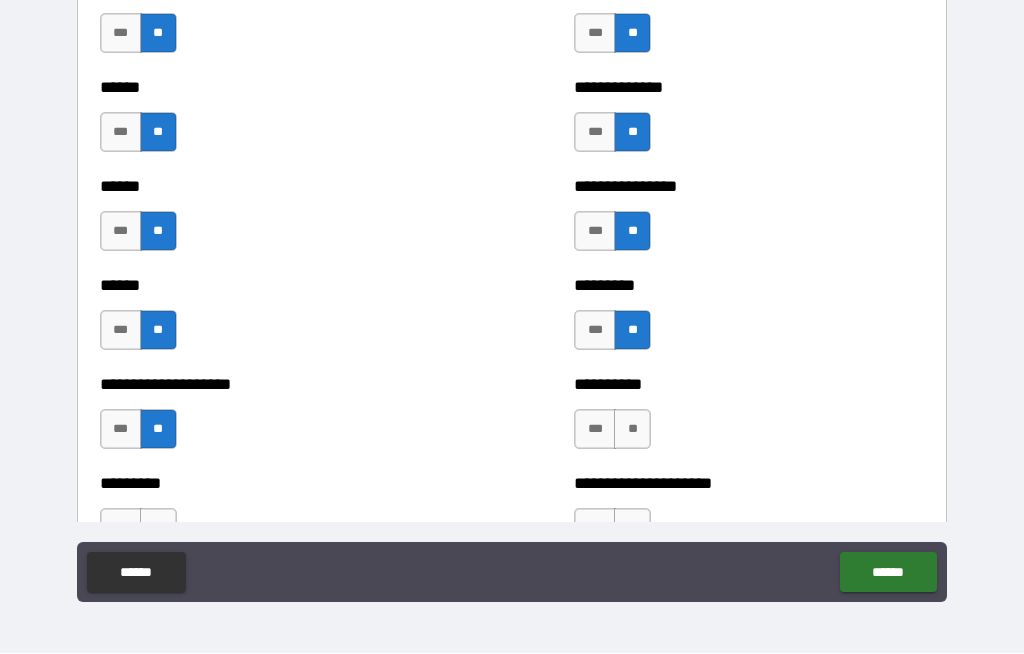 click on "**" at bounding box center [632, 430] 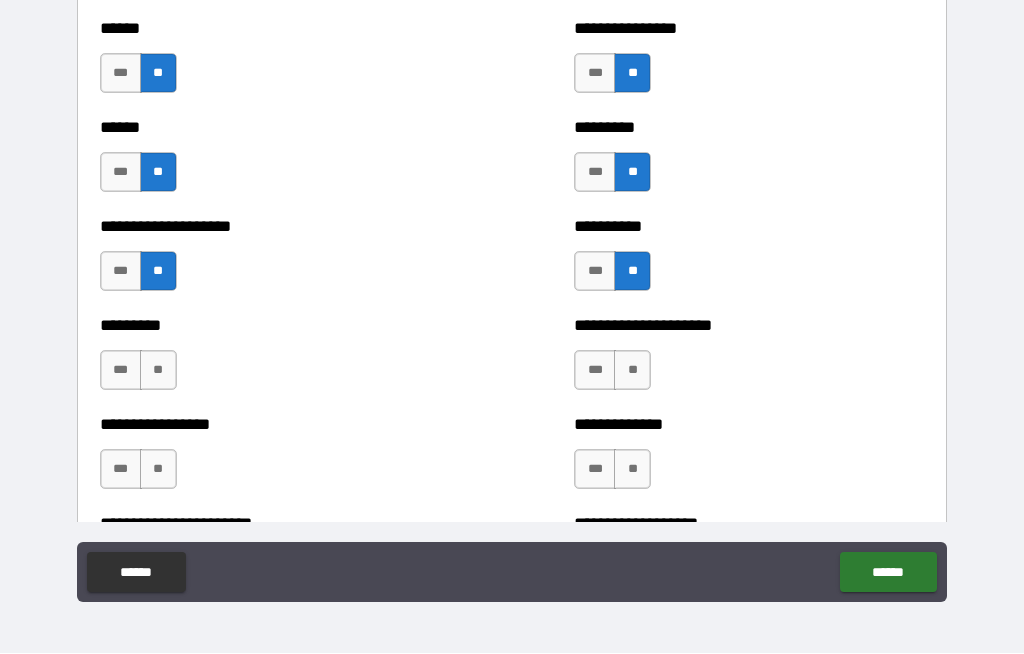 scroll, scrollTop: 3462, scrollLeft: 0, axis: vertical 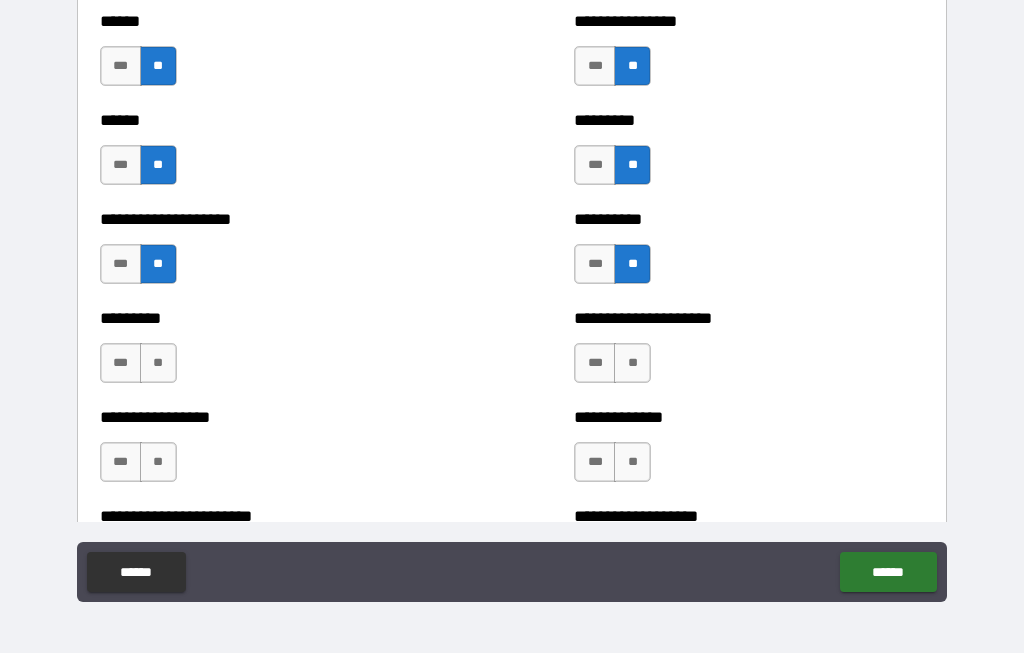 click on "**" at bounding box center (158, 364) 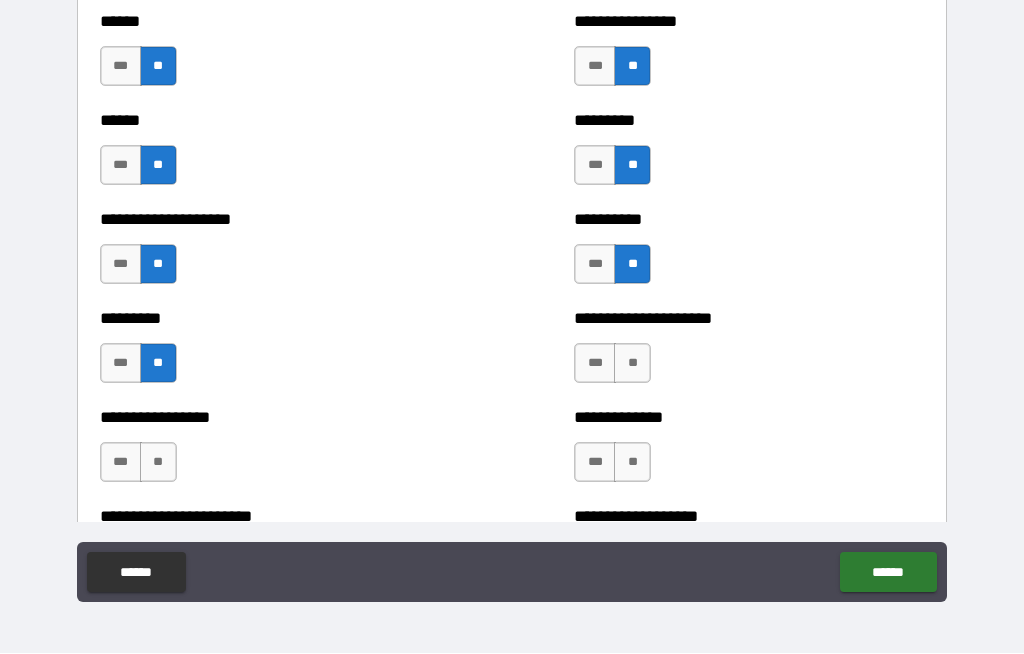 click on "**" at bounding box center [632, 364] 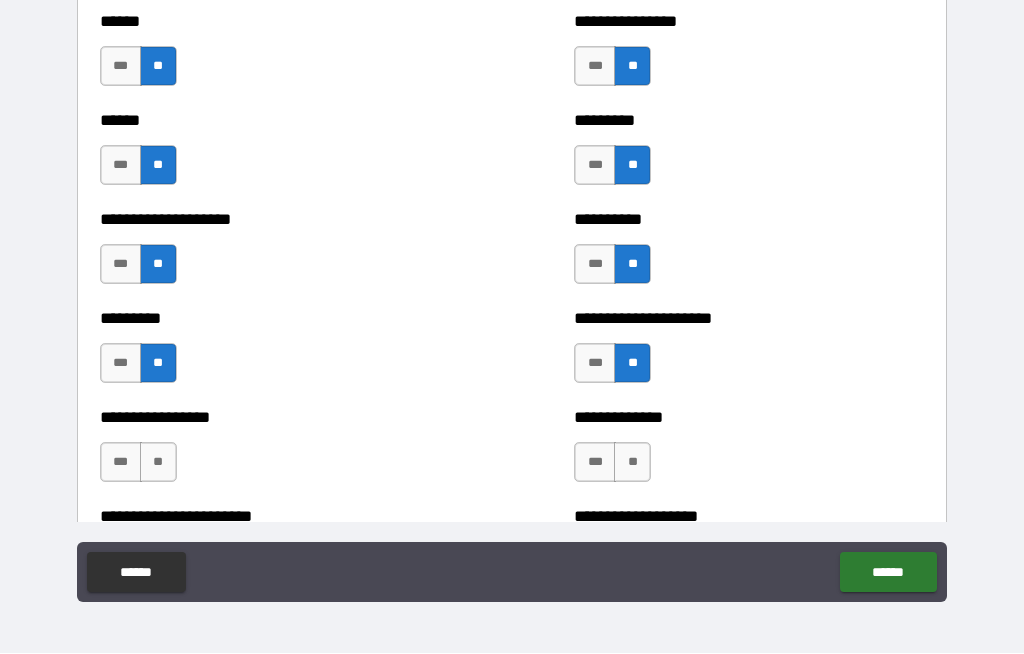 click on "**" at bounding box center (158, 463) 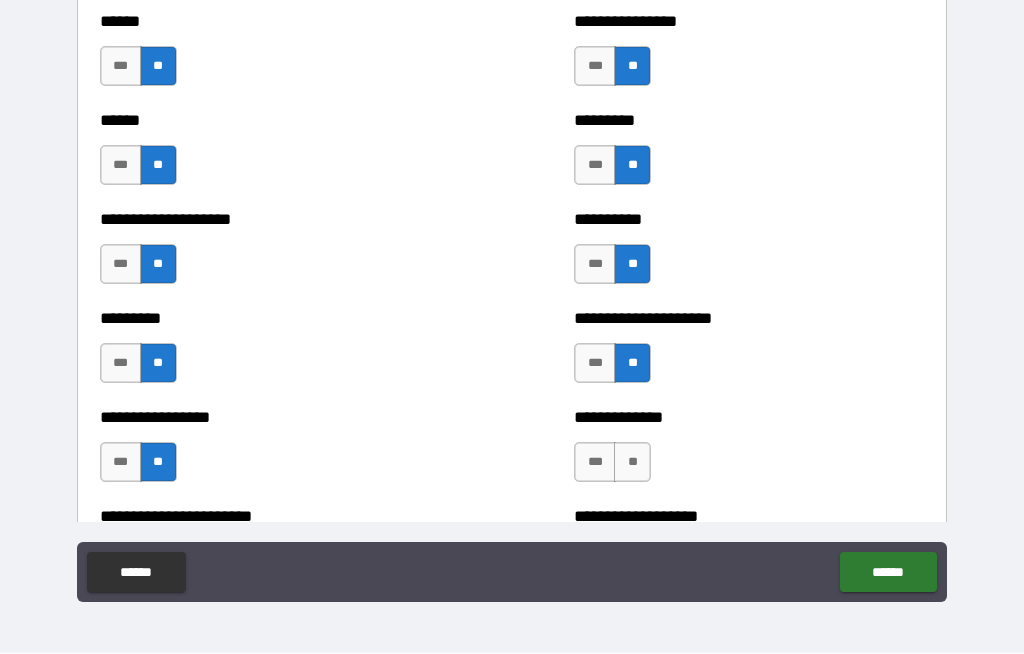 click on "**" at bounding box center (632, 463) 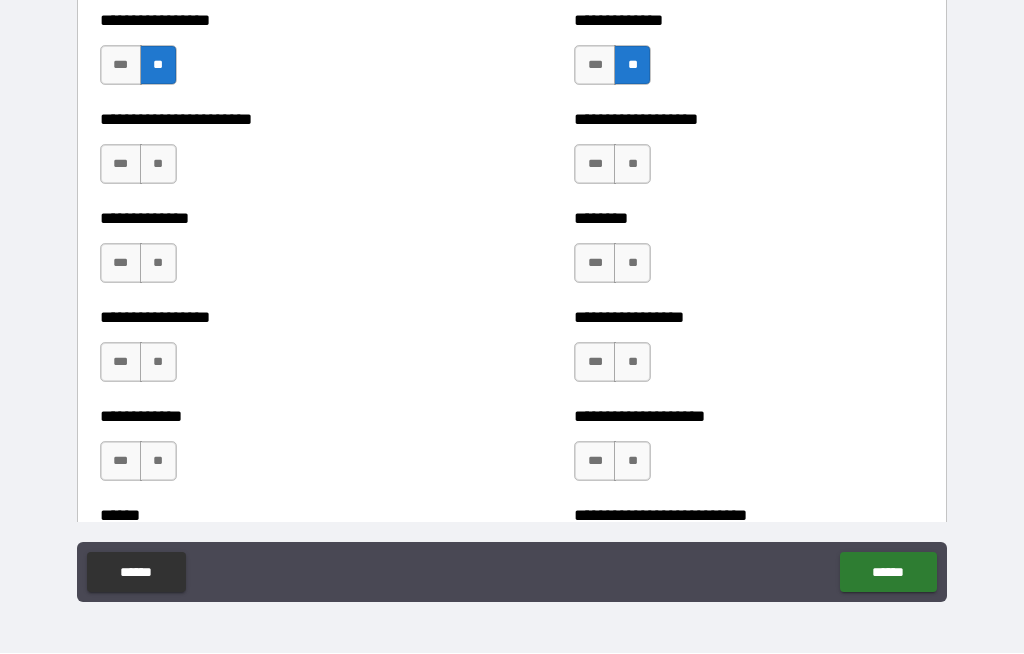 scroll, scrollTop: 3865, scrollLeft: 0, axis: vertical 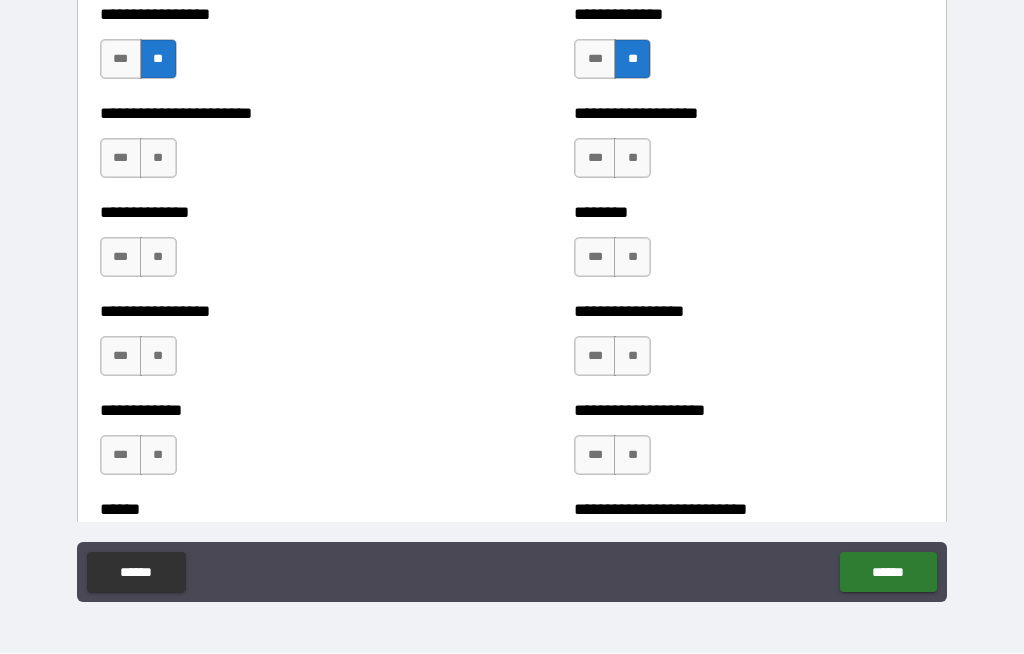 click on "**" at bounding box center (158, 159) 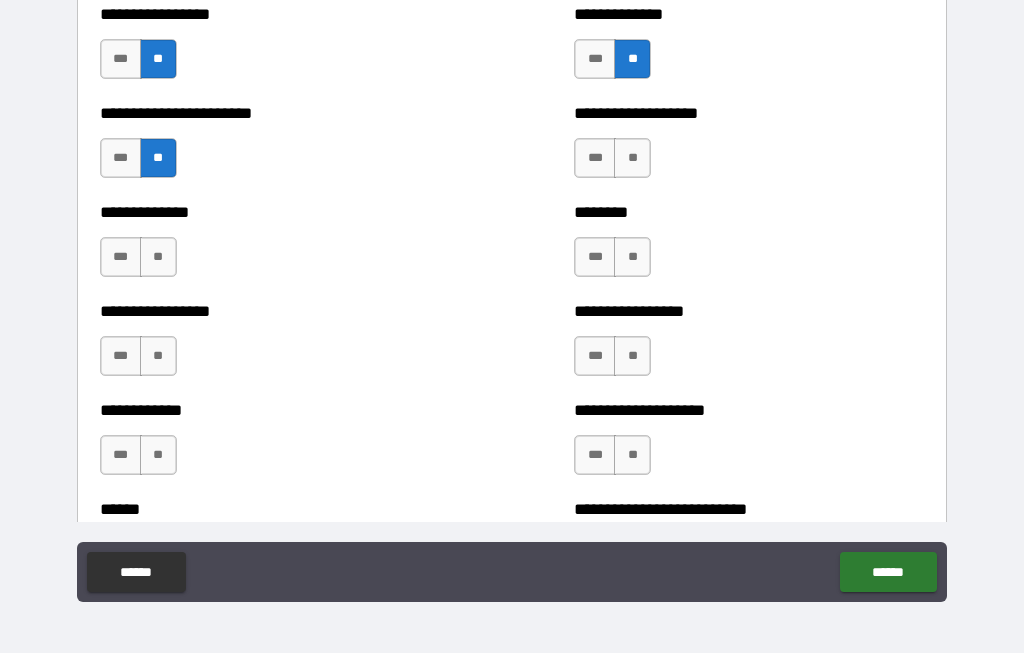 click on "**" at bounding box center (632, 159) 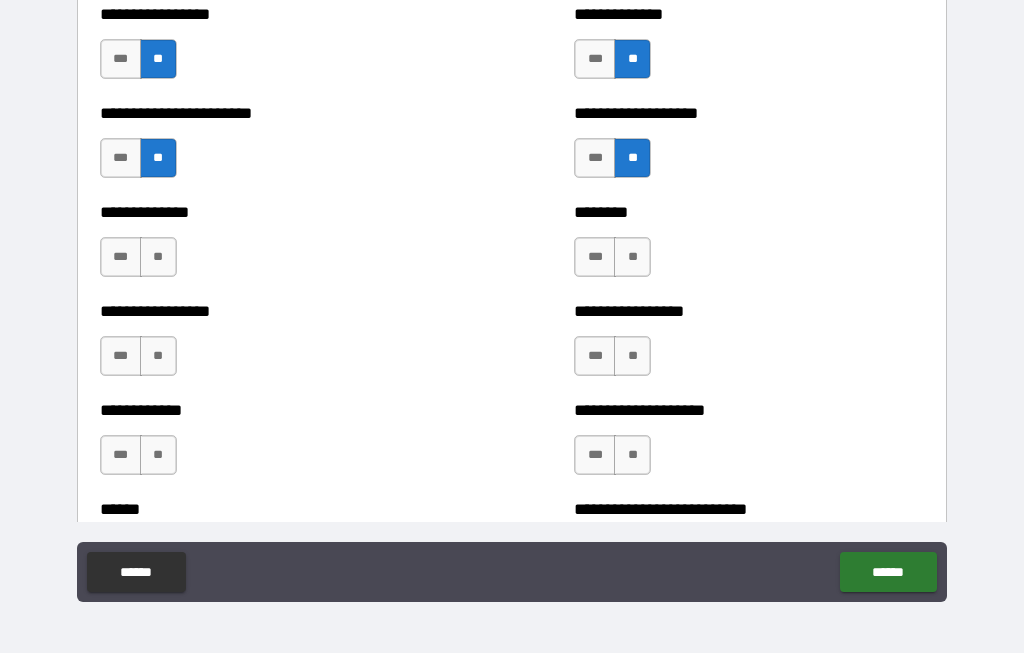 click on "**" at bounding box center [158, 258] 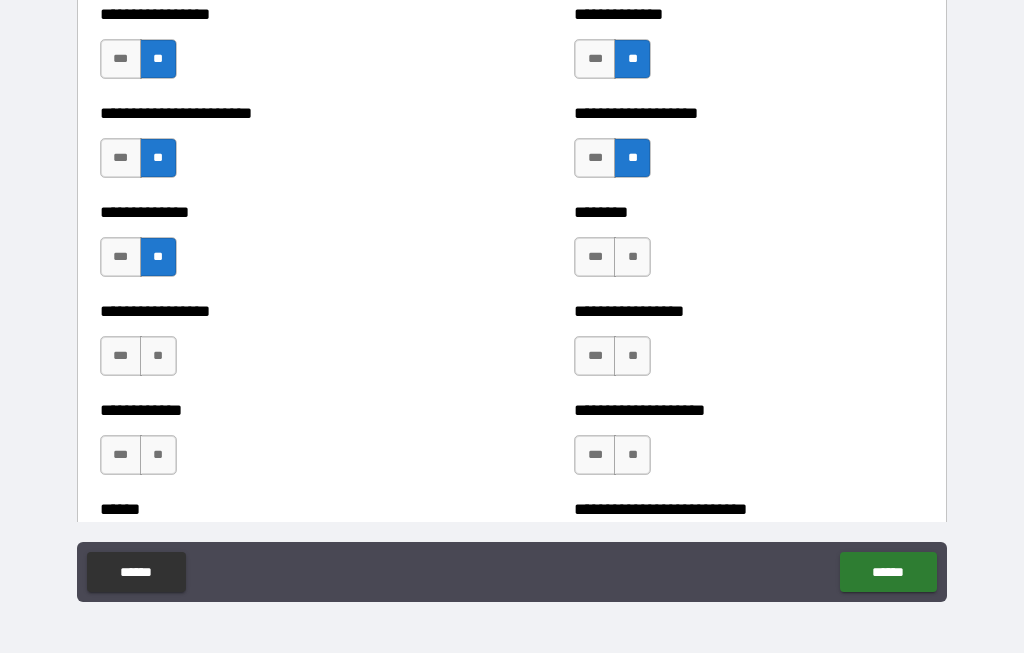 click on "**" at bounding box center [632, 258] 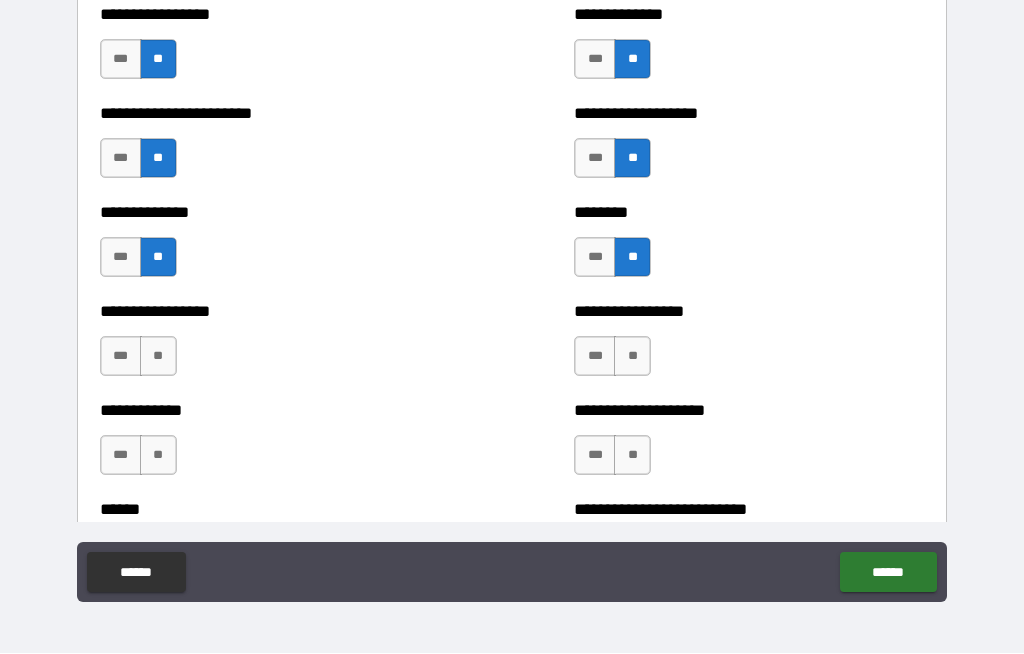 click on "**" at bounding box center [158, 357] 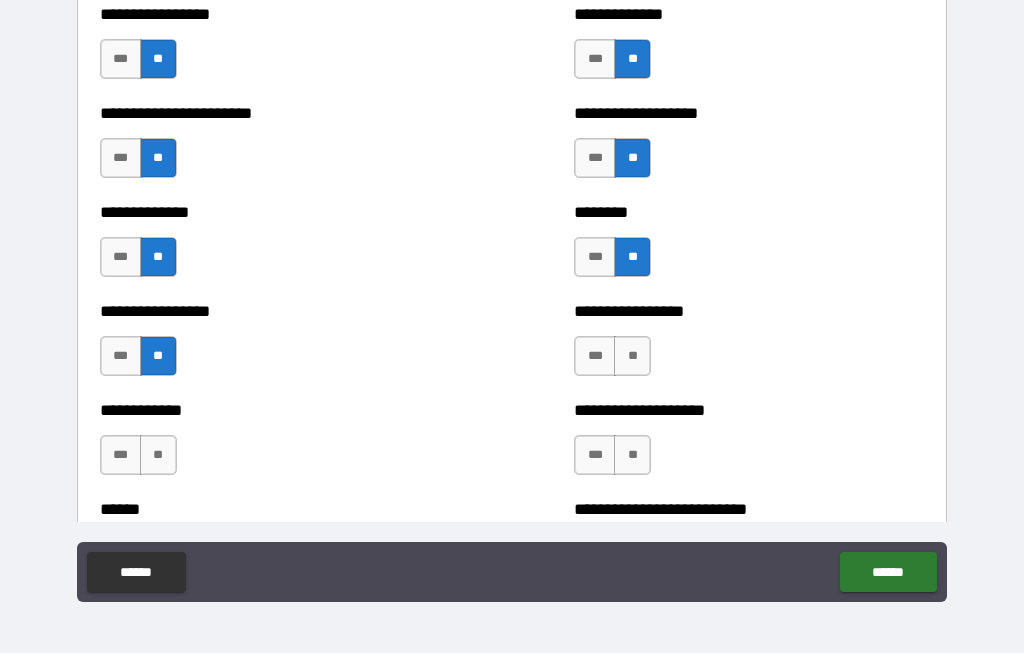 click on "**" at bounding box center (632, 357) 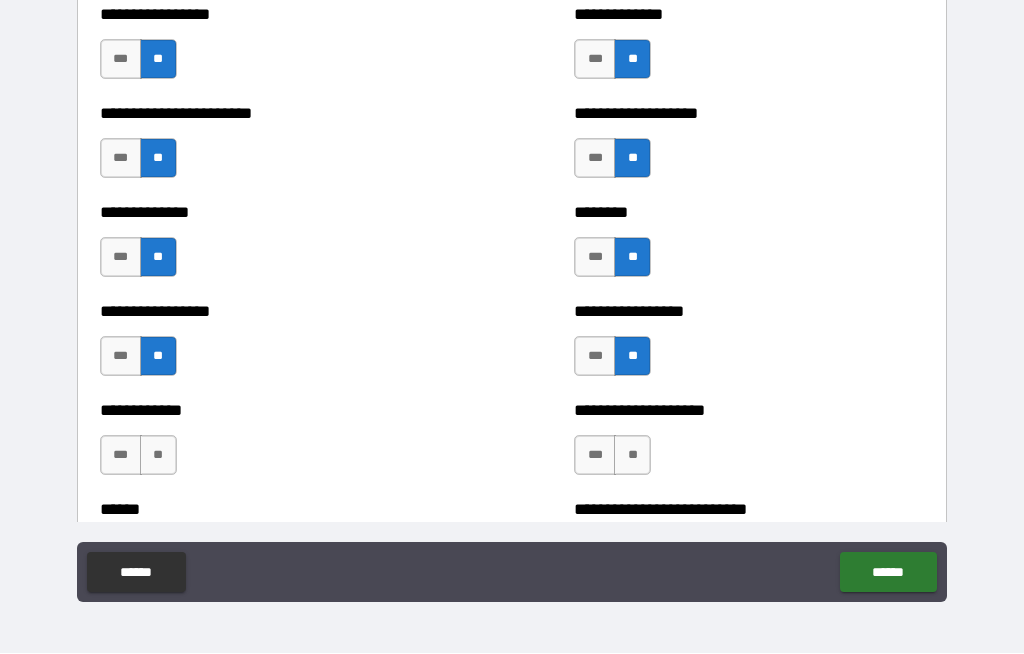 click on "**" at bounding box center [158, 456] 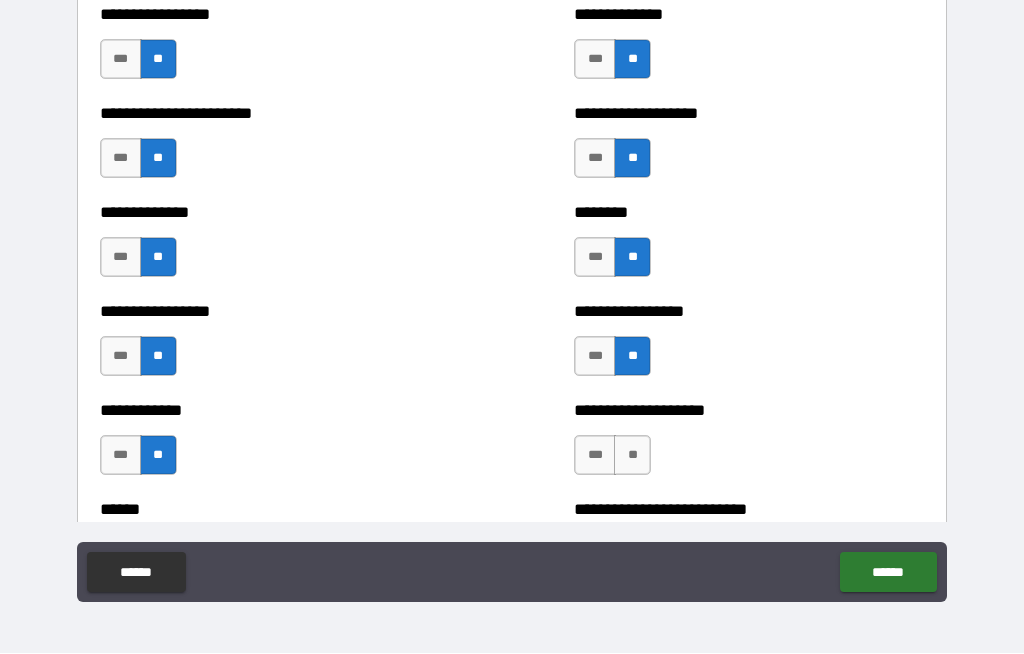 click on "**" at bounding box center (632, 456) 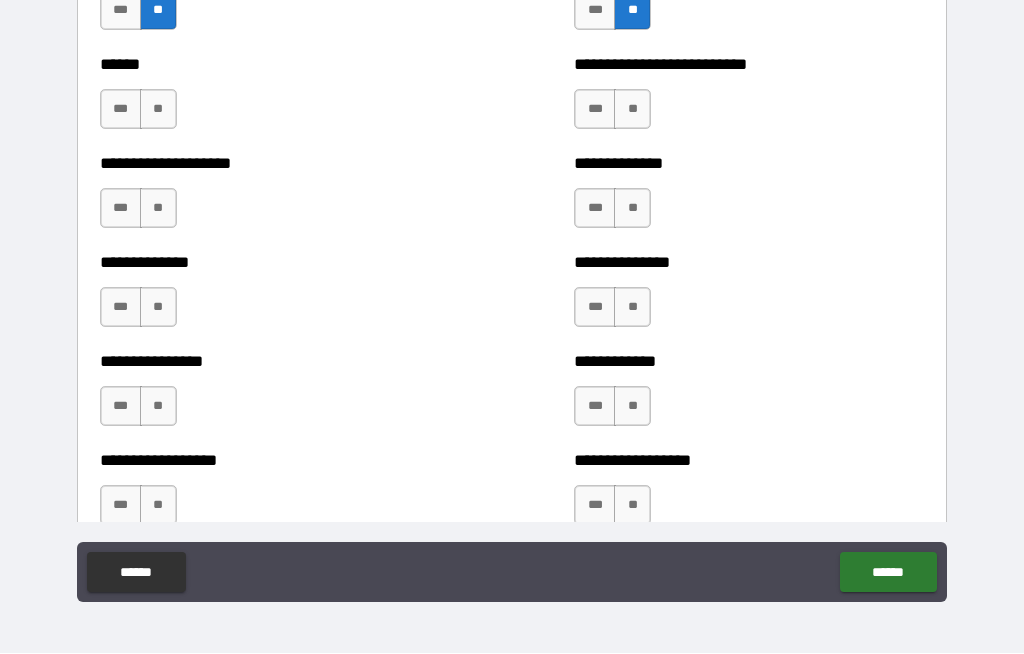 scroll, scrollTop: 4311, scrollLeft: 0, axis: vertical 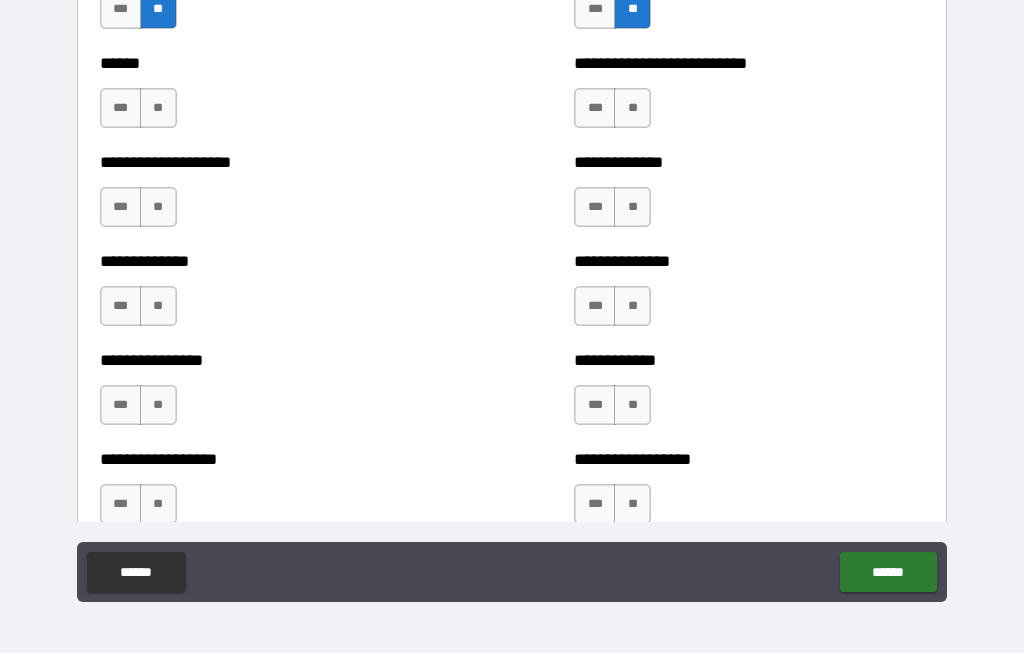 click on "**" at bounding box center (158, 109) 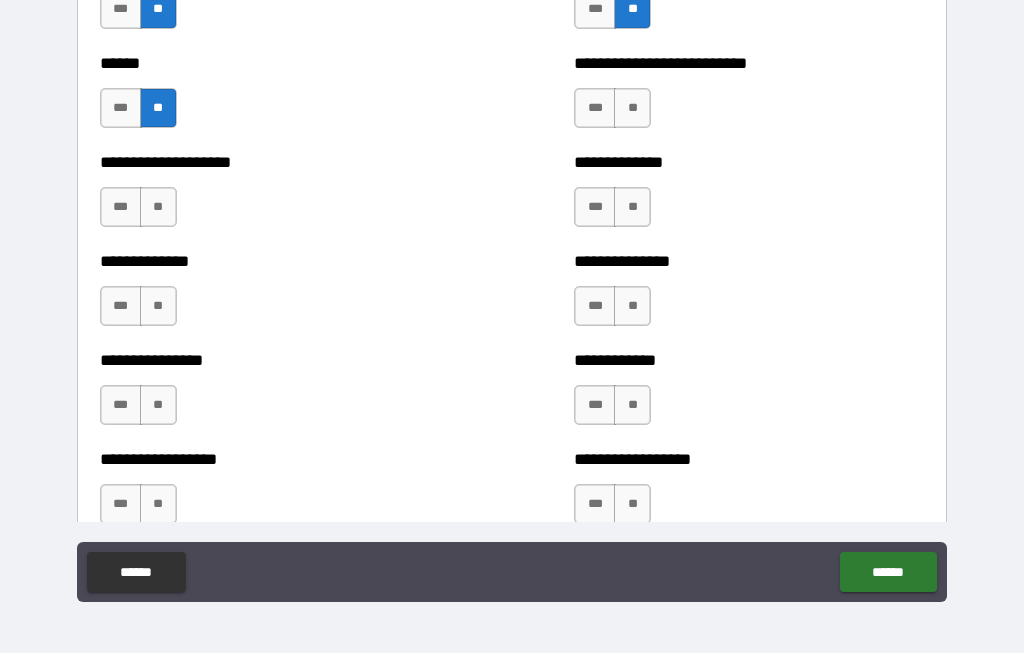 click on "**" at bounding box center [632, 109] 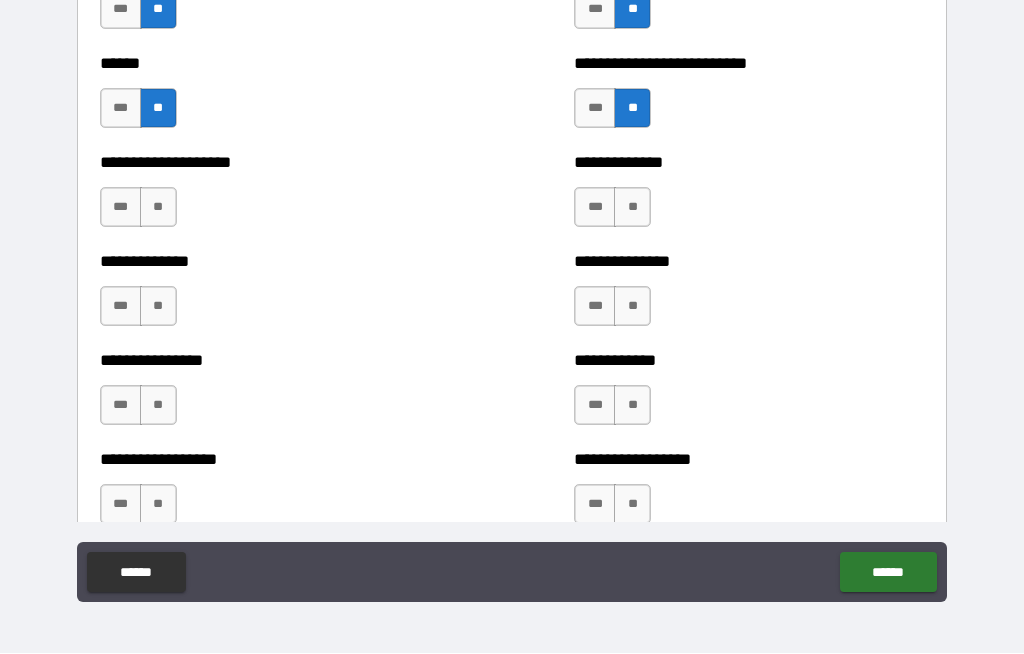 click on "**" at bounding box center (158, 208) 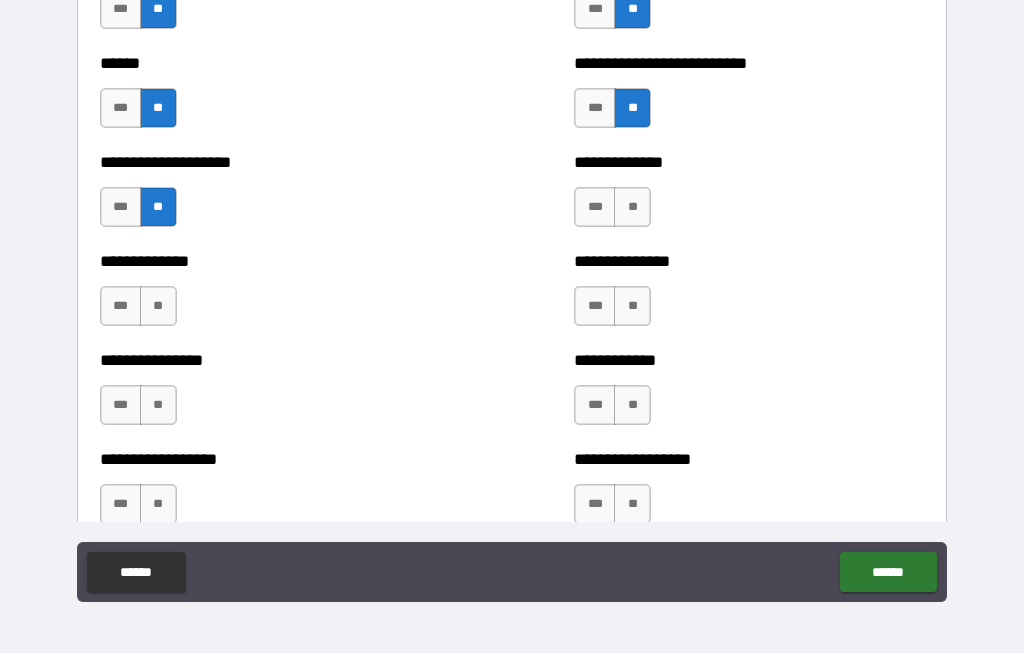 click on "**" at bounding box center [632, 208] 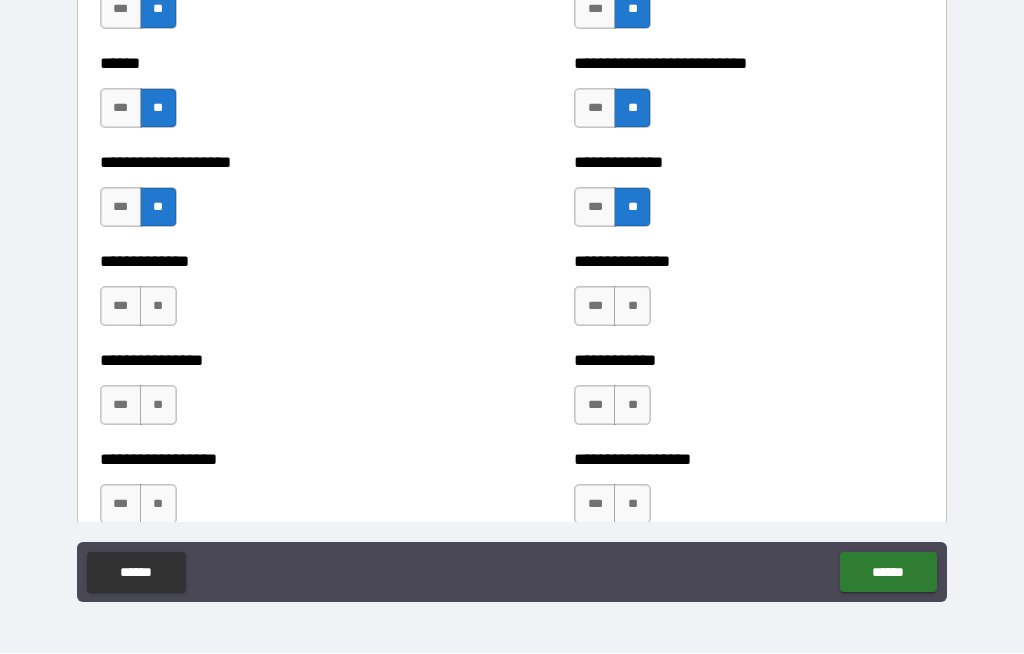 click on "**" at bounding box center [158, 307] 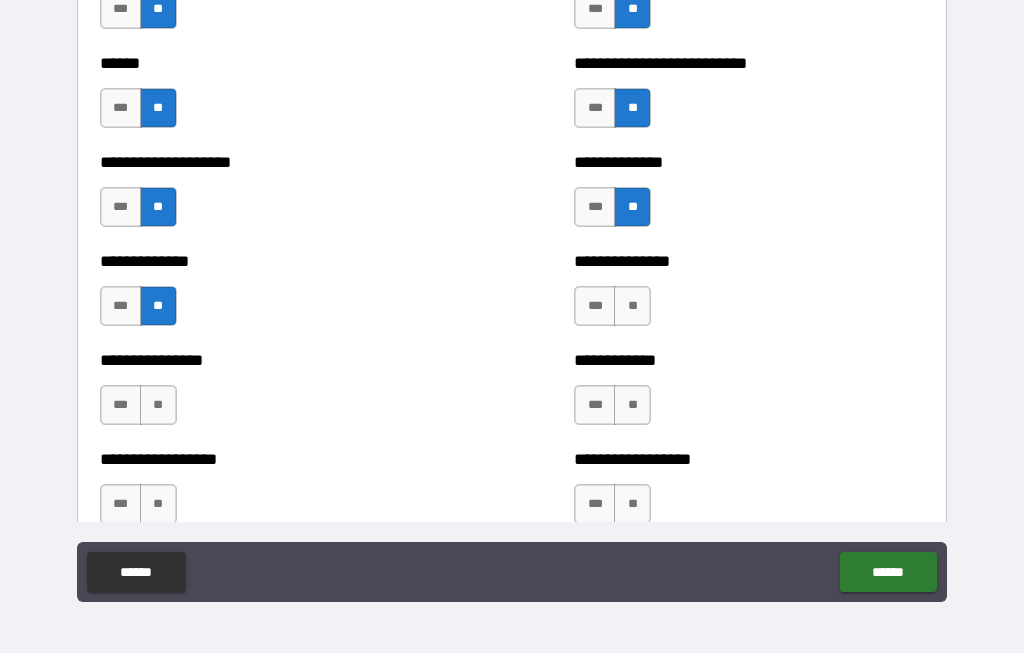 click on "**" at bounding box center (632, 307) 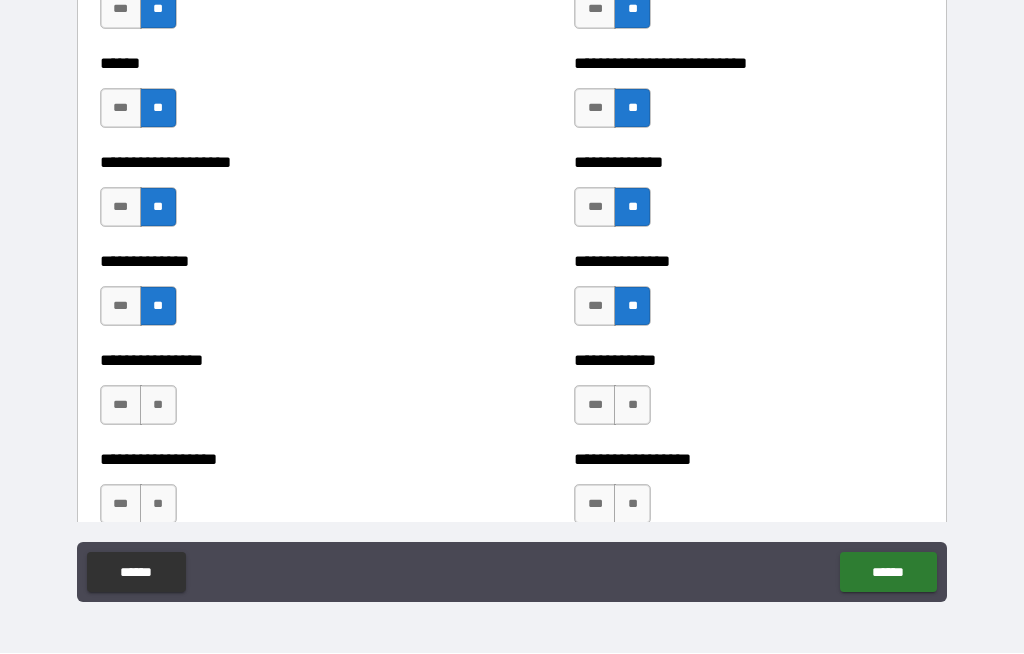 click on "**" at bounding box center (158, 406) 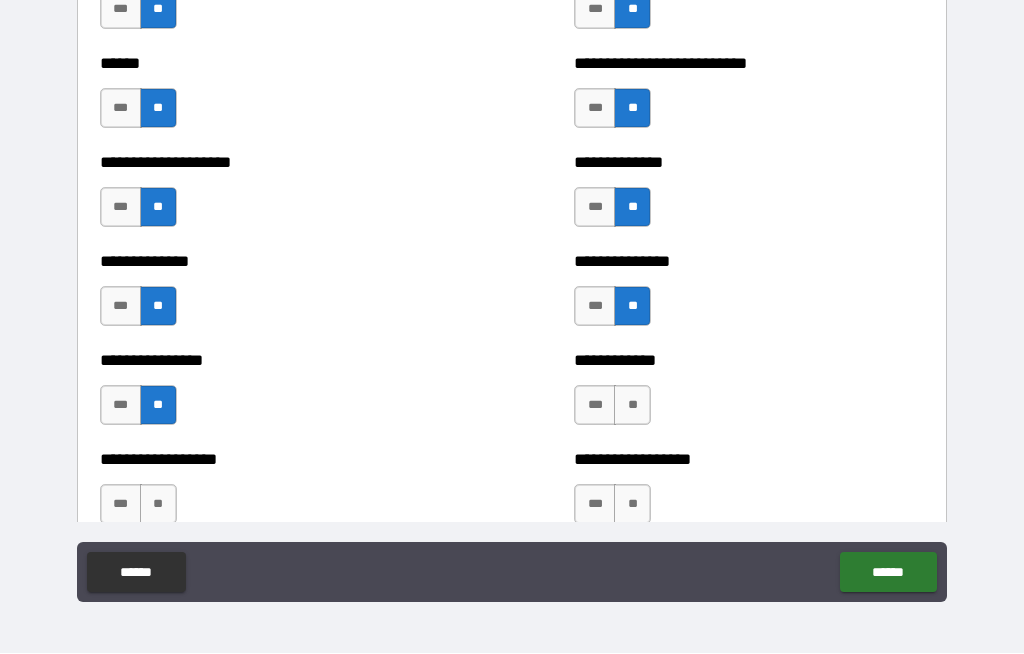 click on "**" at bounding box center [632, 406] 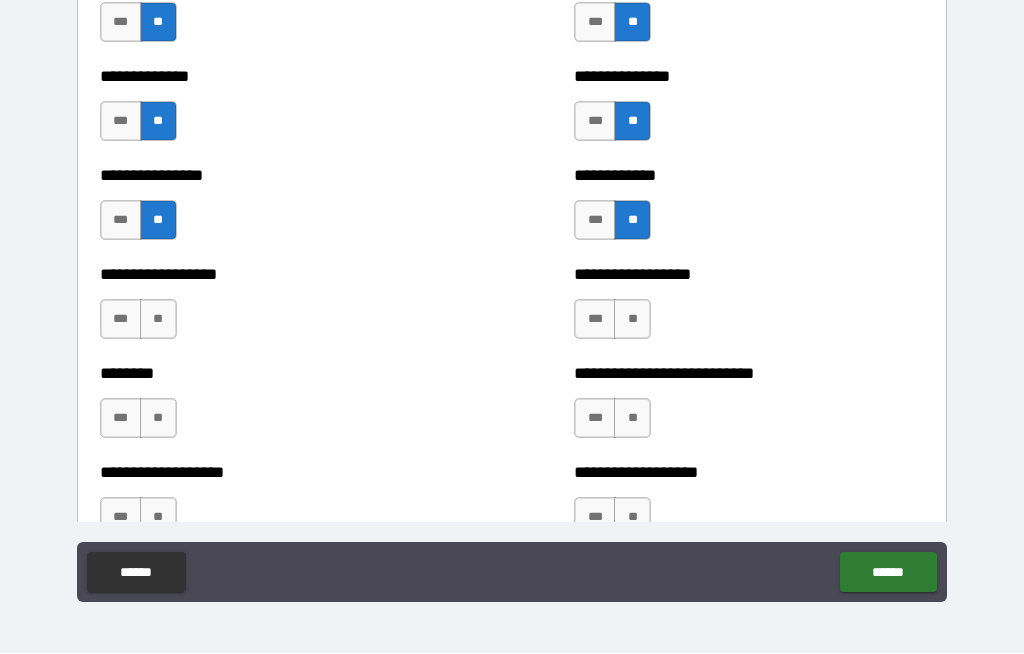 scroll, scrollTop: 4600, scrollLeft: 0, axis: vertical 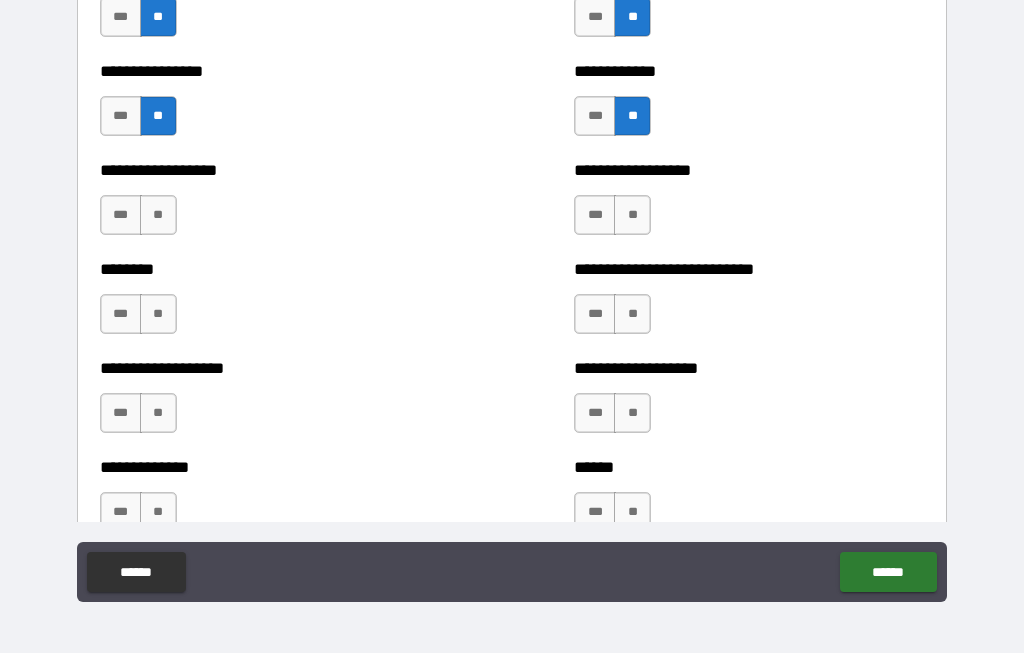 click on "**" at bounding box center [158, 216] 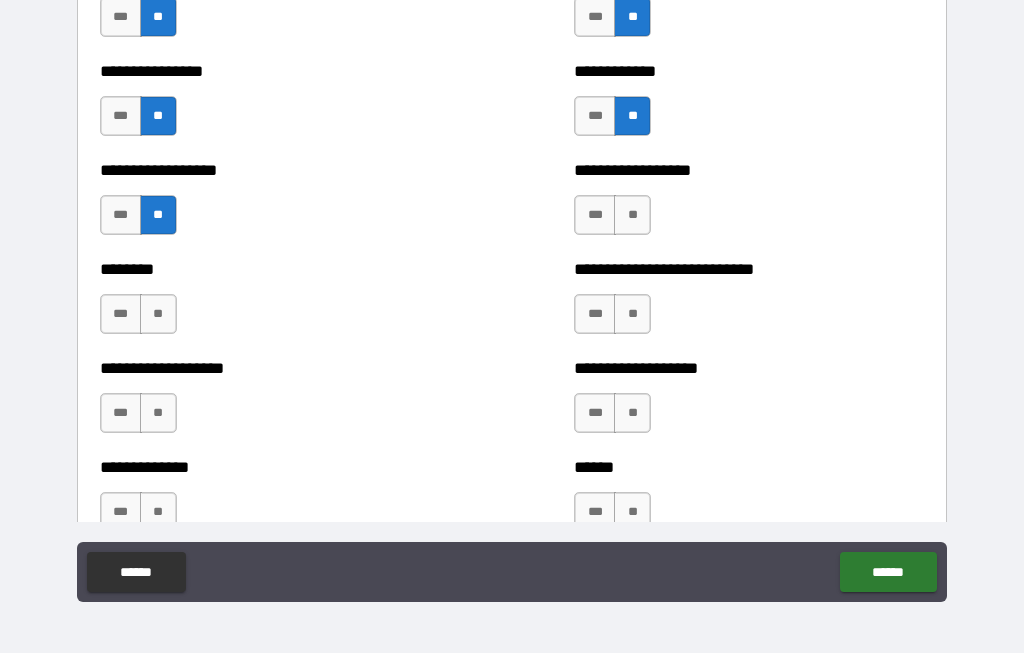 click on "**" at bounding box center [632, 216] 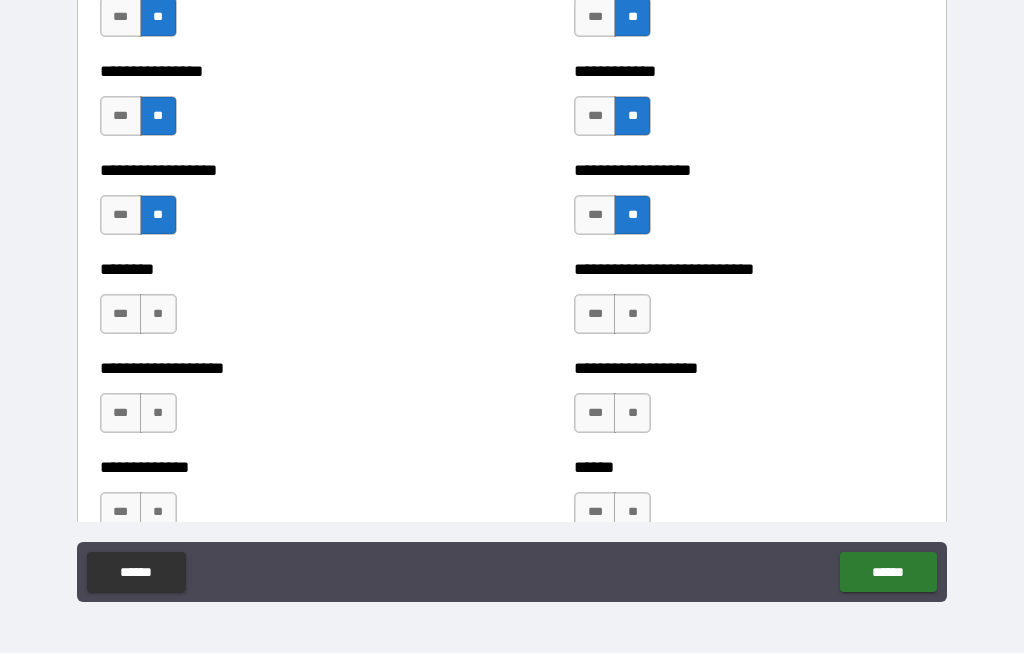 click on "**" at bounding box center [158, 315] 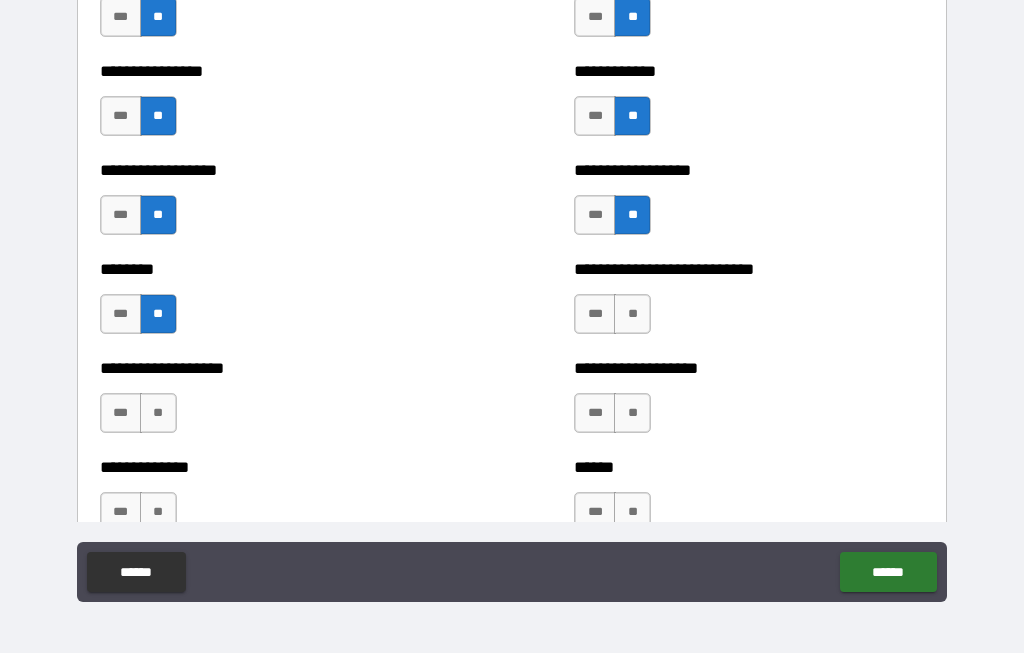 click on "**" at bounding box center (632, 315) 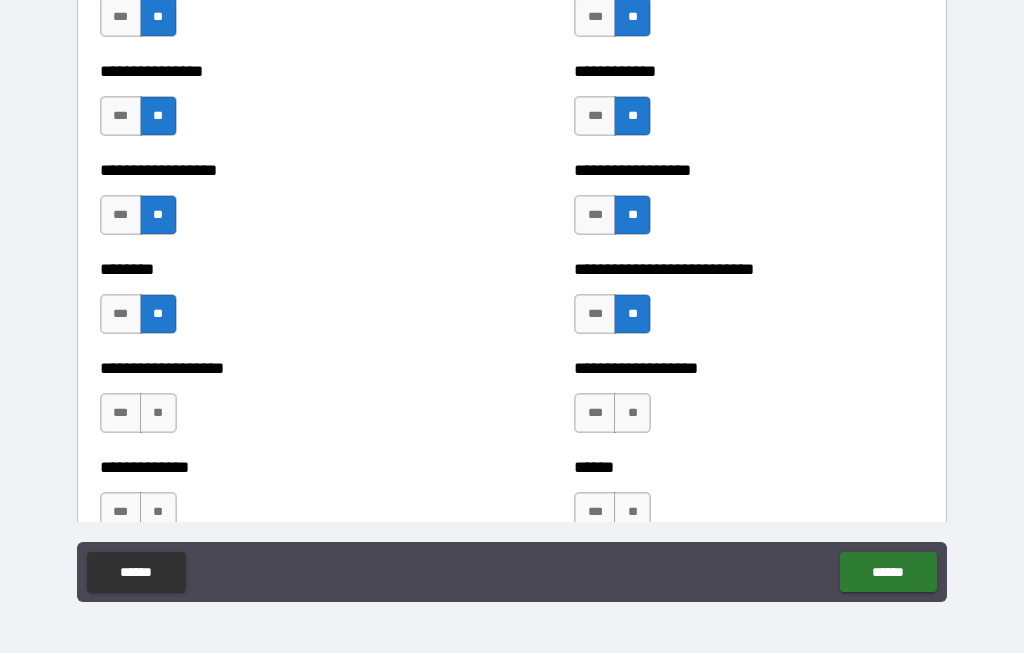 click on "**" at bounding box center (158, 414) 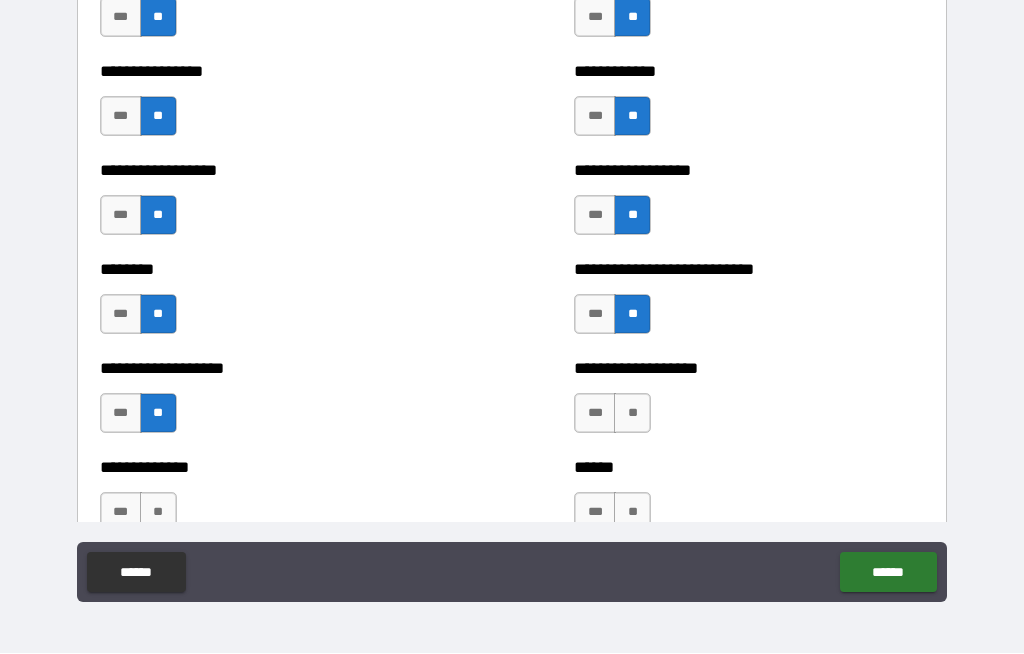 click on "**" at bounding box center (632, 414) 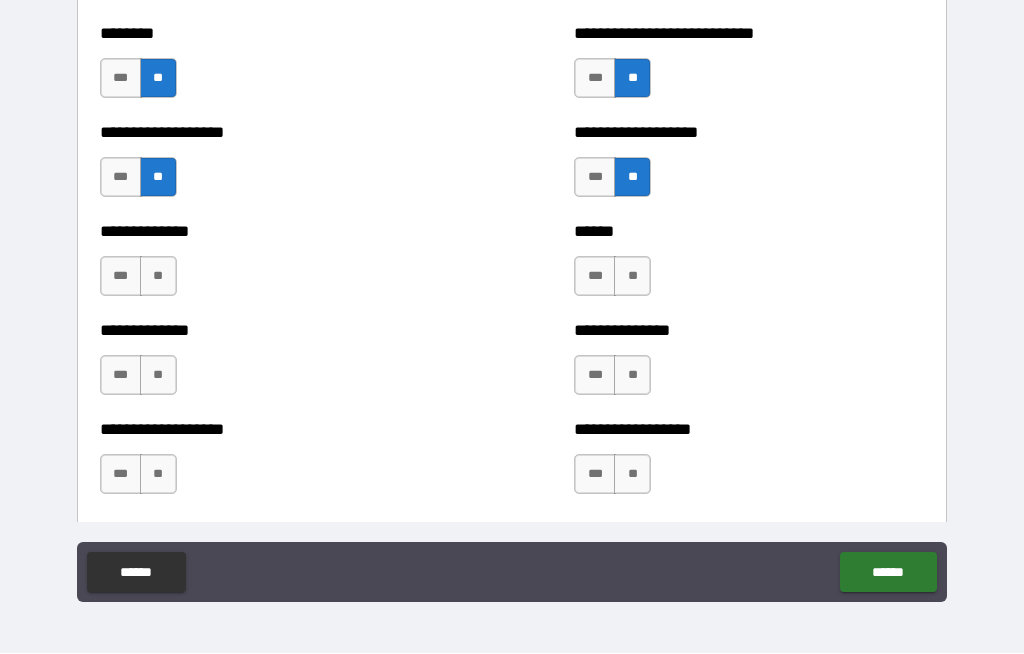 scroll, scrollTop: 4856, scrollLeft: 0, axis: vertical 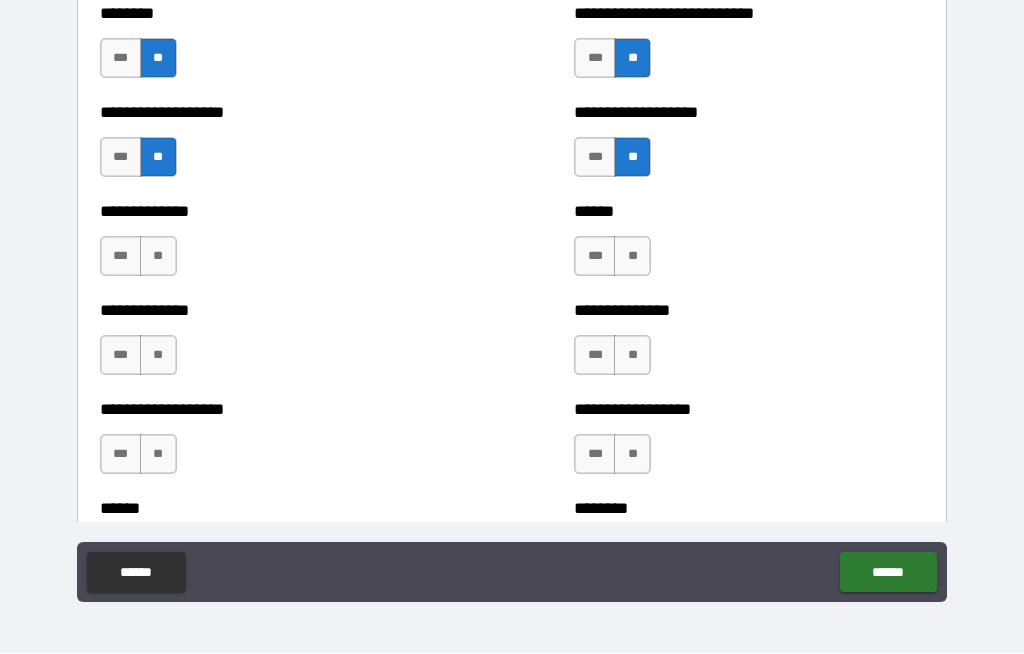 click on "**" at bounding box center [158, 257] 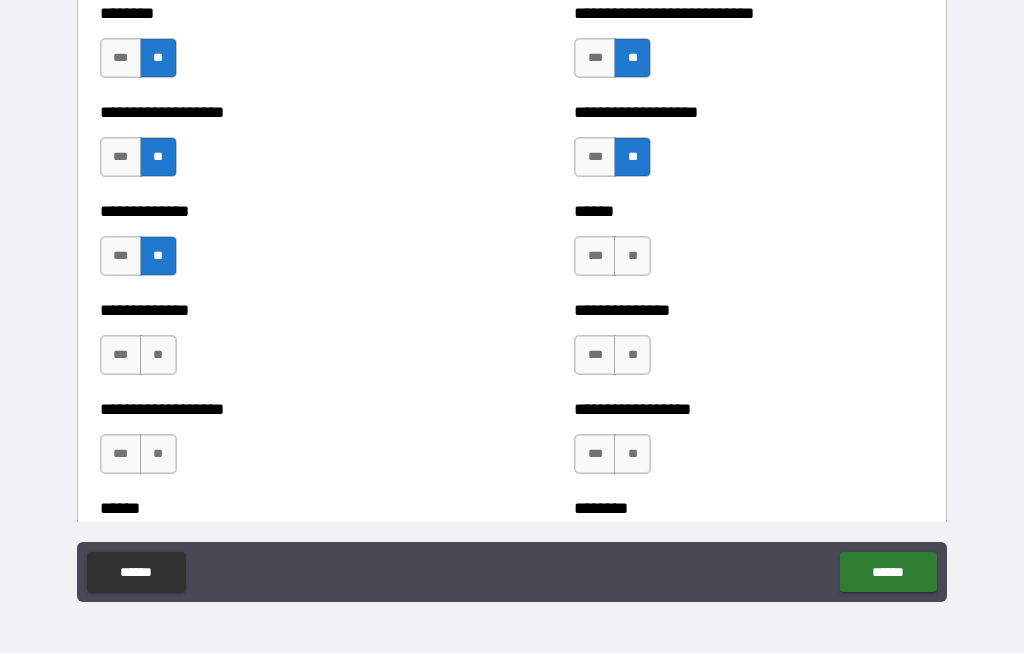 click on "**" at bounding box center (632, 257) 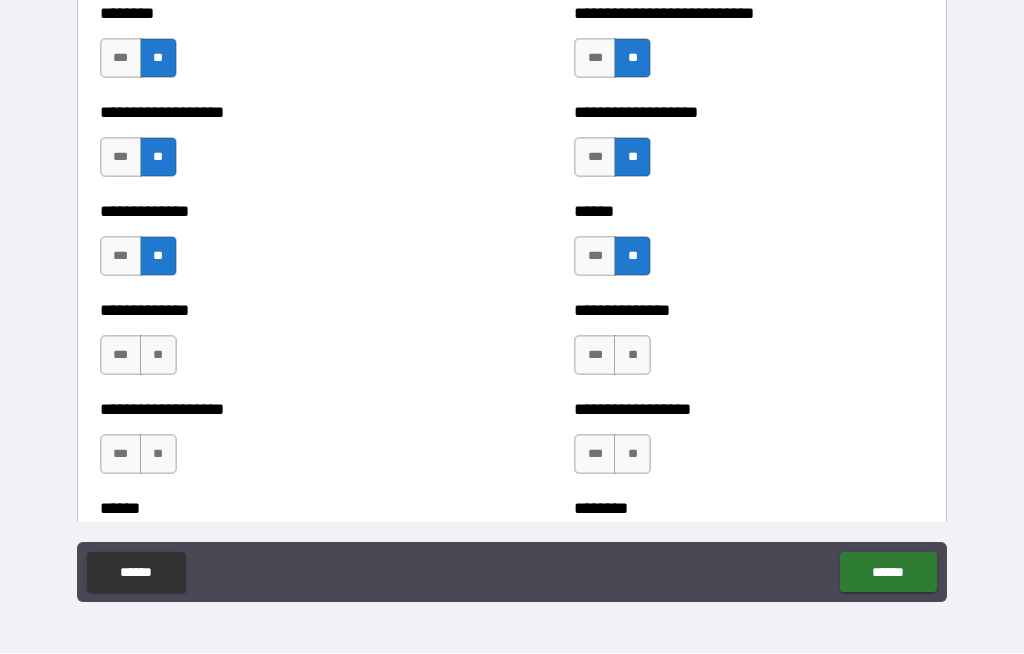 click on "***" at bounding box center (121, 356) 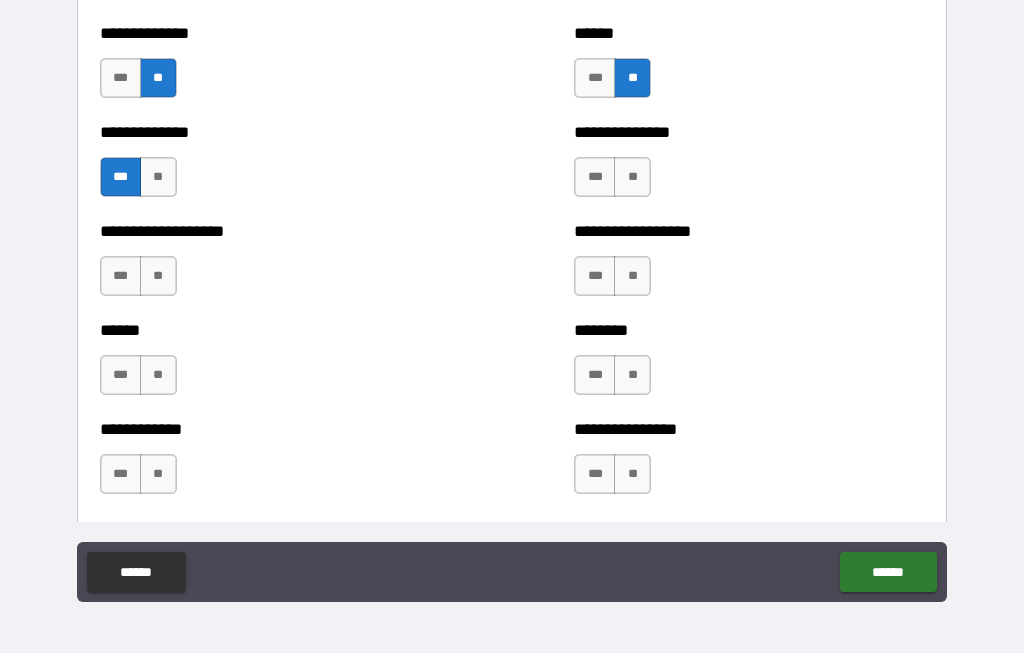 scroll, scrollTop: 5045, scrollLeft: 0, axis: vertical 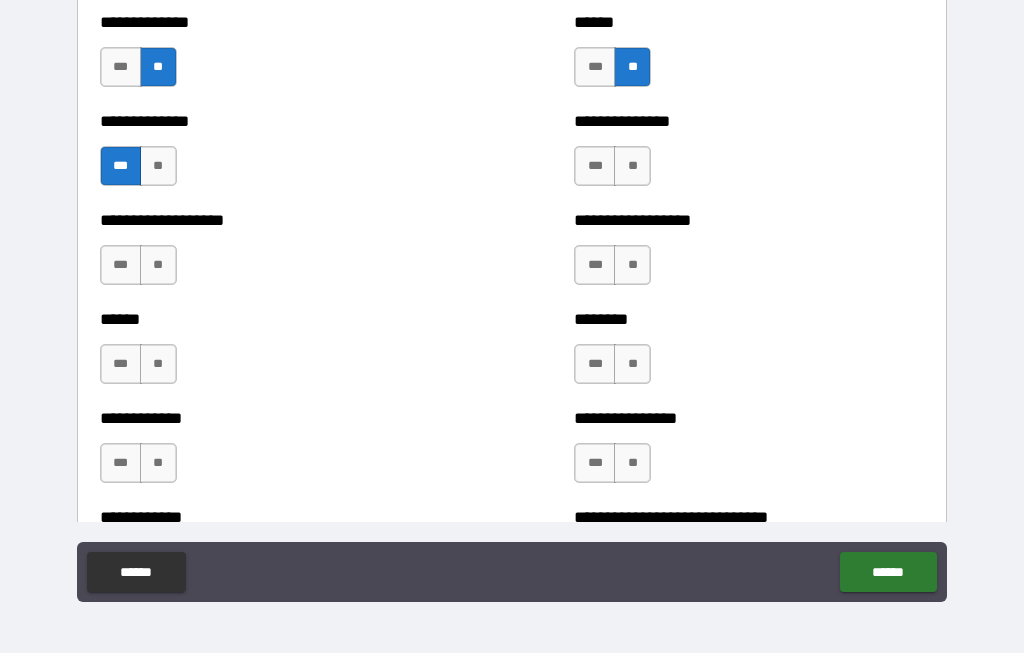 click on "**" at bounding box center (158, 266) 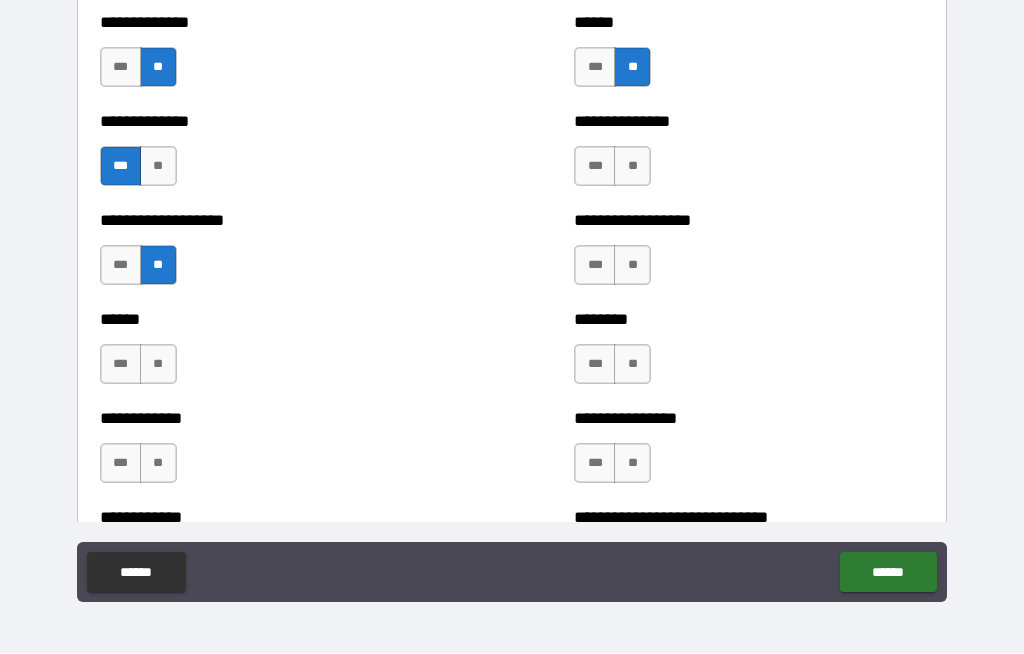 click on "**" at bounding box center [632, 266] 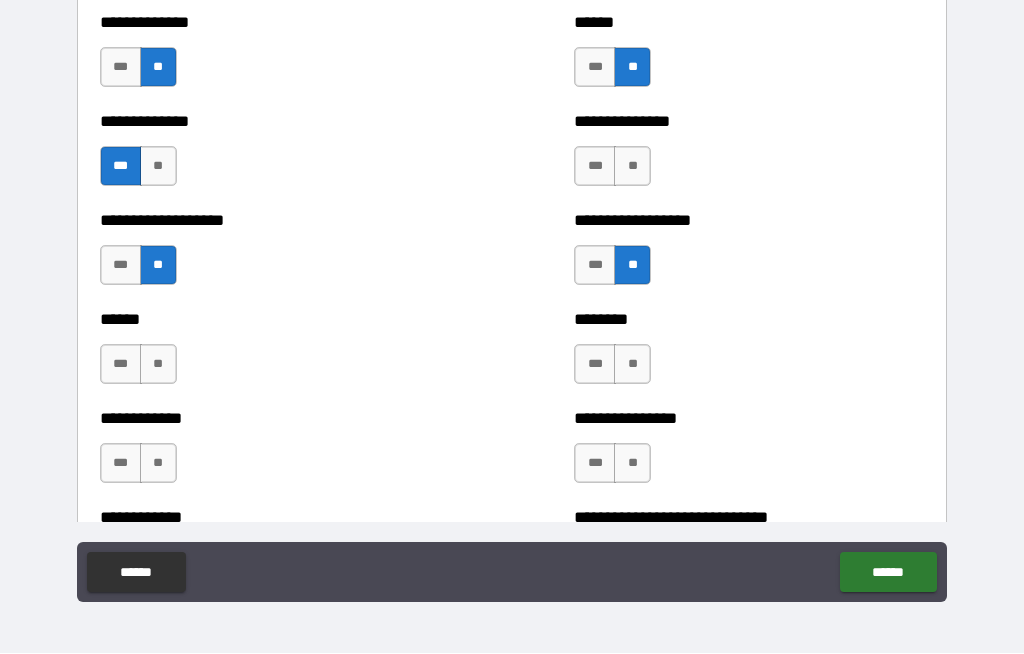 click on "**" at bounding box center (632, 167) 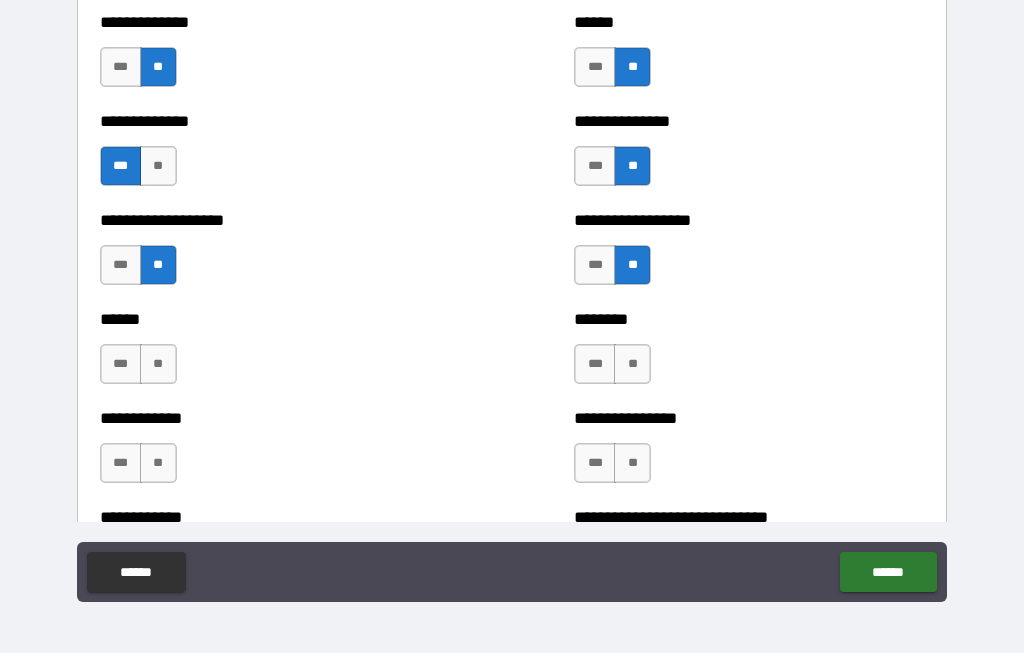 click on "**" at bounding box center (158, 365) 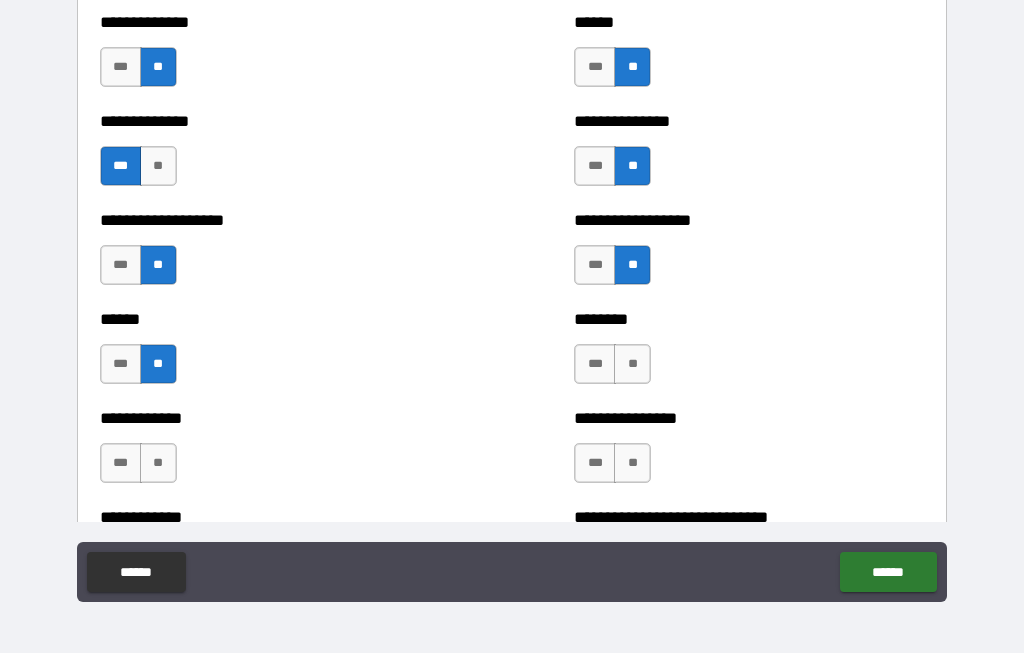 click on "**" at bounding box center [632, 365] 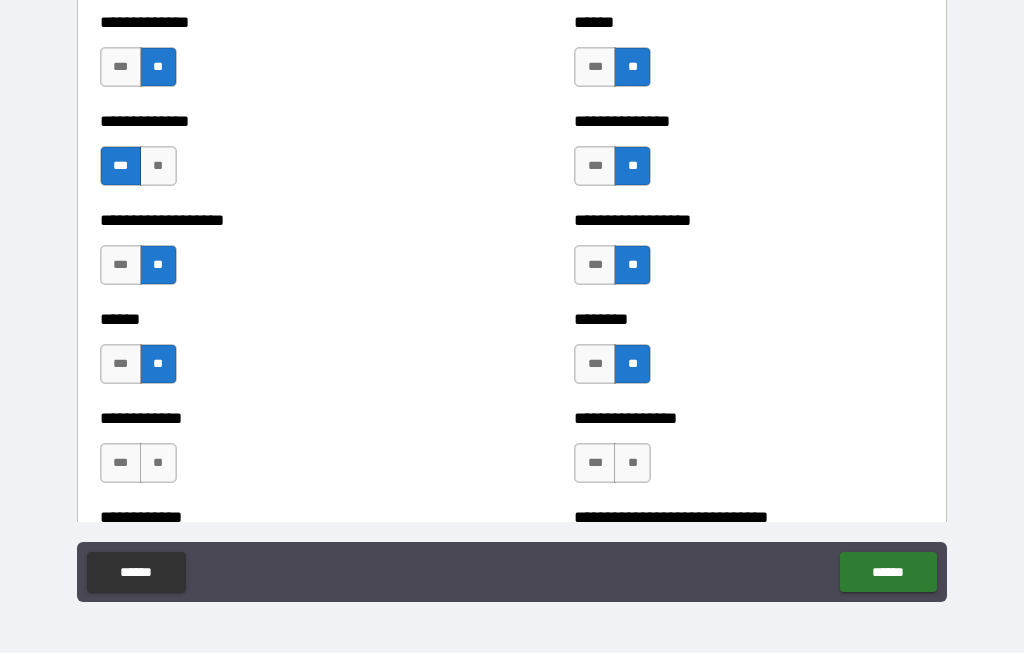 click on "**" at bounding box center [158, 464] 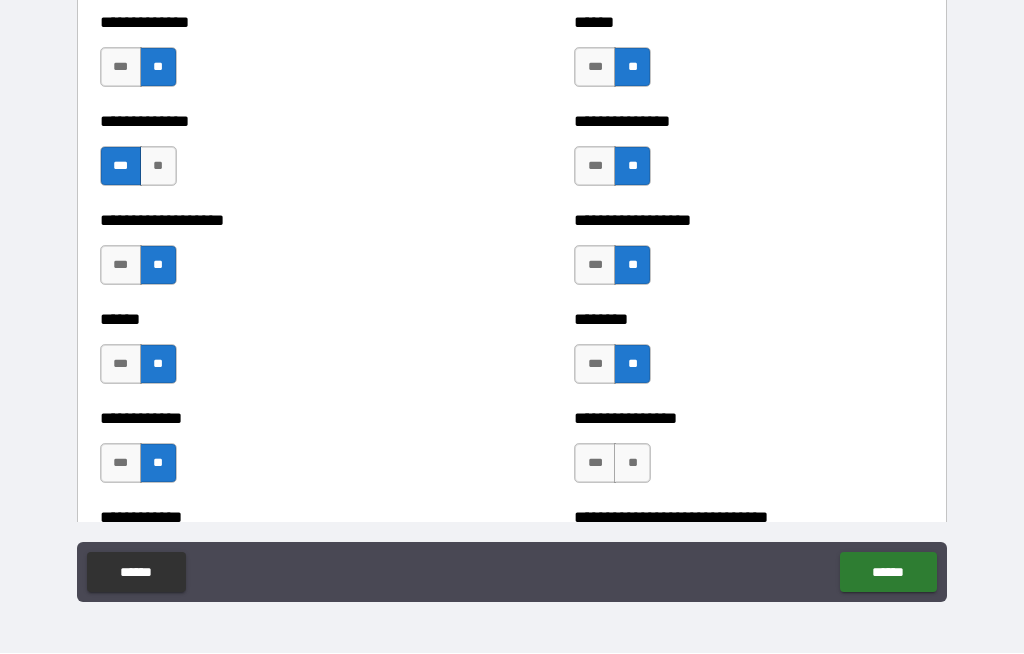 click on "**" at bounding box center (632, 464) 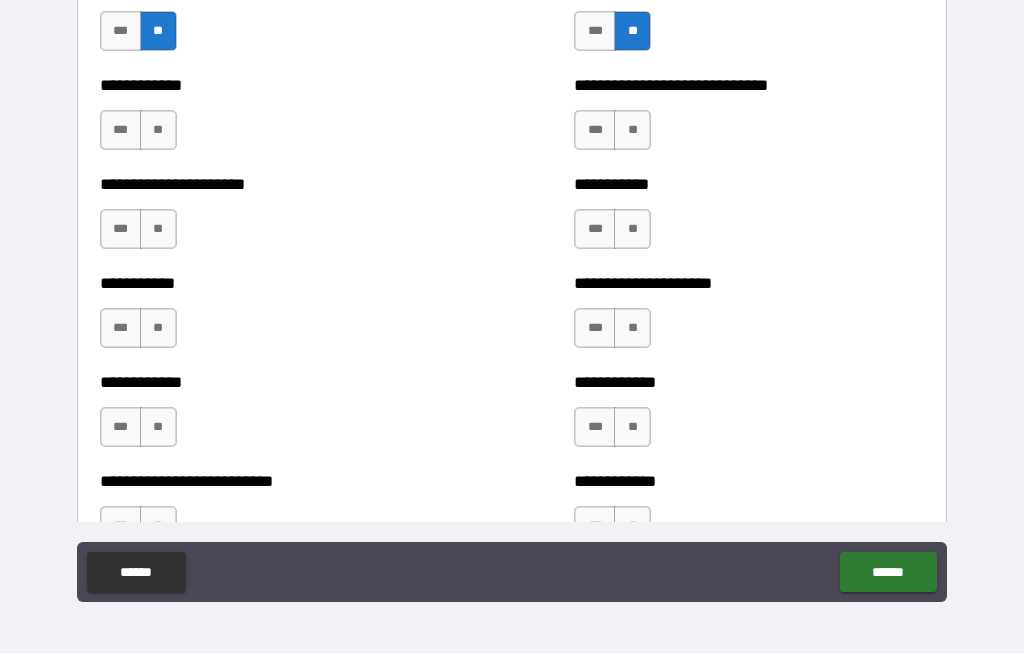 scroll, scrollTop: 5476, scrollLeft: 0, axis: vertical 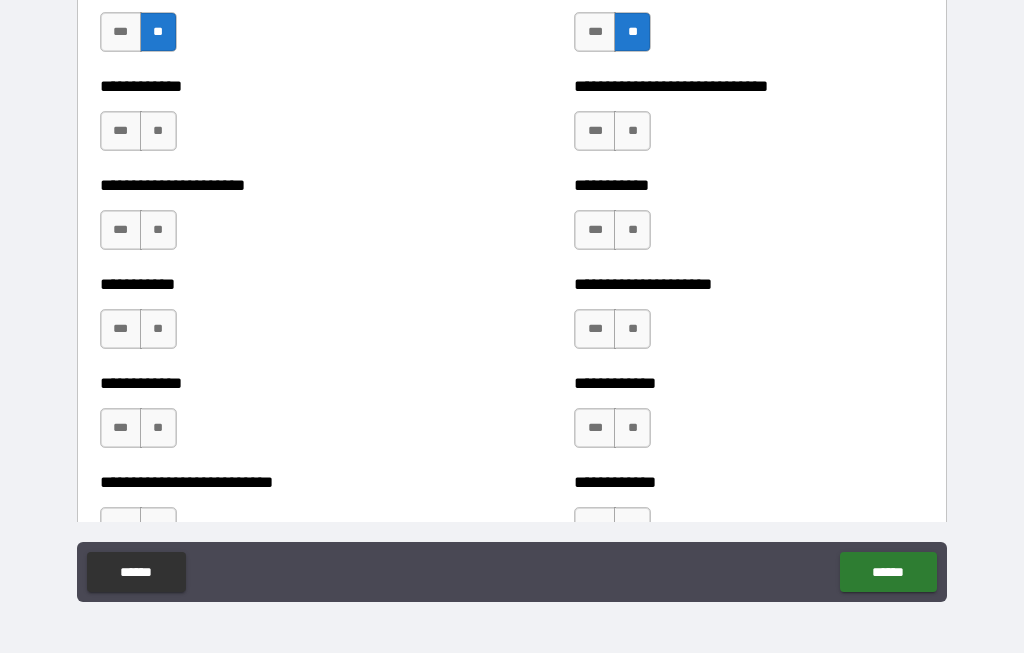 click on "**" at bounding box center (158, 132) 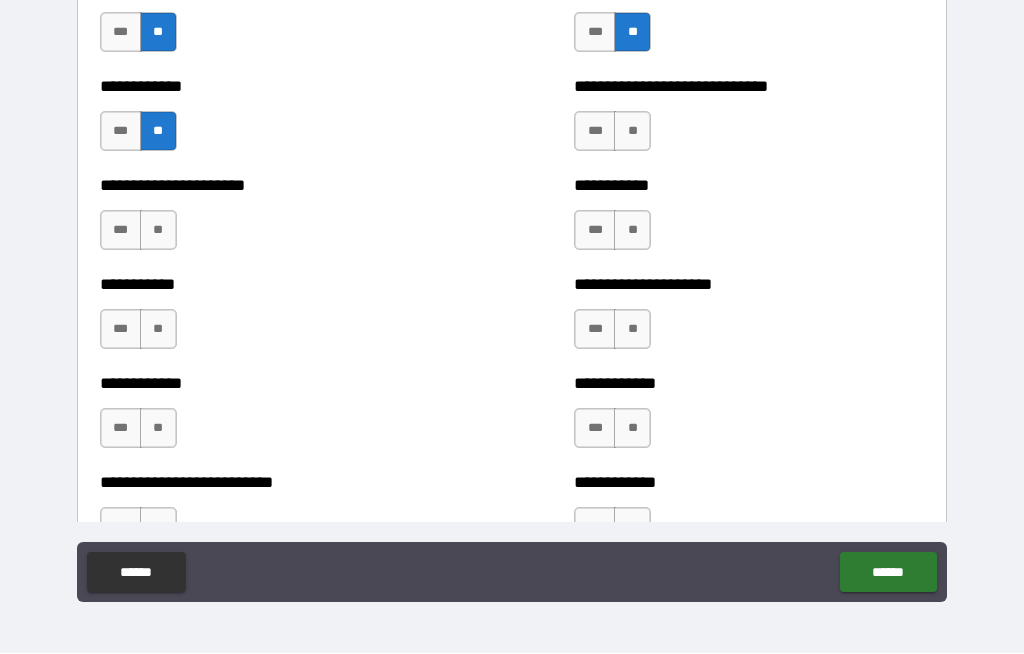 click on "**" at bounding box center [632, 132] 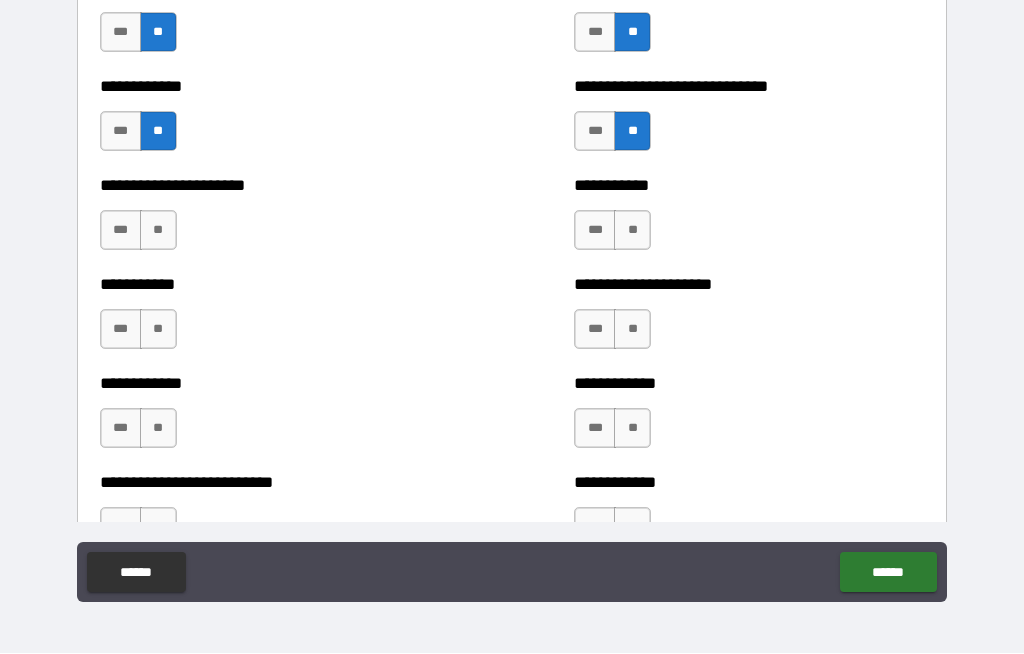 click on "**" at bounding box center [632, 231] 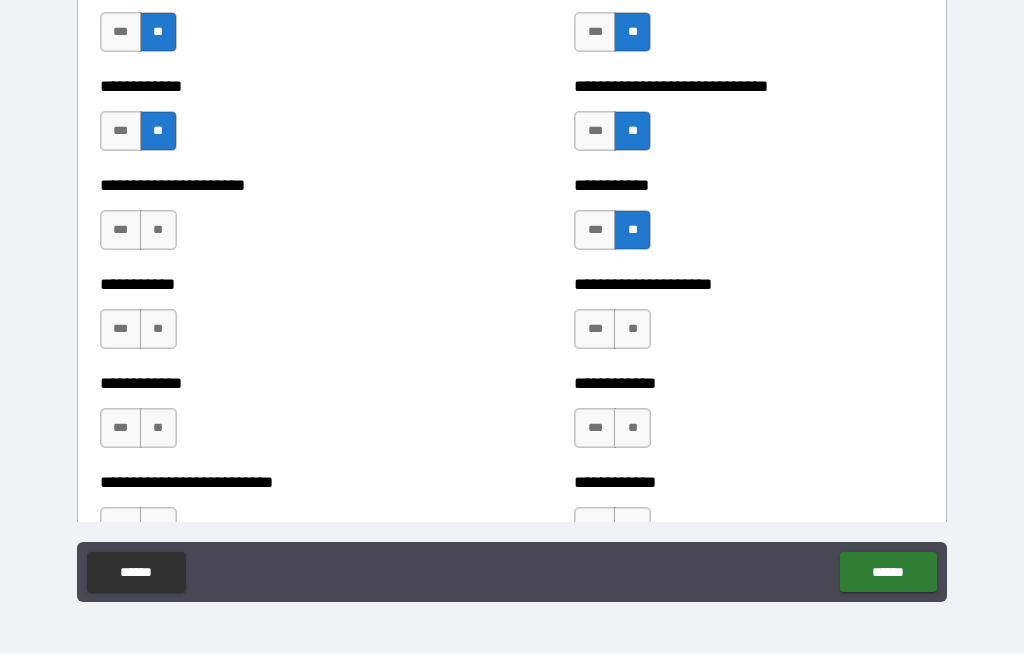 click on "**" at bounding box center (158, 231) 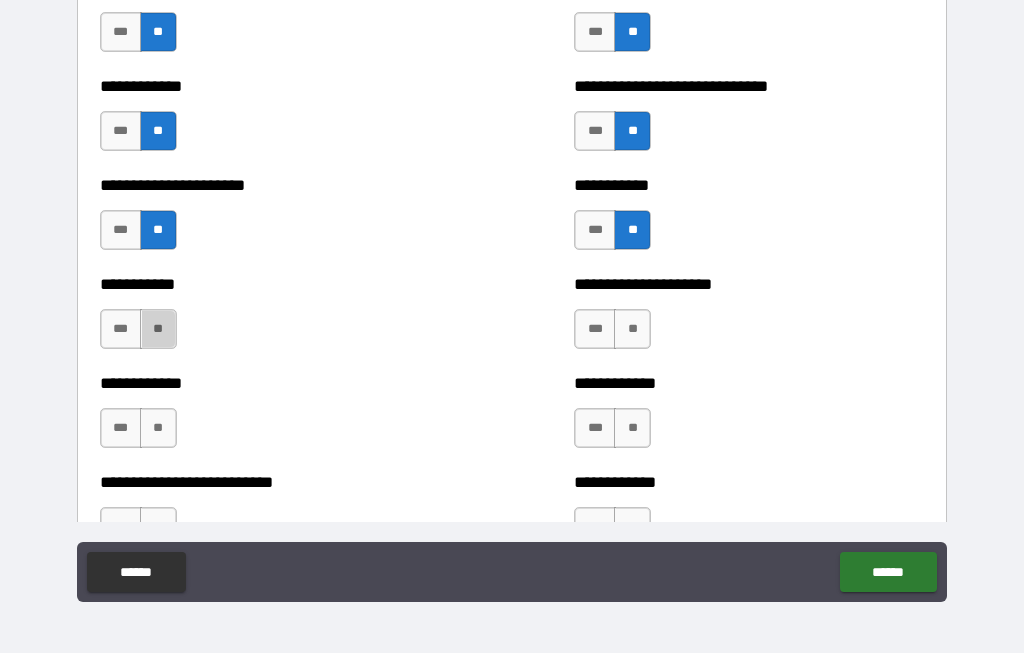 click on "**" at bounding box center [158, 330] 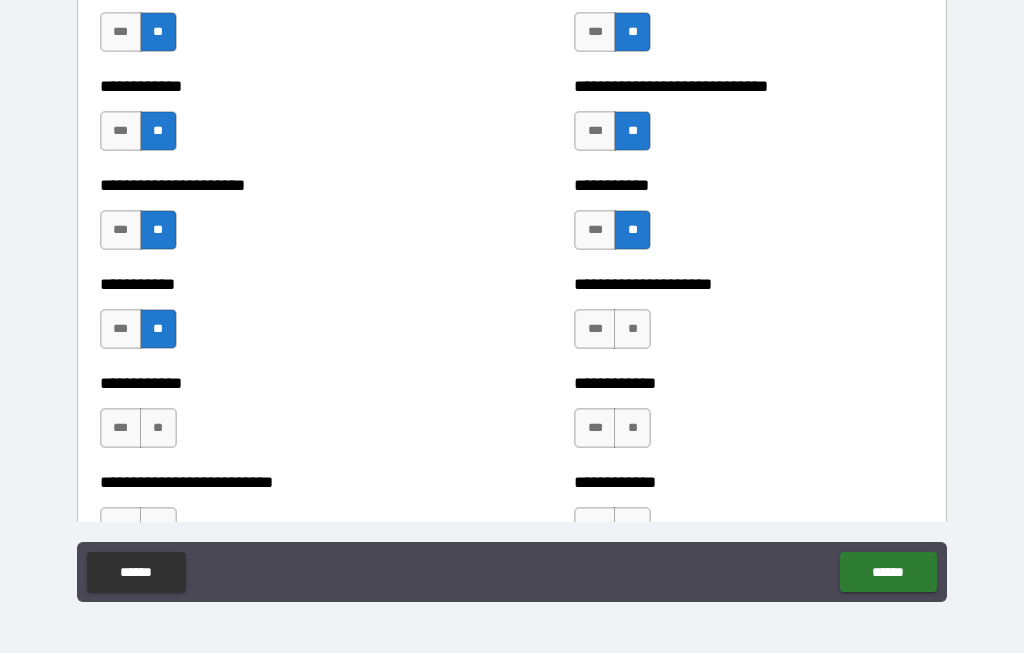 click on "**" at bounding box center [632, 330] 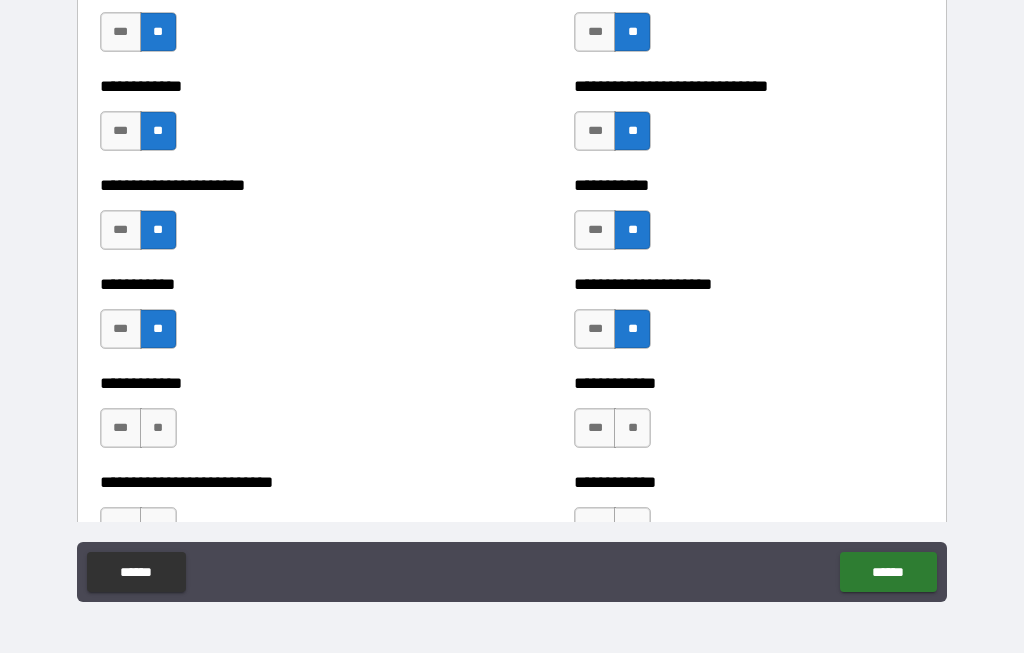 click on "**" at bounding box center [632, 429] 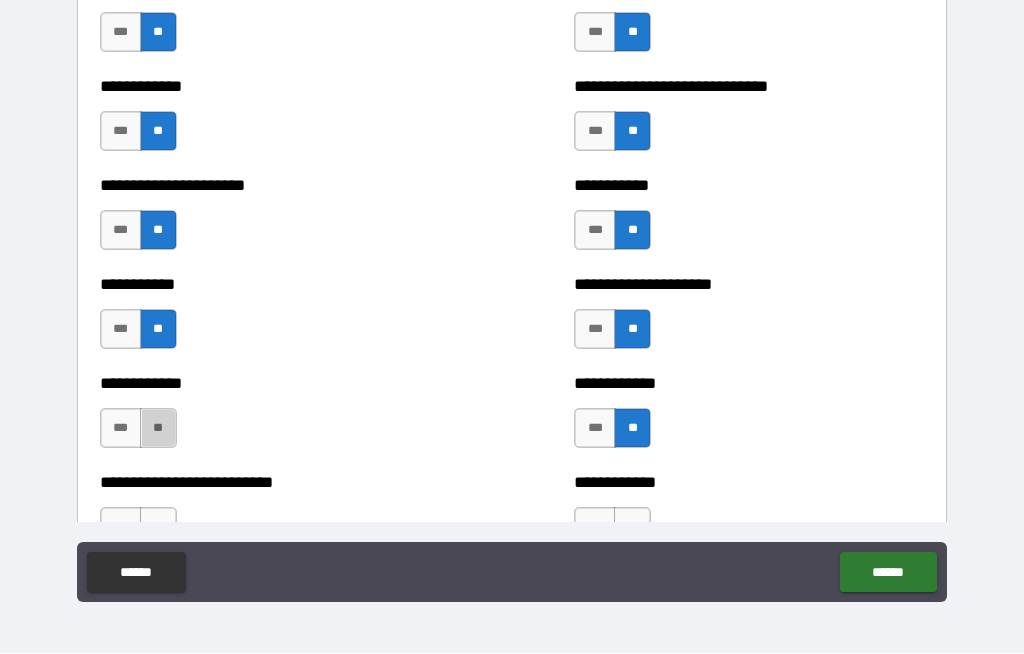 click on "**" at bounding box center [158, 429] 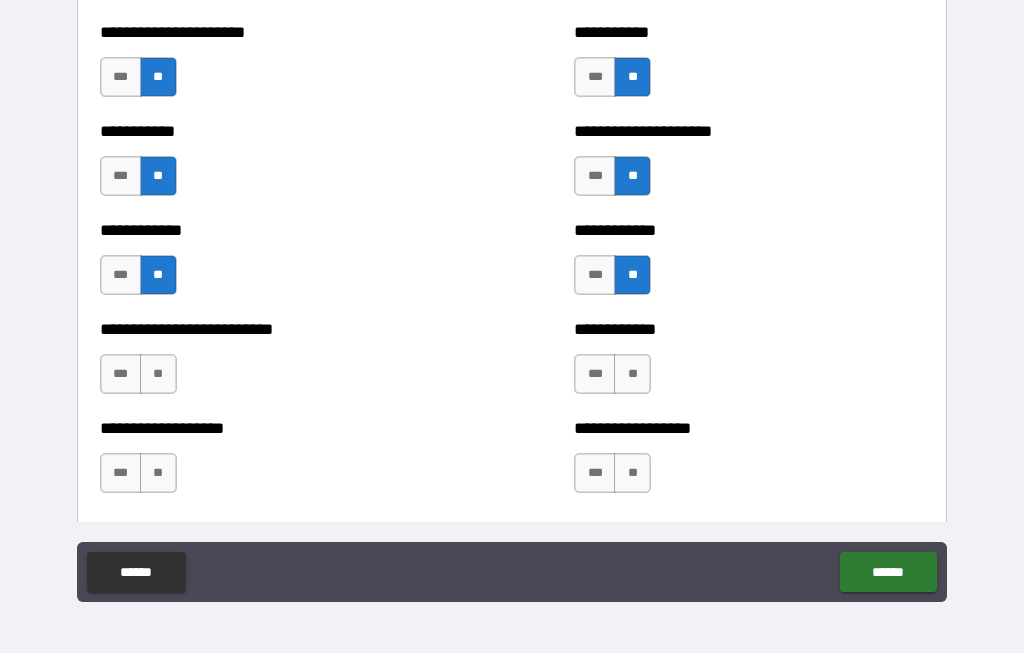scroll, scrollTop: 5740, scrollLeft: 0, axis: vertical 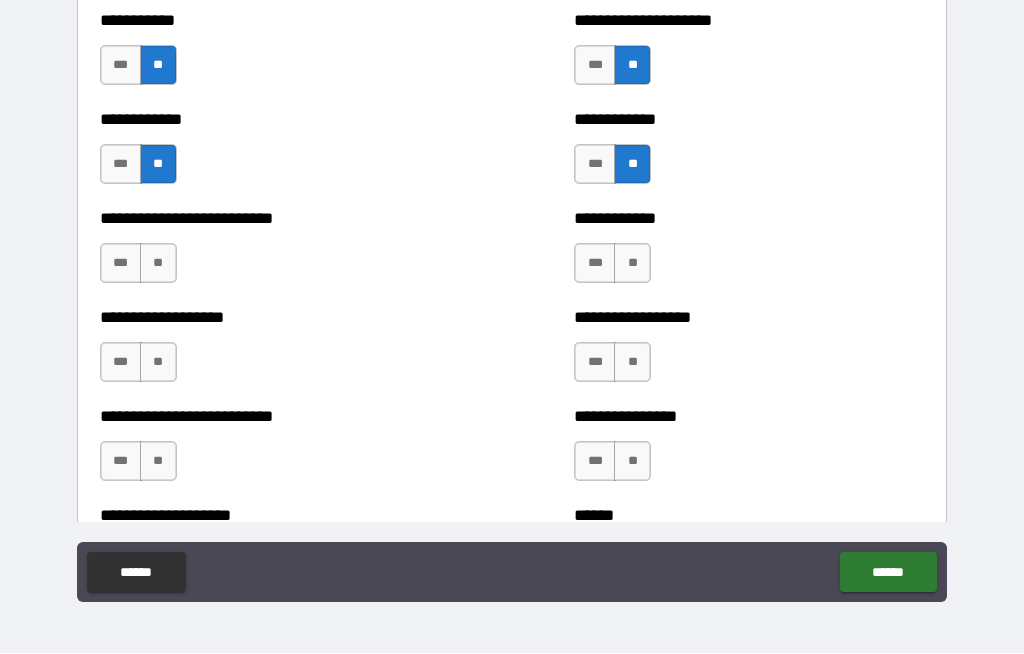 click on "**" at bounding box center [158, 264] 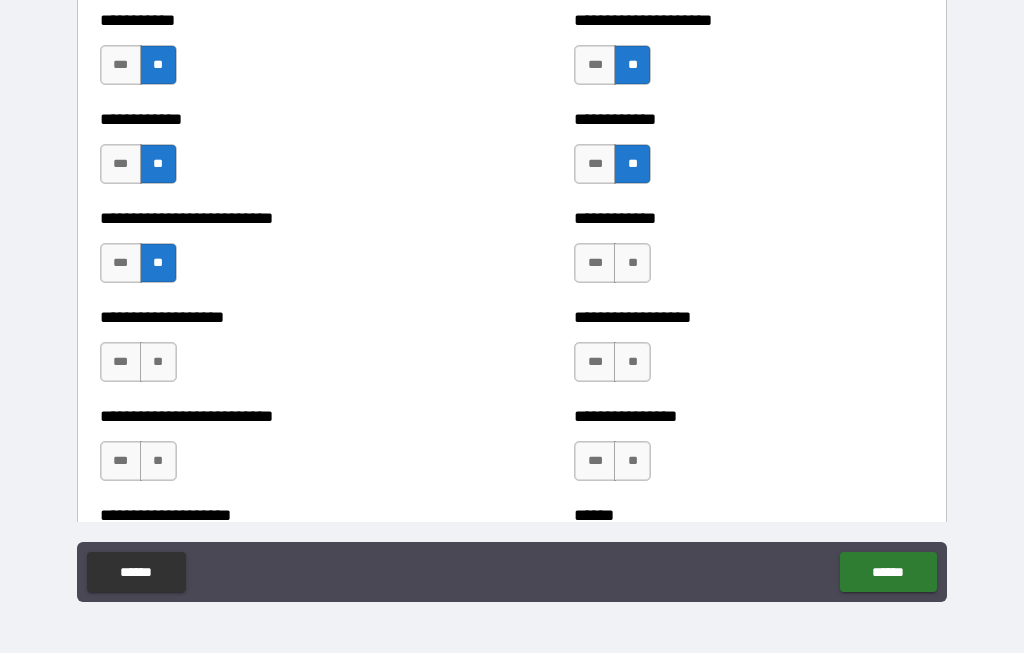 click on "**" at bounding box center (632, 264) 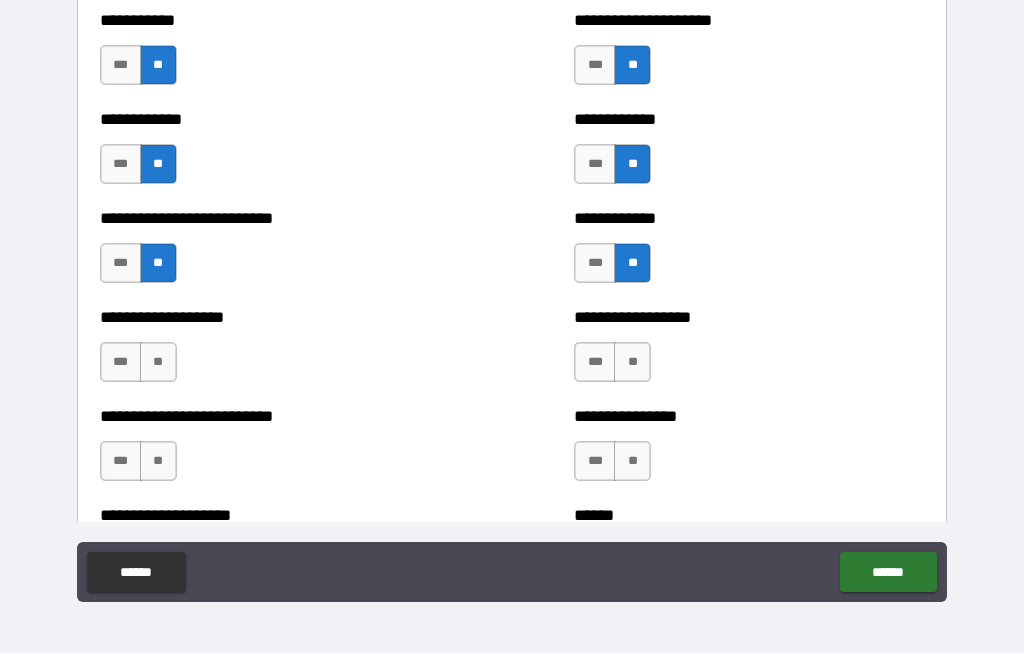 click on "**" at bounding box center (632, 363) 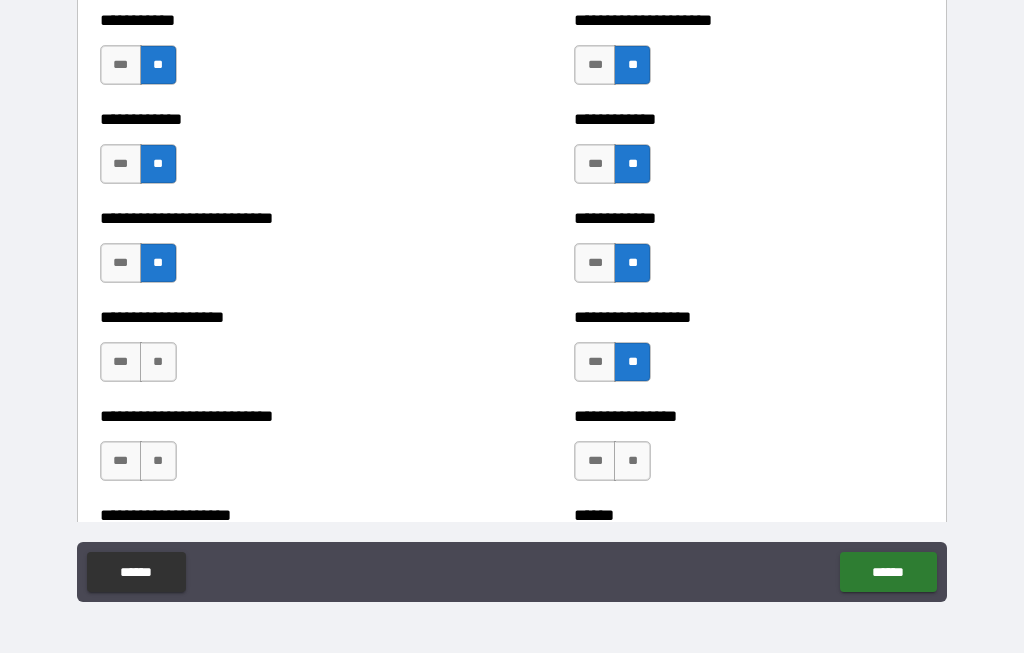 click on "**" at bounding box center (158, 363) 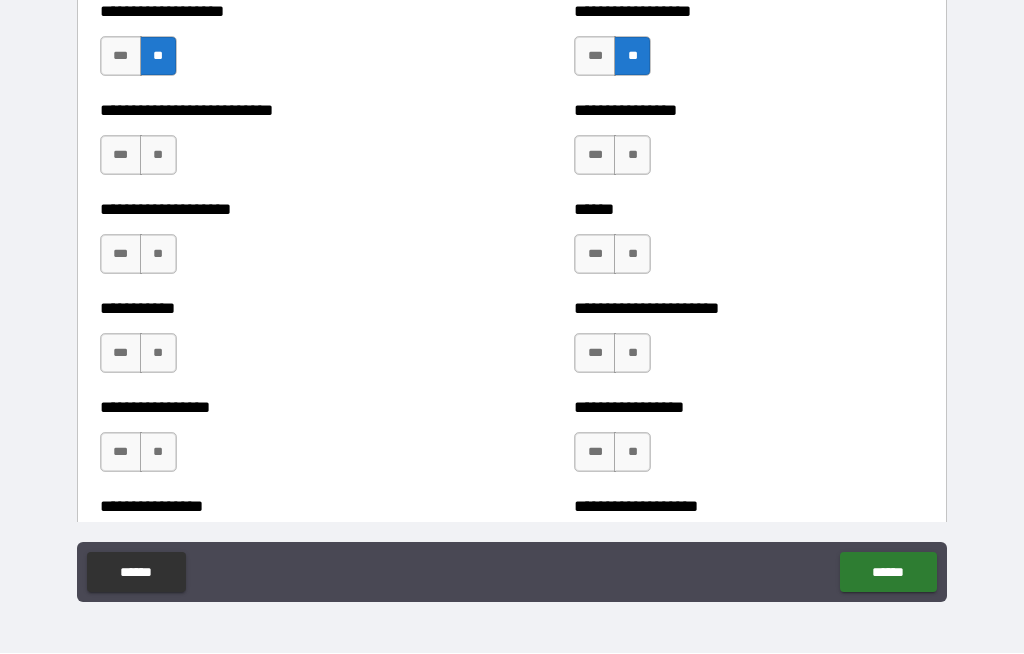 scroll, scrollTop: 6049, scrollLeft: 0, axis: vertical 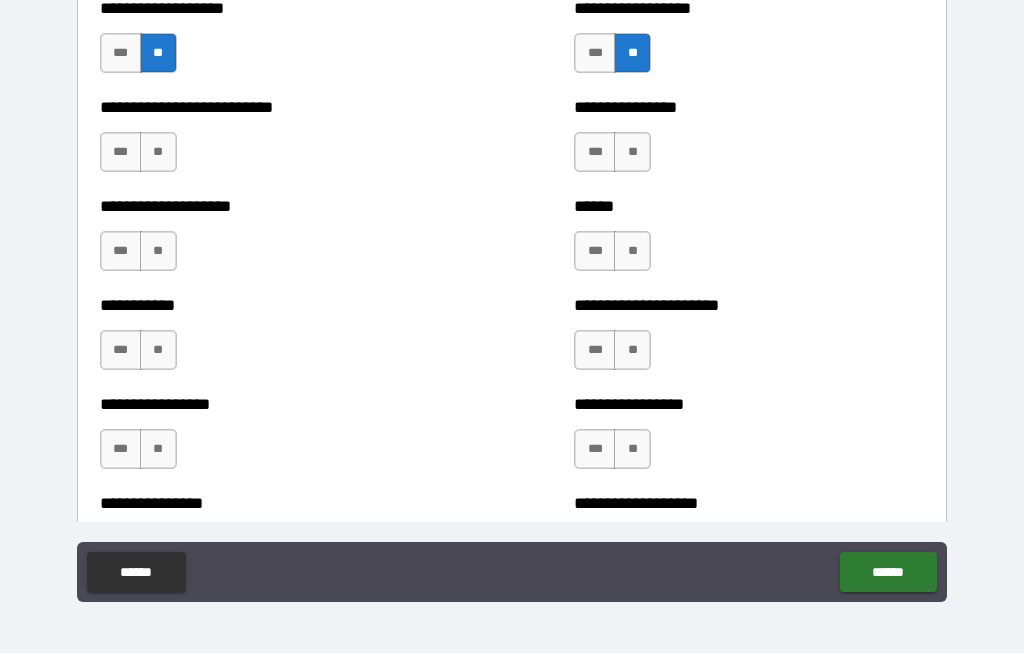 click on "**" at bounding box center (632, 153) 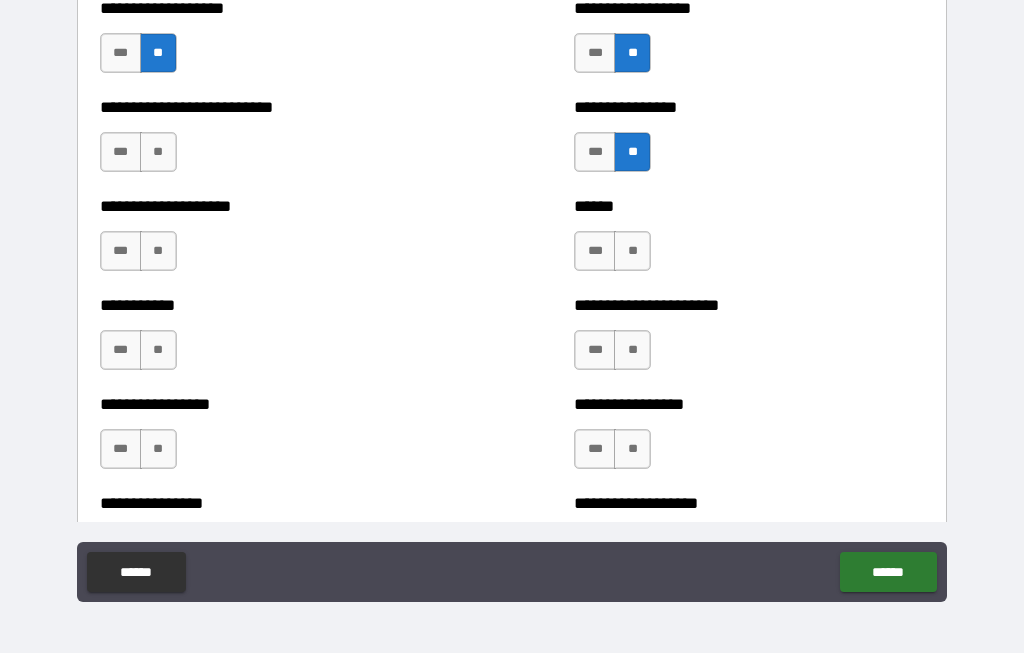 click on "**" at bounding box center (158, 153) 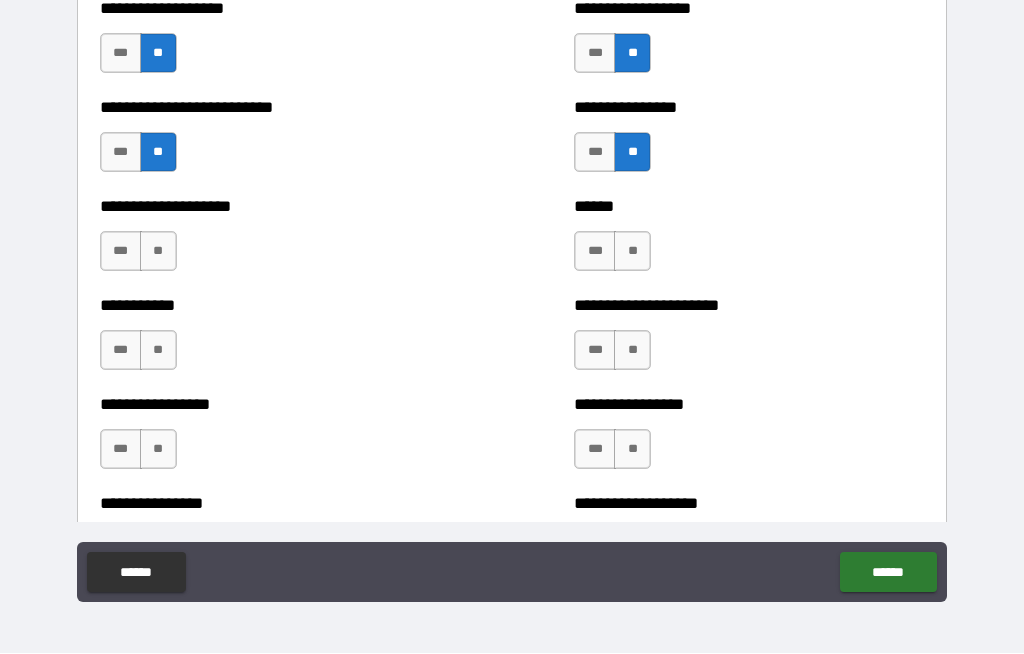 click on "**" at bounding box center [632, 252] 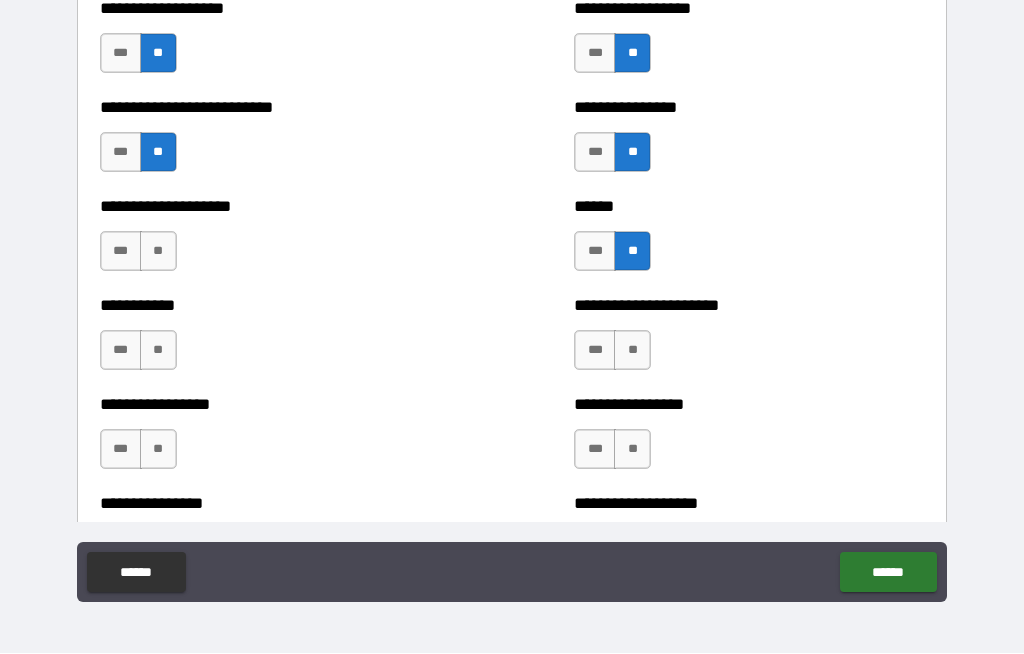 click on "**" at bounding box center (158, 252) 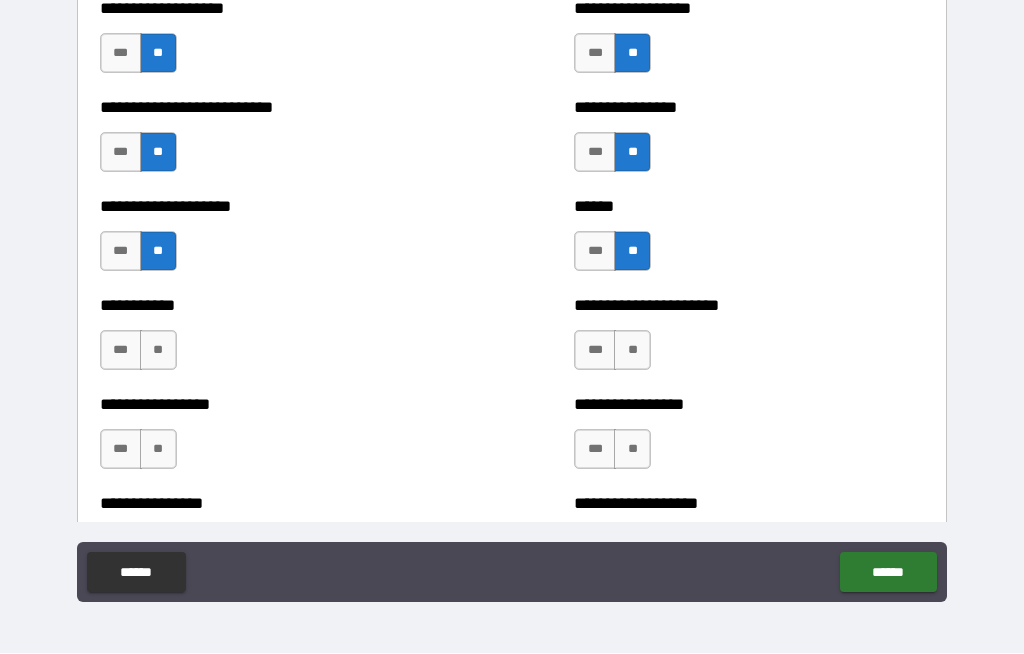 click on "**" at bounding box center (632, 351) 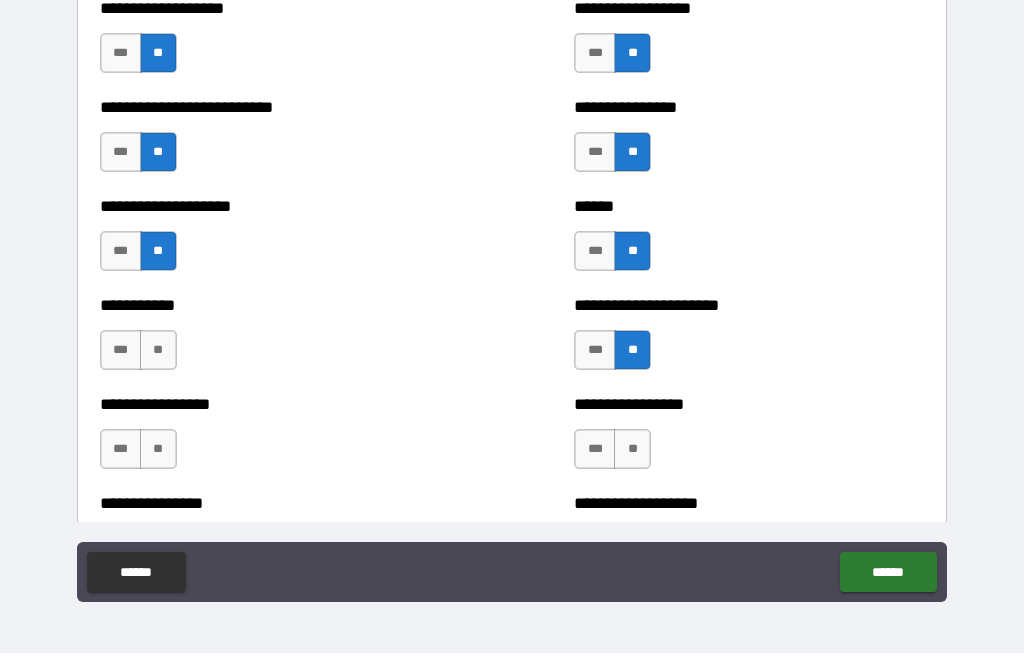 click on "**" at bounding box center [158, 351] 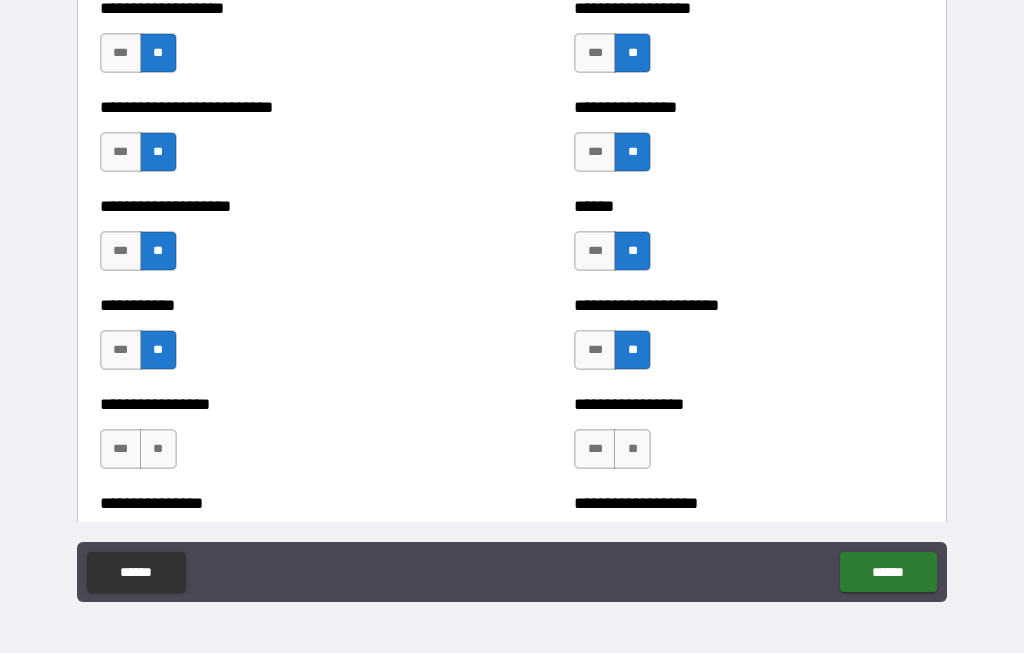click on "**" at bounding box center [632, 450] 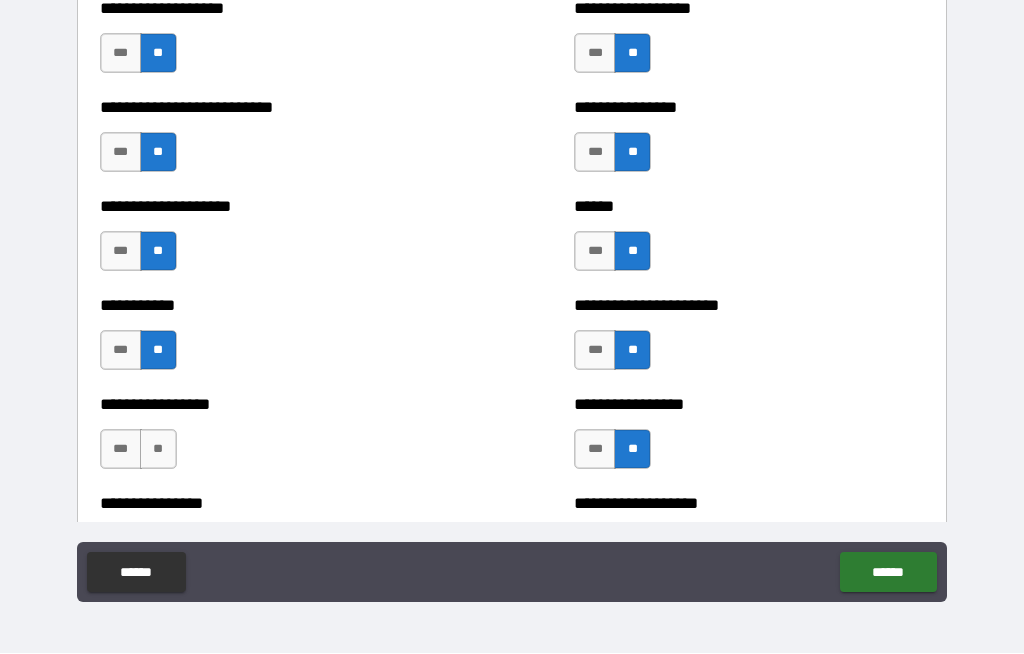 click on "**" at bounding box center (158, 450) 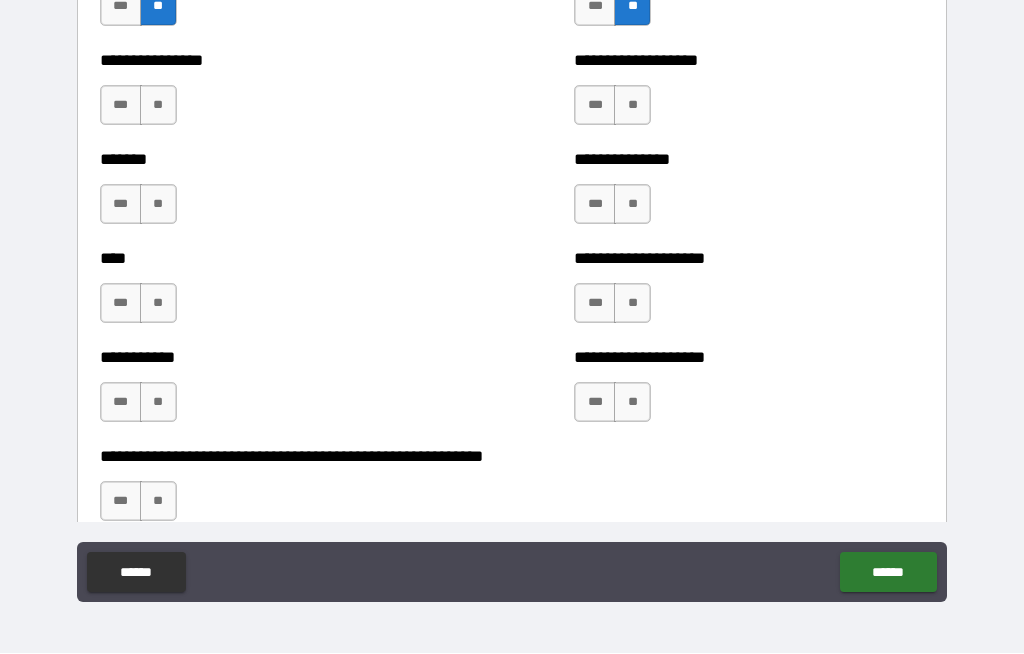 scroll, scrollTop: 6495, scrollLeft: 0, axis: vertical 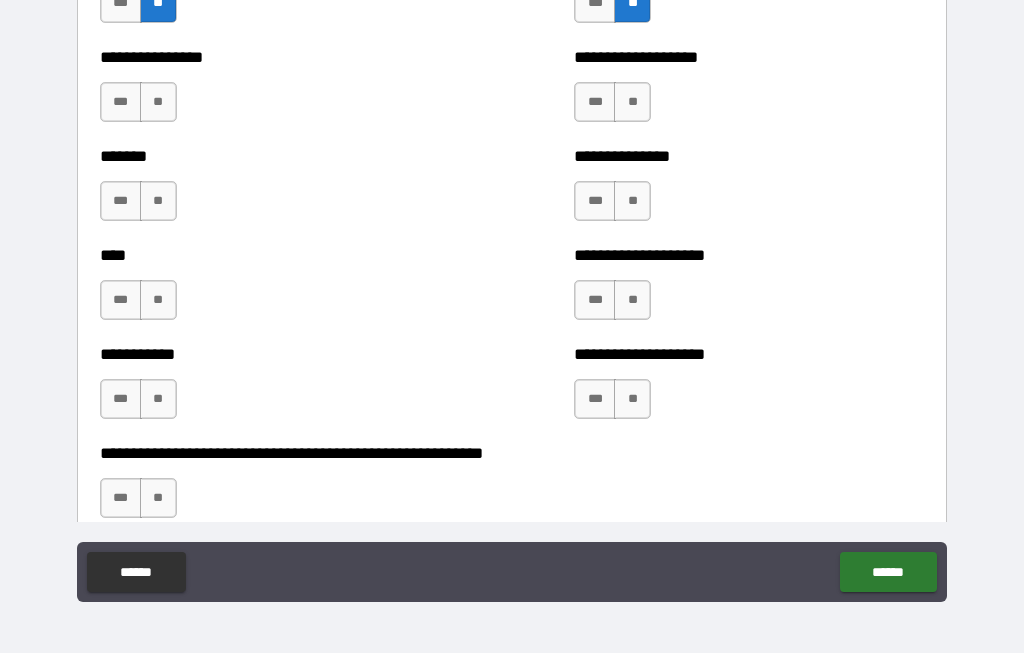 click on "**" at bounding box center (632, 103) 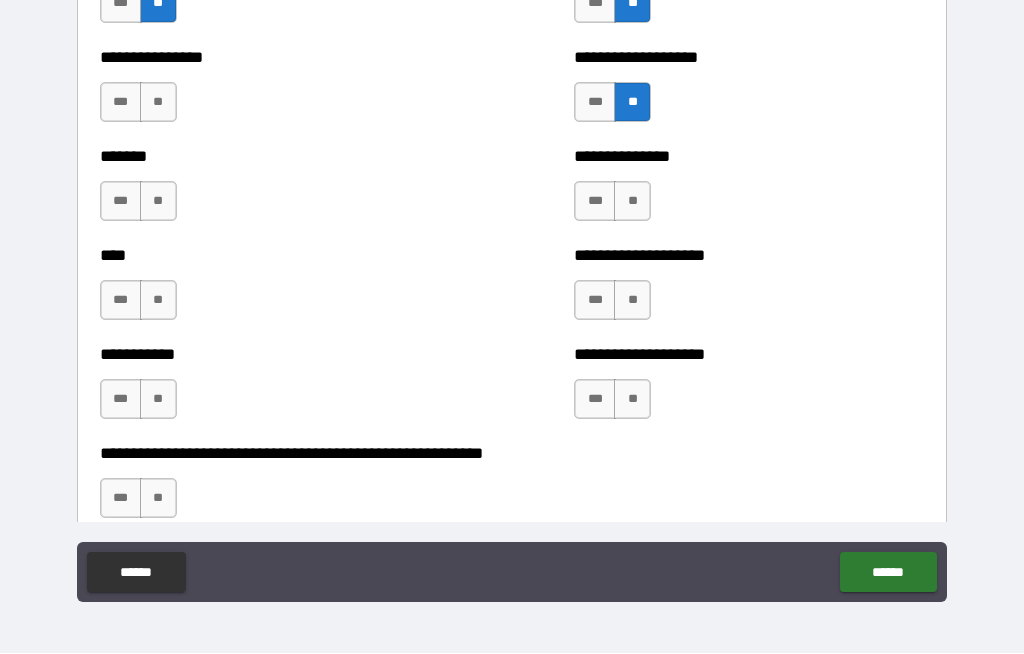 click on "**" at bounding box center [158, 103] 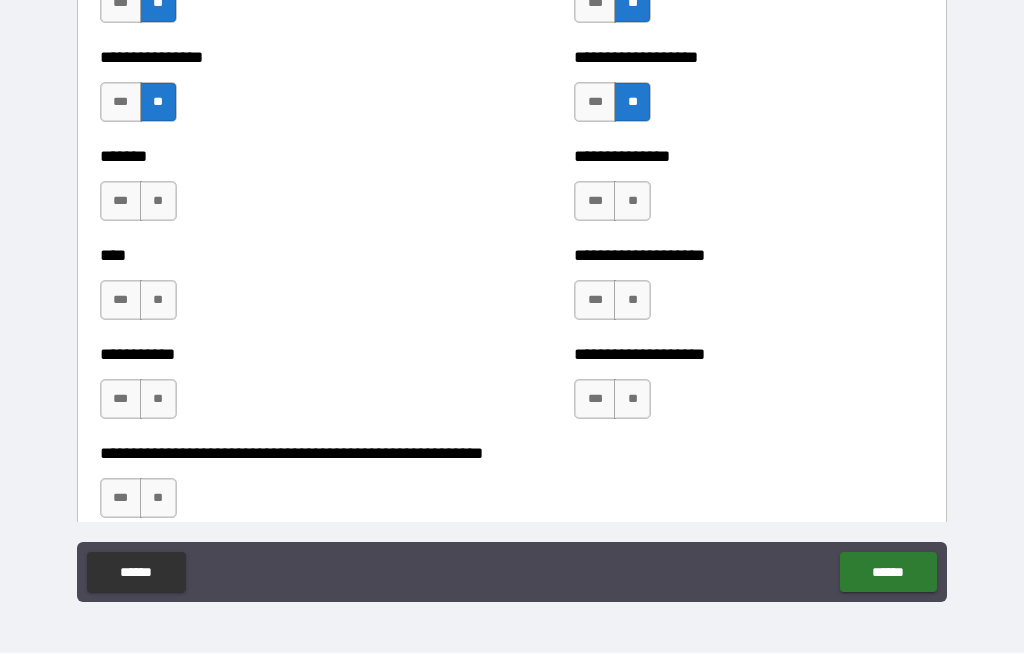 click on "**" at bounding box center (158, 202) 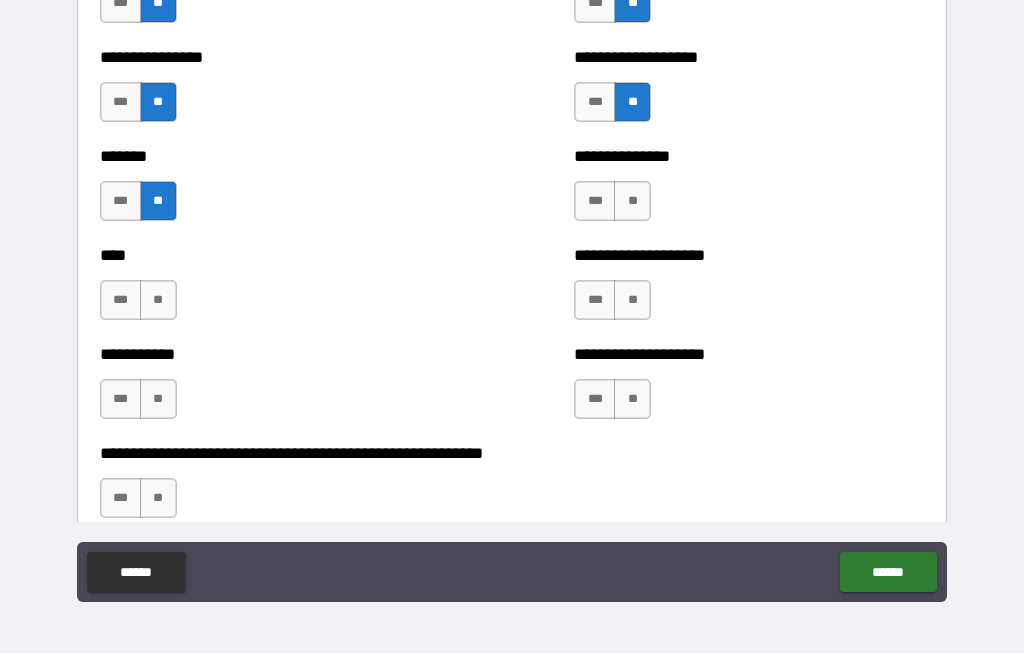 click on "**" at bounding box center (632, 202) 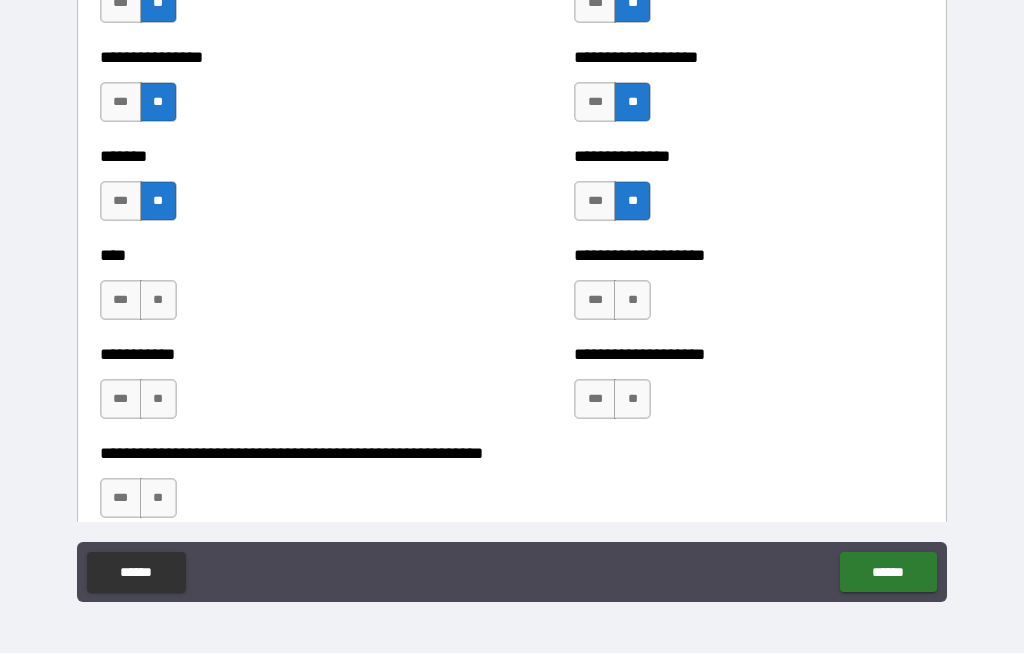 click on "**" at bounding box center [632, 301] 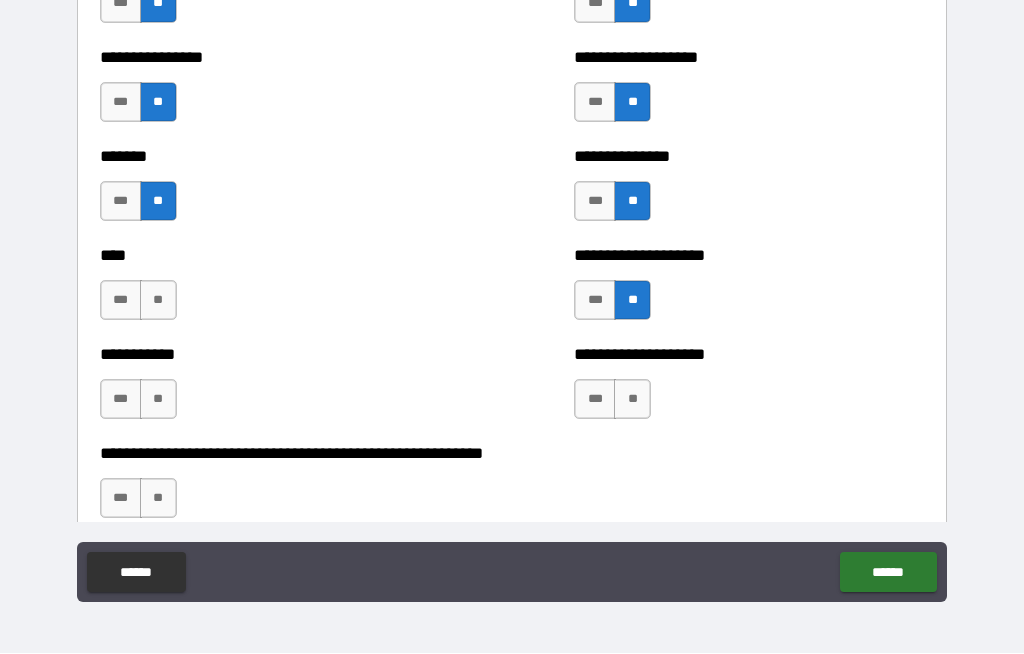 click on "**" at bounding box center (158, 301) 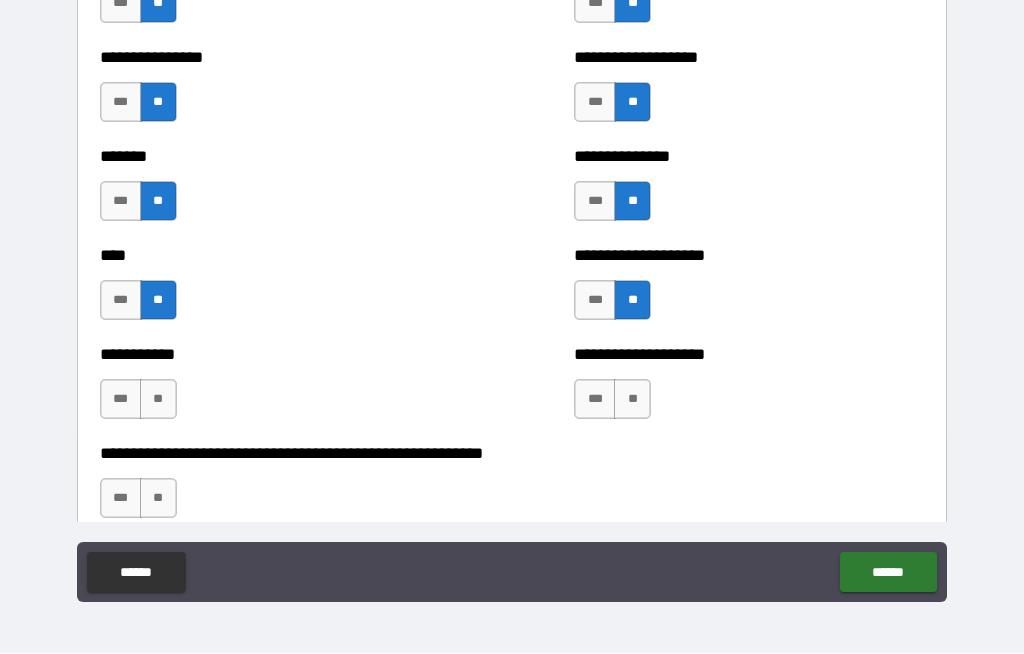 click on "**" at bounding box center (158, 400) 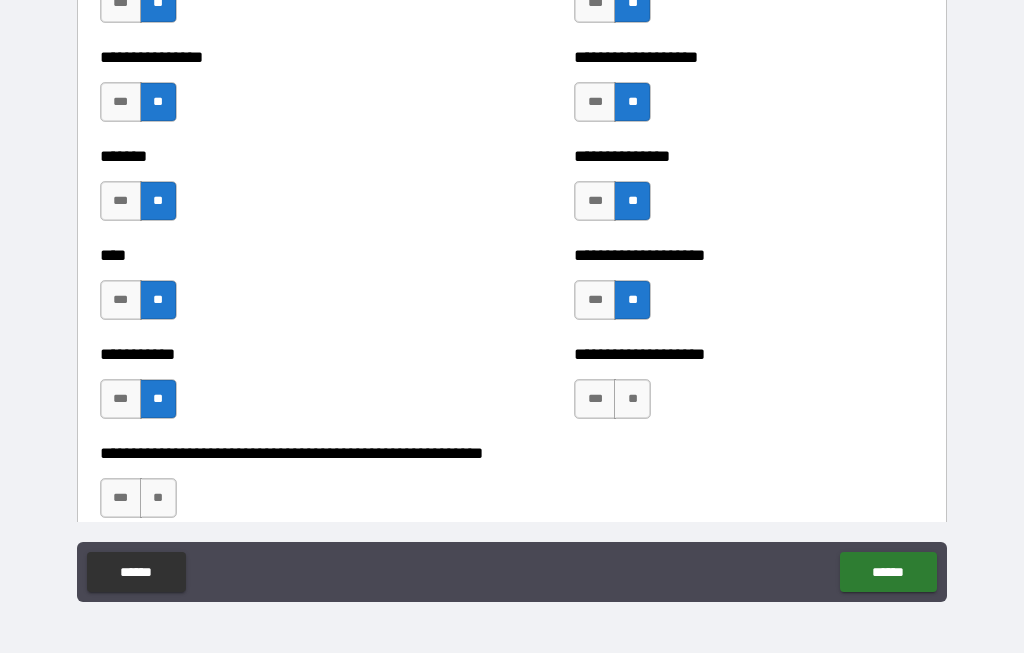 click on "**" at bounding box center [632, 400] 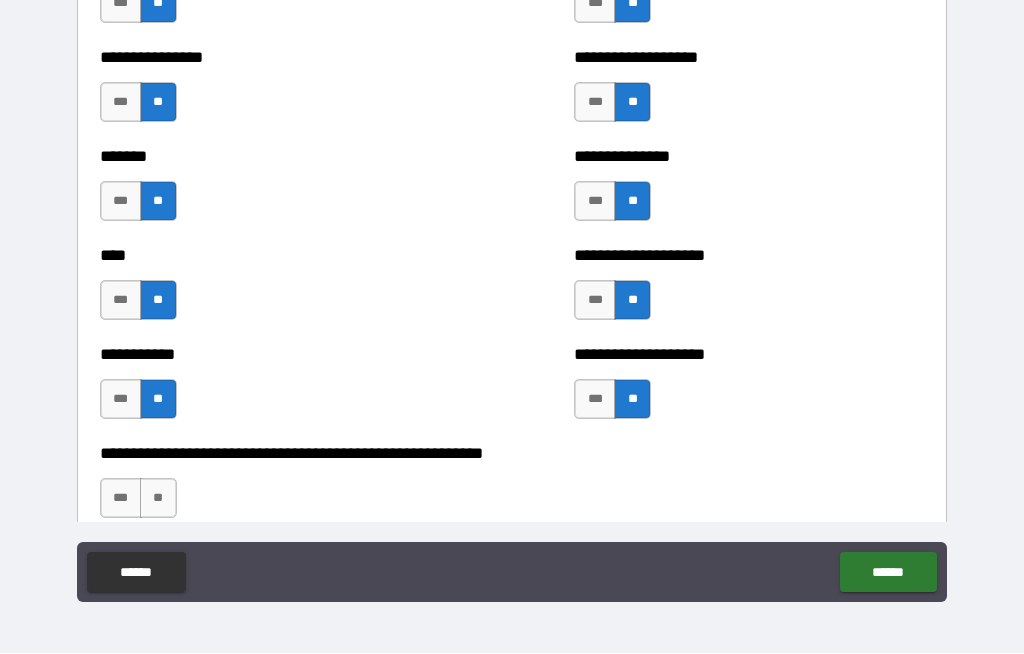 click on "**" at bounding box center (158, 499) 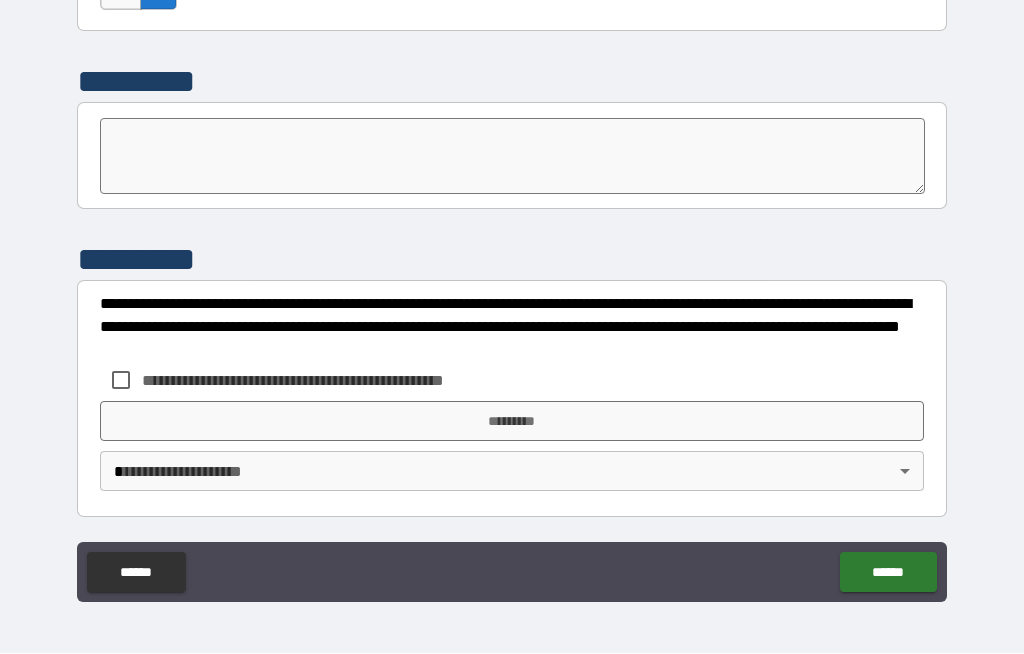 scroll, scrollTop: 7003, scrollLeft: 0, axis: vertical 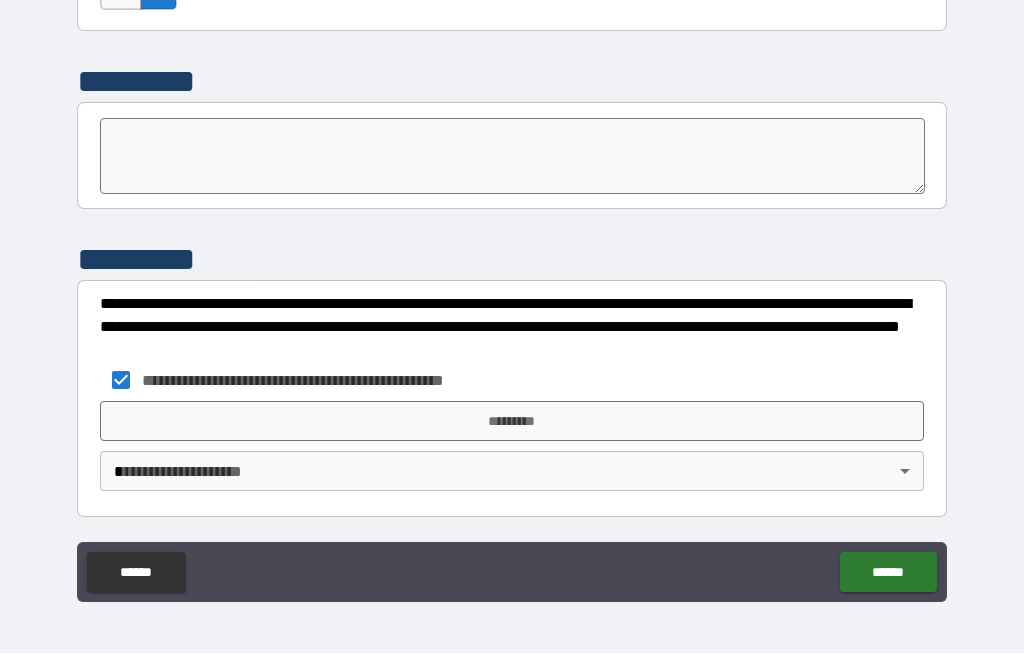 click on "*********" at bounding box center (512, 422) 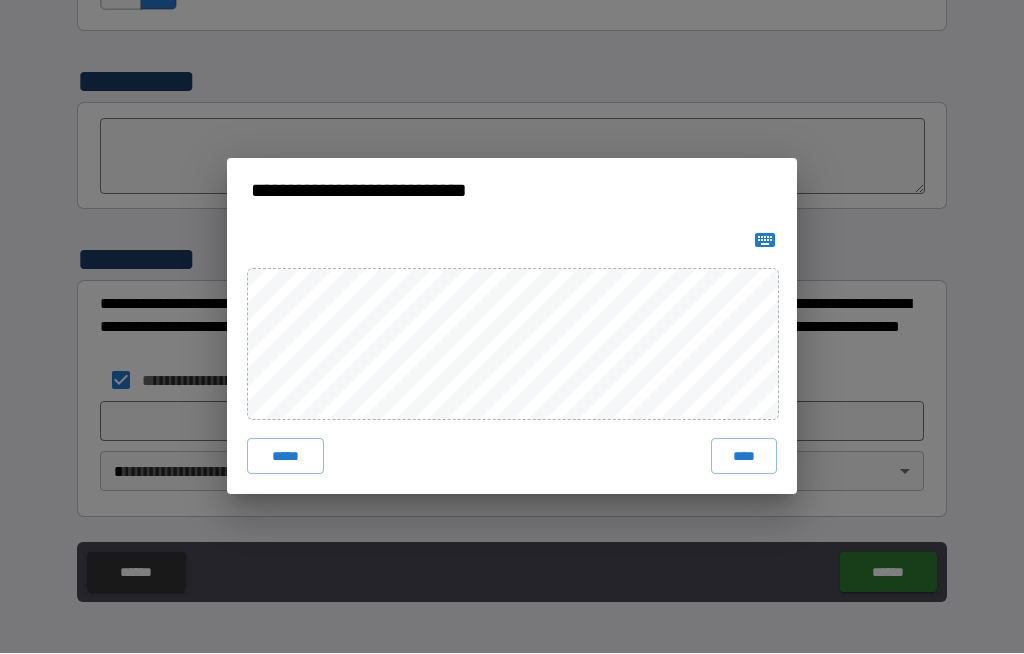 click 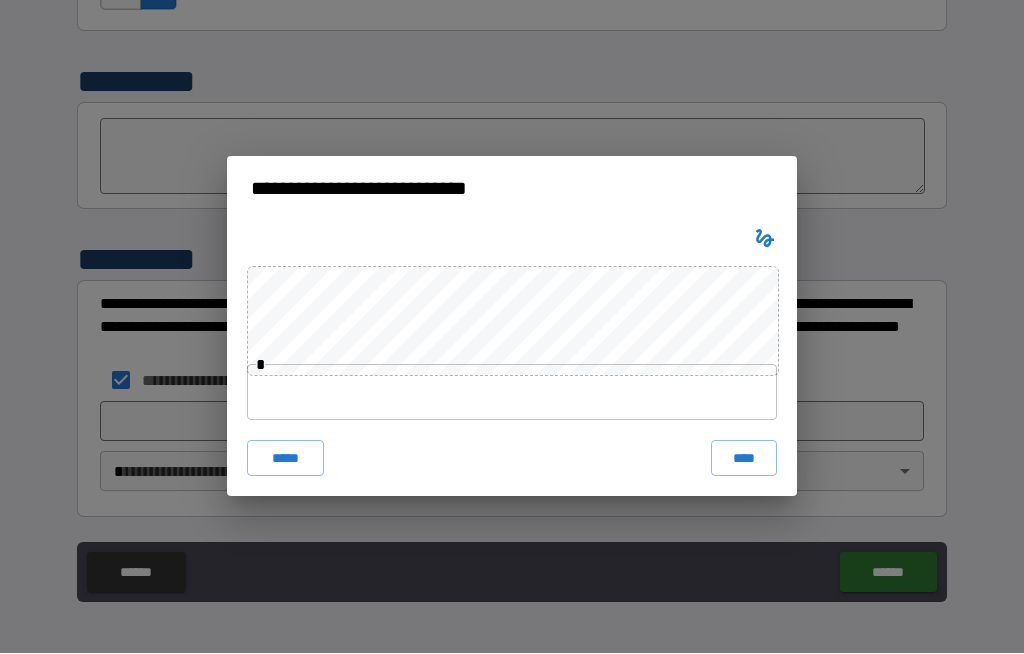 click at bounding box center (512, 393) 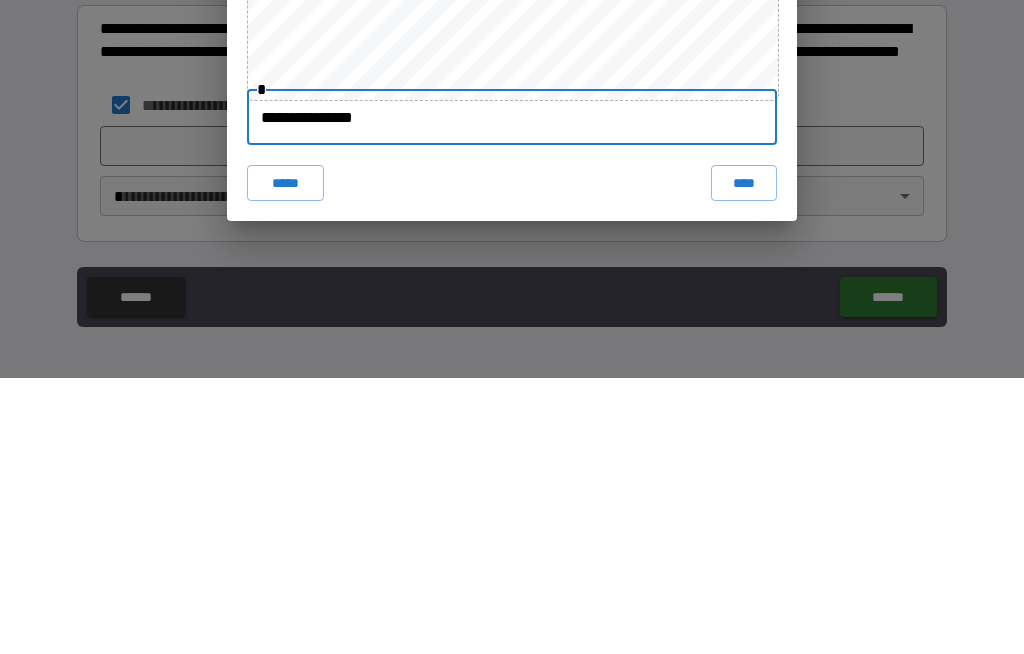 click on "****" at bounding box center [744, 459] 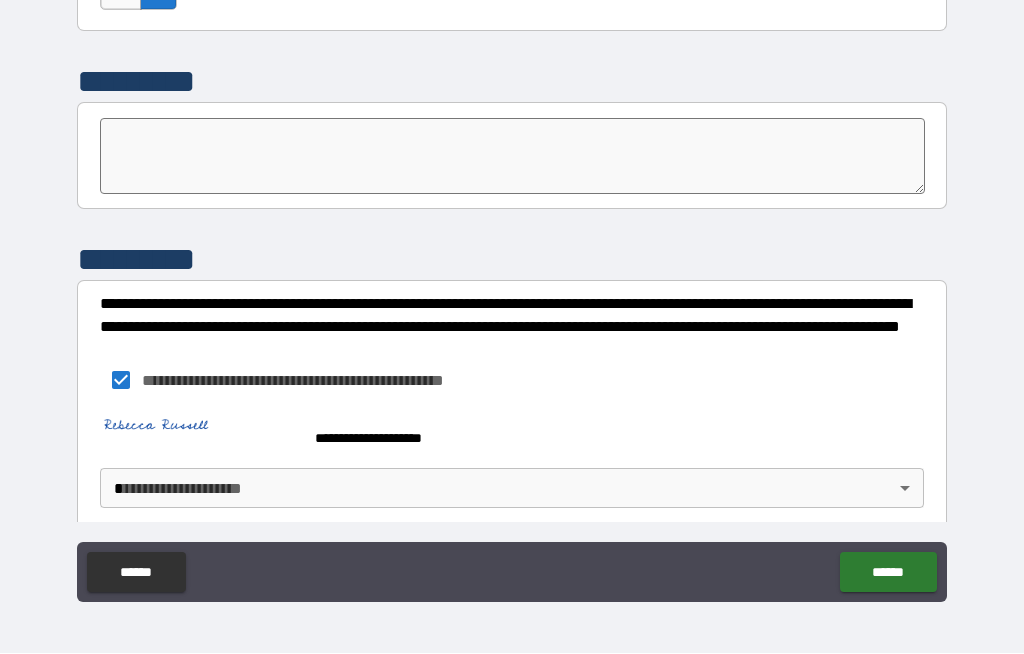 click on "**********" at bounding box center (512, 292) 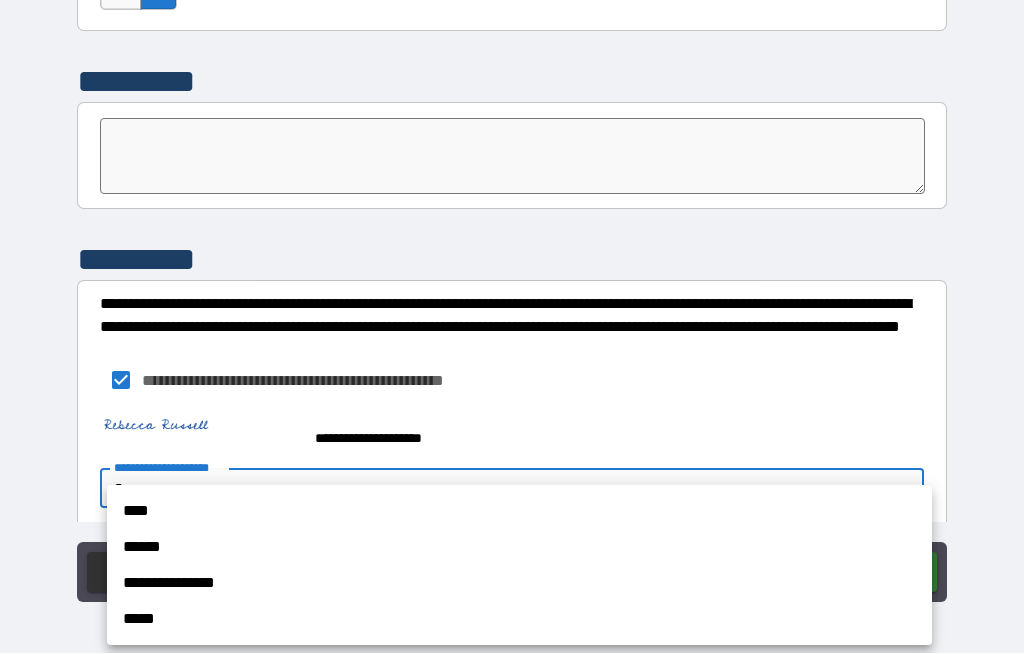 click on "****" at bounding box center [519, 512] 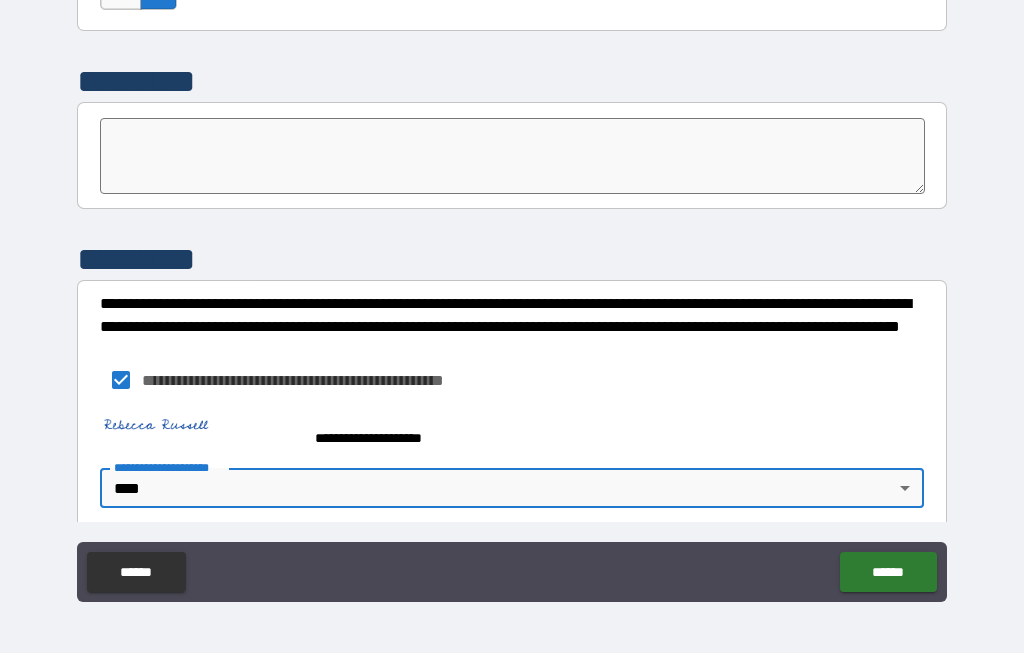 click on "******" at bounding box center [888, 573] 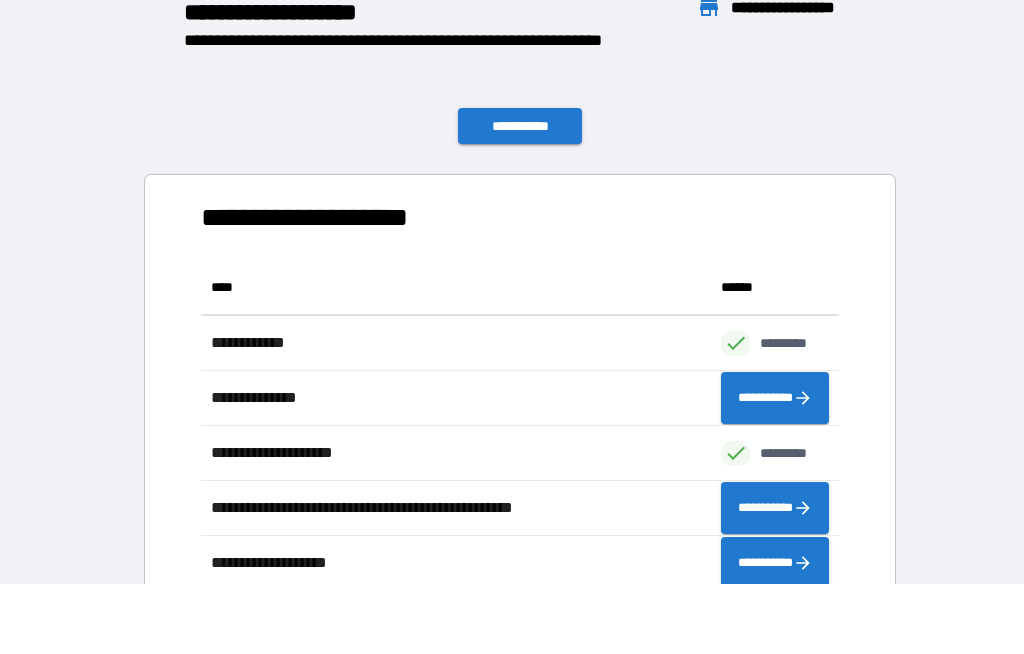 scroll, scrollTop: 386, scrollLeft: 638, axis: both 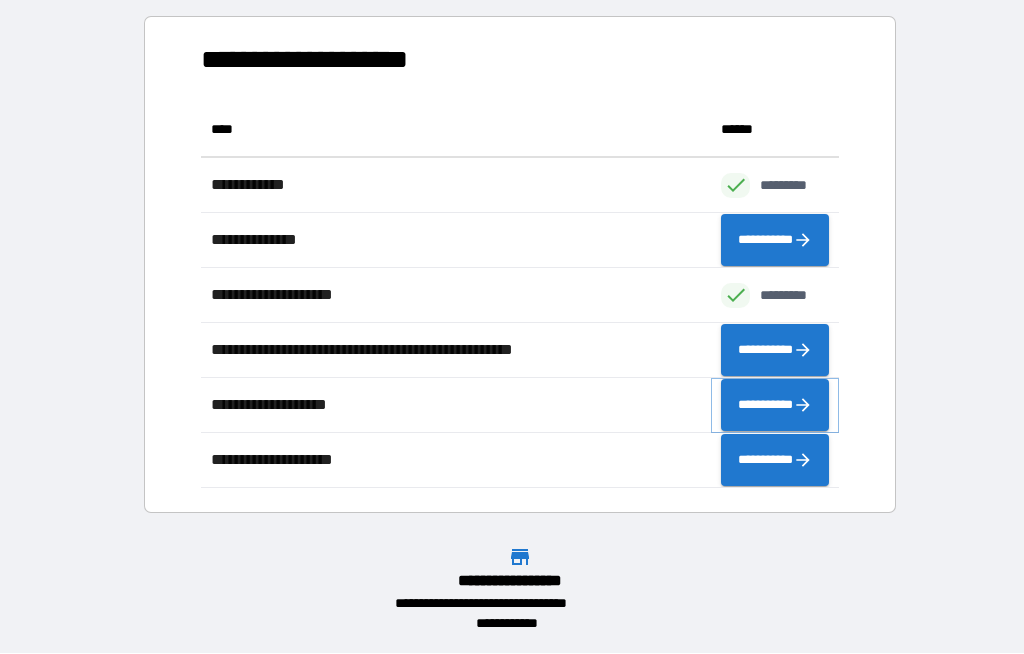 click on "**********" at bounding box center [775, 406] 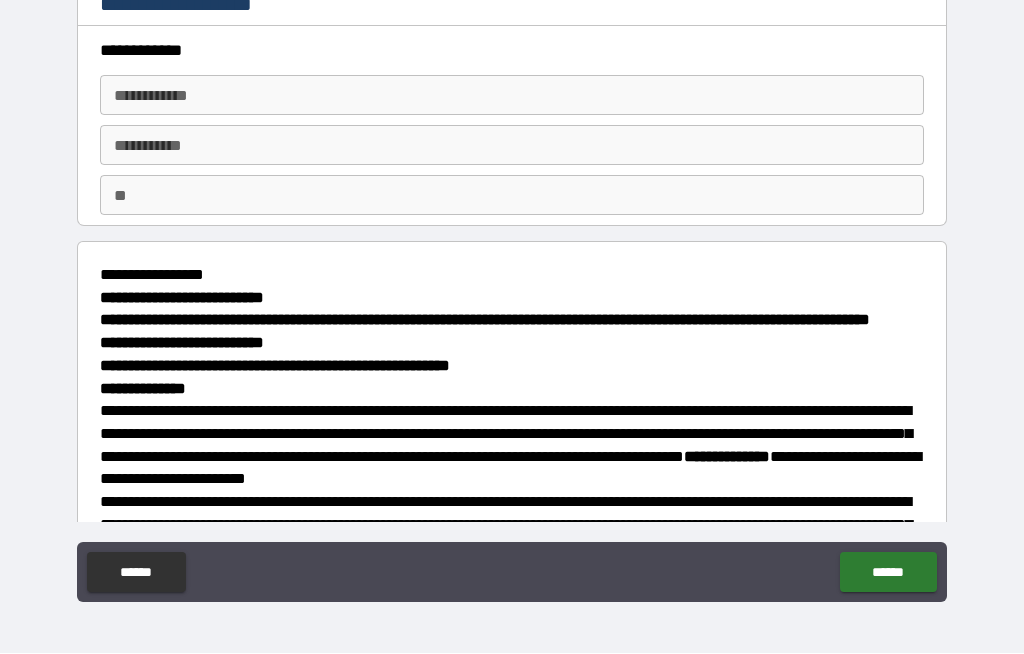 click on "**********" at bounding box center [512, 96] 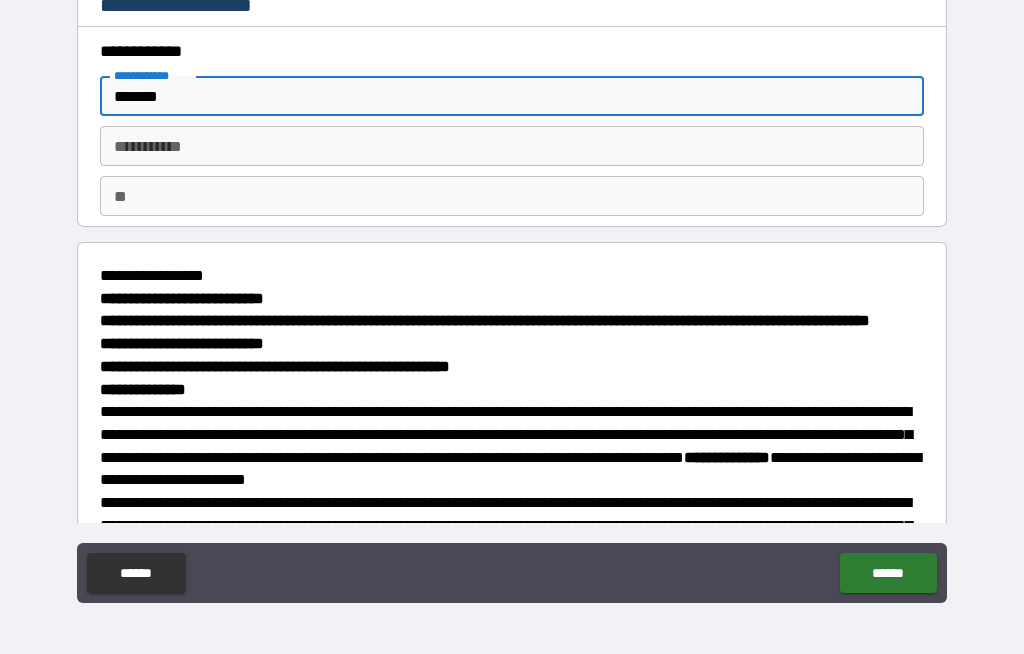 click on "*********   *" at bounding box center [512, 146] 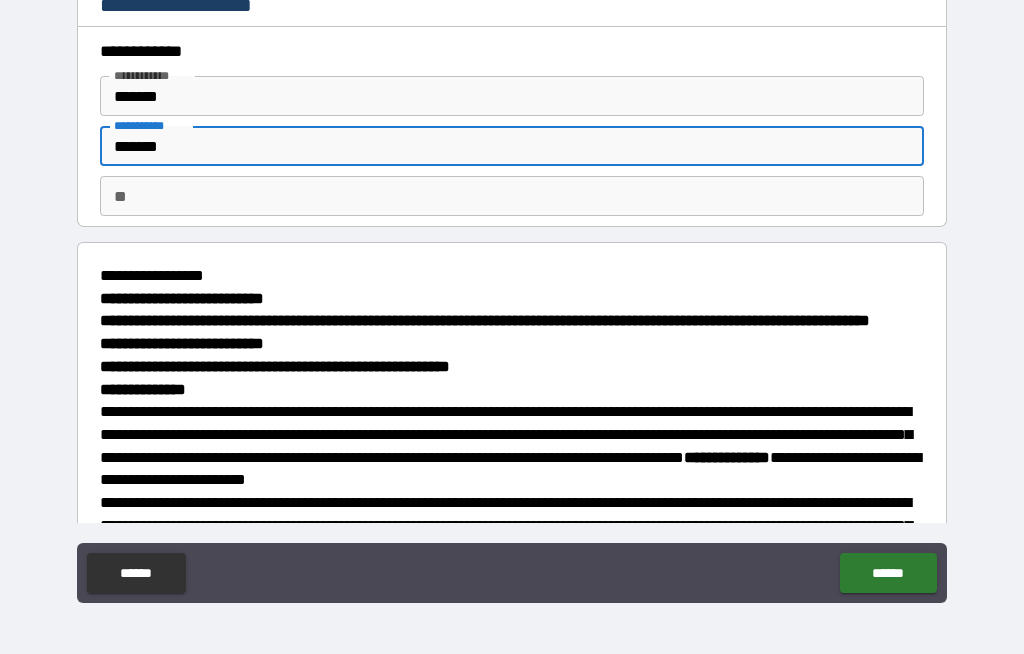 click on "**" at bounding box center (512, 196) 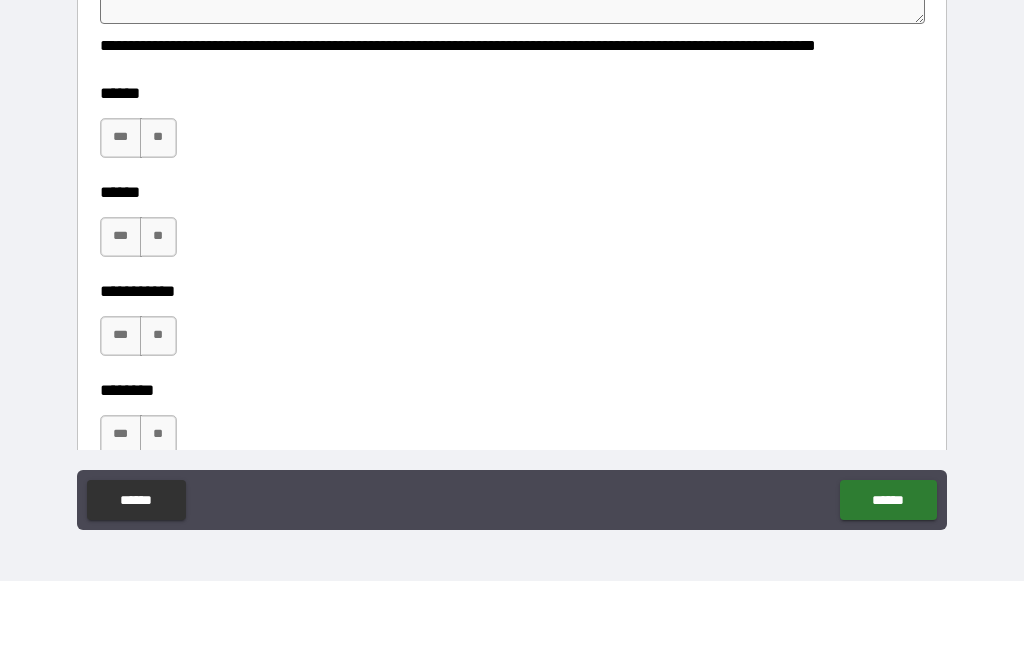 scroll, scrollTop: 2414, scrollLeft: 0, axis: vertical 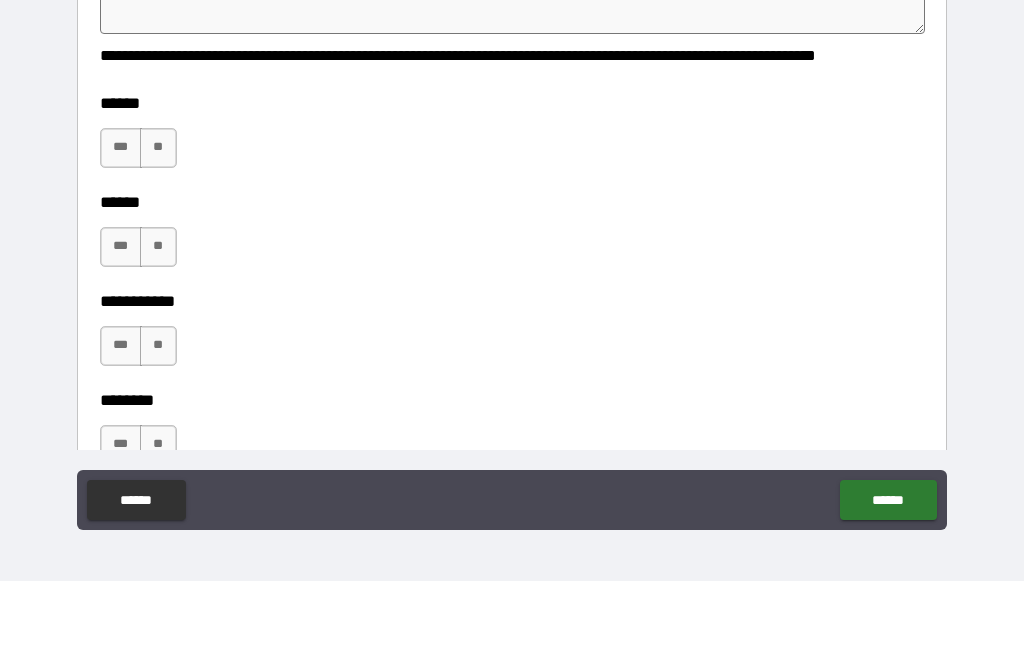 click on "***" at bounding box center (121, -38) 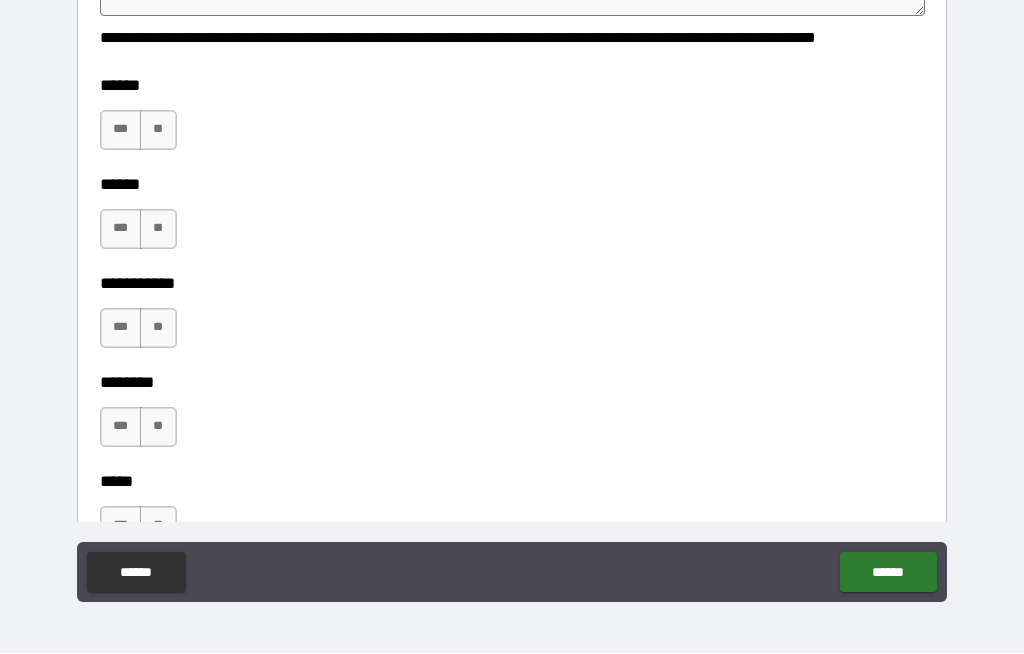 scroll, scrollTop: 2521, scrollLeft: 0, axis: vertical 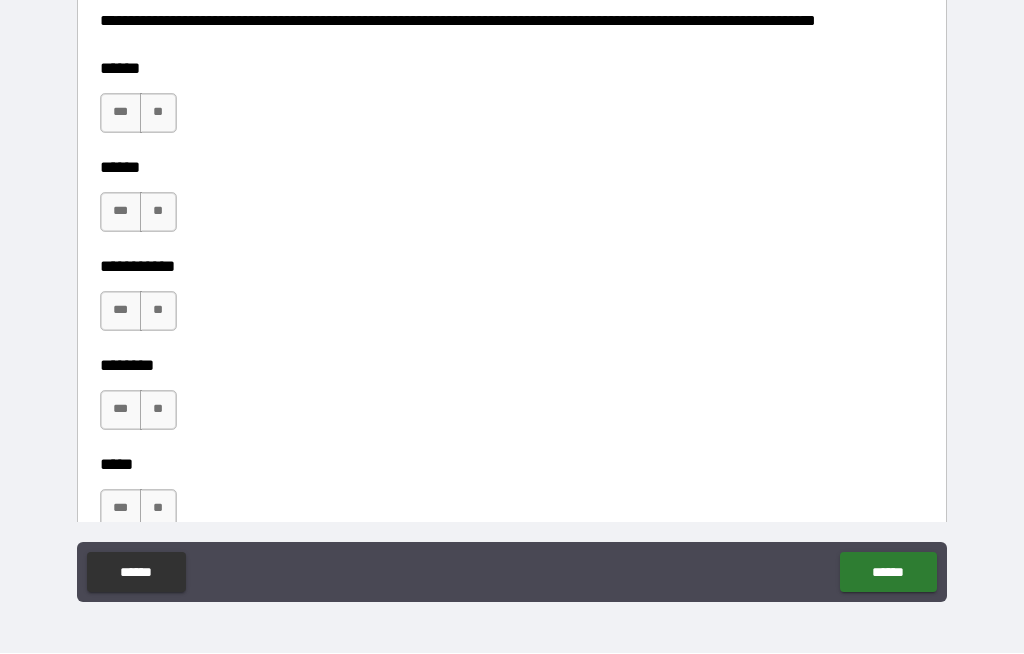 click at bounding box center [513, -38] 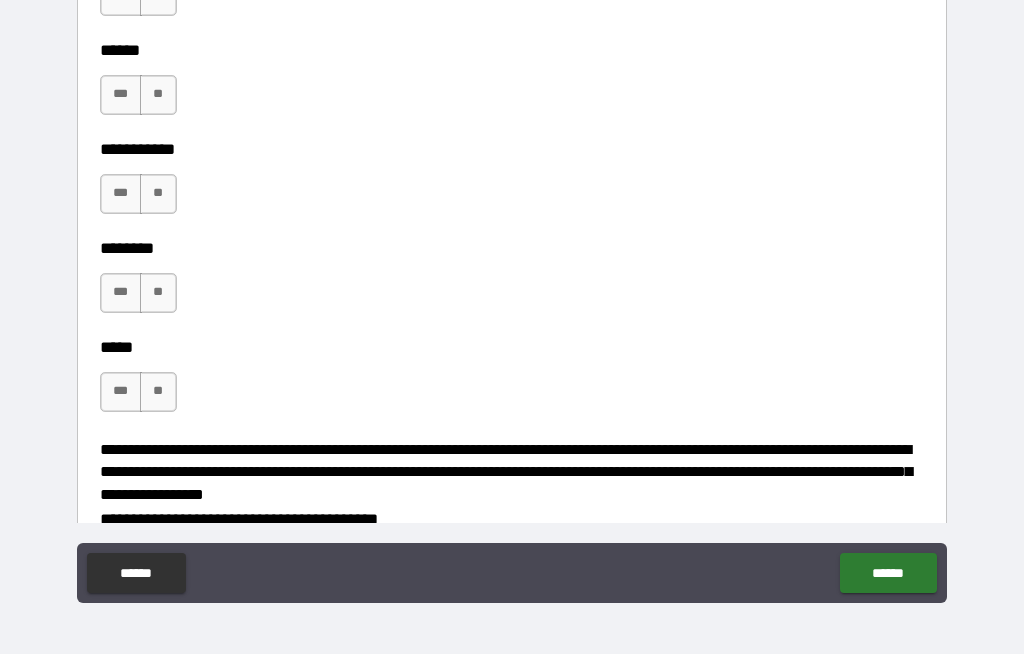 scroll, scrollTop: 2642, scrollLeft: 0, axis: vertical 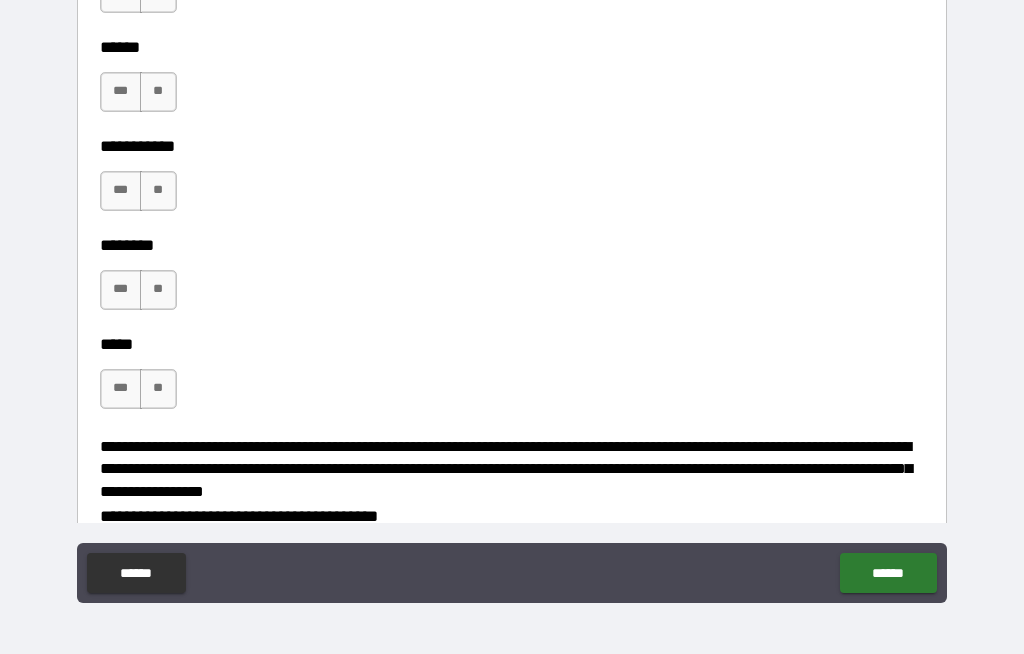 click on "***" at bounding box center (121, -7) 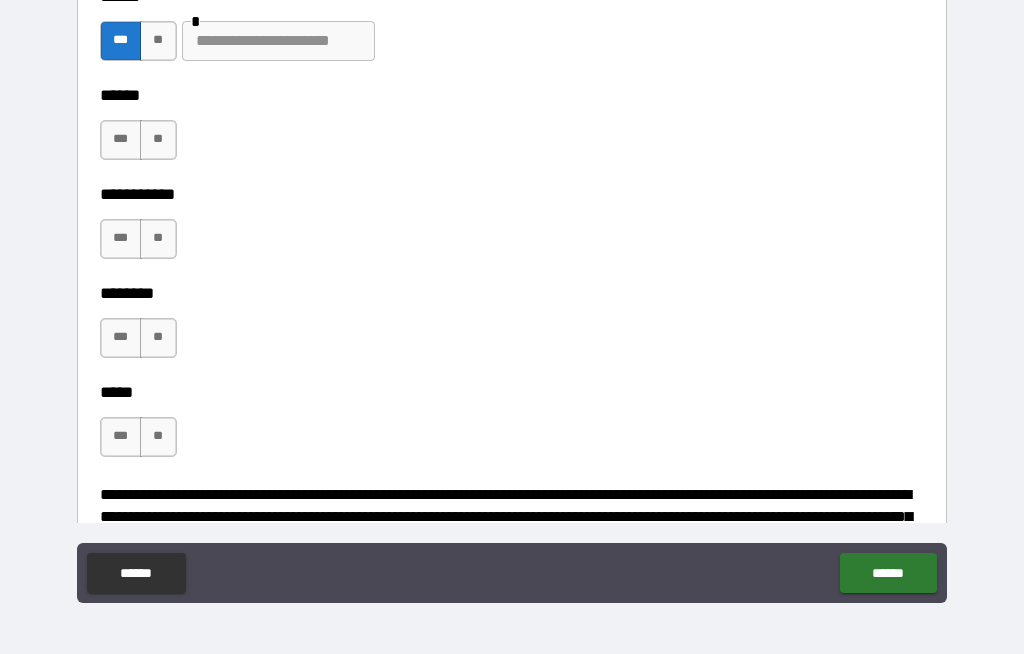 scroll, scrollTop: 2594, scrollLeft: 0, axis: vertical 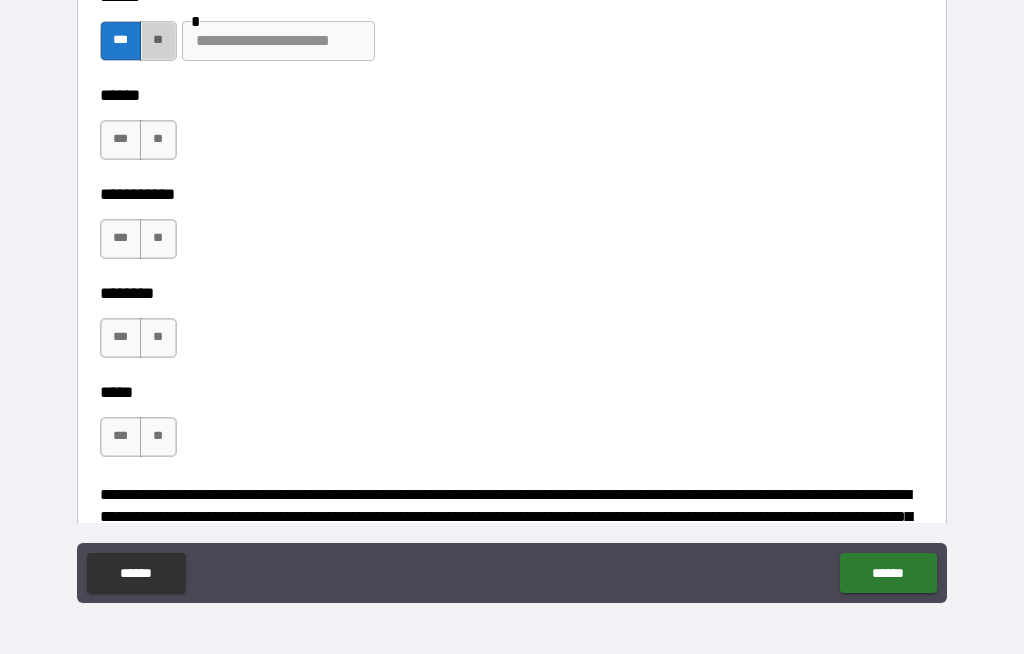 click on "**" at bounding box center [158, 41] 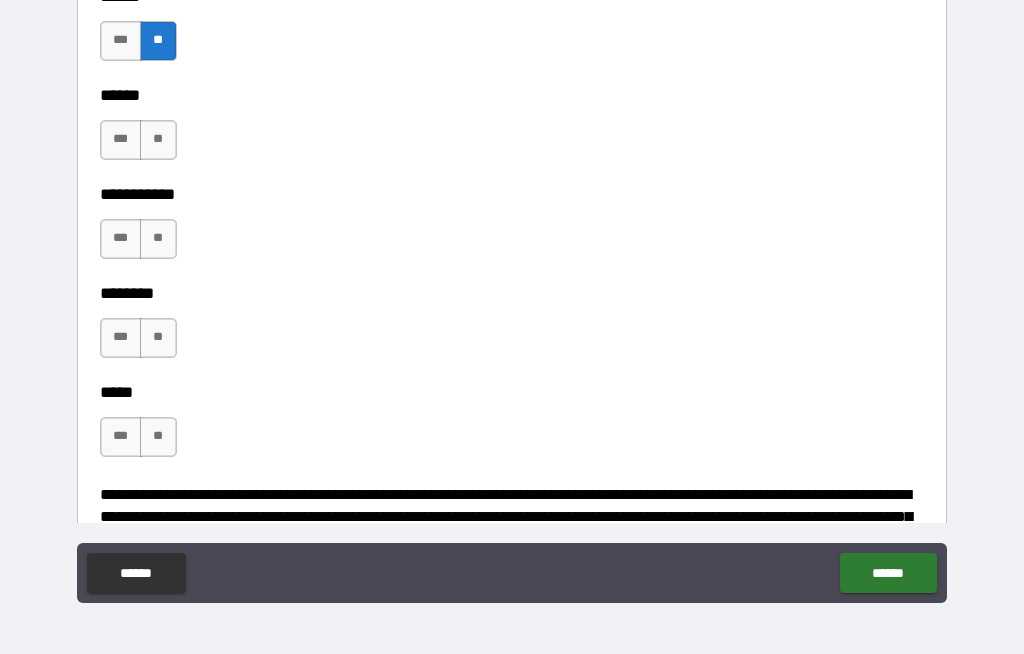 click on "**" at bounding box center [158, 140] 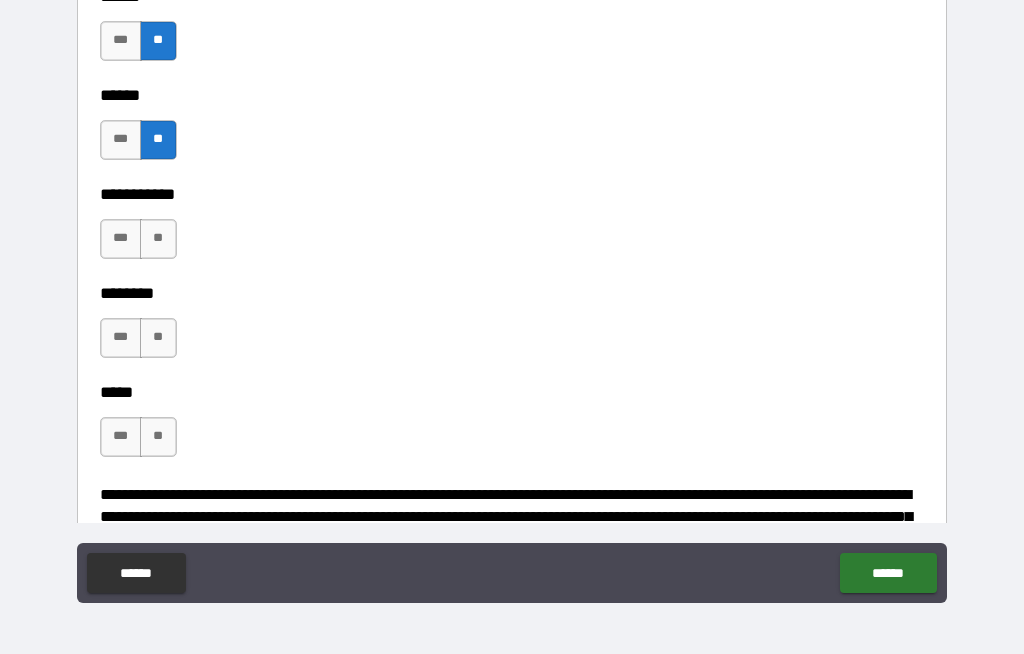 click on "**" at bounding box center (158, 239) 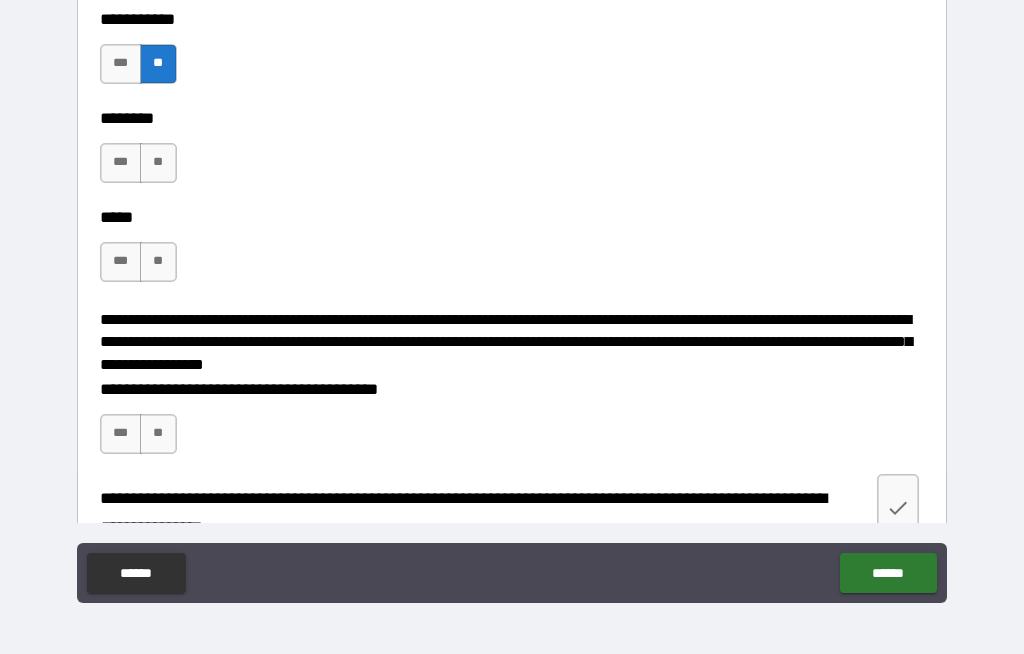 scroll, scrollTop: 2770, scrollLeft: 0, axis: vertical 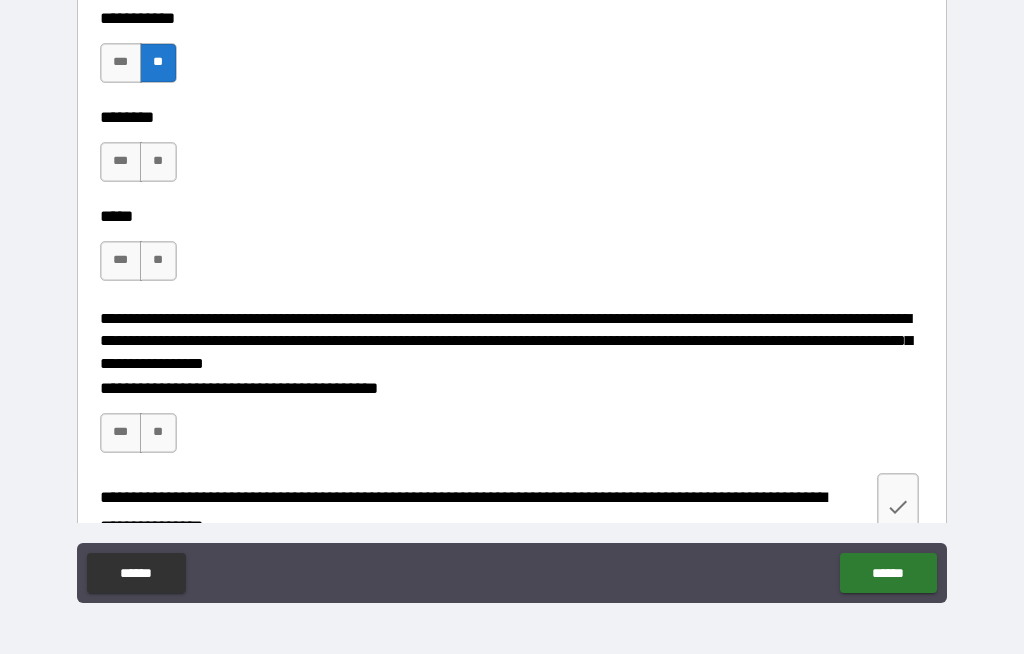 click on "**" at bounding box center (158, 162) 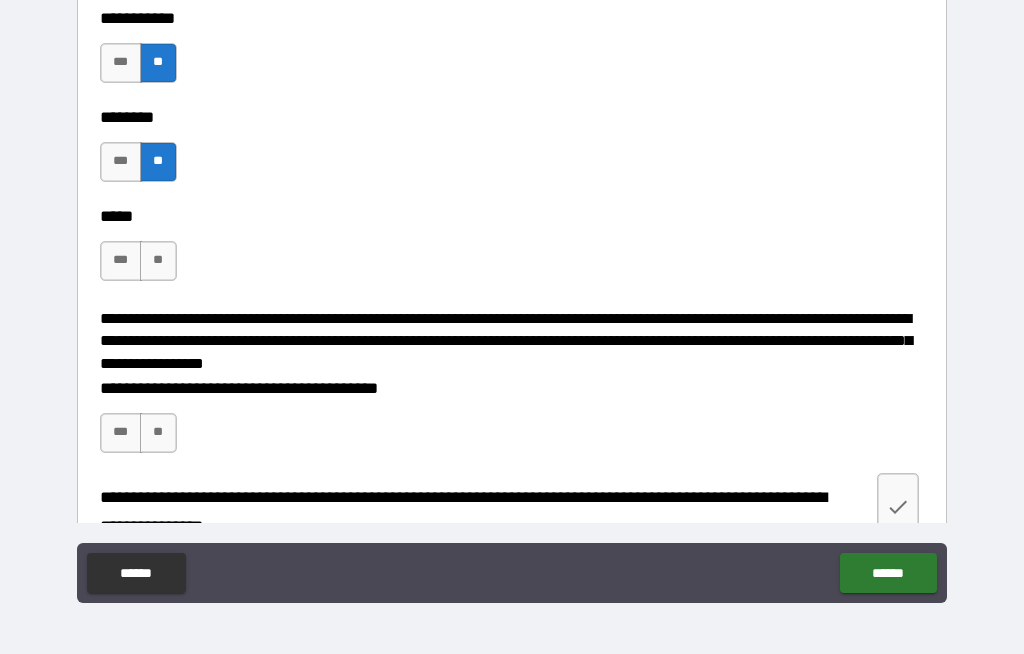 click on "**" at bounding box center [158, 261] 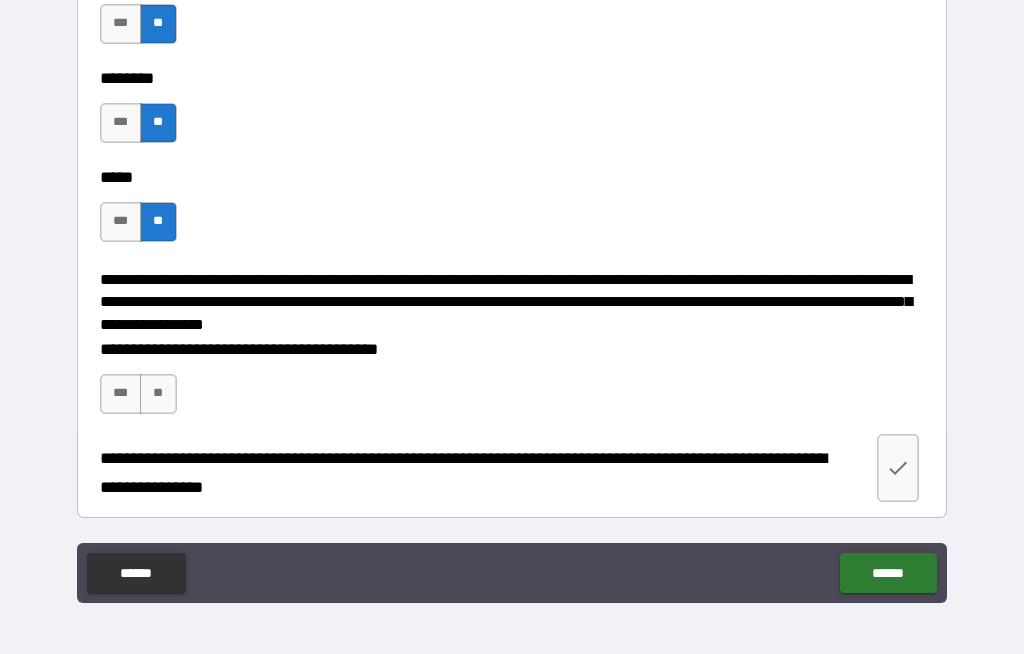 scroll, scrollTop: 3030, scrollLeft: 0, axis: vertical 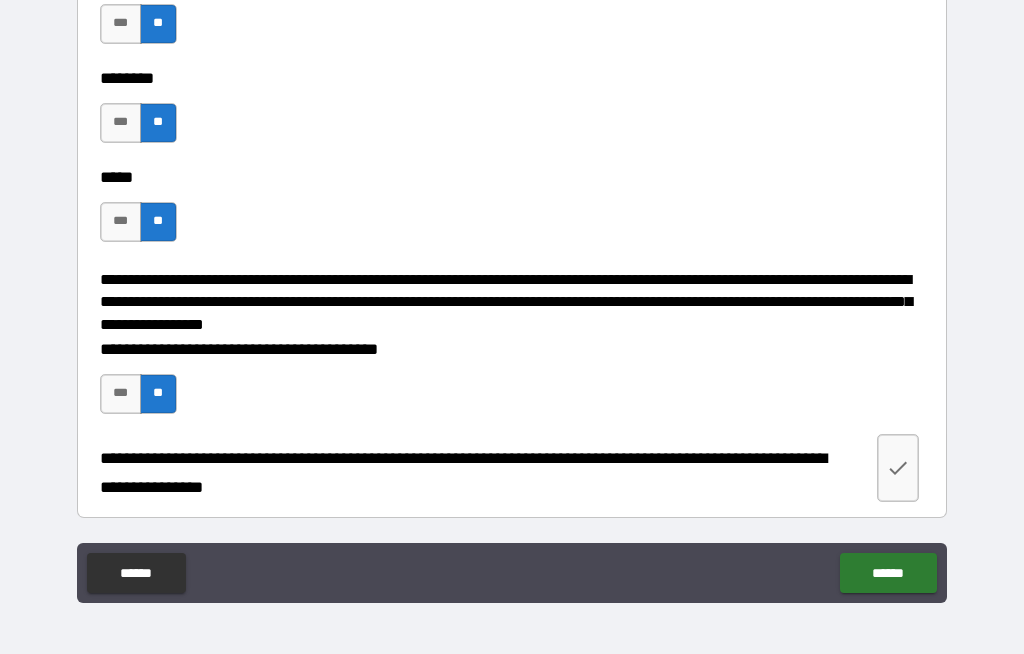 click 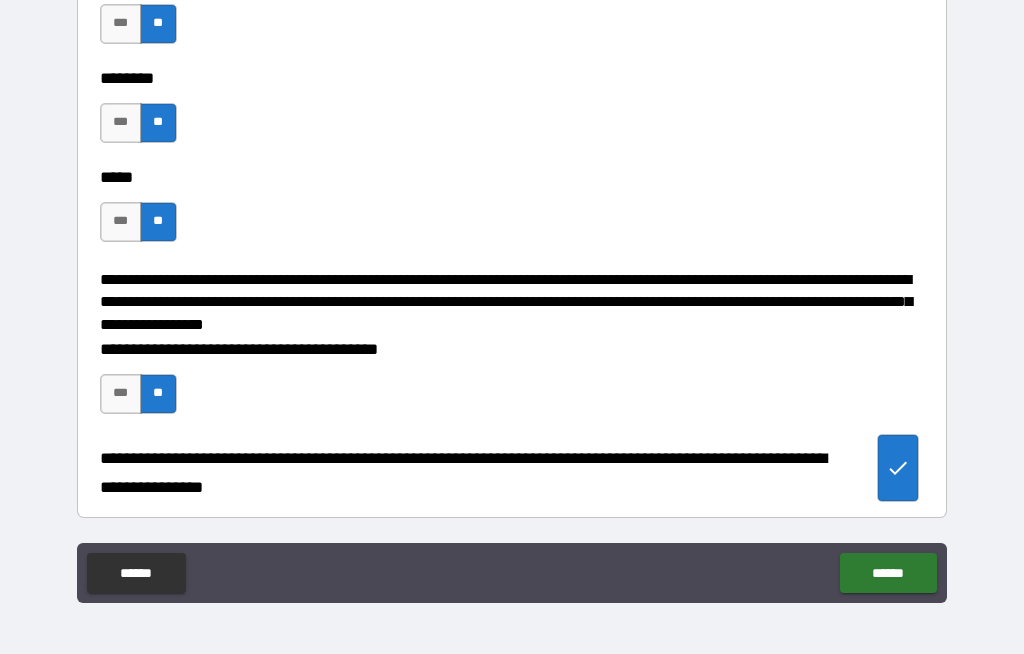 scroll, scrollTop: 3030, scrollLeft: 0, axis: vertical 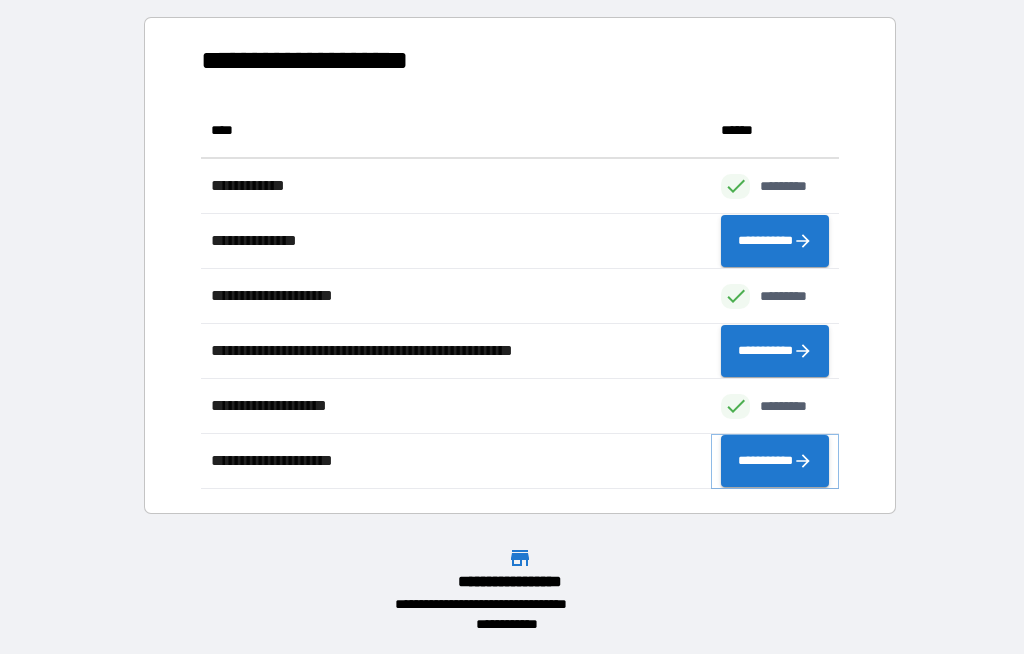 click 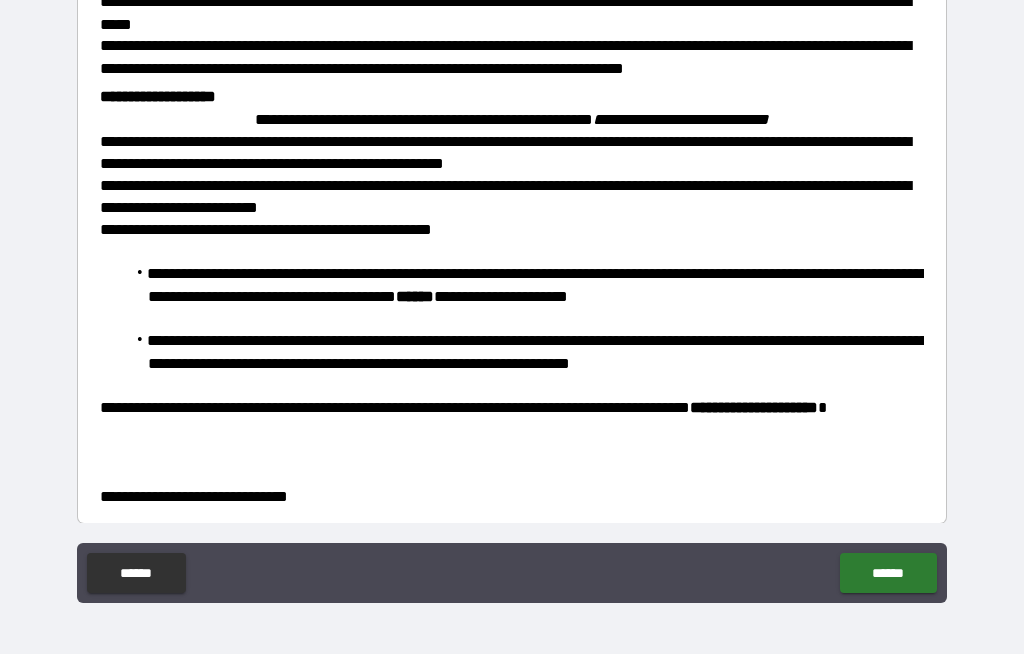 scroll, scrollTop: 1018, scrollLeft: 0, axis: vertical 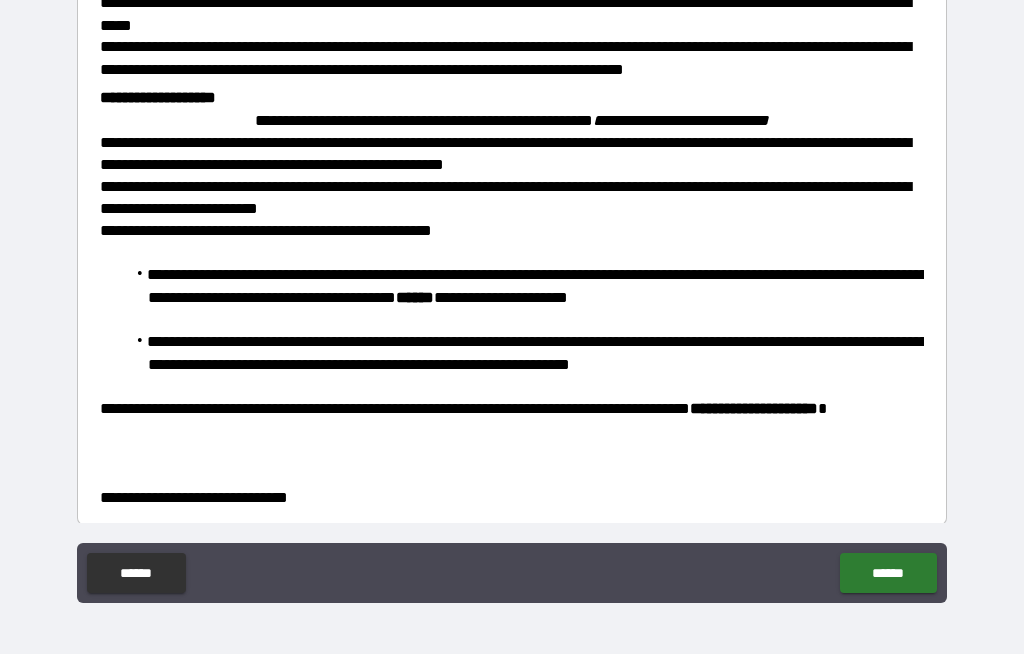 click on "******" at bounding box center [888, 573] 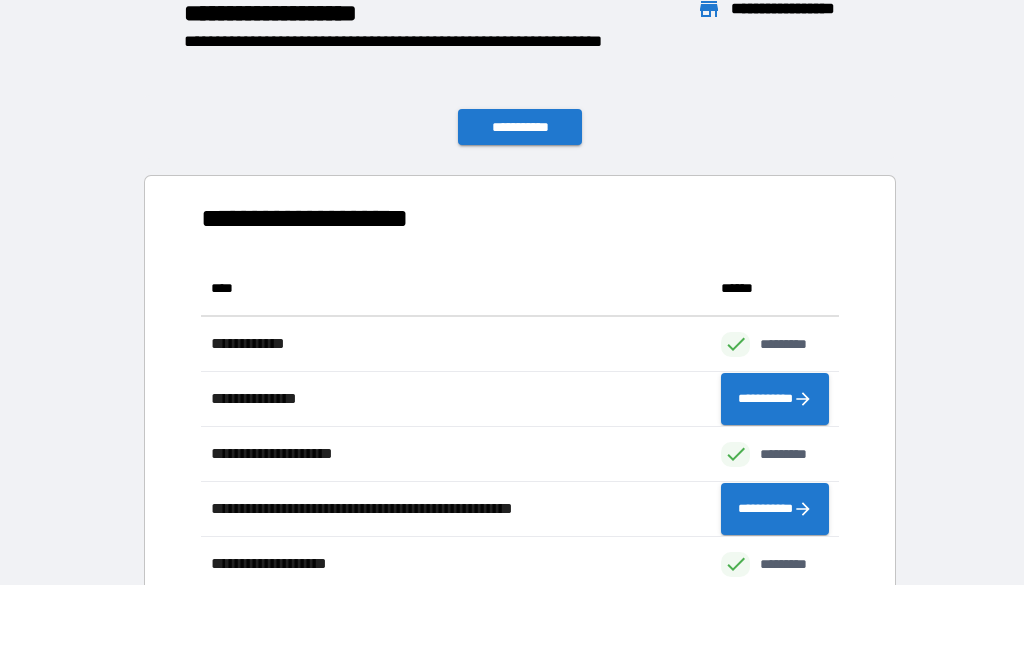 scroll, scrollTop: 386, scrollLeft: 638, axis: both 